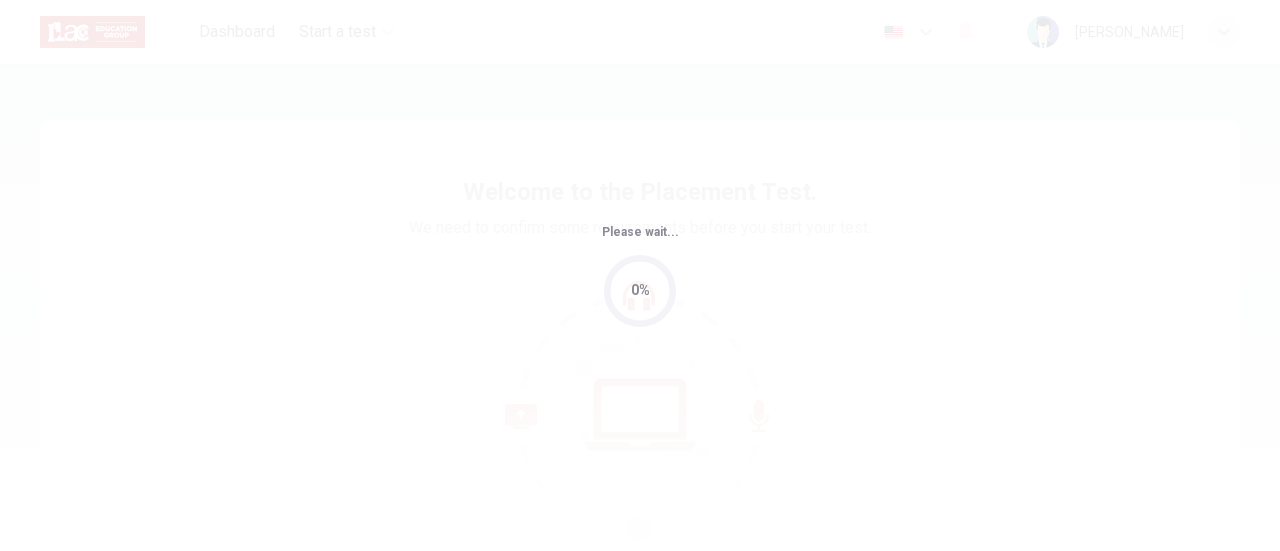 scroll, scrollTop: 0, scrollLeft: 0, axis: both 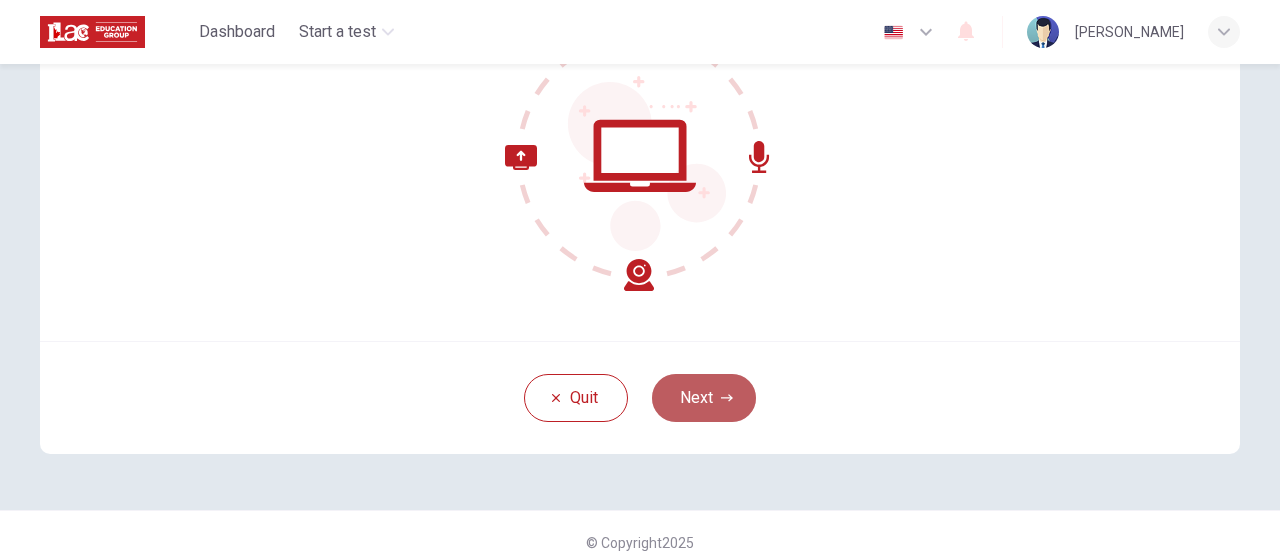 click on "Next" at bounding box center (704, 398) 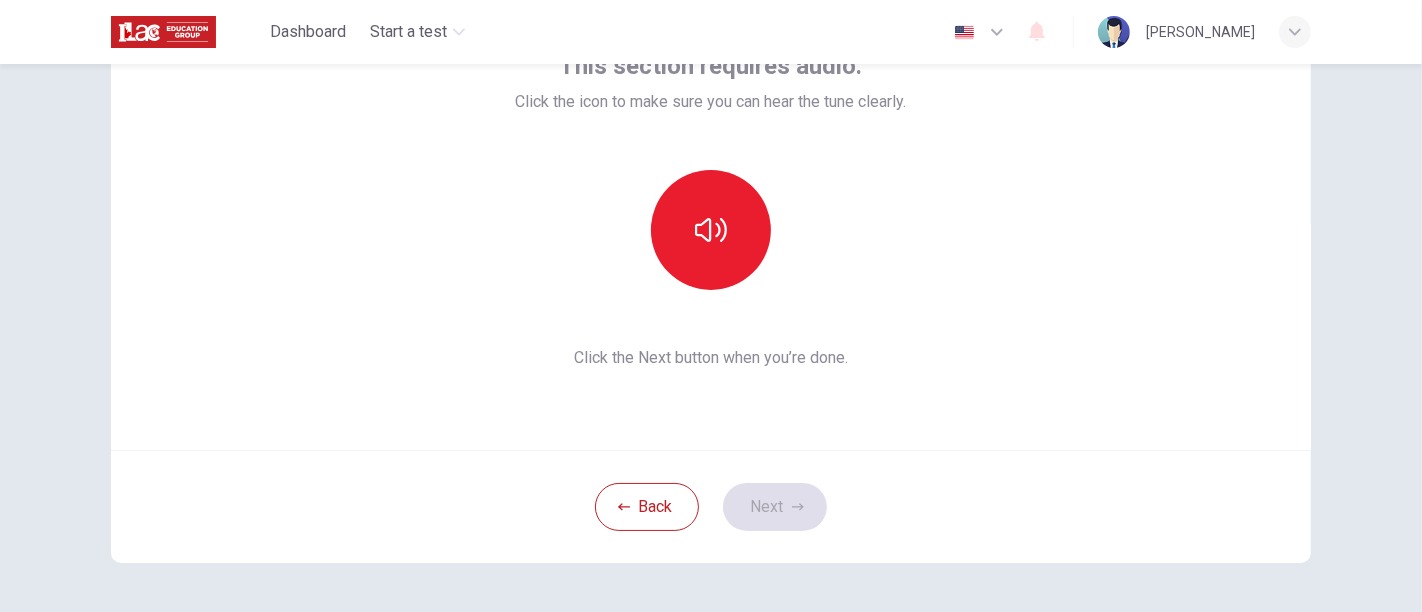 scroll, scrollTop: 149, scrollLeft: 0, axis: vertical 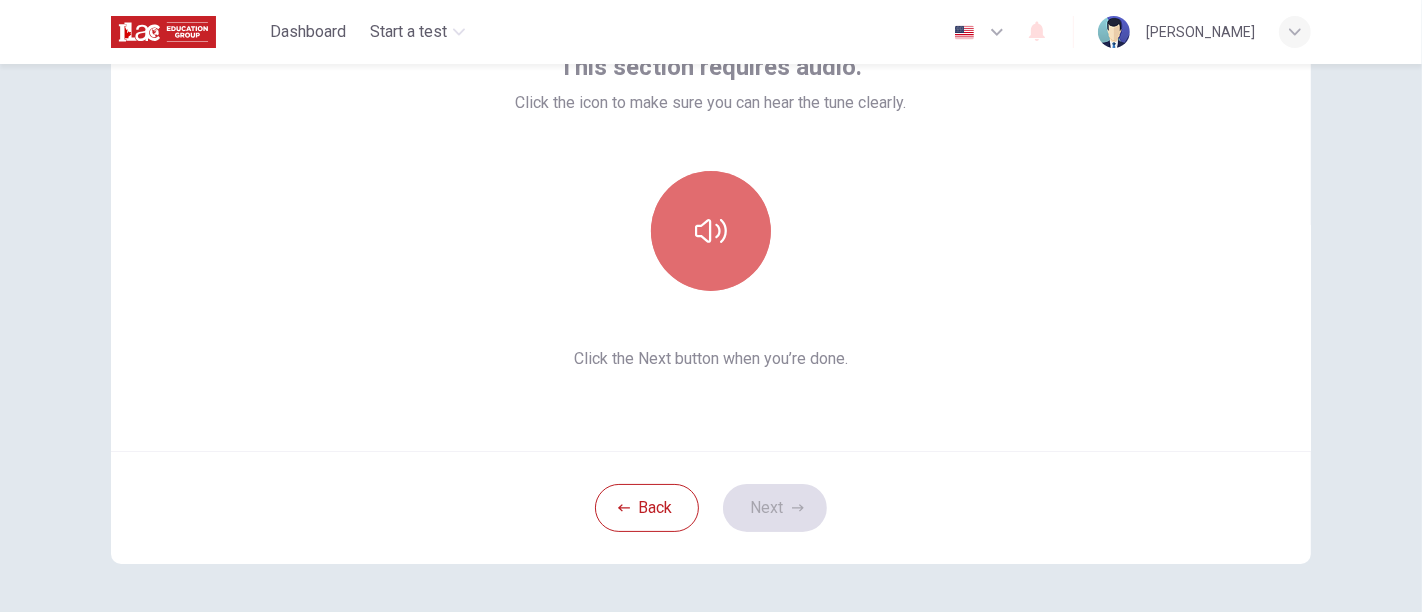 drag, startPoint x: 1216, startPoint y: 4, endPoint x: 714, endPoint y: 235, distance: 552.5984 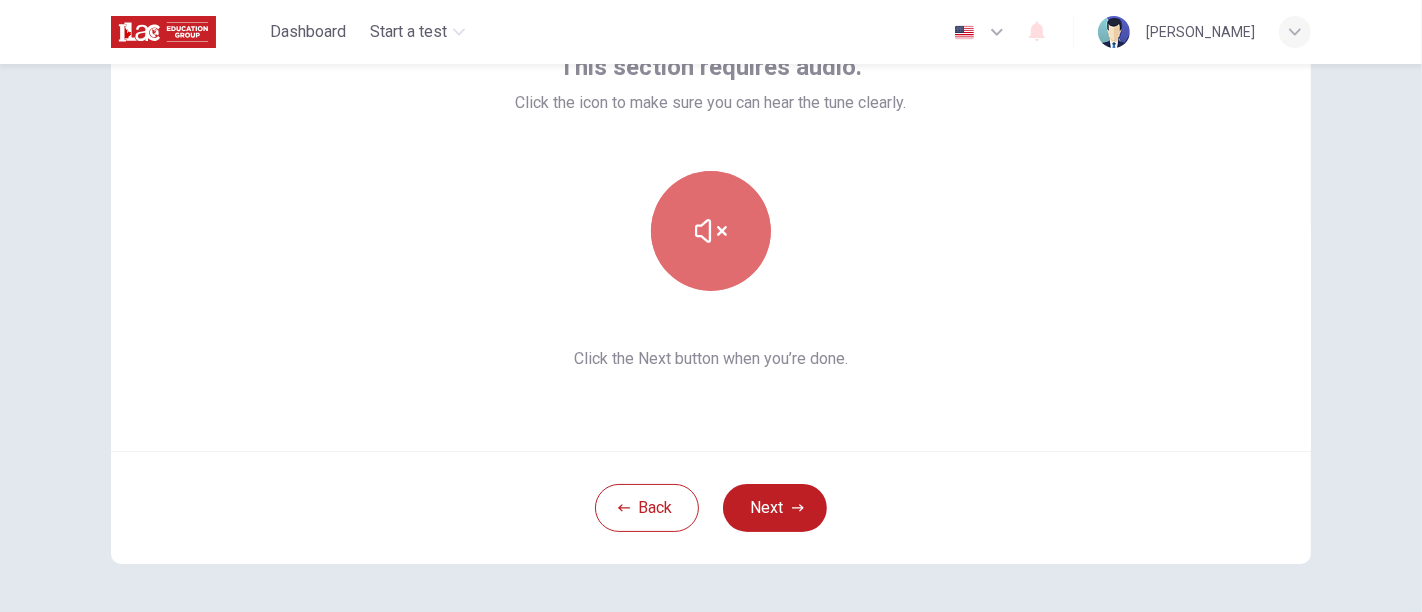 click 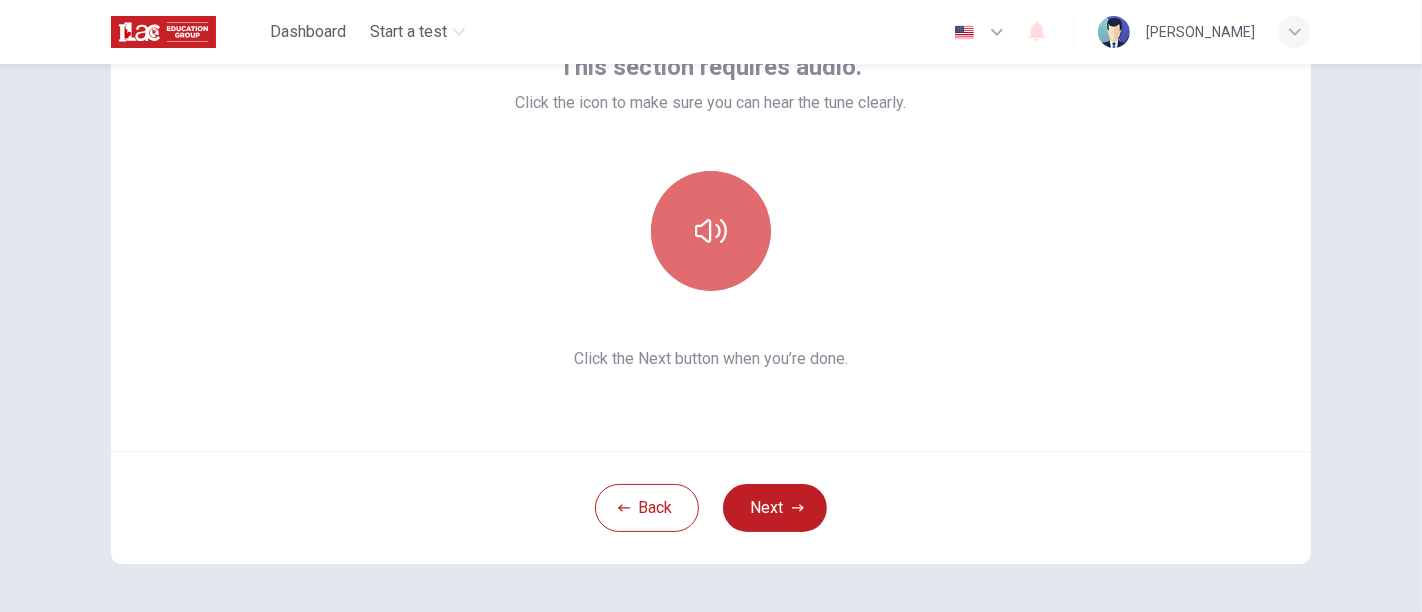 click at bounding box center (711, 231) 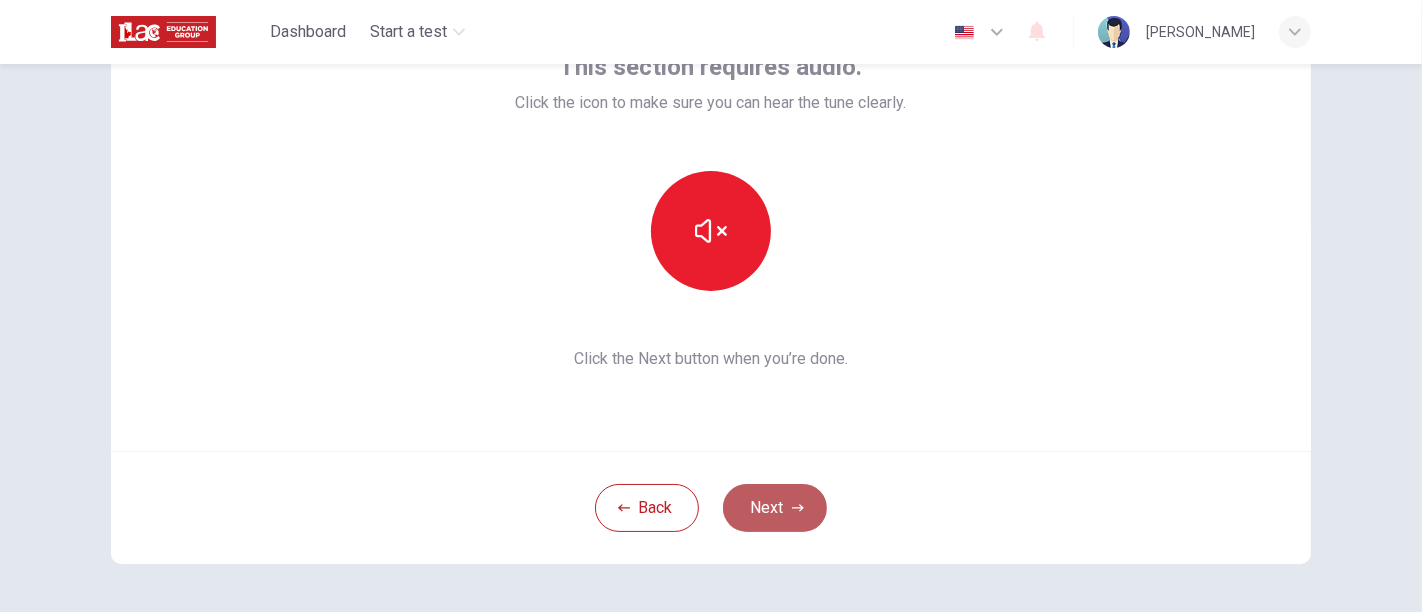 click on "Next" at bounding box center (775, 508) 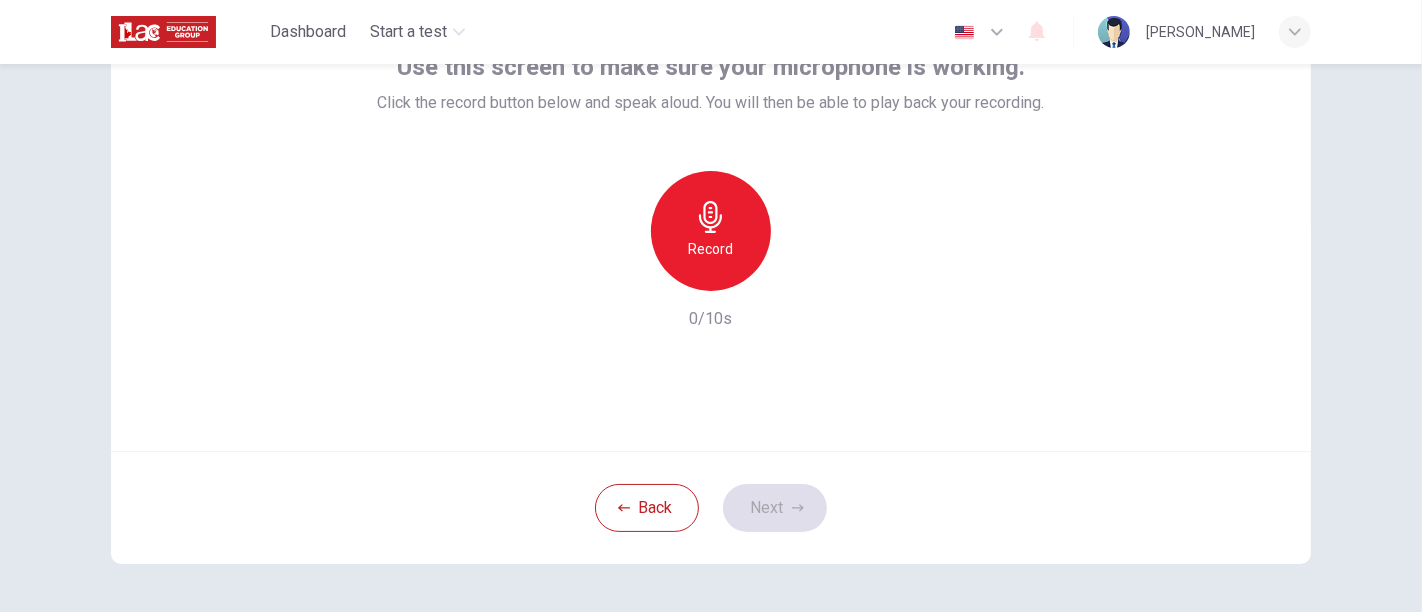 scroll, scrollTop: 116, scrollLeft: 0, axis: vertical 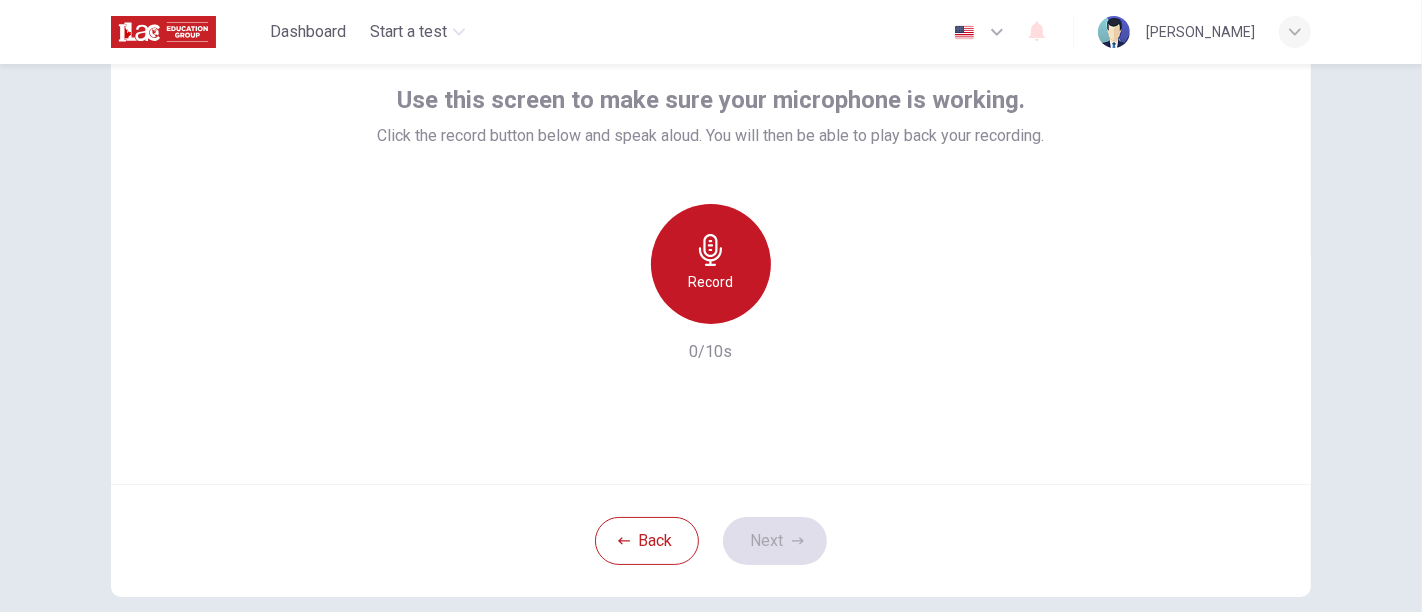 click on "Record" at bounding box center (711, 282) 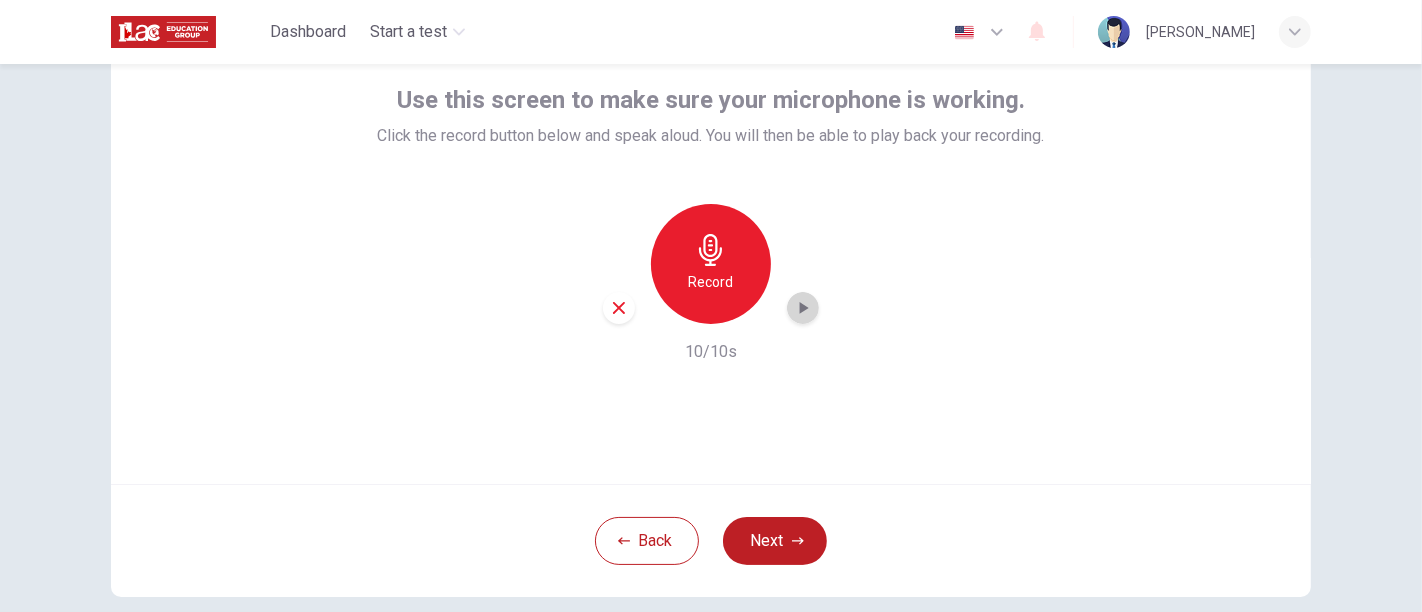click 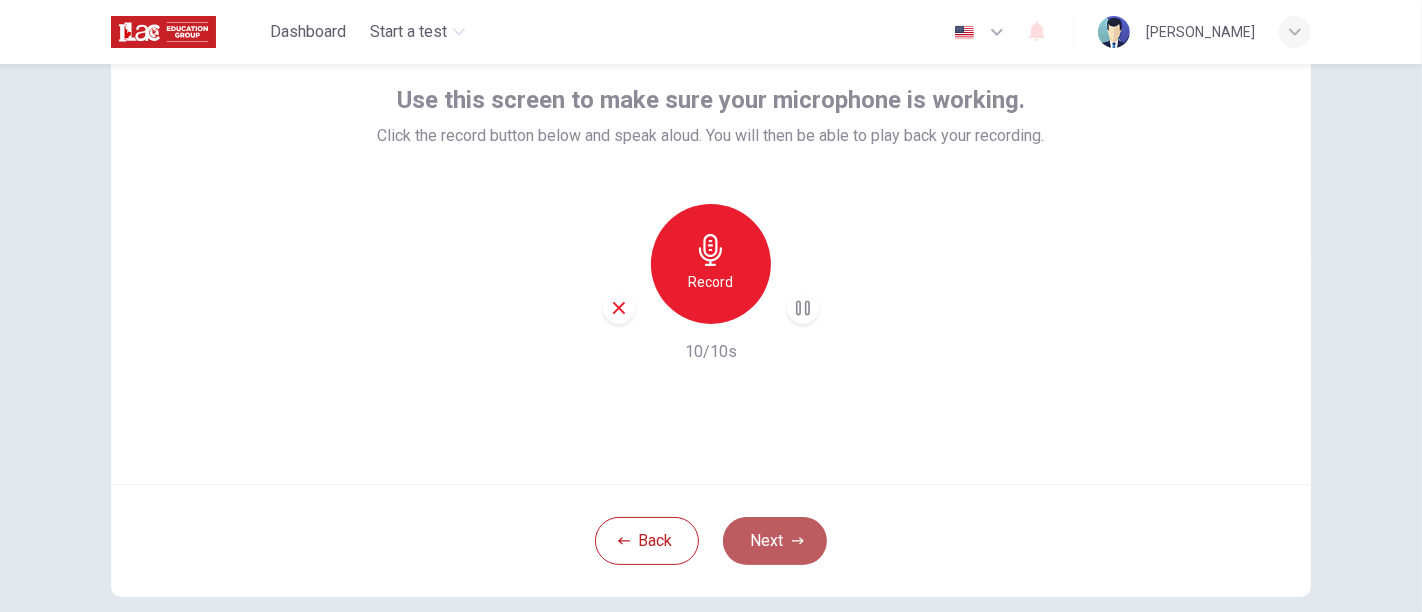 click on "Next" at bounding box center [775, 541] 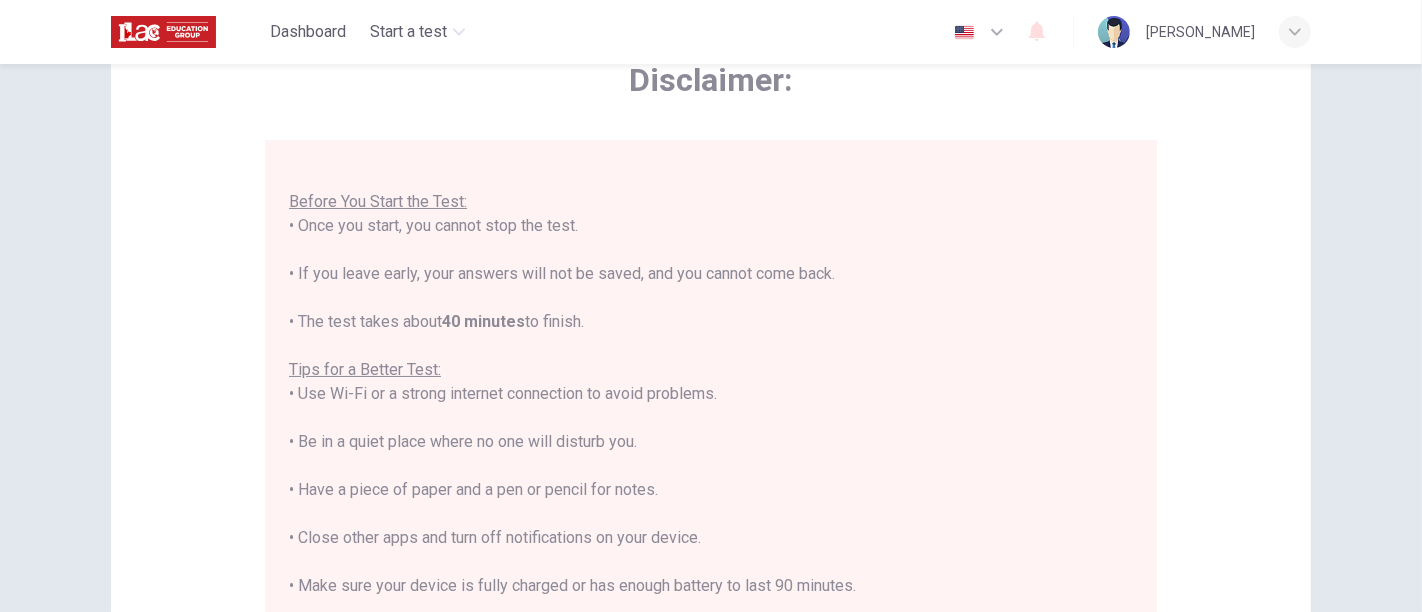 scroll, scrollTop: 22, scrollLeft: 0, axis: vertical 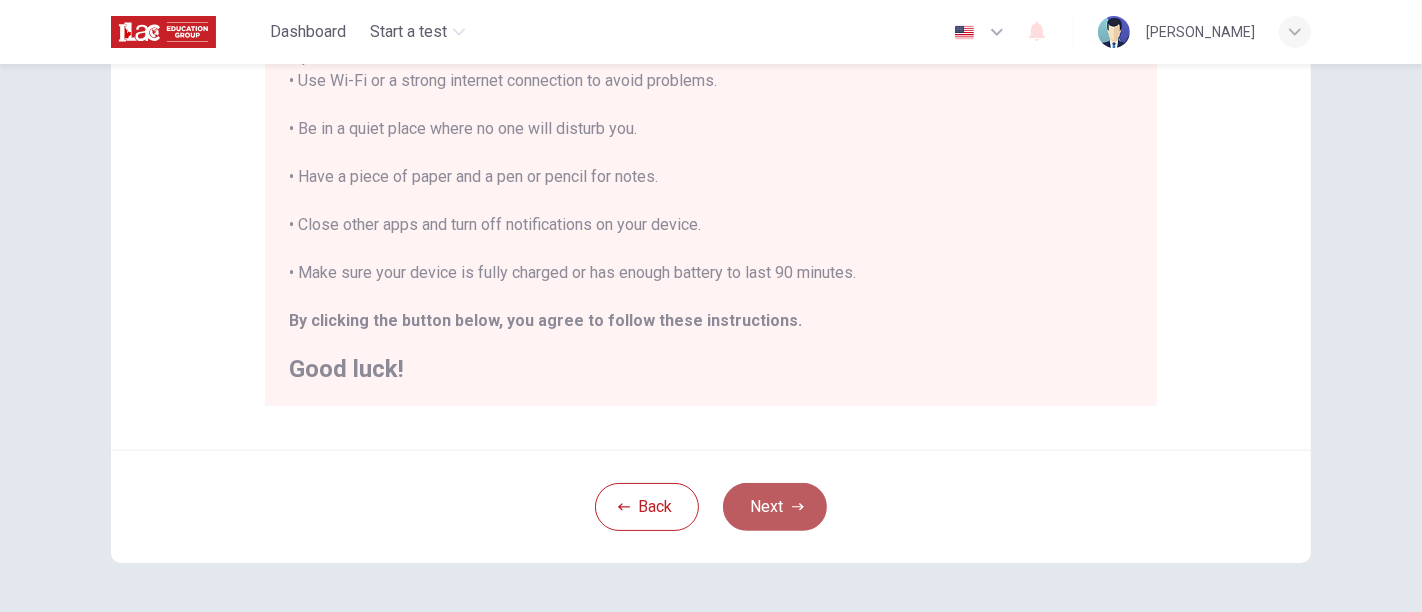 click on "Next" at bounding box center [775, 507] 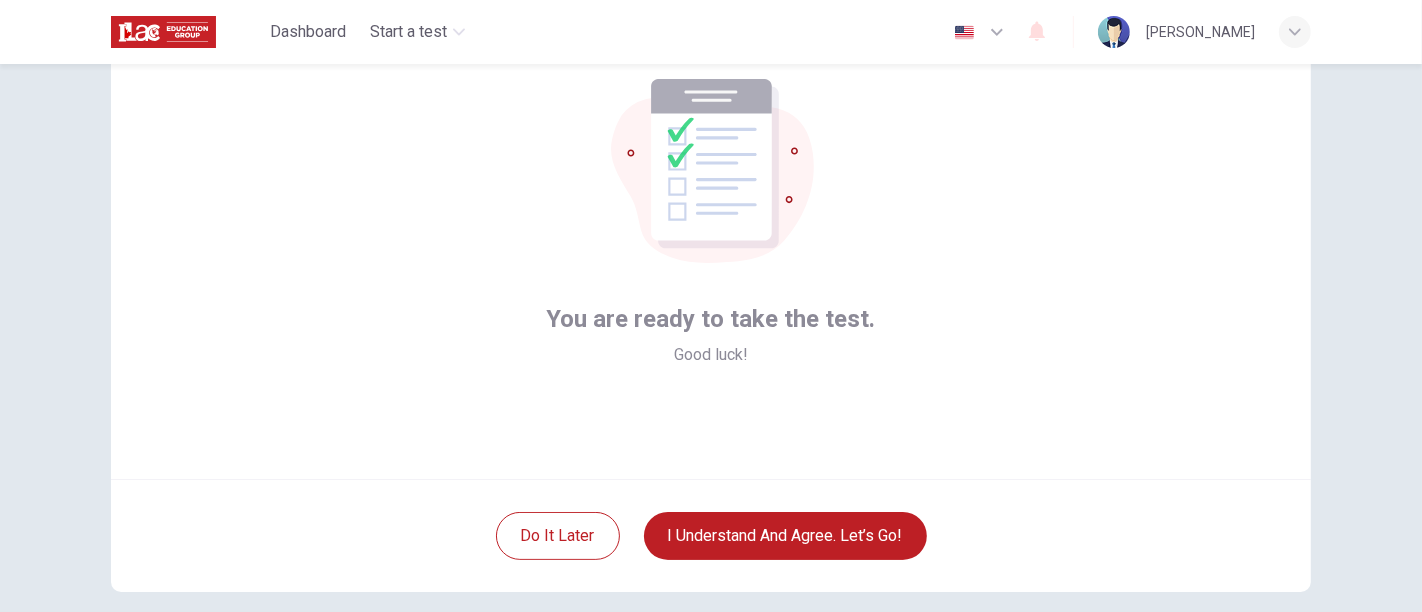 scroll, scrollTop: 120, scrollLeft: 0, axis: vertical 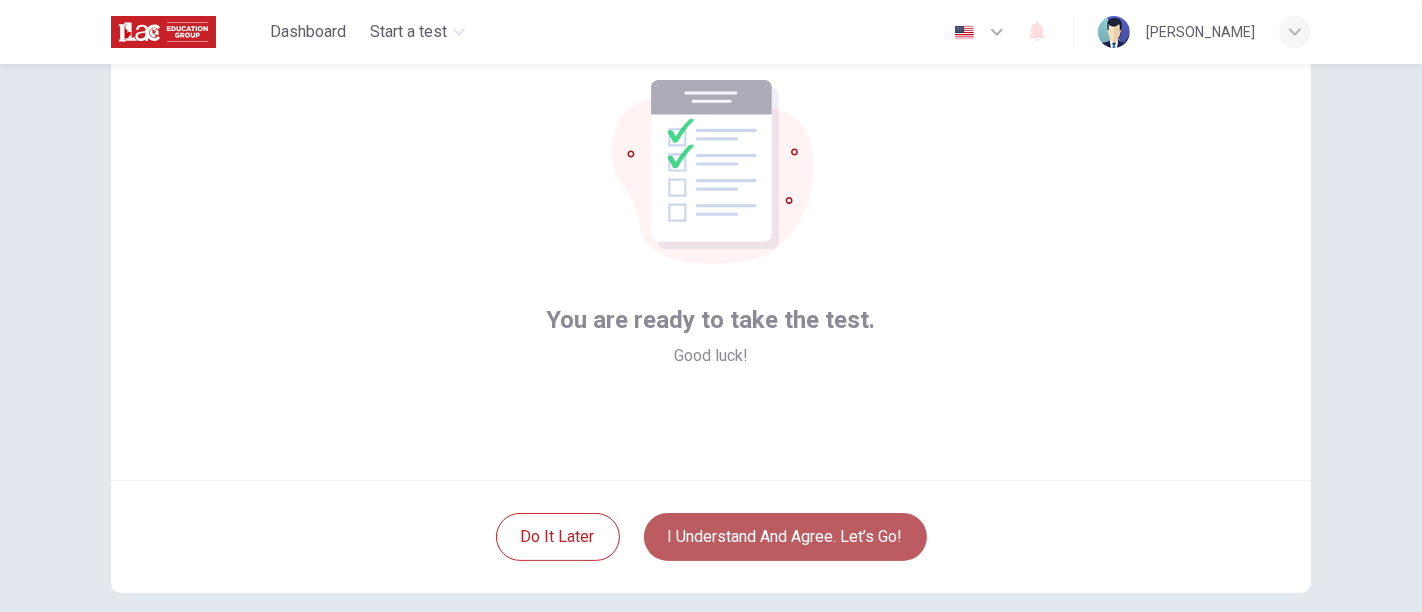 click on "I understand and agree. Let’s go!" at bounding box center (785, 537) 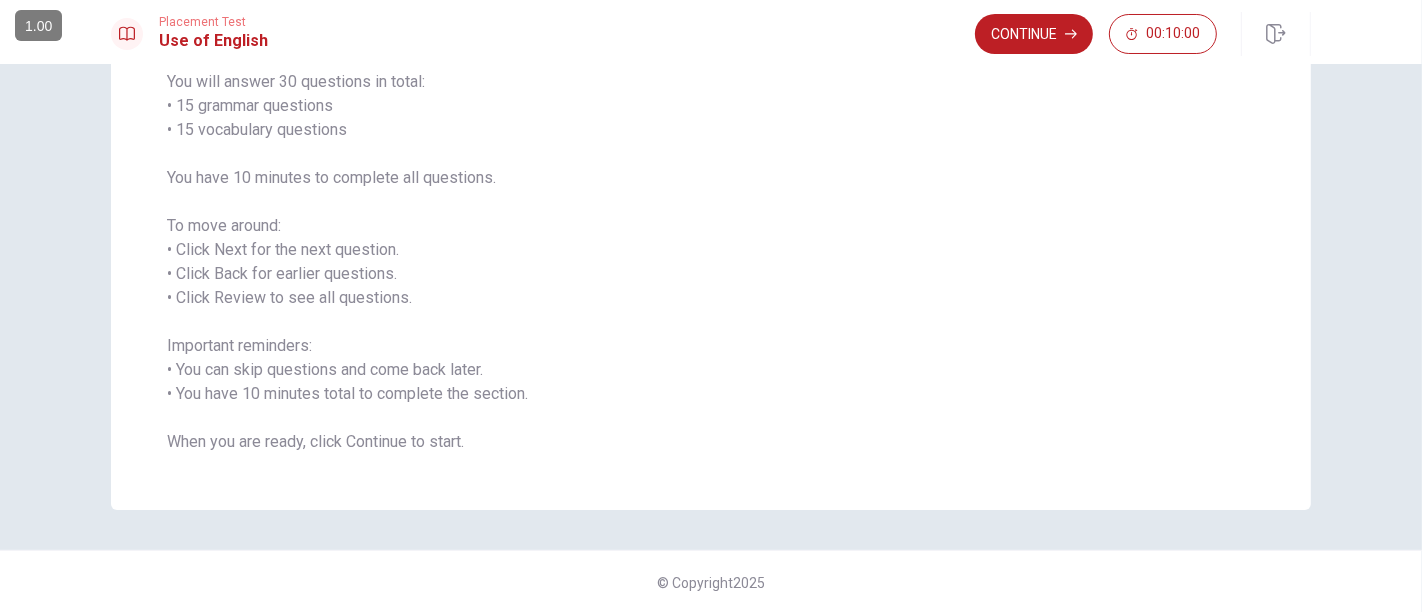 scroll, scrollTop: 30, scrollLeft: 0, axis: vertical 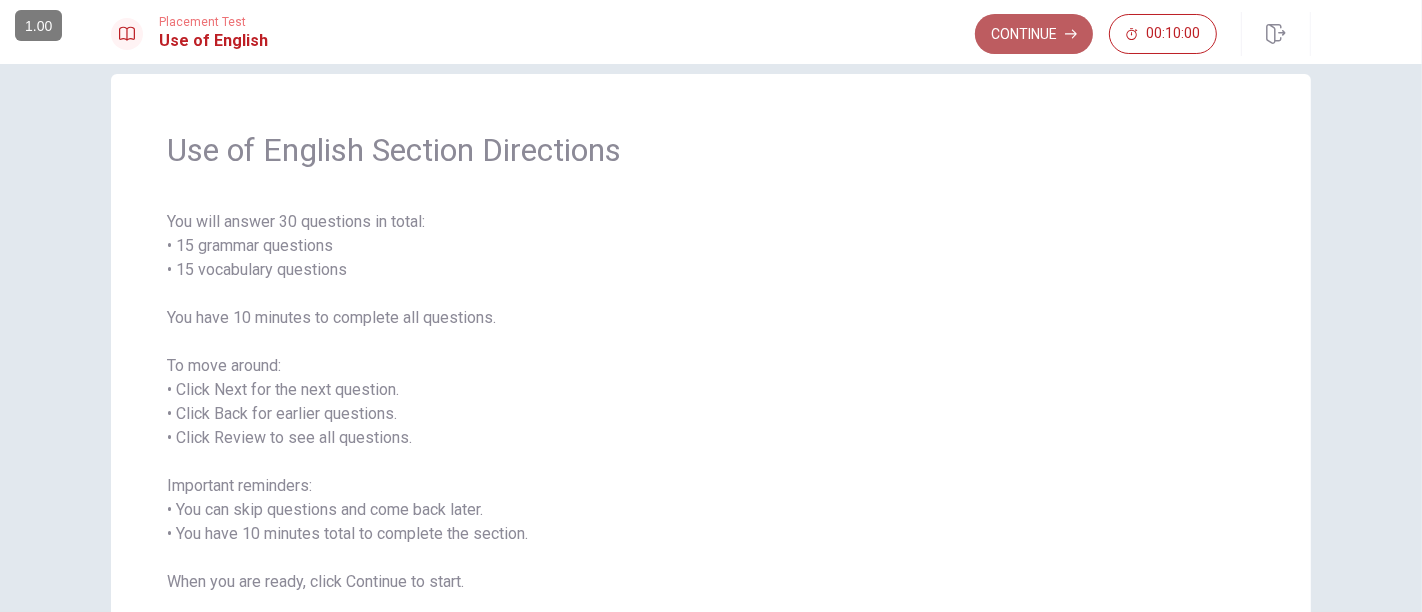 click on "Continue" at bounding box center (1034, 34) 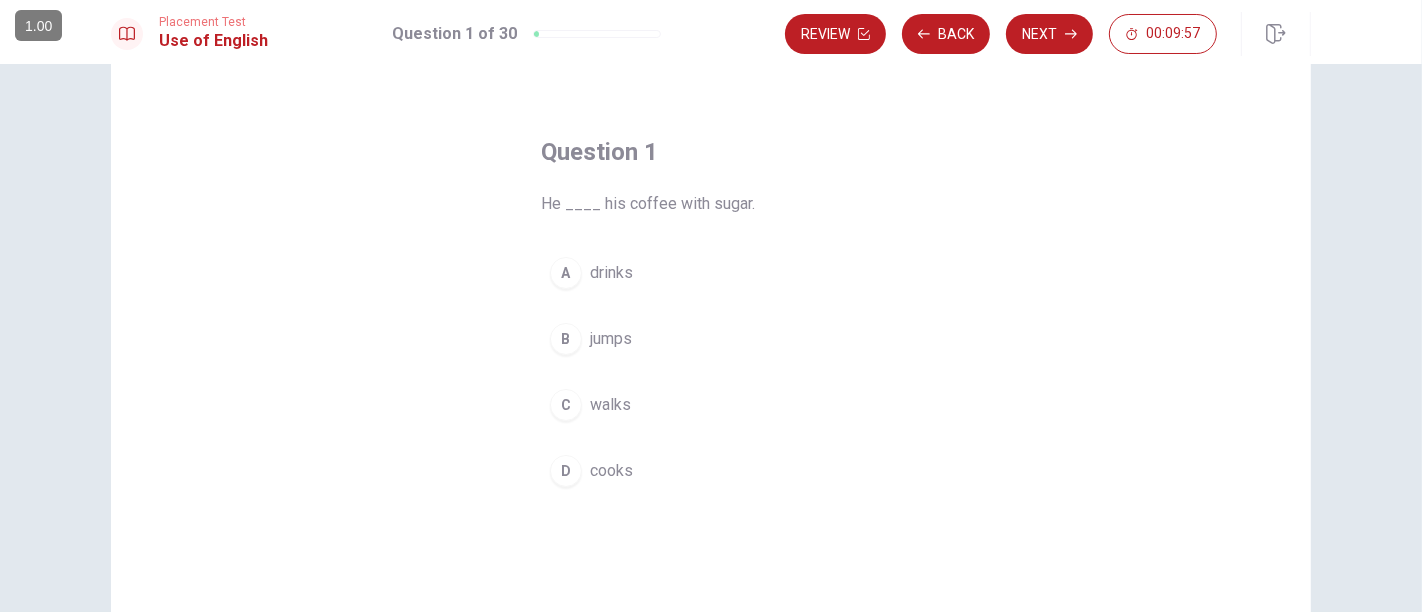scroll, scrollTop: 50, scrollLeft: 0, axis: vertical 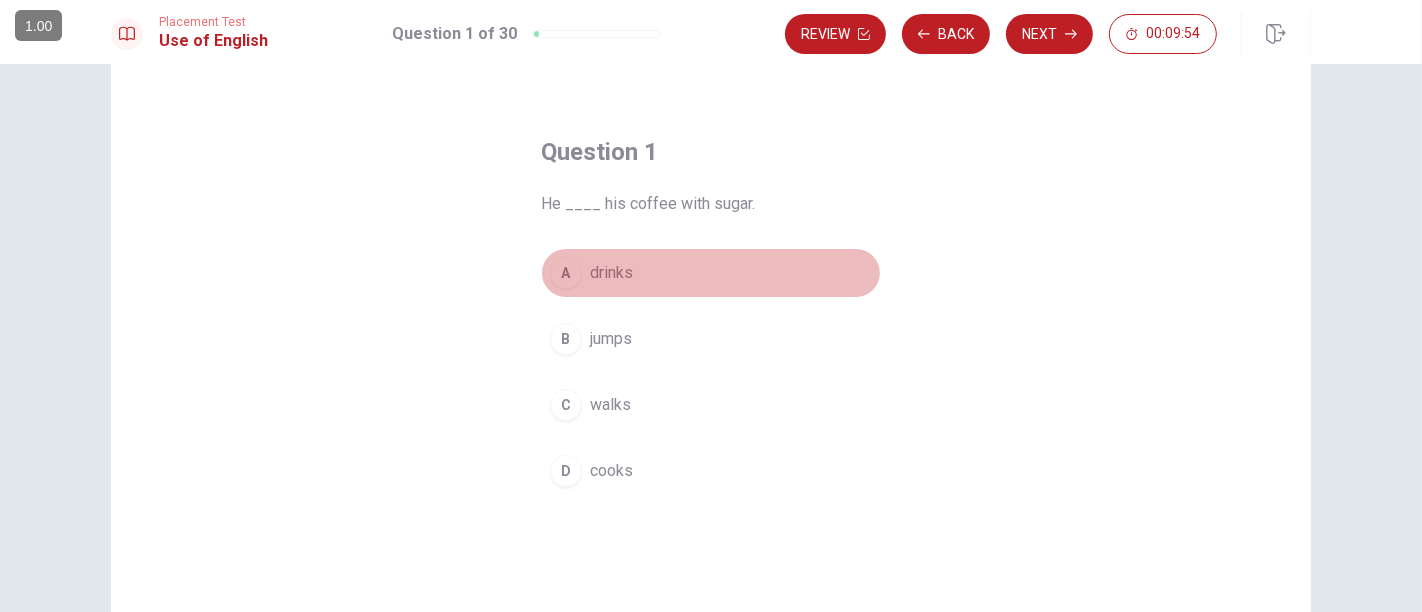 click on "drinks" at bounding box center (611, 273) 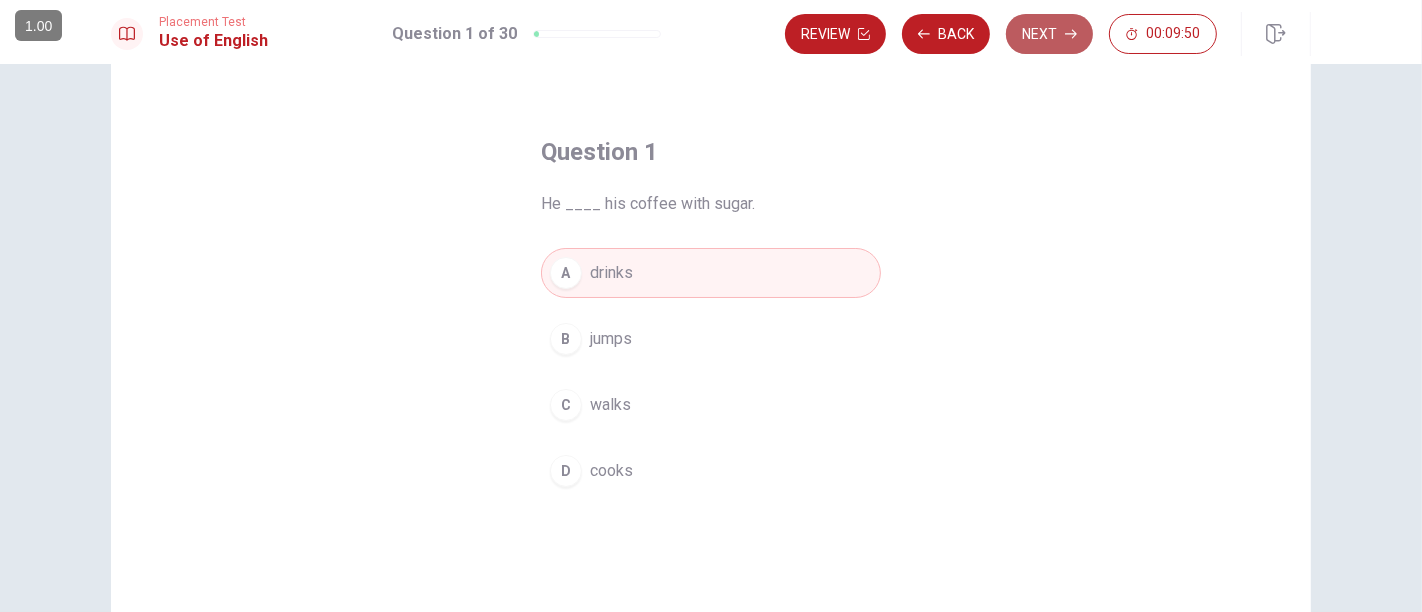 click on "Next" at bounding box center (1049, 34) 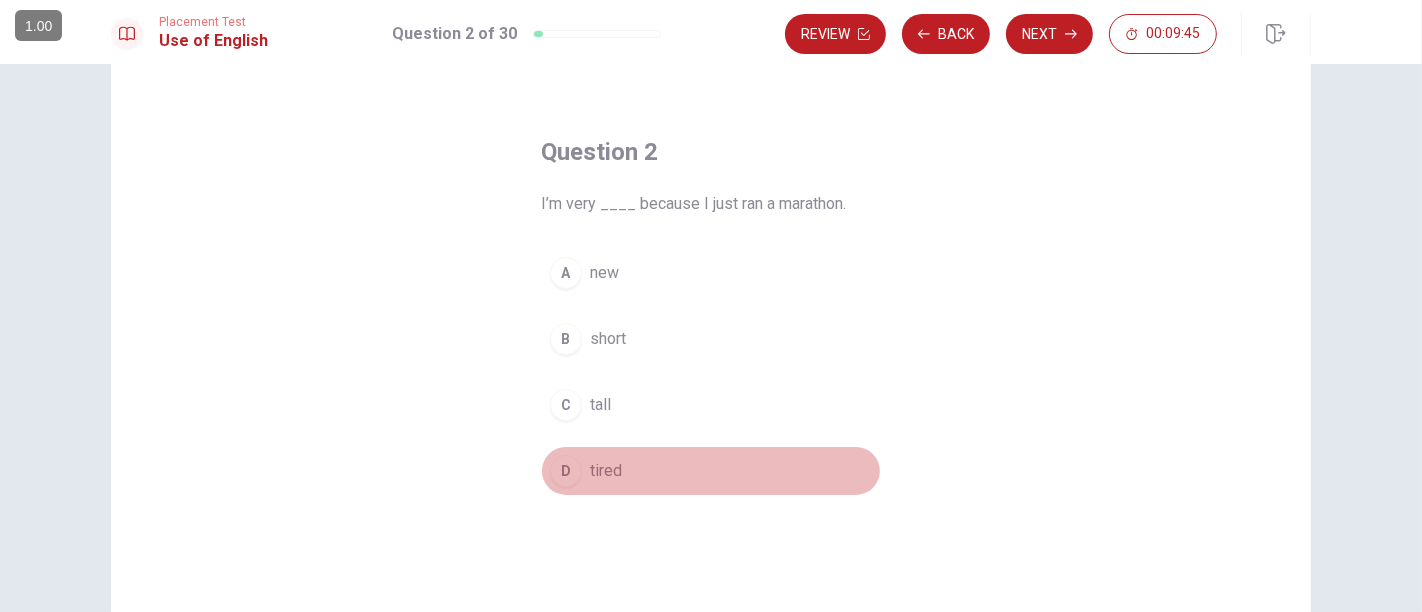 click on "tired" at bounding box center (606, 471) 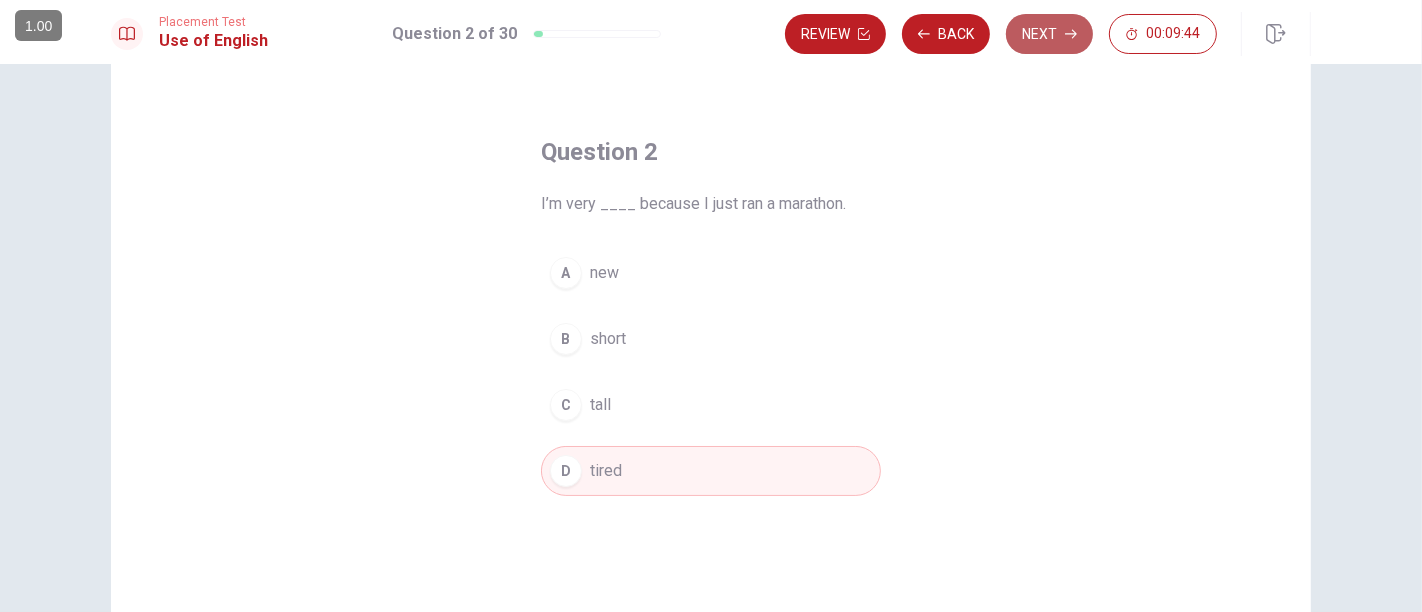 click on "Next" at bounding box center (1049, 34) 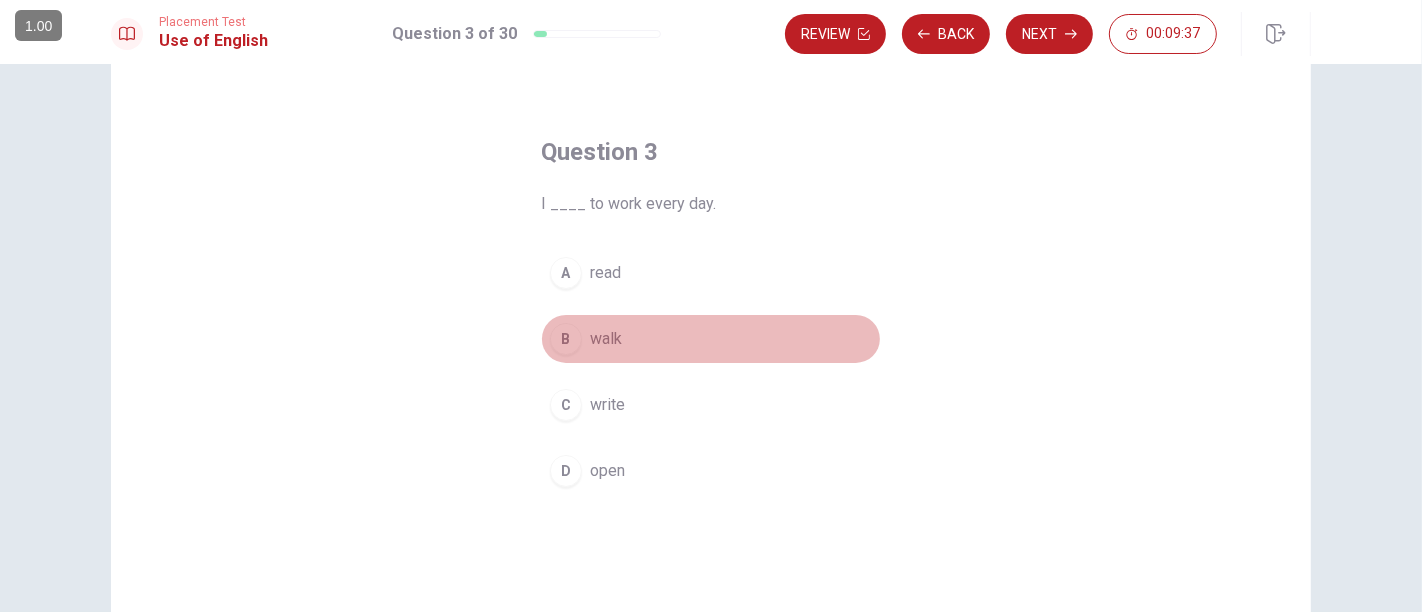 click on "B walk" at bounding box center [711, 339] 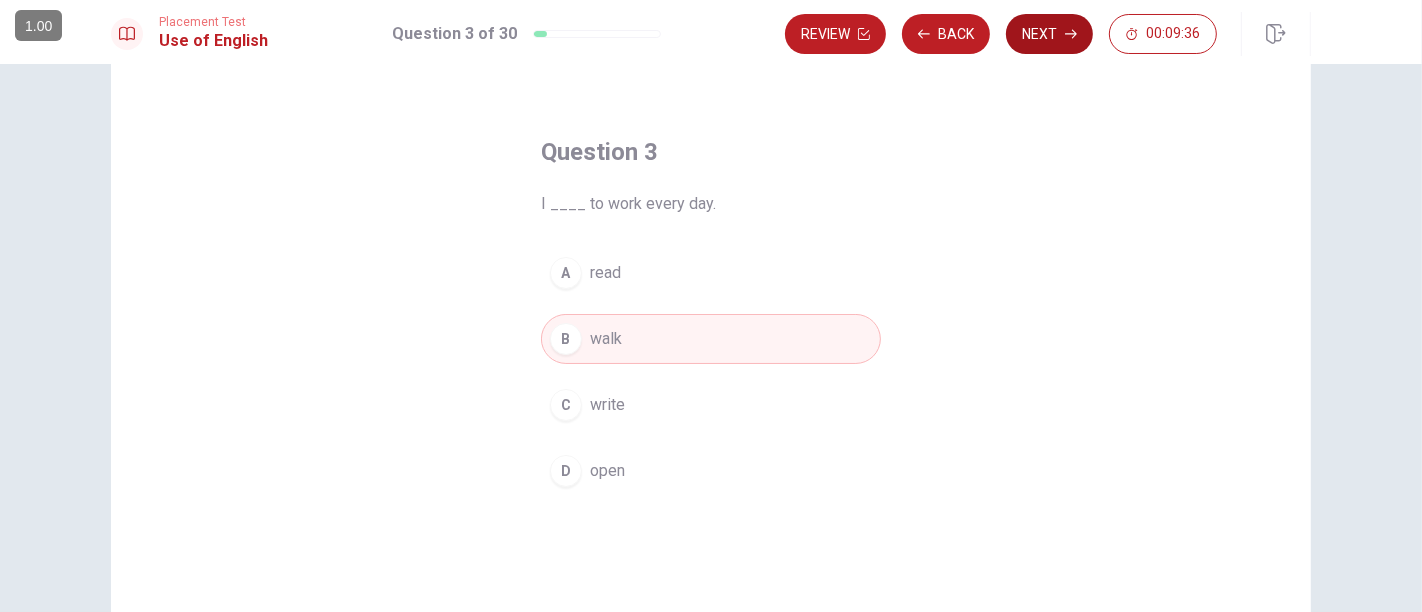 click on "Next" at bounding box center (1049, 34) 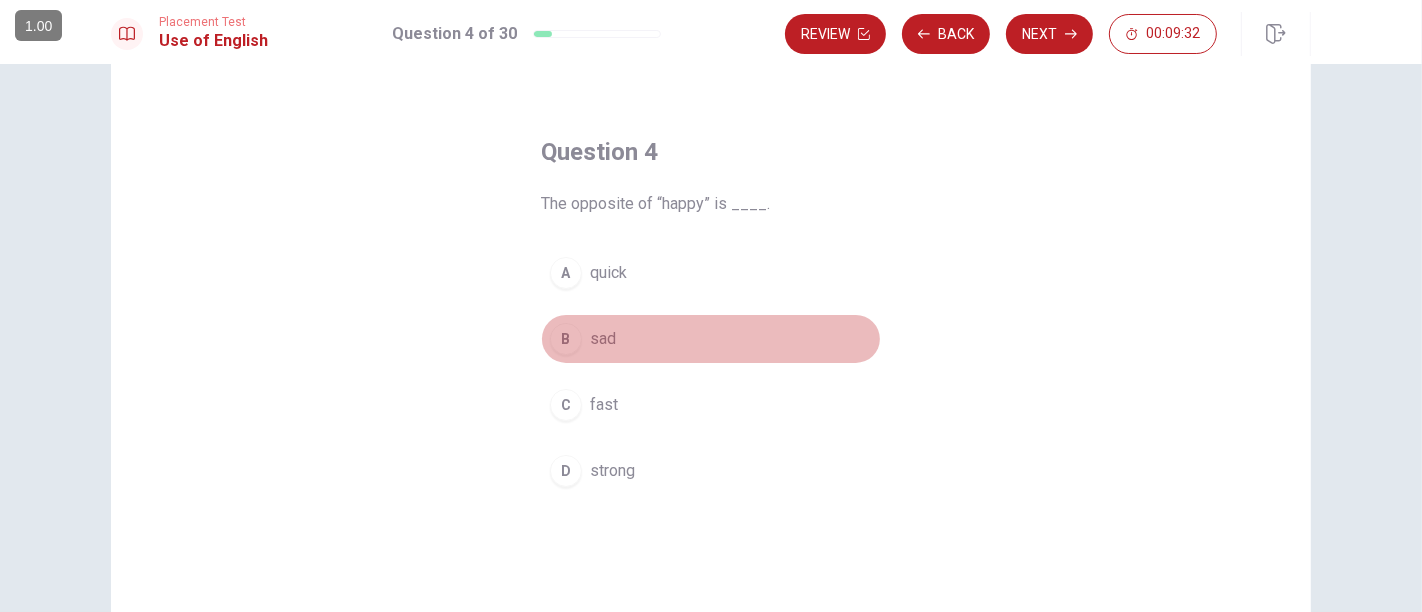 click on "sad" at bounding box center (603, 339) 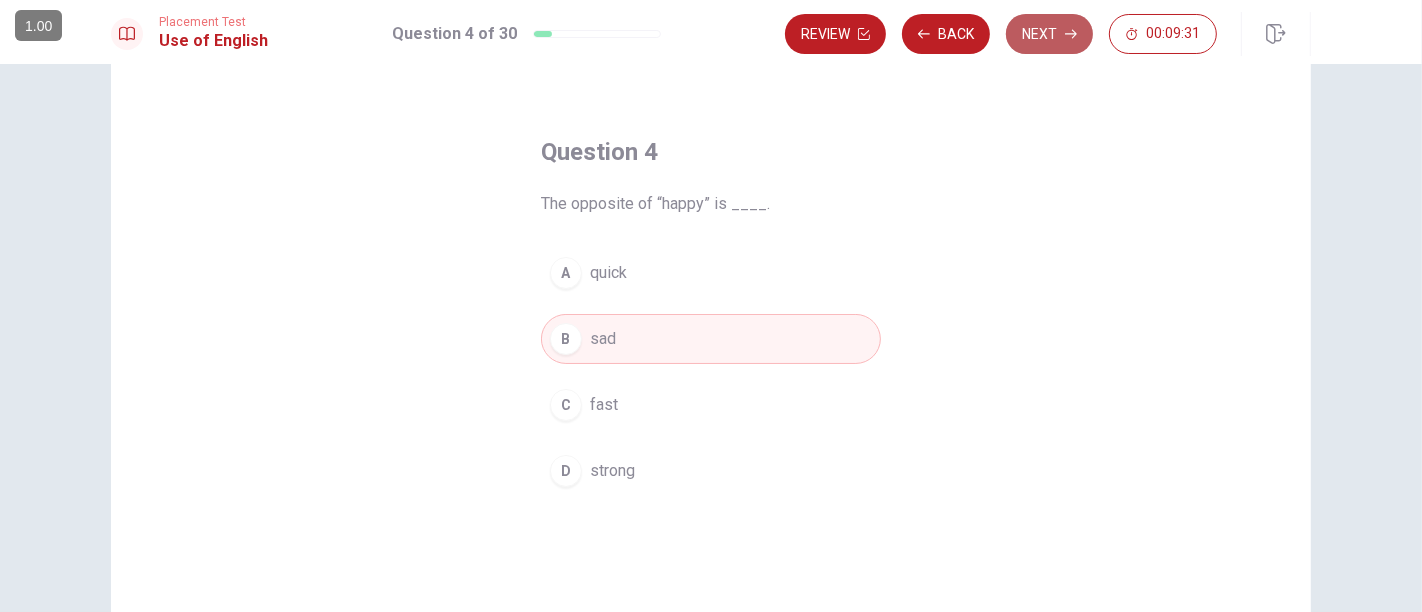 click on "Next" at bounding box center [1049, 34] 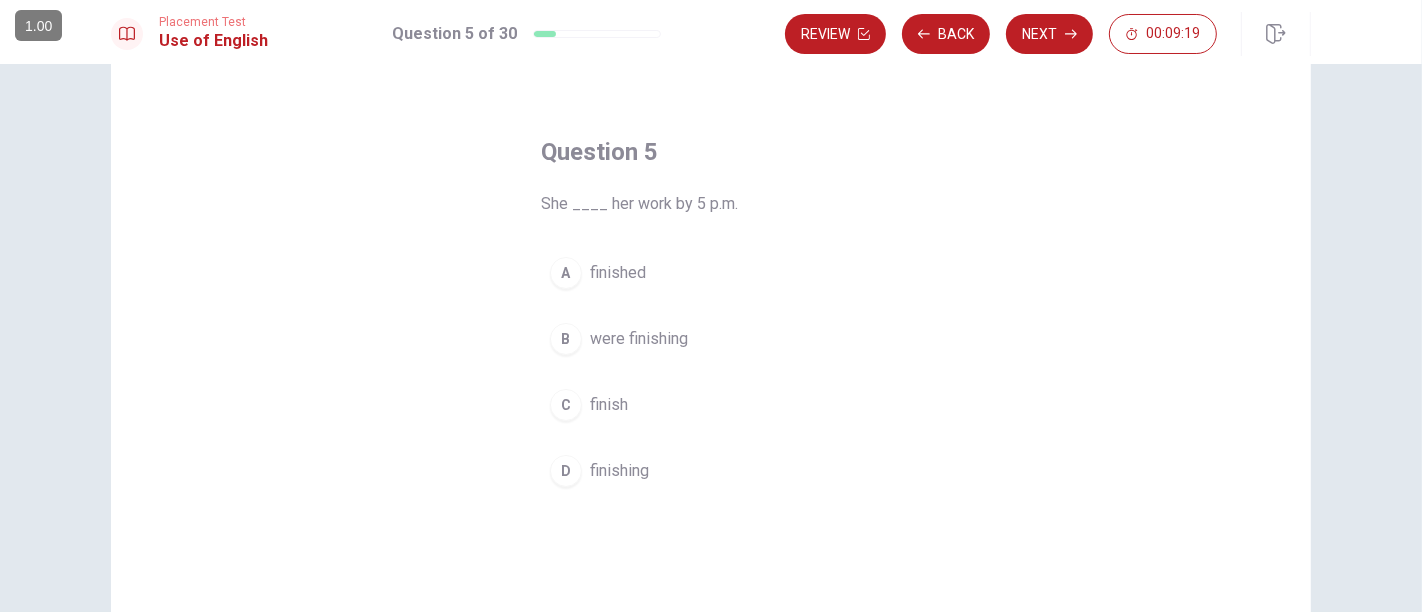 click on "A finished" at bounding box center (711, 273) 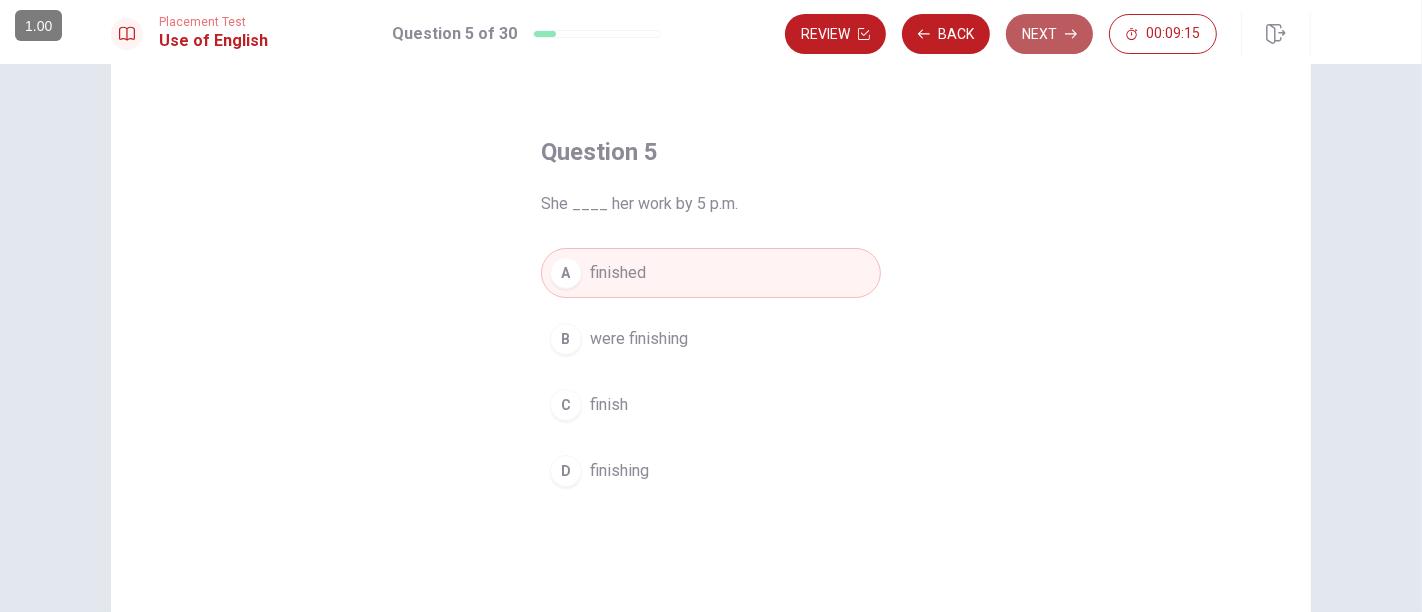 click on "Next" at bounding box center (1049, 34) 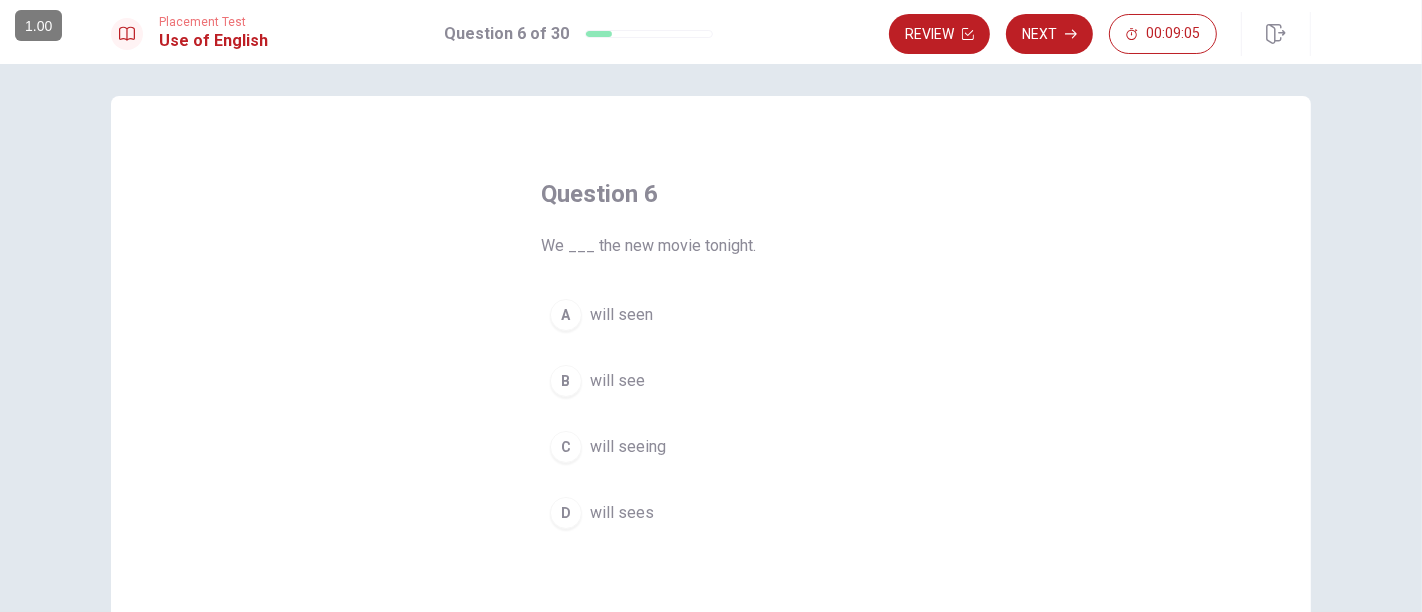 scroll, scrollTop: 5, scrollLeft: 0, axis: vertical 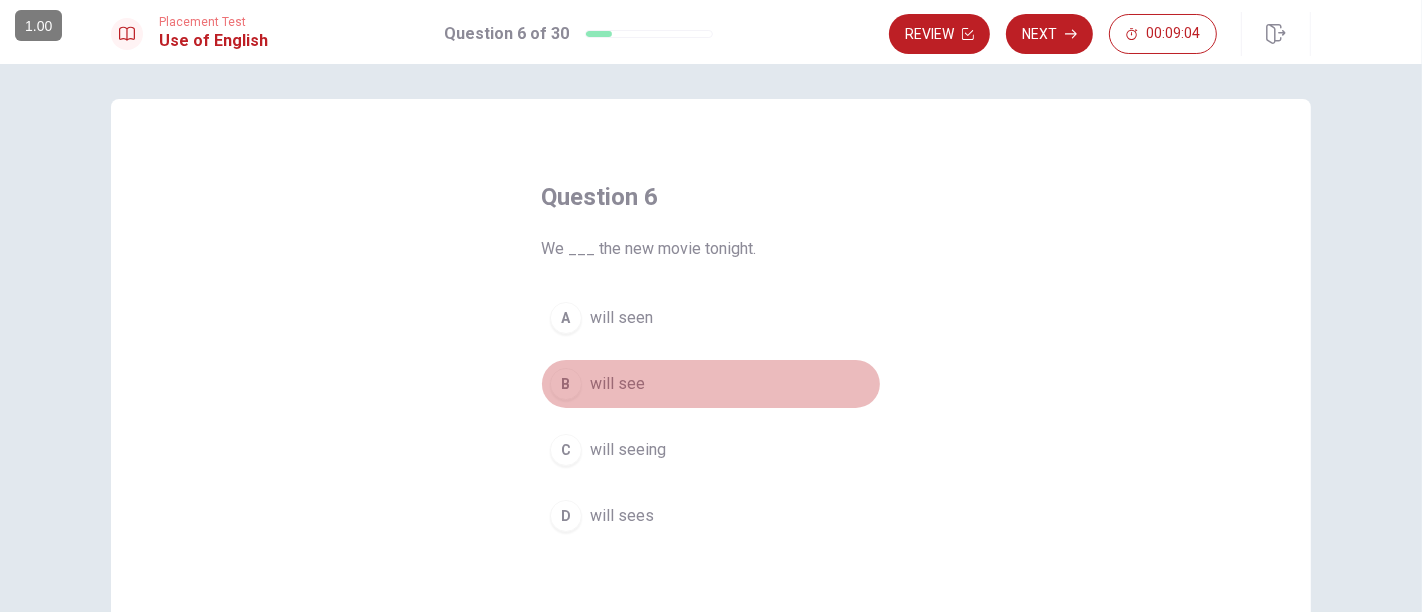 click on "will see" at bounding box center (617, 384) 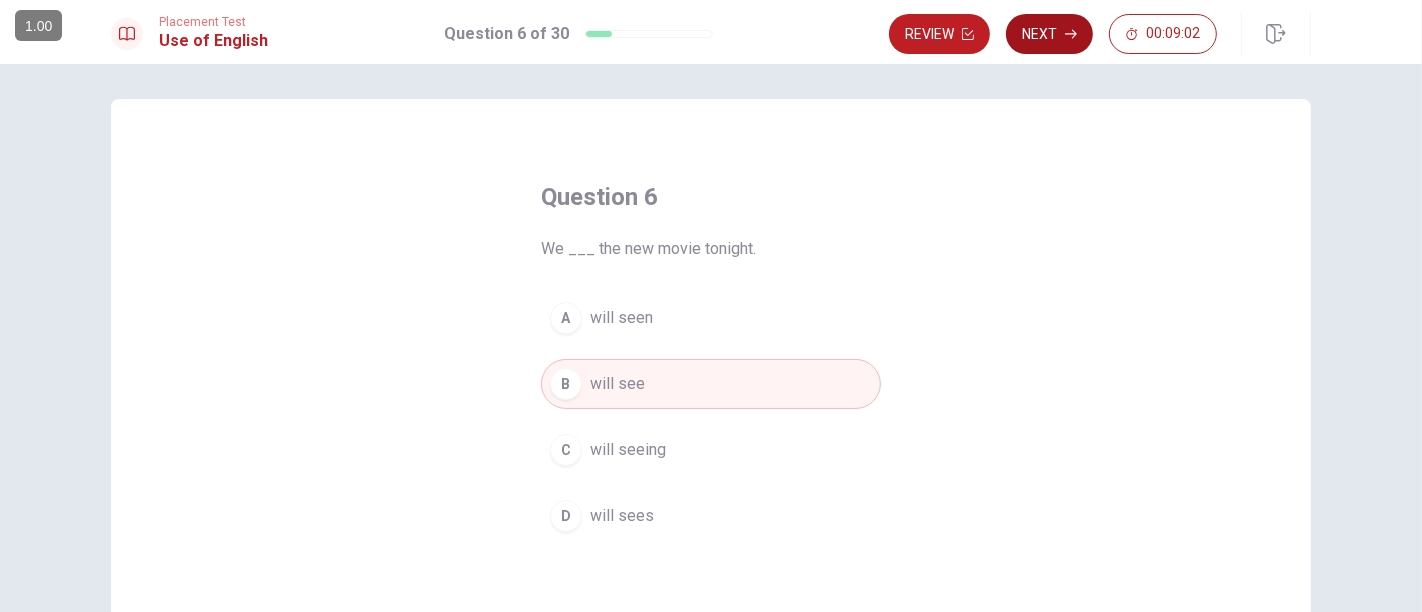 click on "Next" at bounding box center [1049, 34] 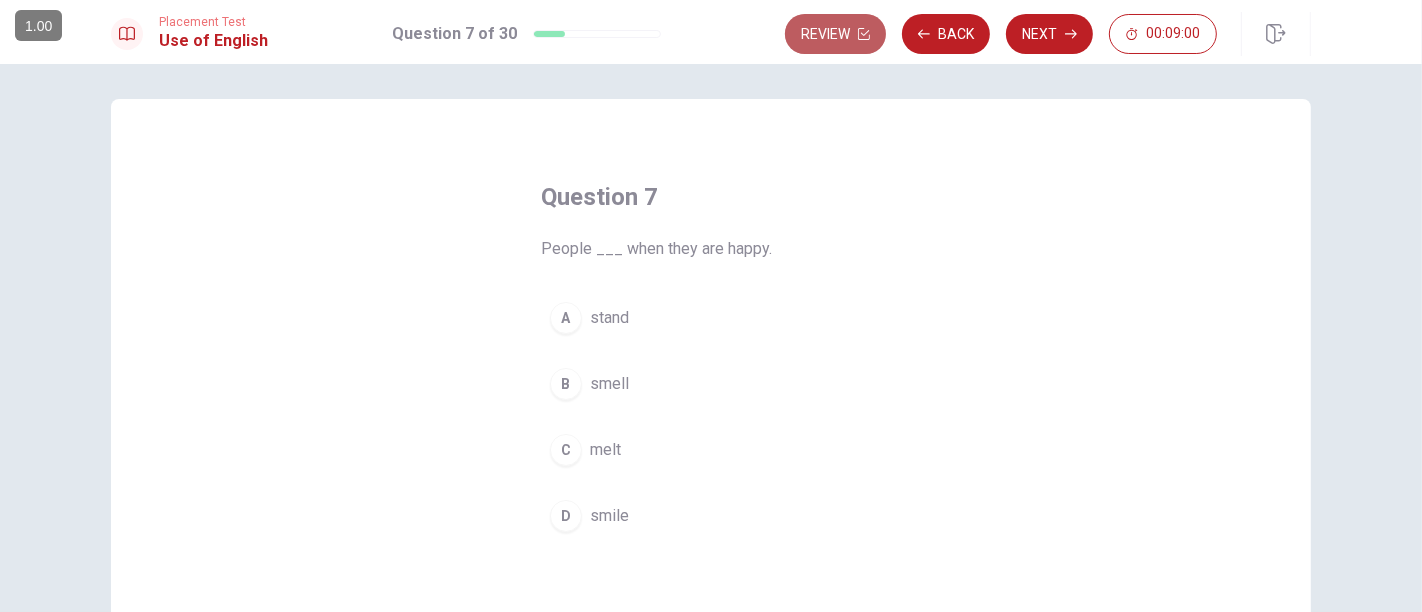 click on "Review" at bounding box center [835, 34] 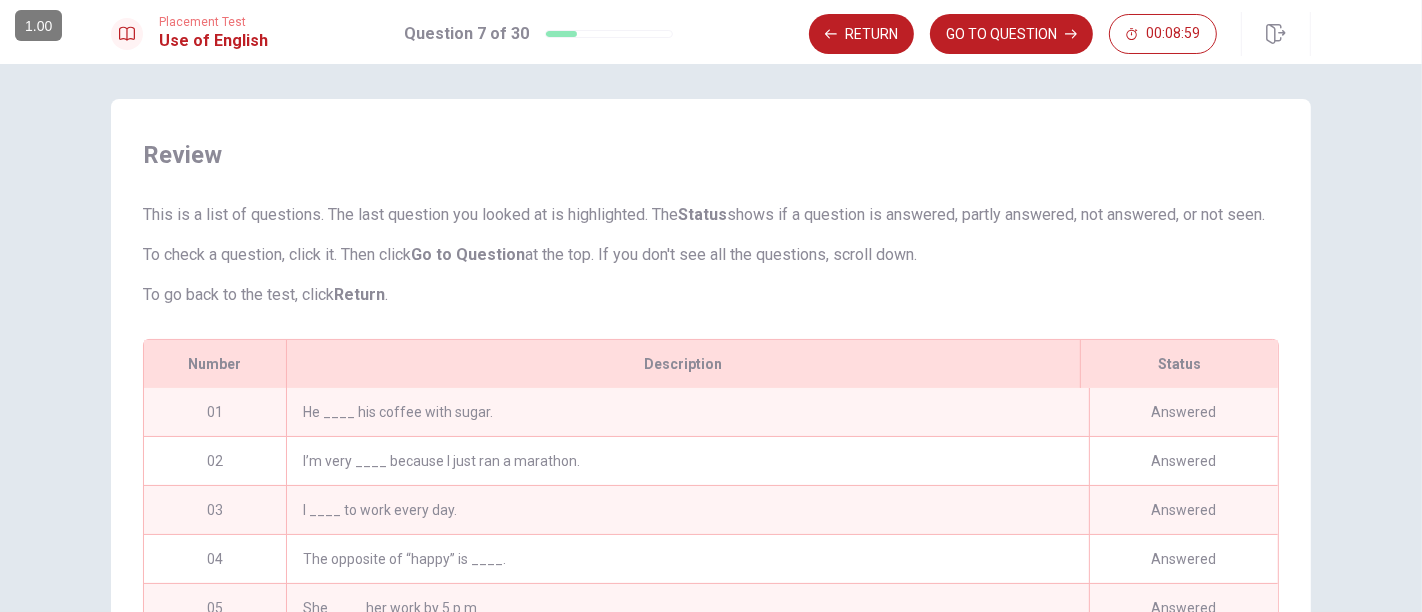scroll, scrollTop: 273, scrollLeft: 0, axis: vertical 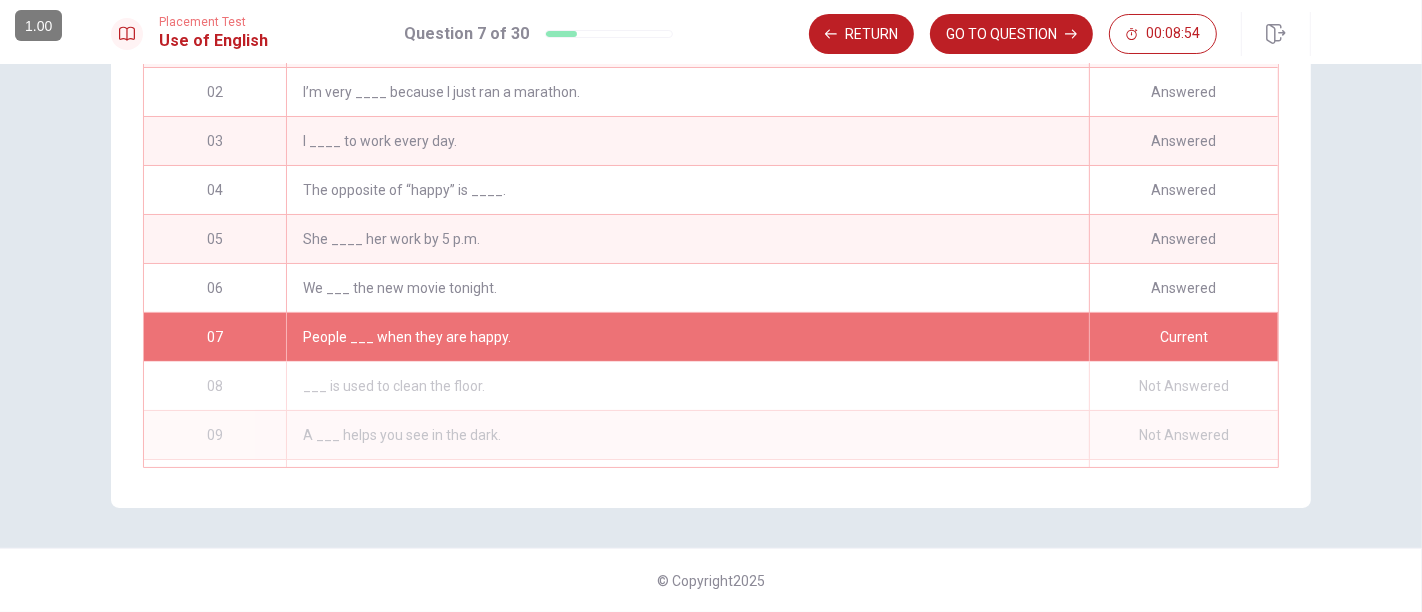 click on "Answered" at bounding box center [1183, 239] 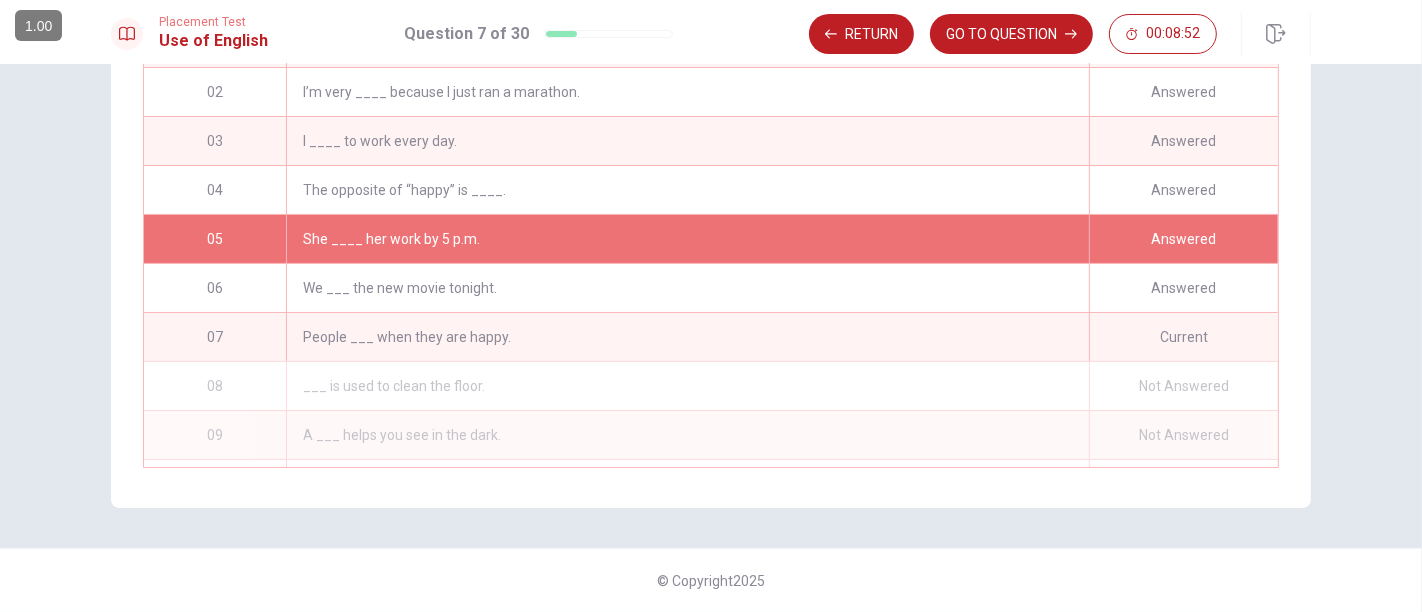 click on "Answered" at bounding box center (1183, 239) 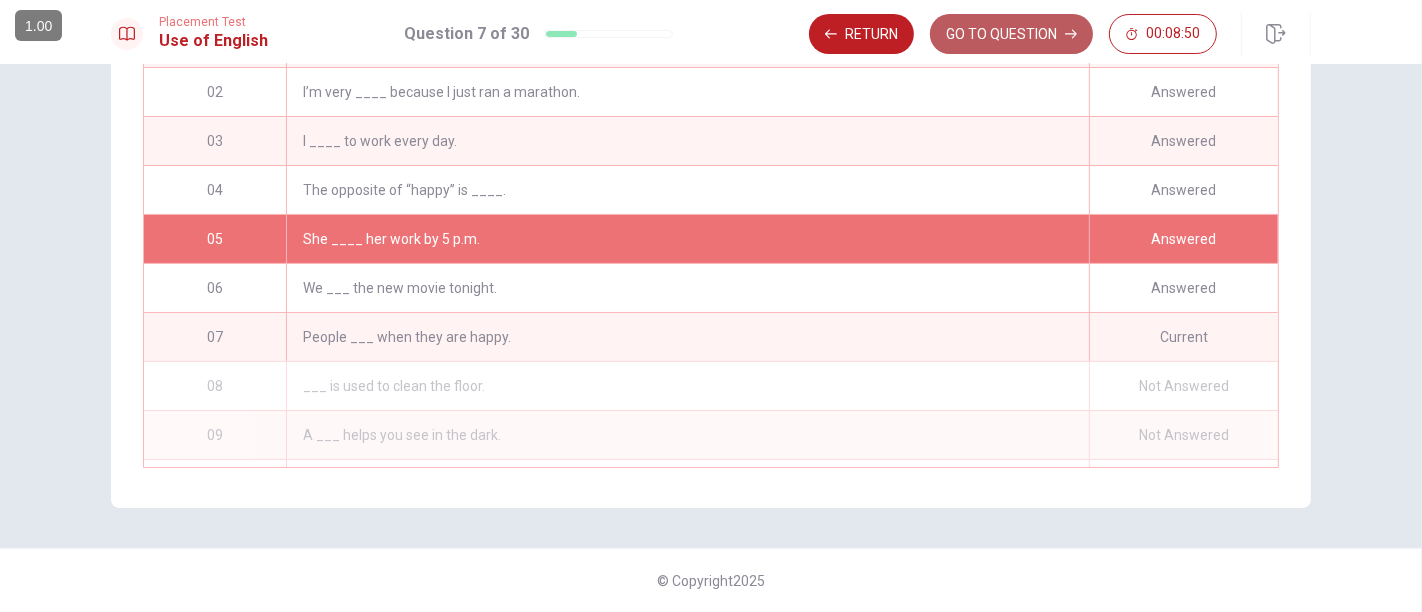 click on "GO TO QUESTION" at bounding box center (1011, 34) 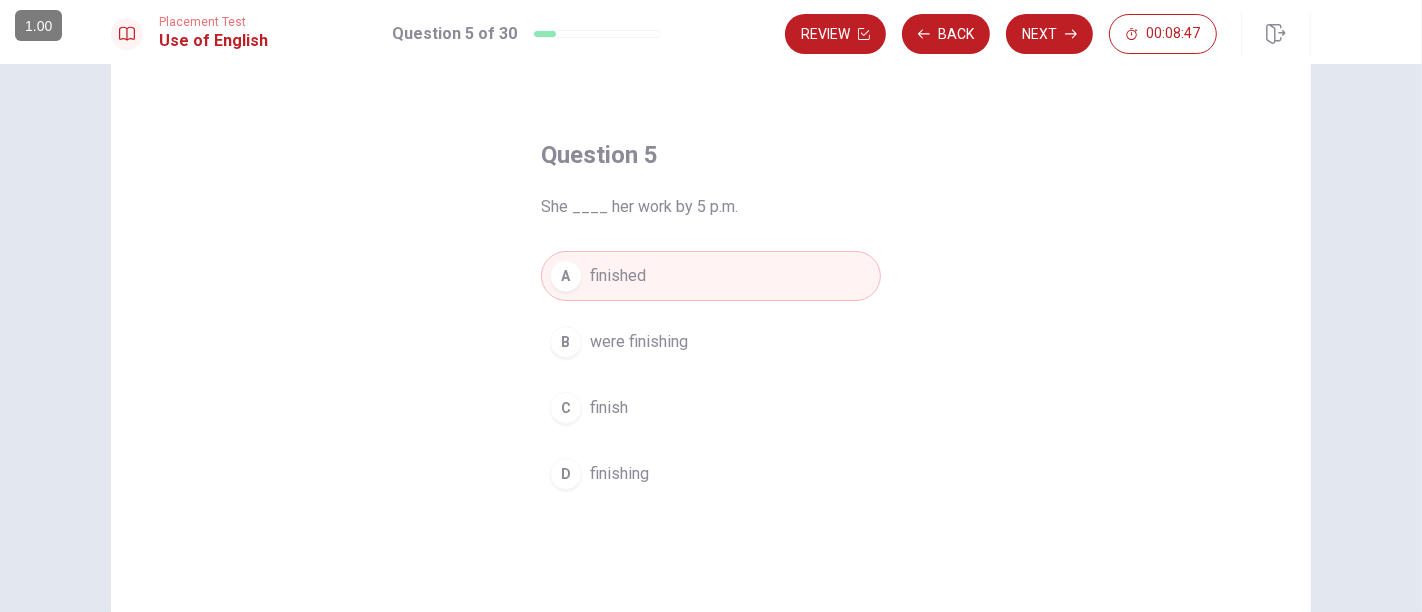 scroll, scrollTop: 45, scrollLeft: 0, axis: vertical 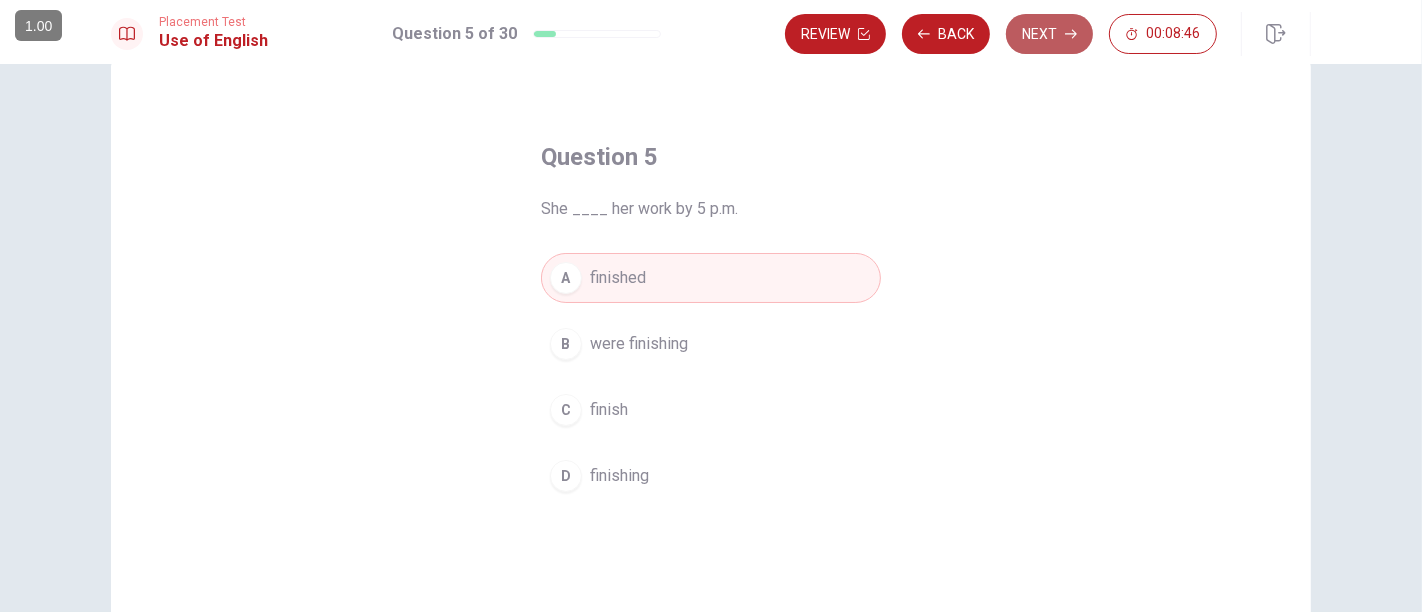click on "Next" at bounding box center [1049, 34] 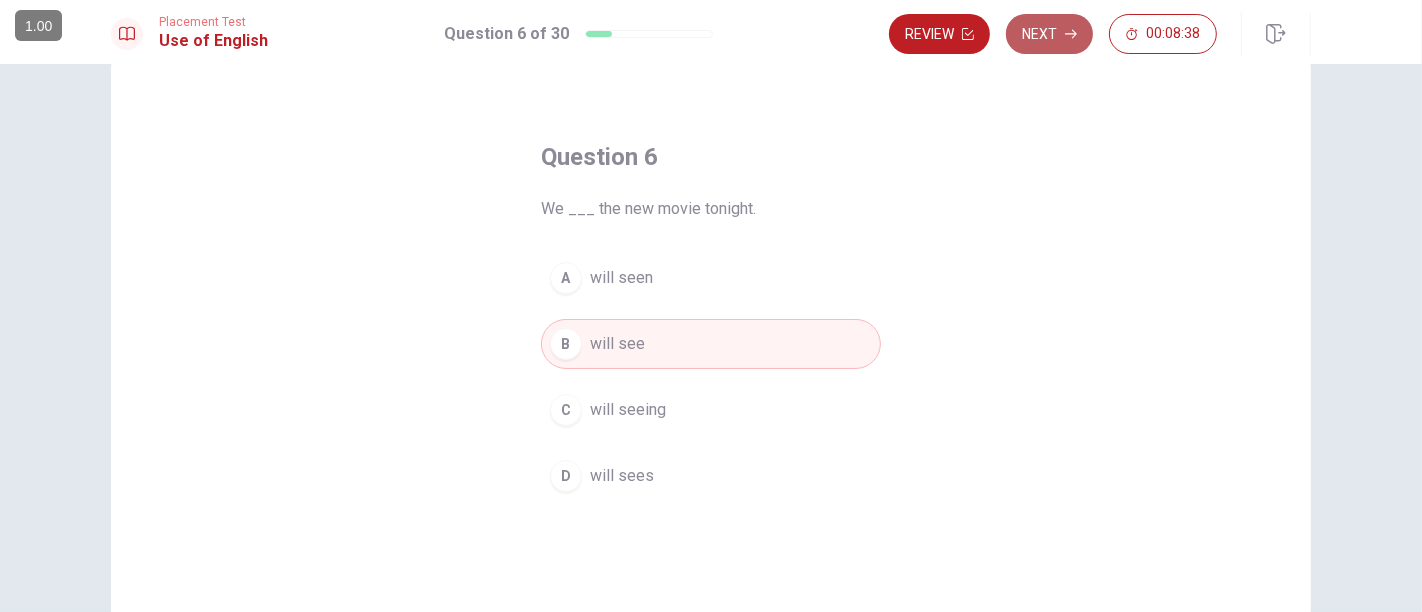 click on "Next" at bounding box center [1049, 34] 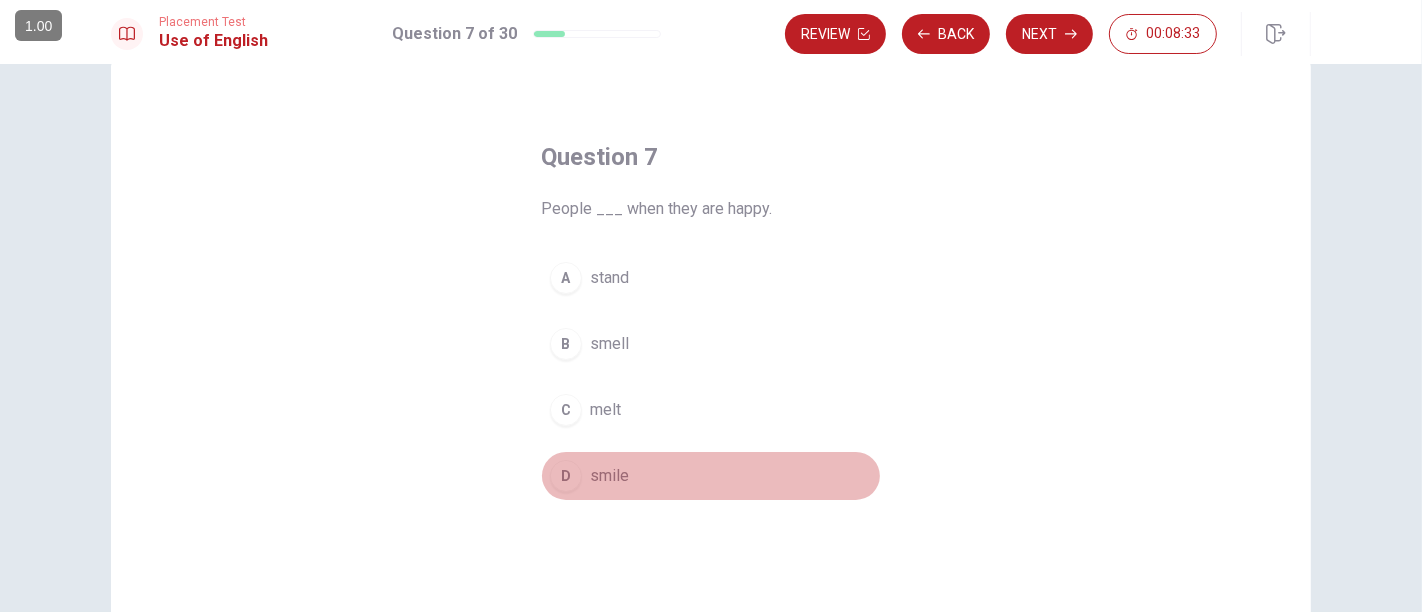 click on "D smile" at bounding box center [711, 476] 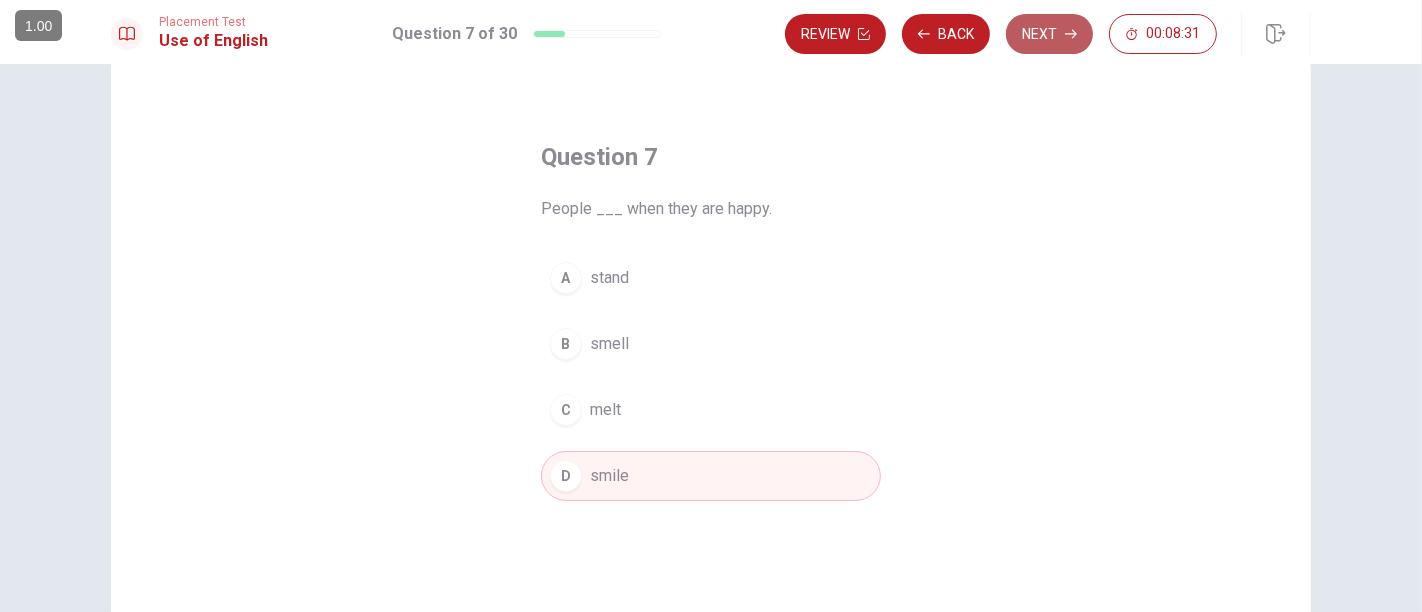 click on "Next" at bounding box center [1049, 34] 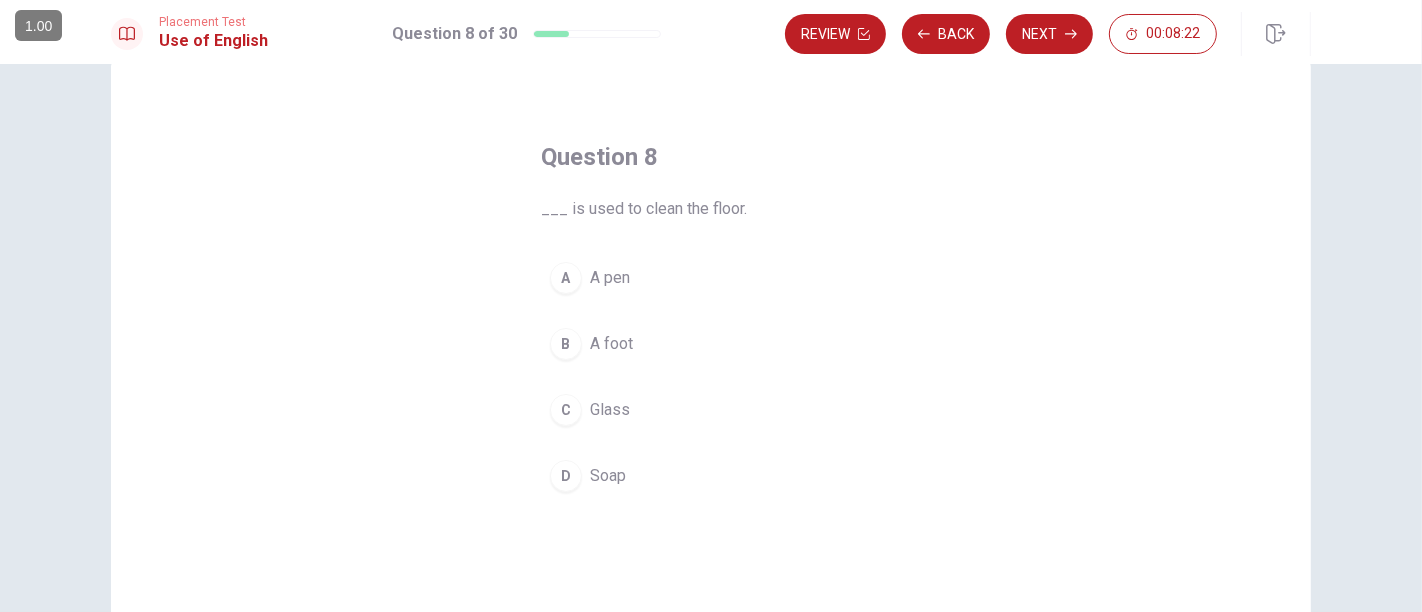 click on "Soap" at bounding box center [608, 476] 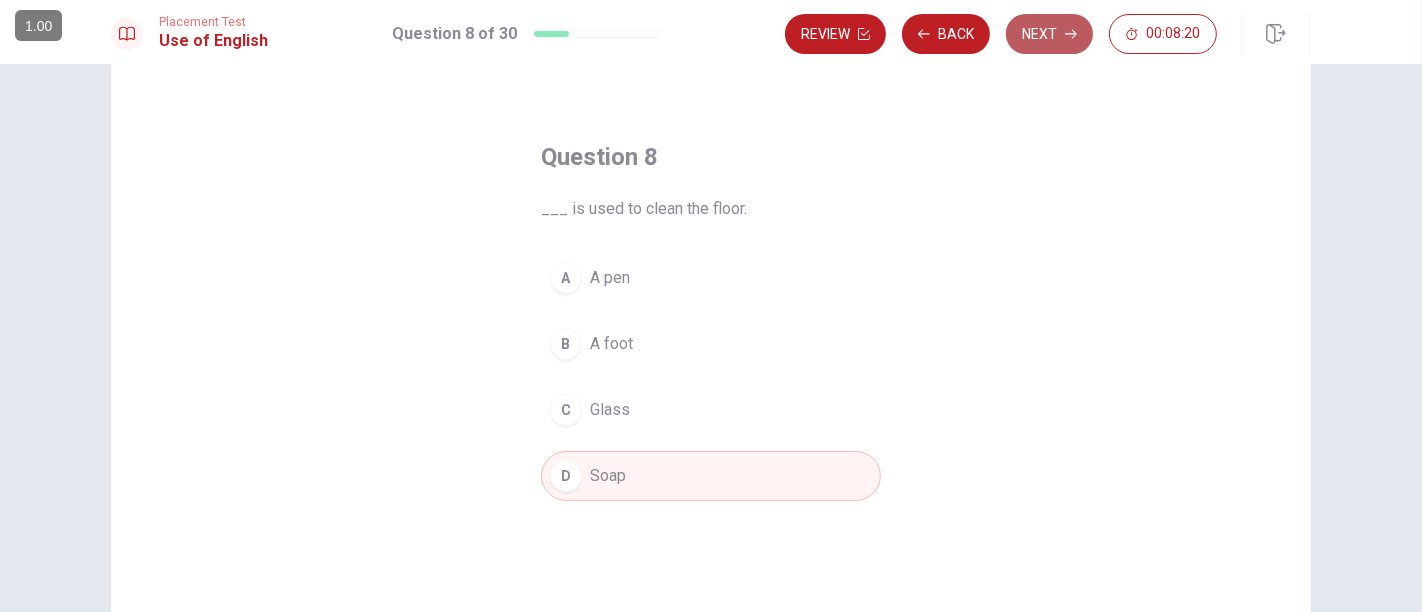 click on "Next" at bounding box center [1049, 34] 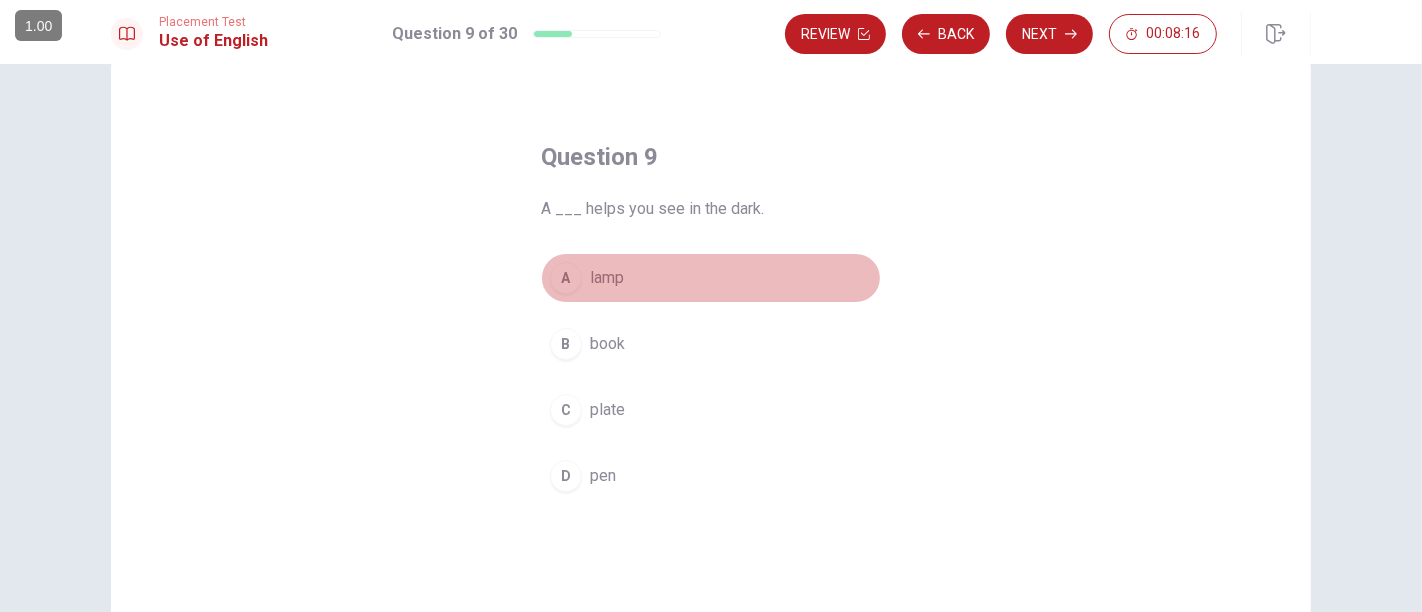 click on "A lamp" at bounding box center [711, 278] 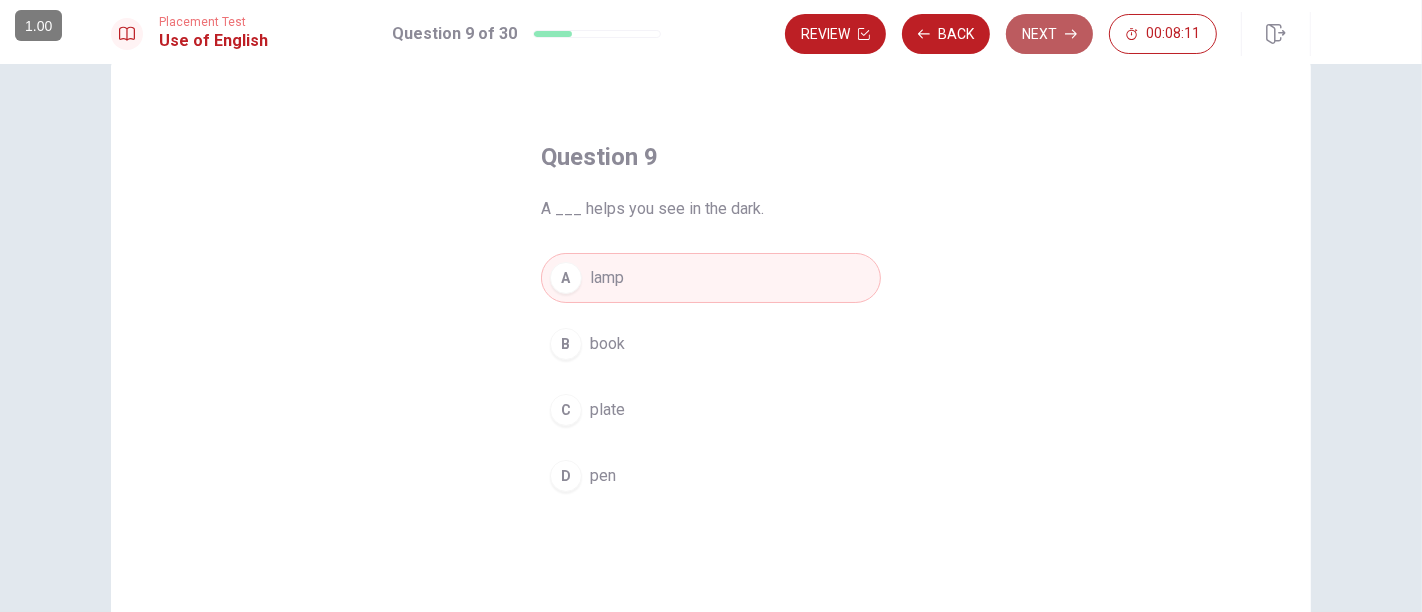 click on "Next" at bounding box center (1049, 34) 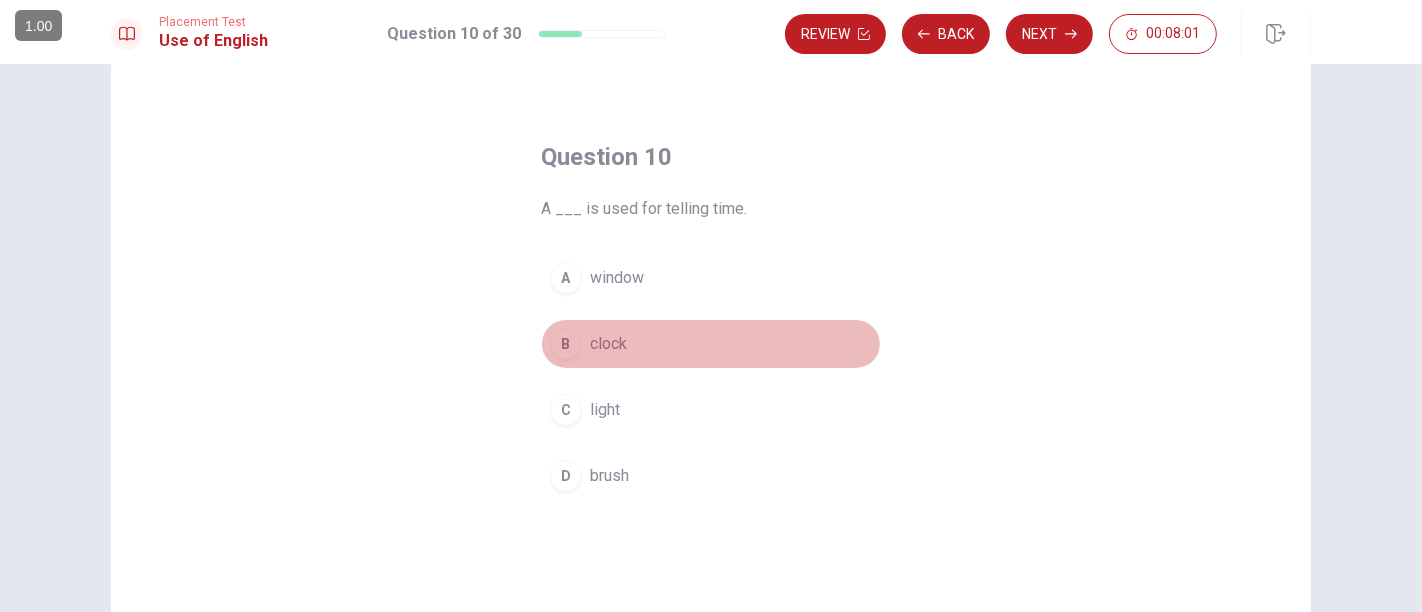 click on "B clock" at bounding box center [711, 344] 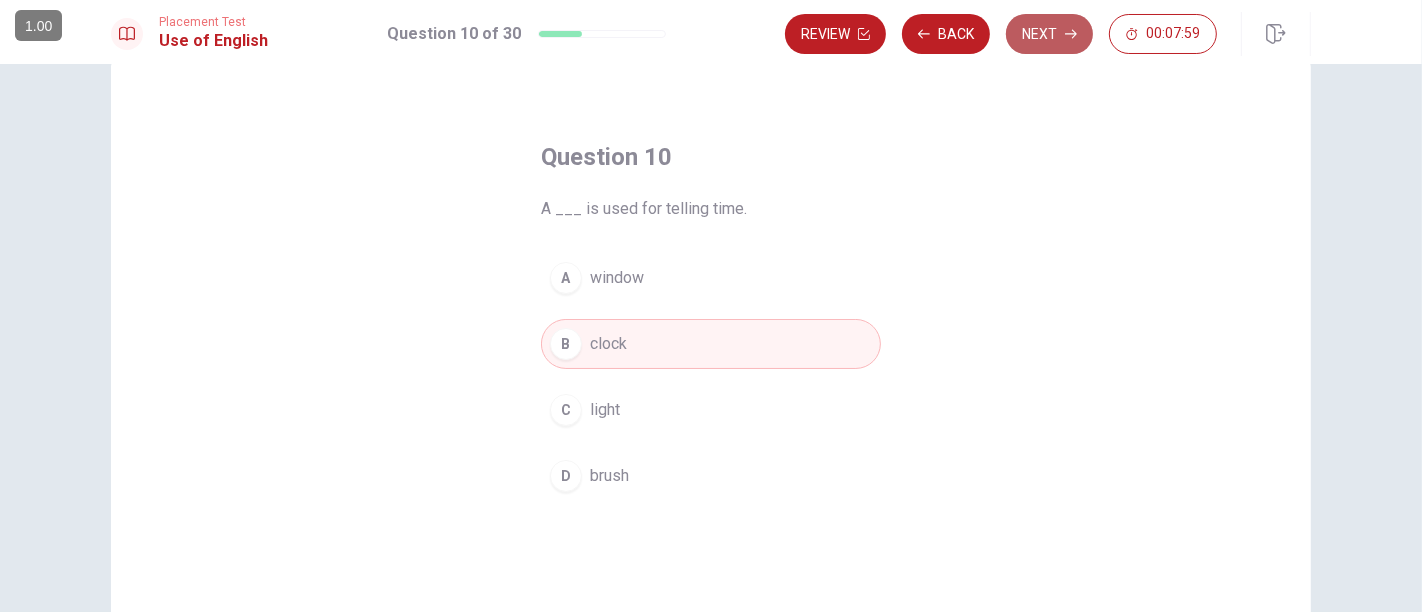 click 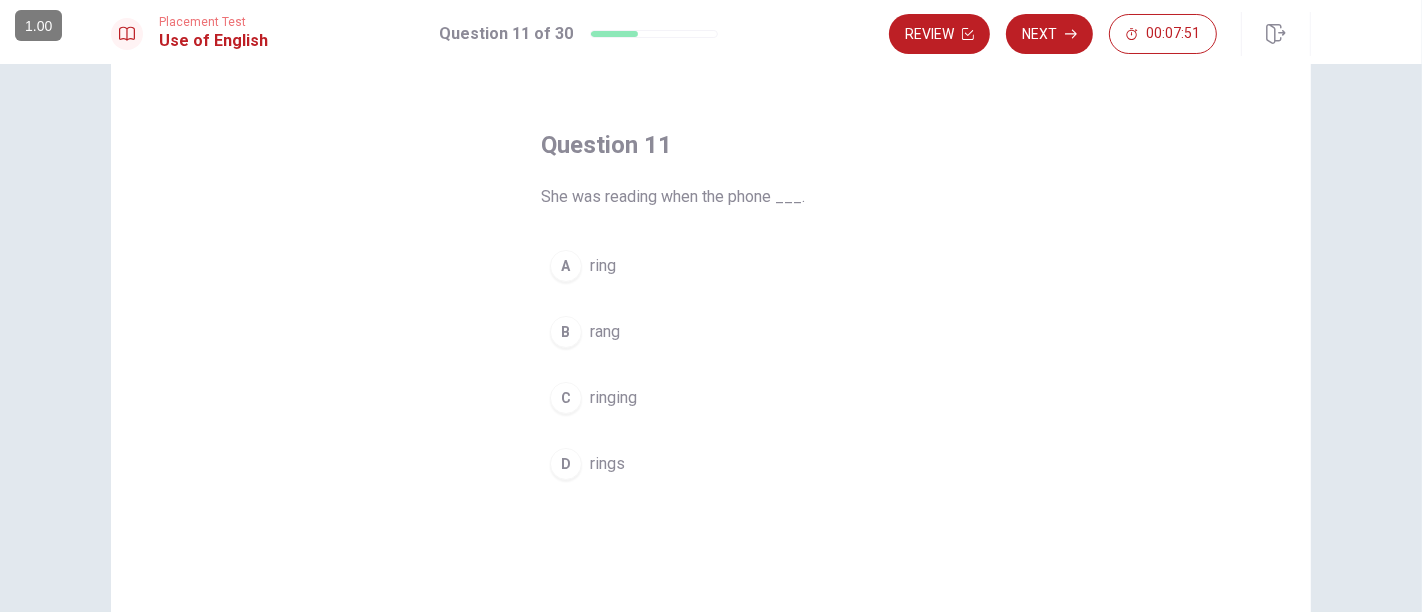 scroll, scrollTop: 57, scrollLeft: 0, axis: vertical 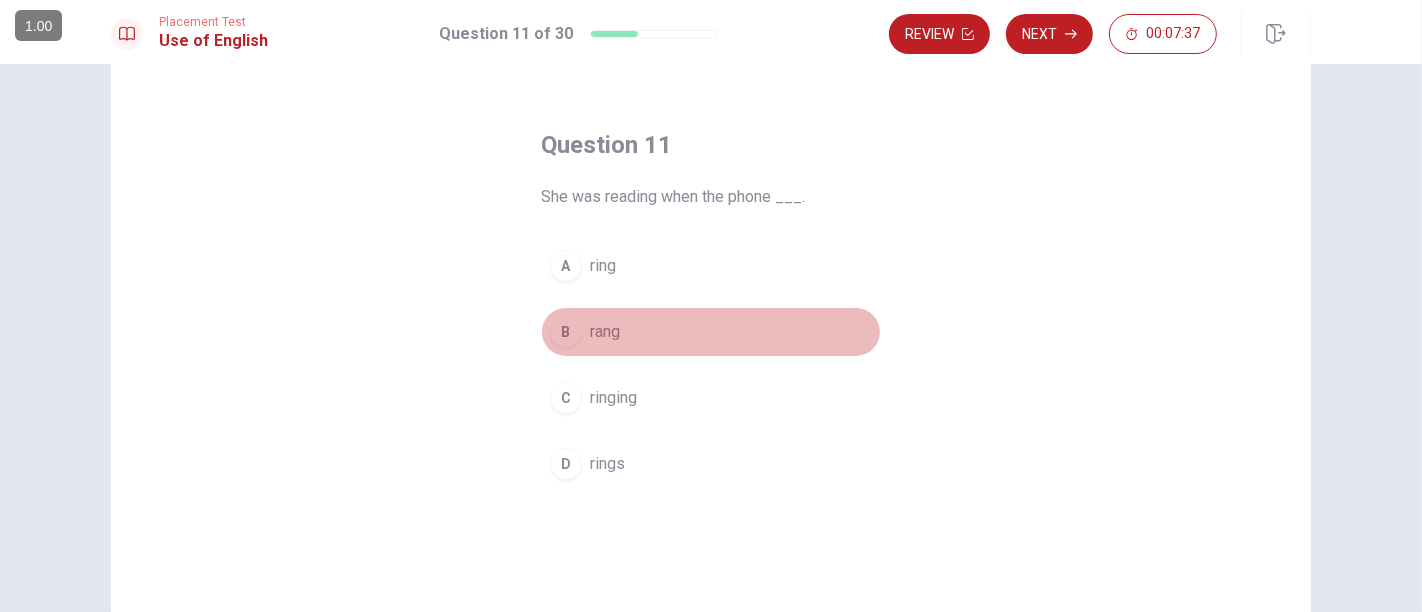 click on "rang" at bounding box center (605, 332) 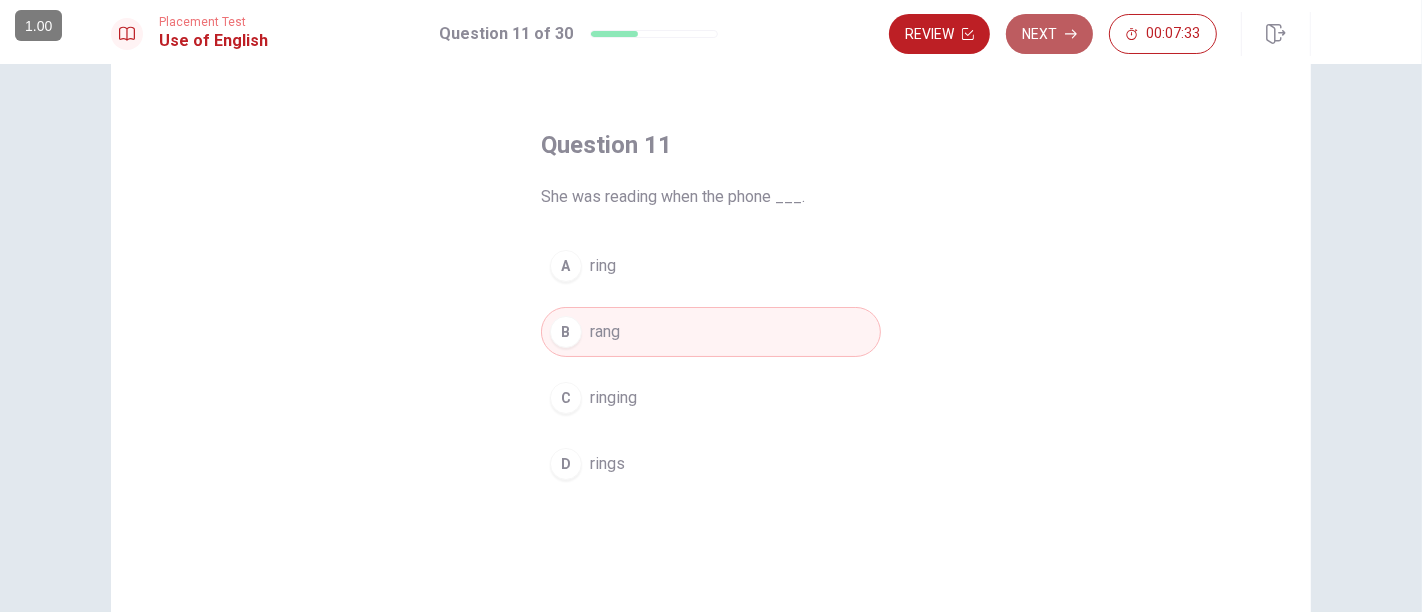 click on "Next" at bounding box center [1049, 34] 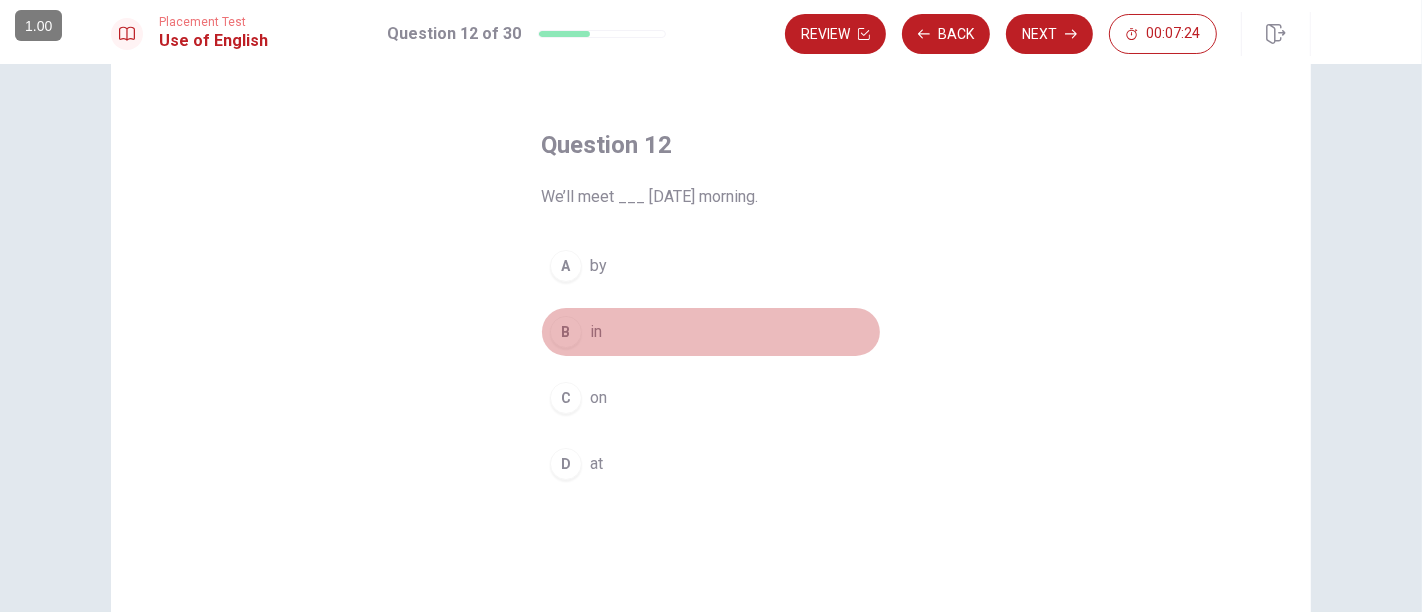 click on "B" at bounding box center (566, 332) 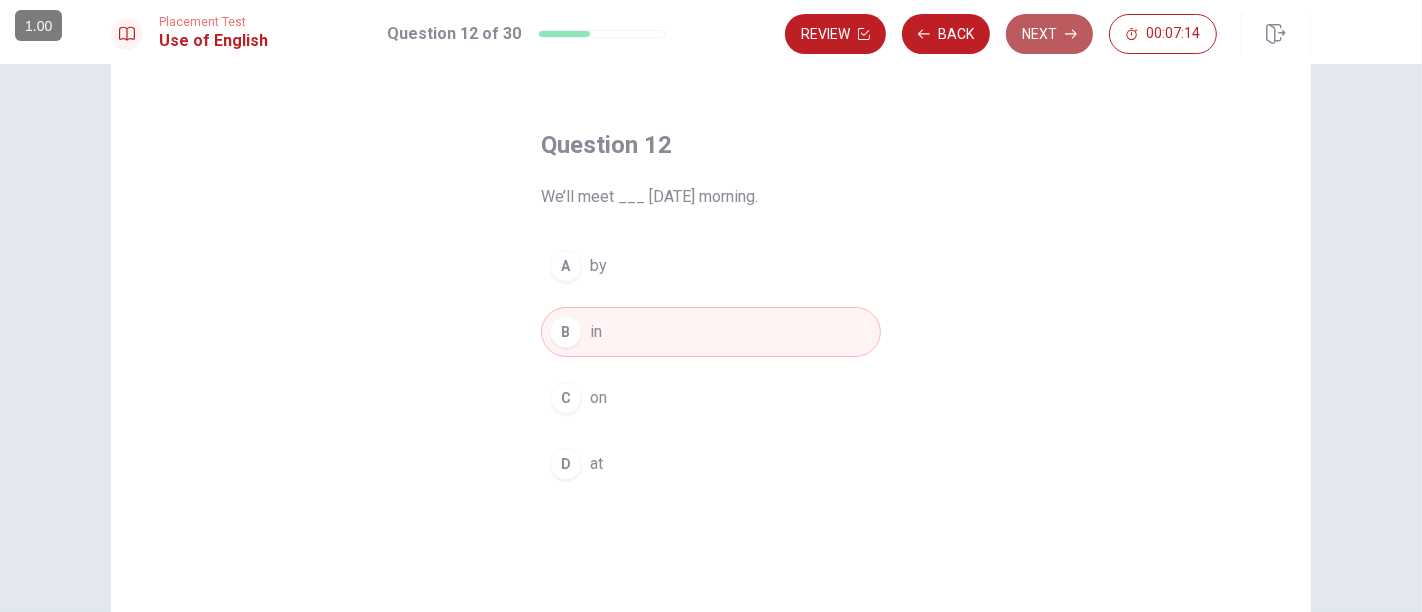 click on "Next" at bounding box center [1049, 34] 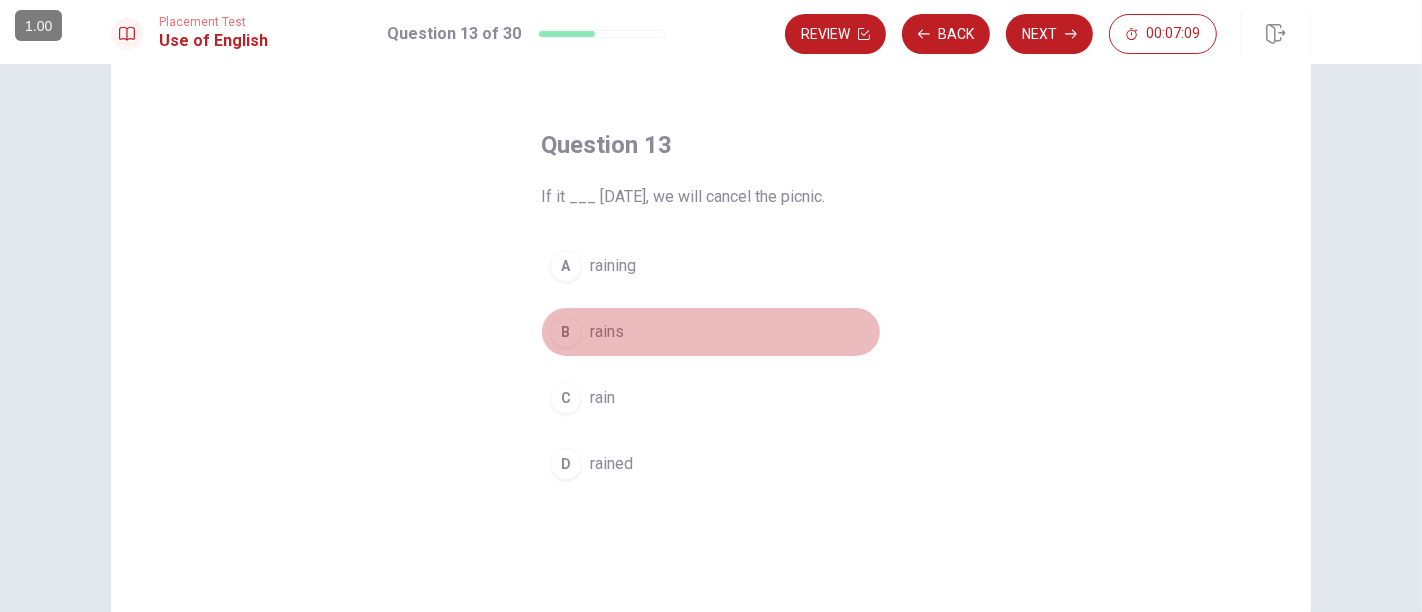 click on "B rains" at bounding box center [711, 332] 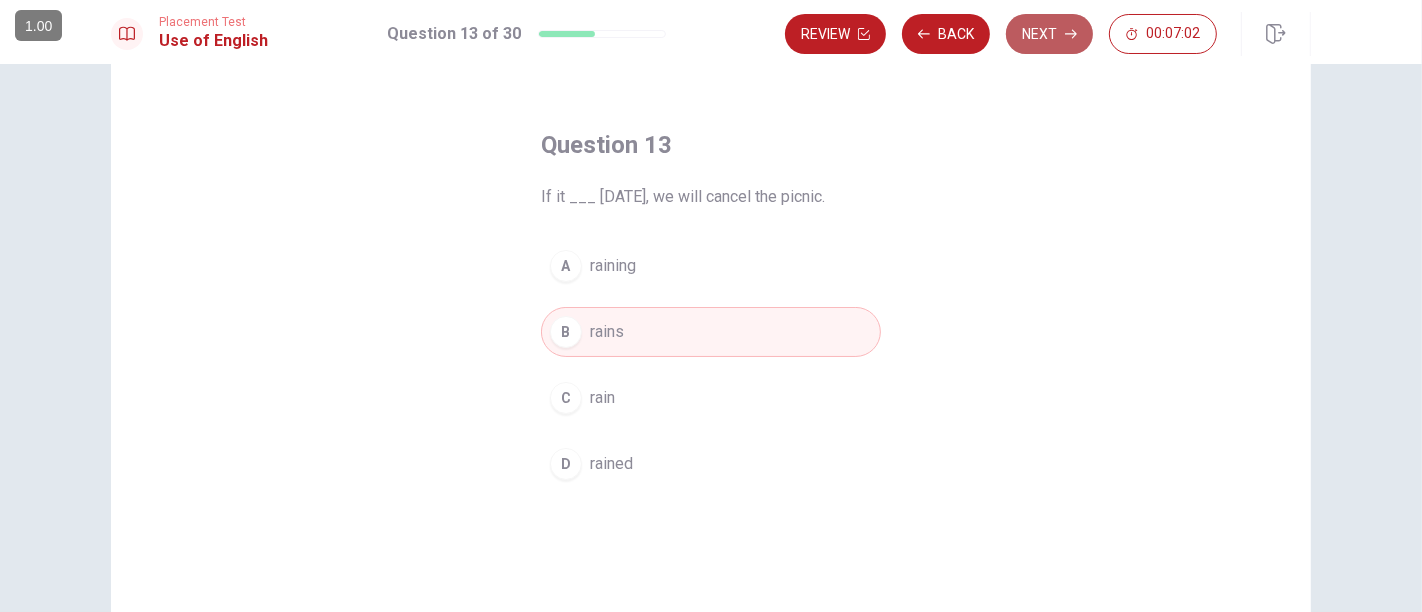 click on "Next" at bounding box center (1049, 34) 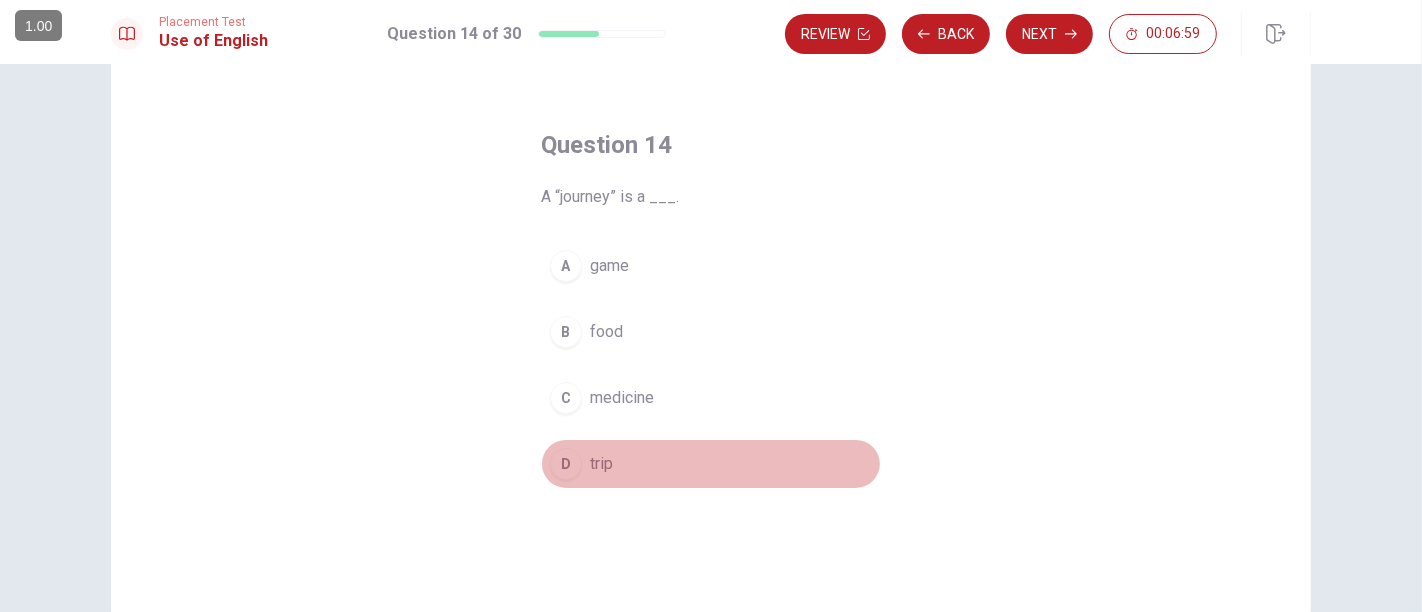 click on "trip" at bounding box center (601, 464) 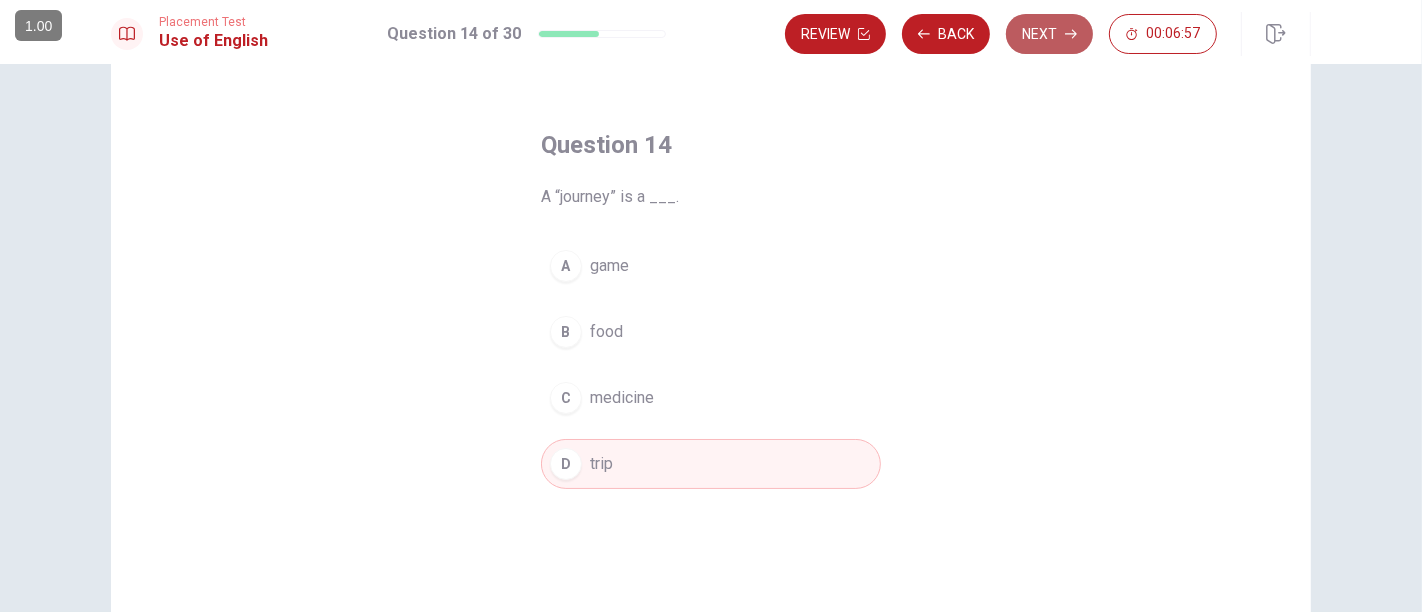 click on "Next" at bounding box center [1049, 34] 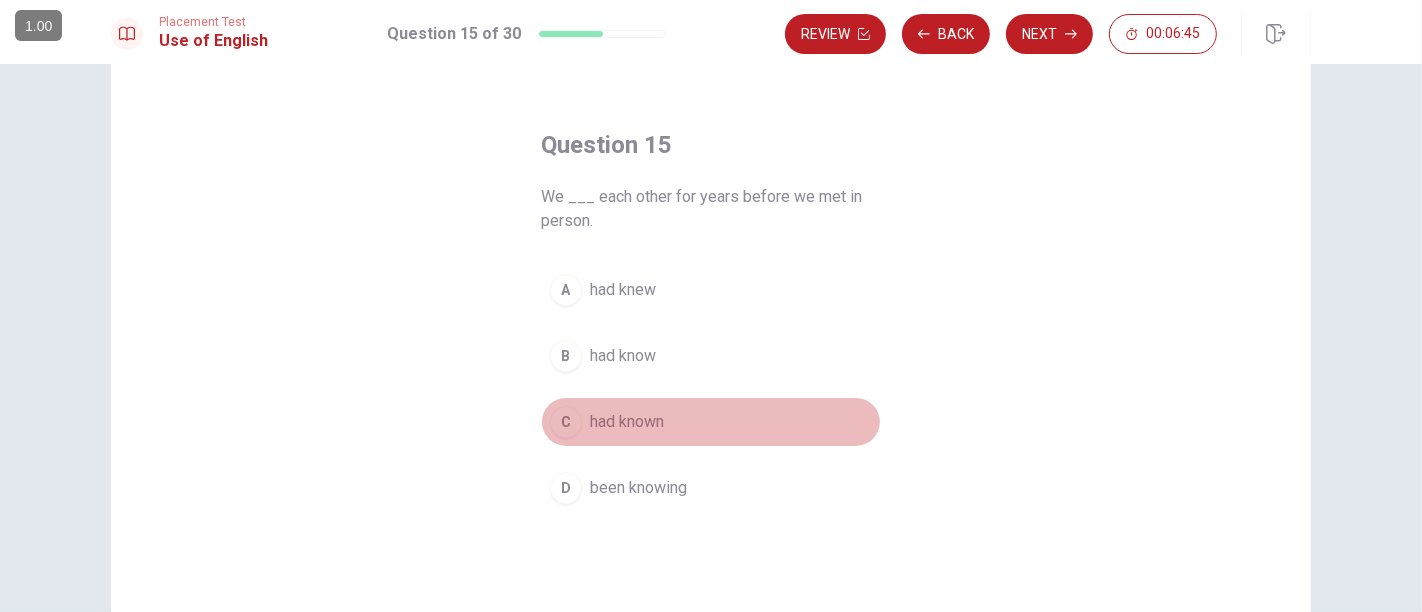 click on "had known" at bounding box center (627, 422) 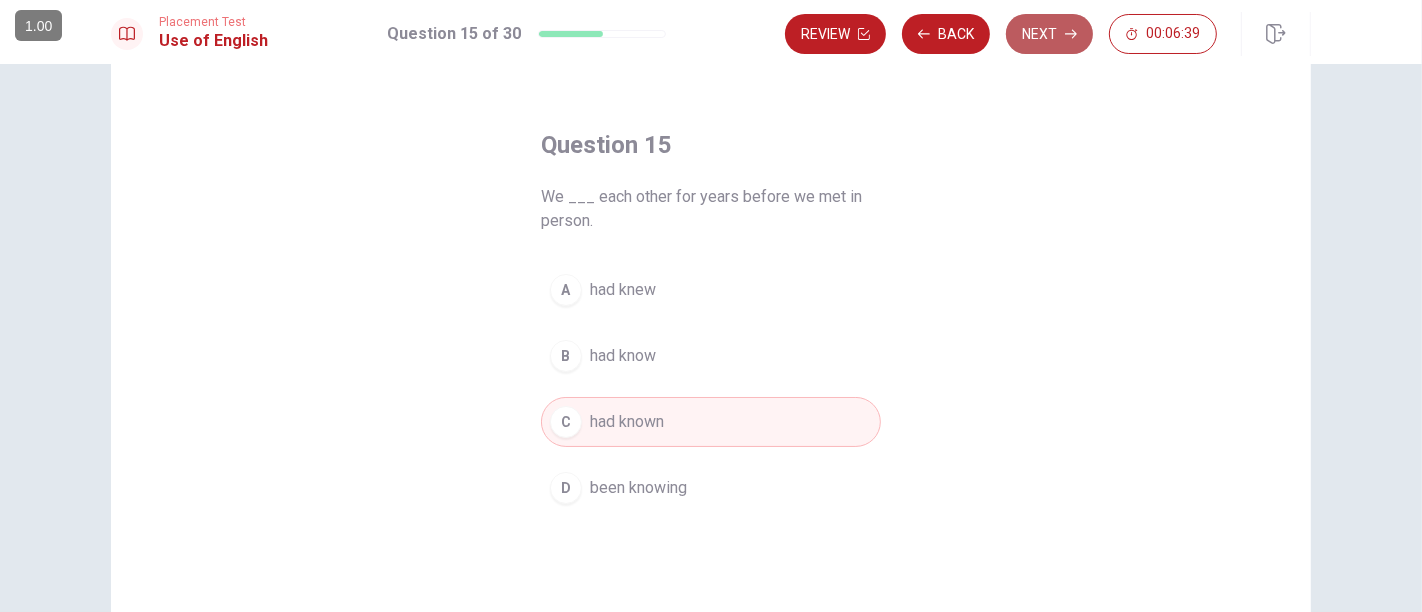 click on "Next" at bounding box center [1049, 34] 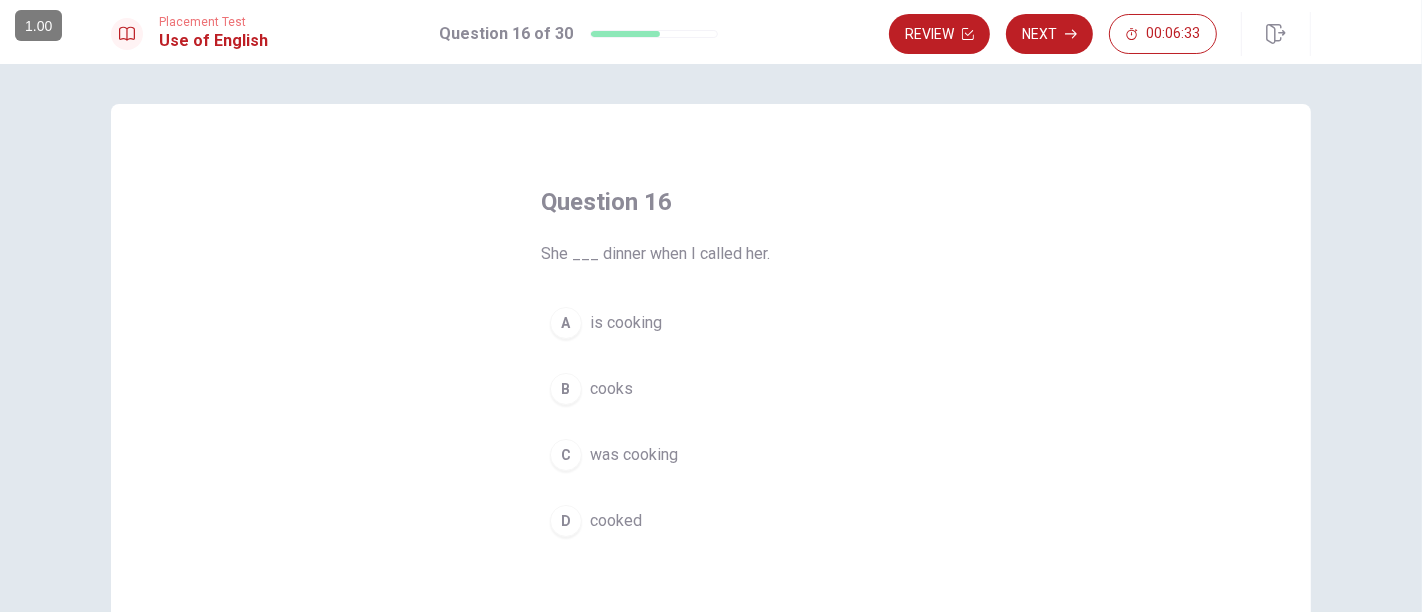 scroll, scrollTop: 68, scrollLeft: 0, axis: vertical 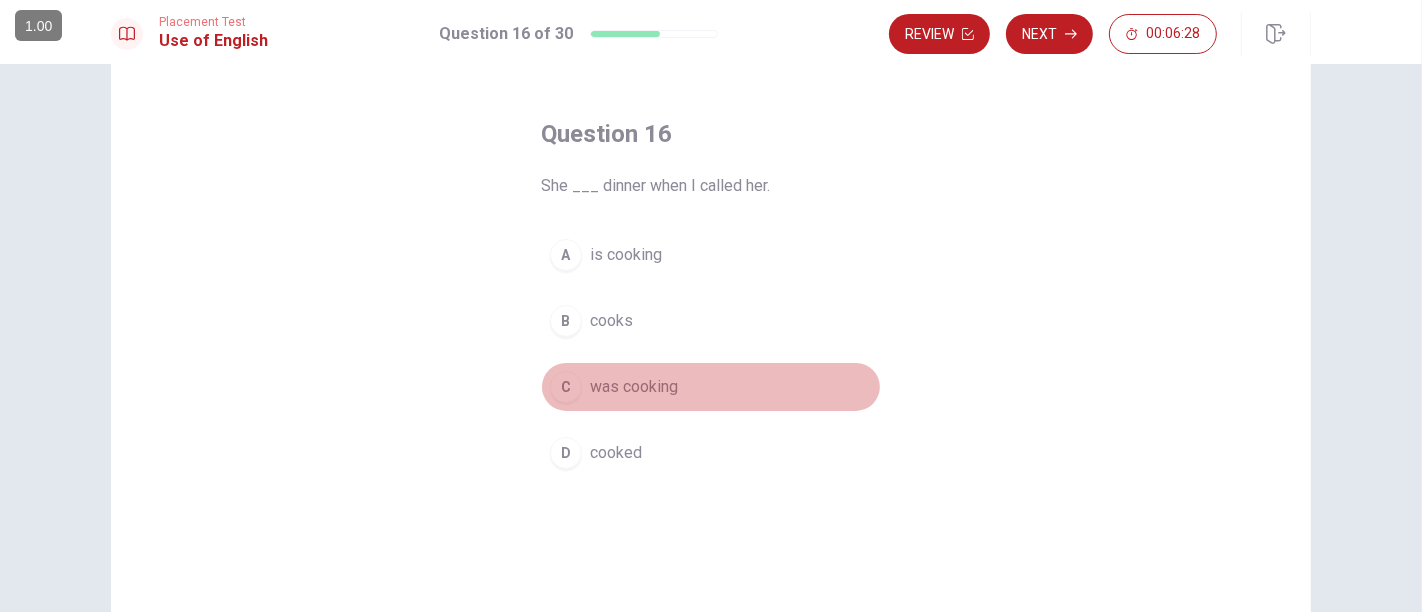 click on "was cooking" at bounding box center [634, 387] 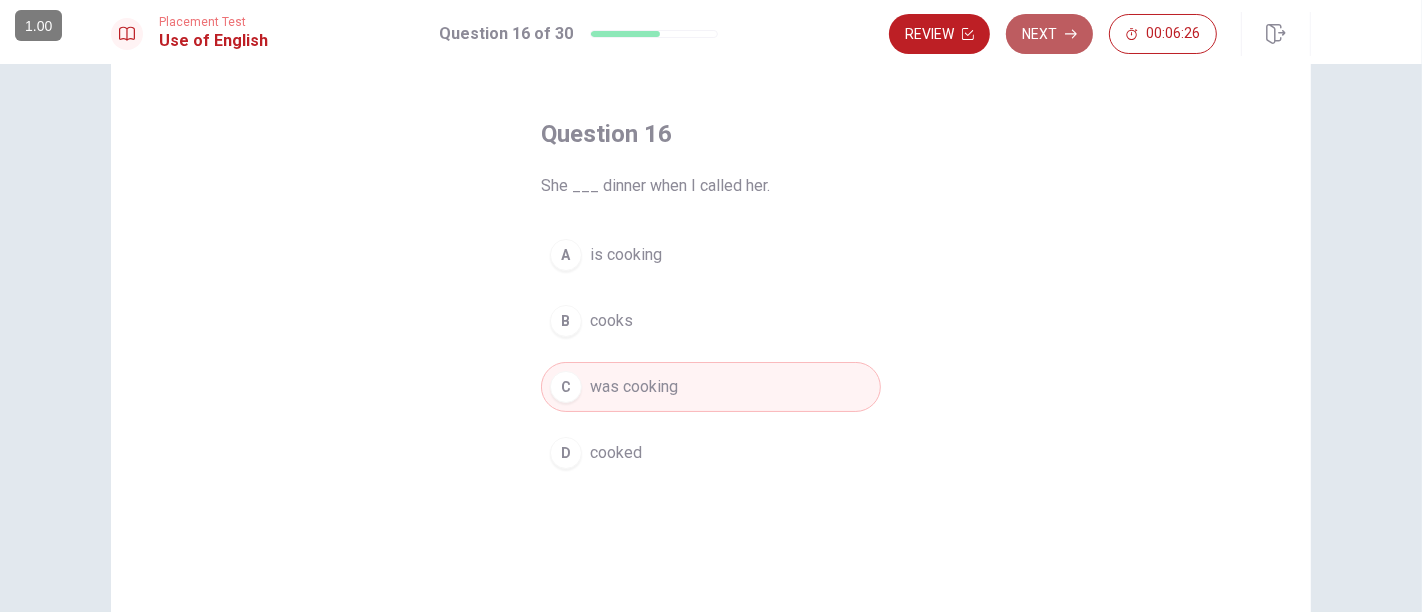 click on "Next" at bounding box center [1049, 34] 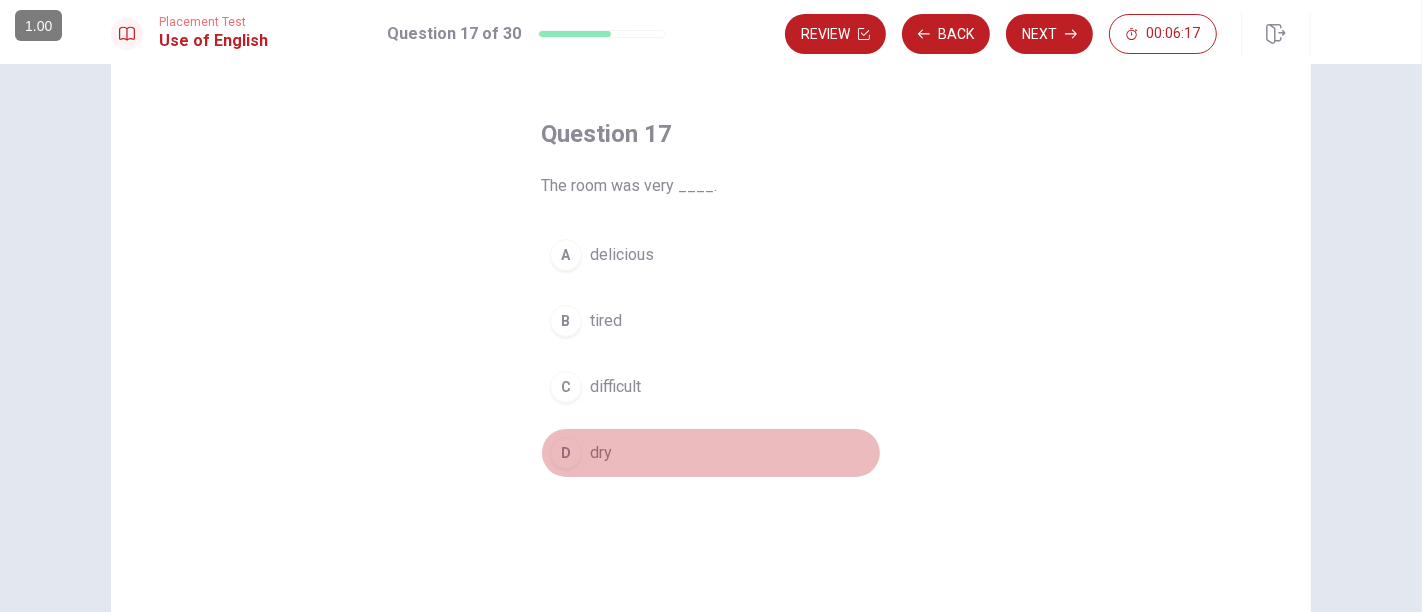 click on "dry" at bounding box center (601, 453) 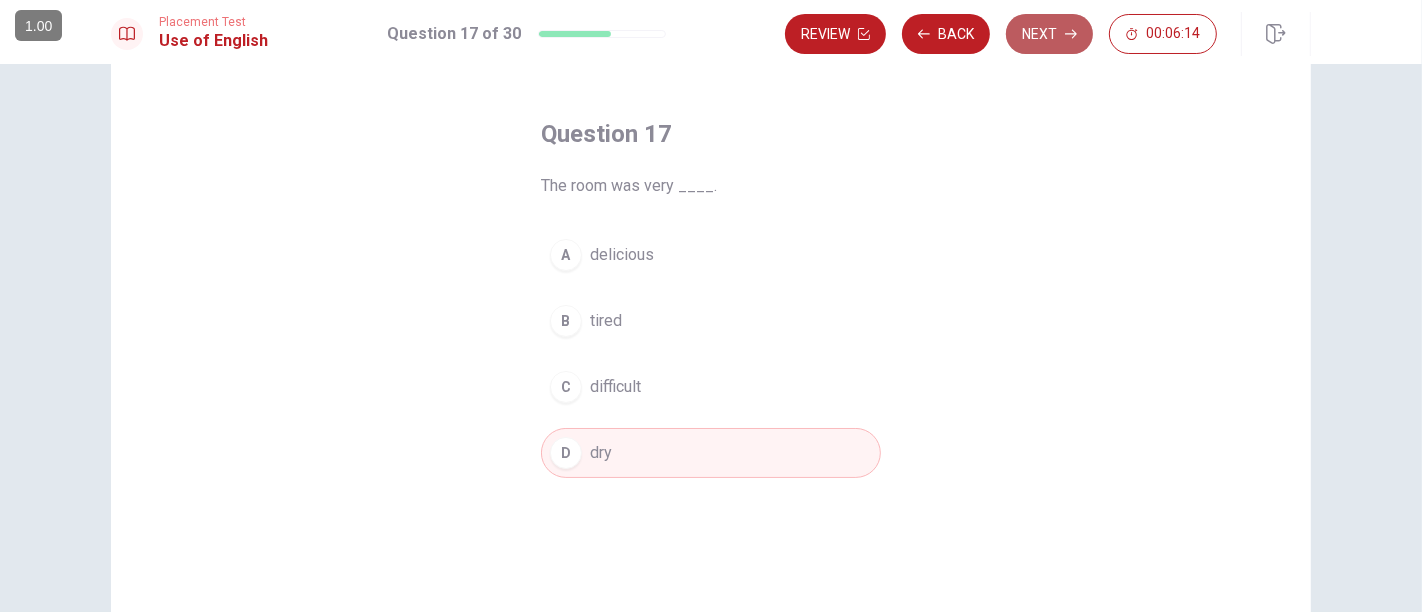 click on "Next" at bounding box center [1049, 34] 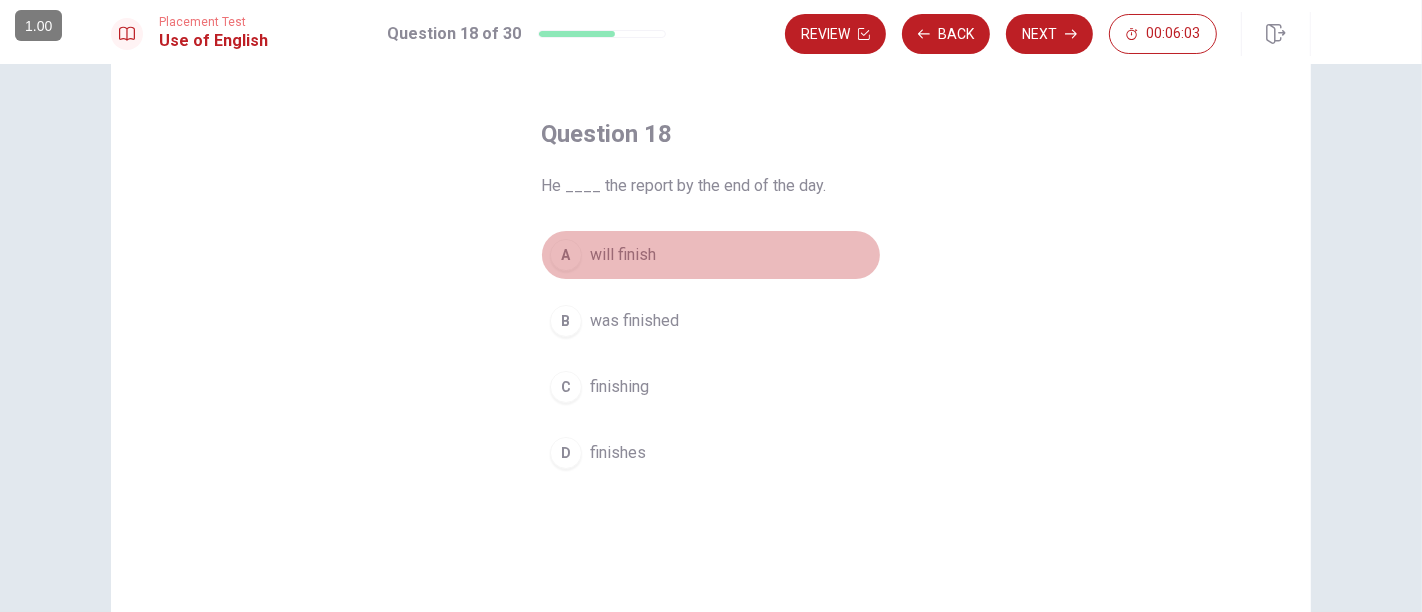 click on "will finish" at bounding box center [623, 255] 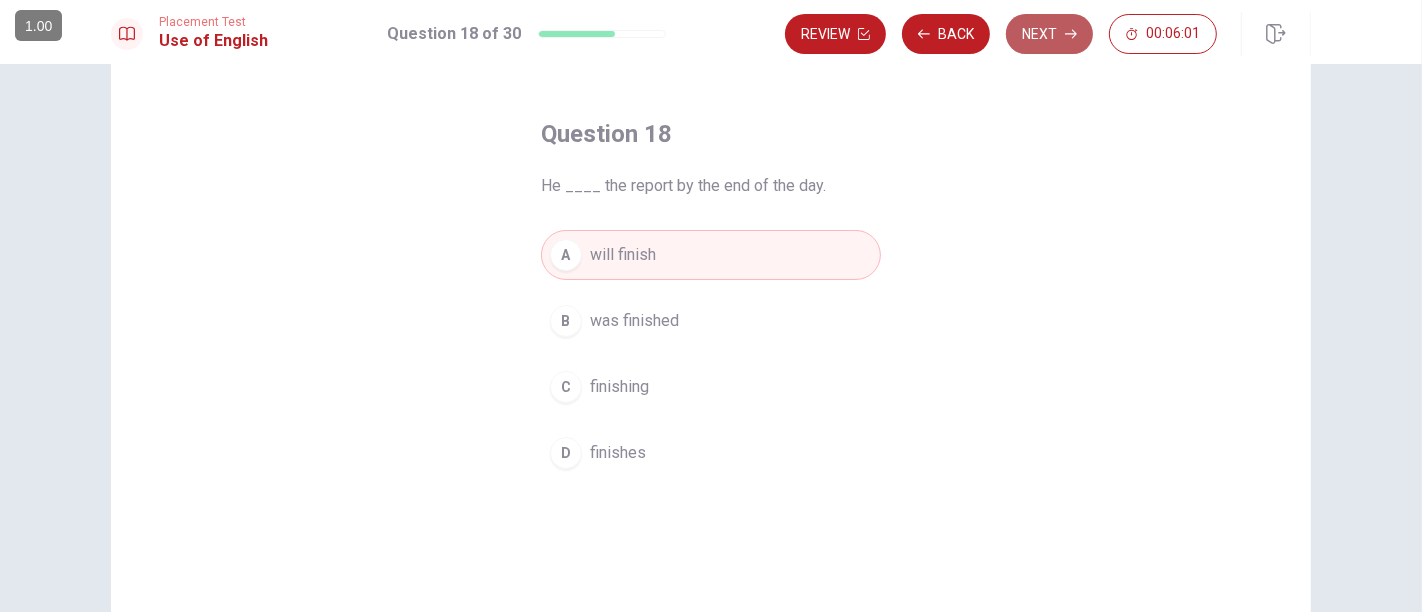 click on "Next" at bounding box center (1049, 34) 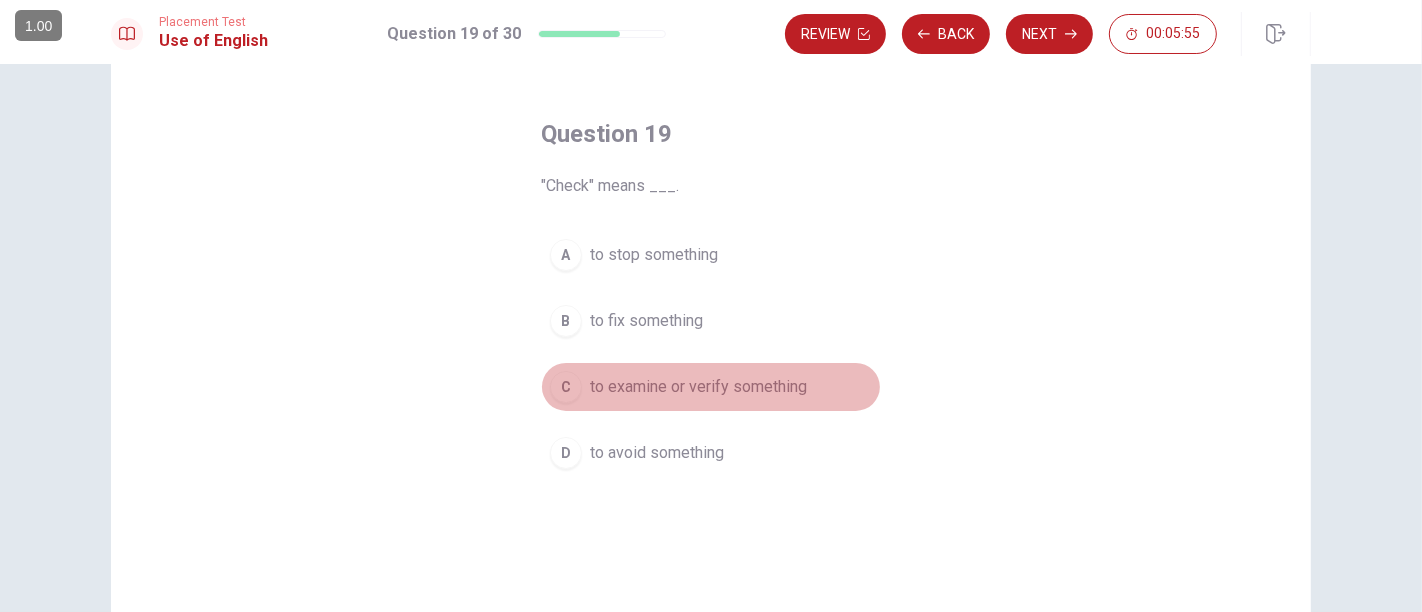 click on "to examine or verify something" at bounding box center [698, 387] 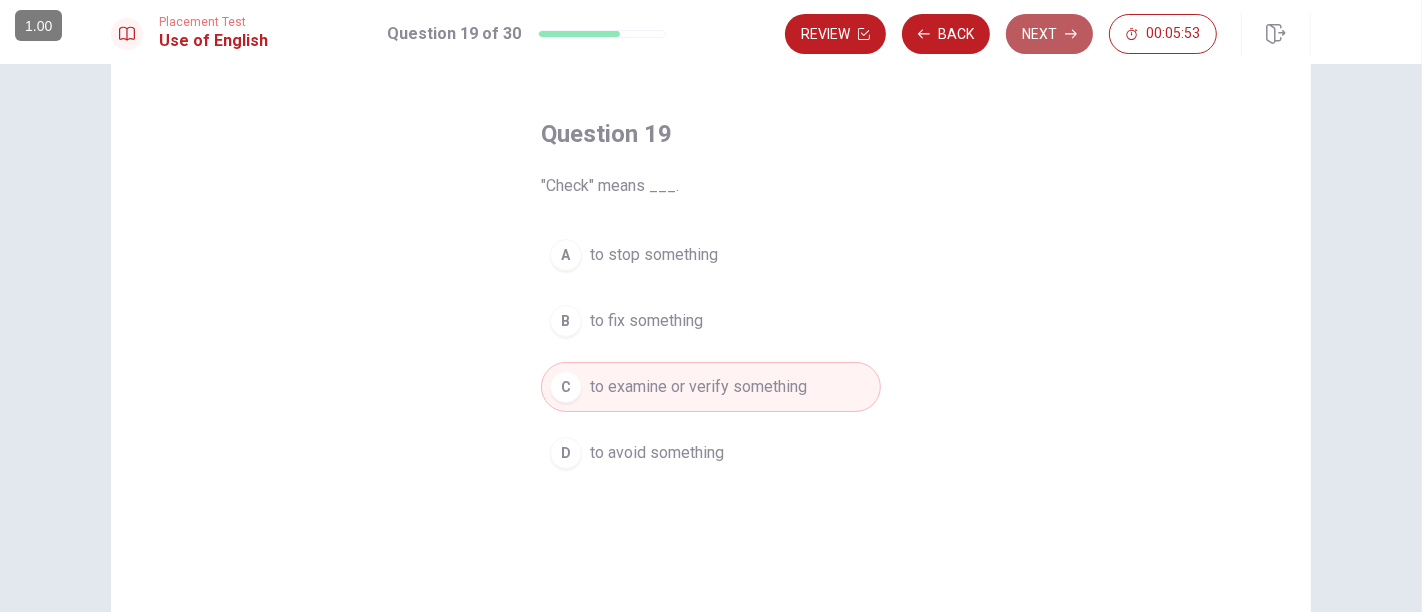 click on "Next" at bounding box center (1049, 34) 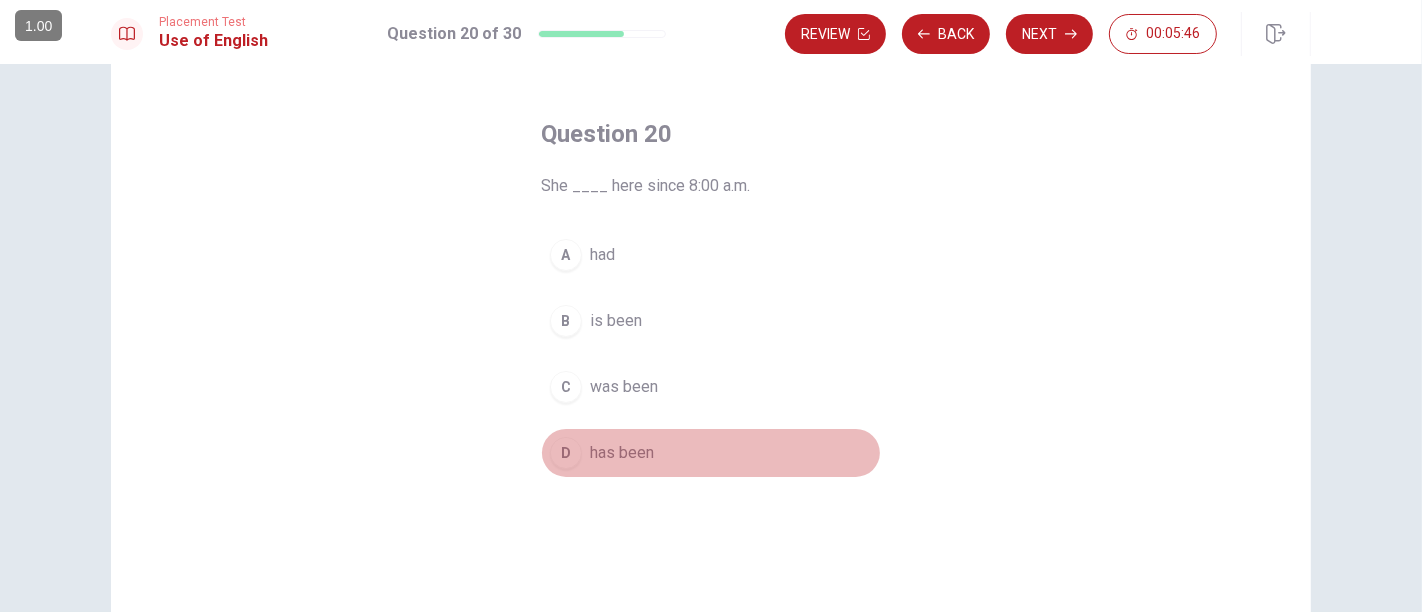 click on "has been" at bounding box center [622, 453] 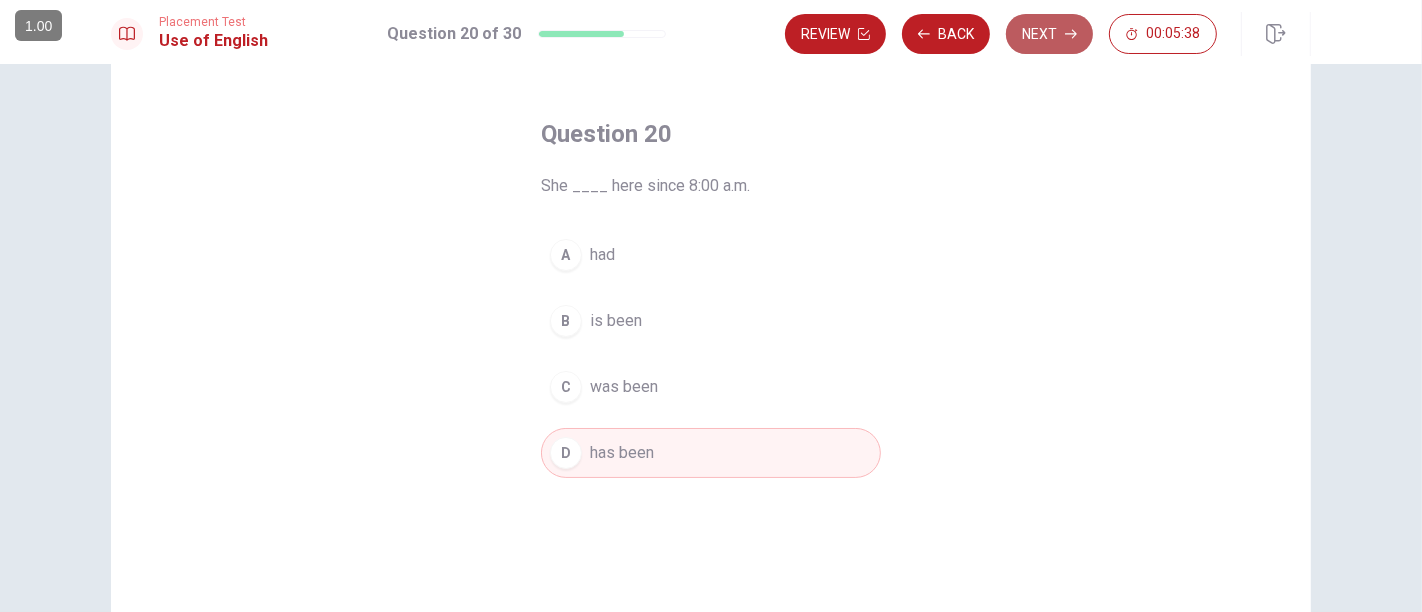 click on "Next" at bounding box center [1049, 34] 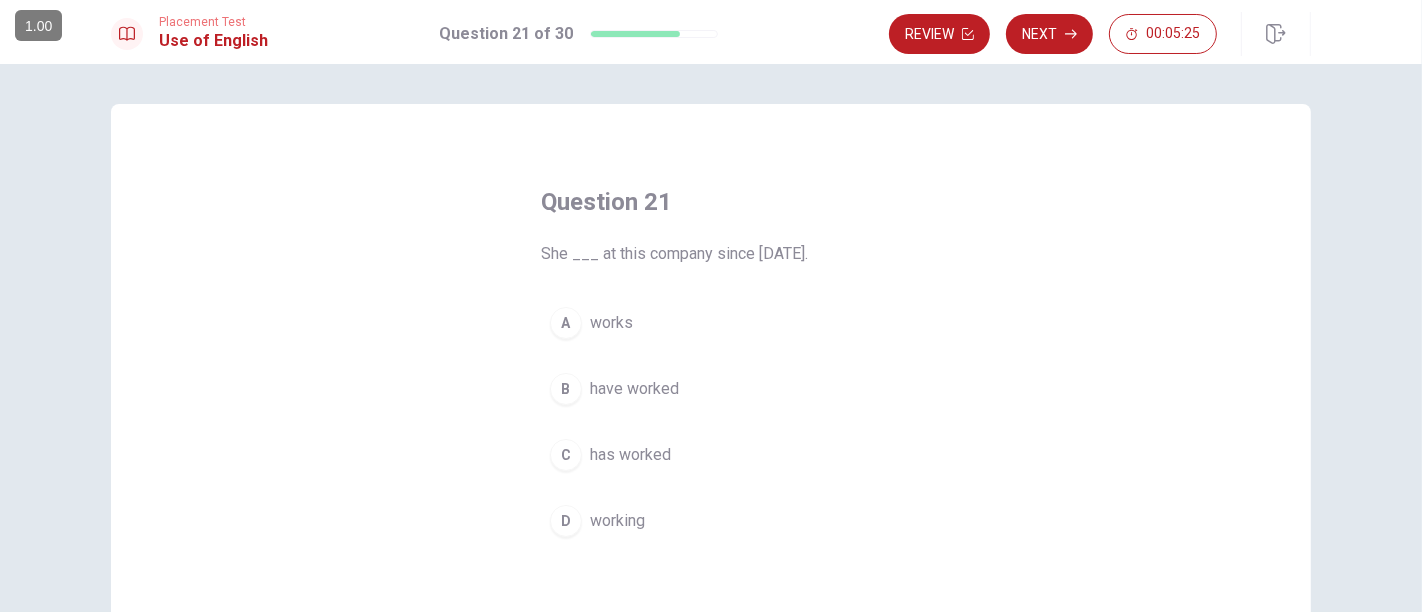 scroll, scrollTop: 13, scrollLeft: 0, axis: vertical 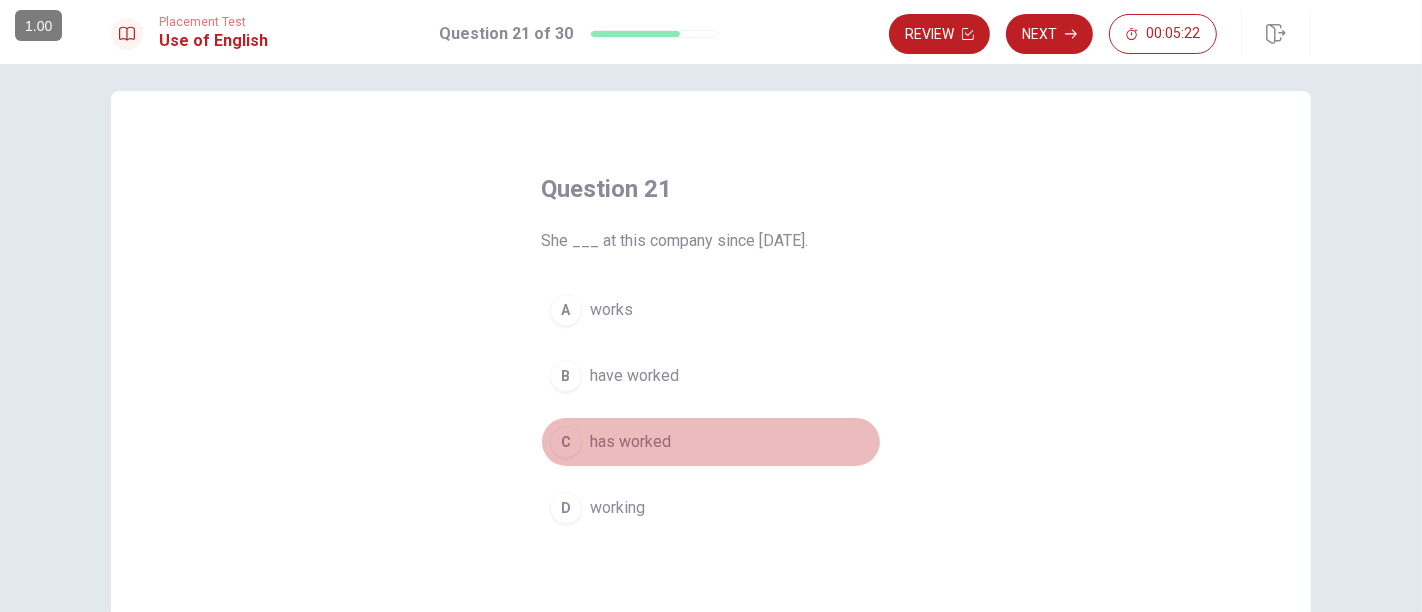 click on "has worked" at bounding box center (630, 442) 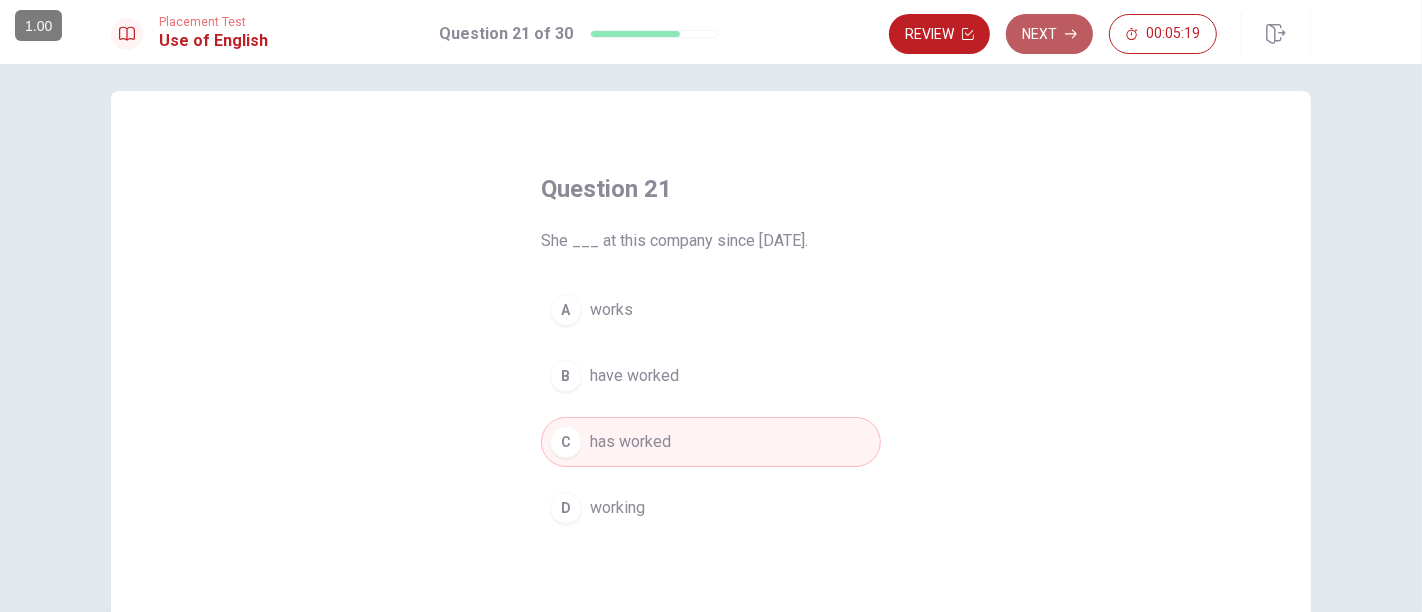 click on "Next" at bounding box center (1049, 34) 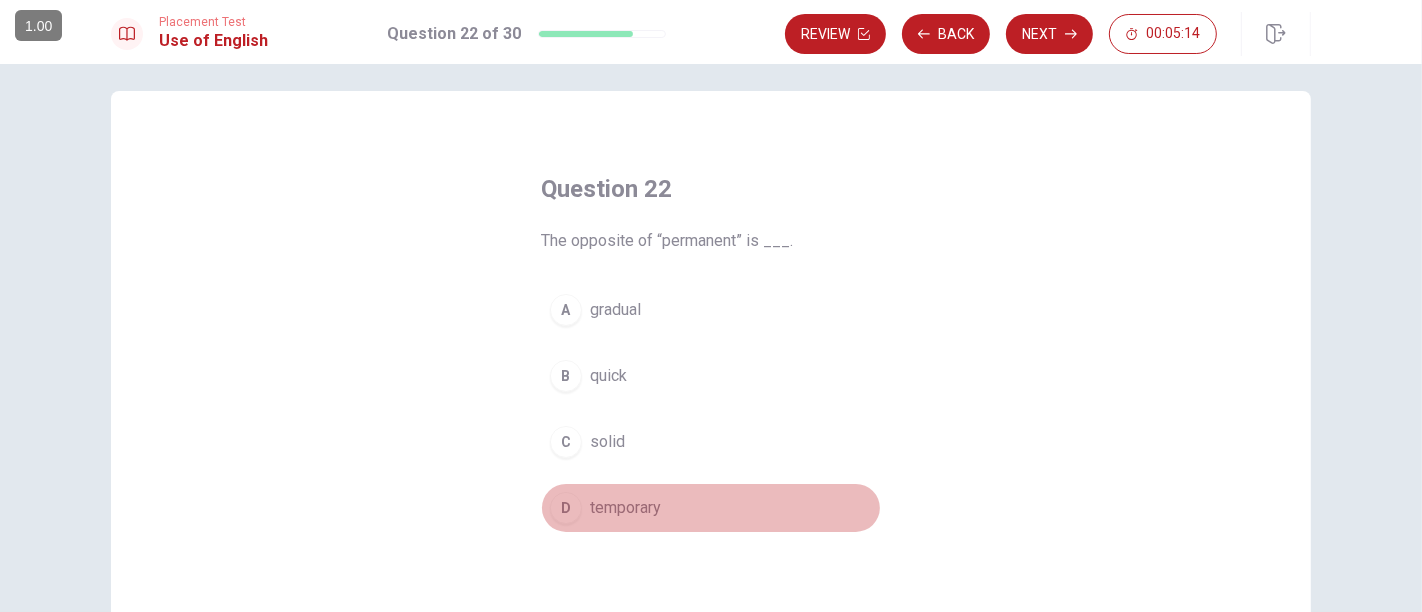 click on "temporary" at bounding box center (625, 508) 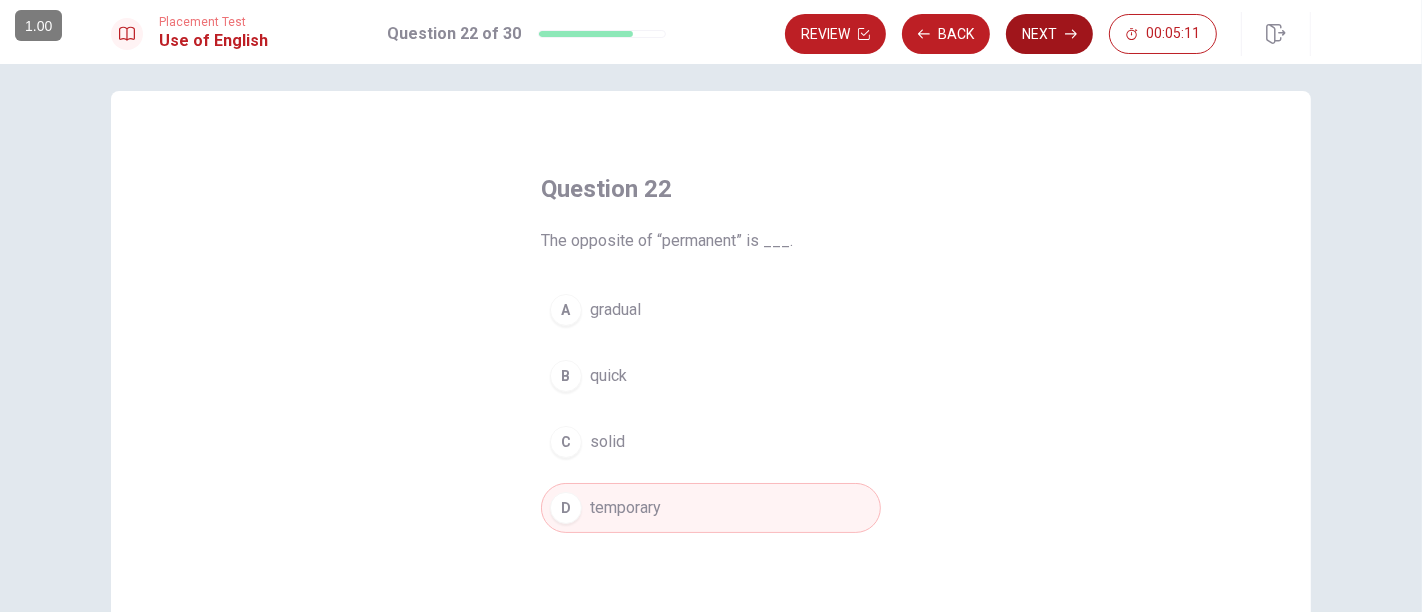 click on "Next" at bounding box center (1049, 34) 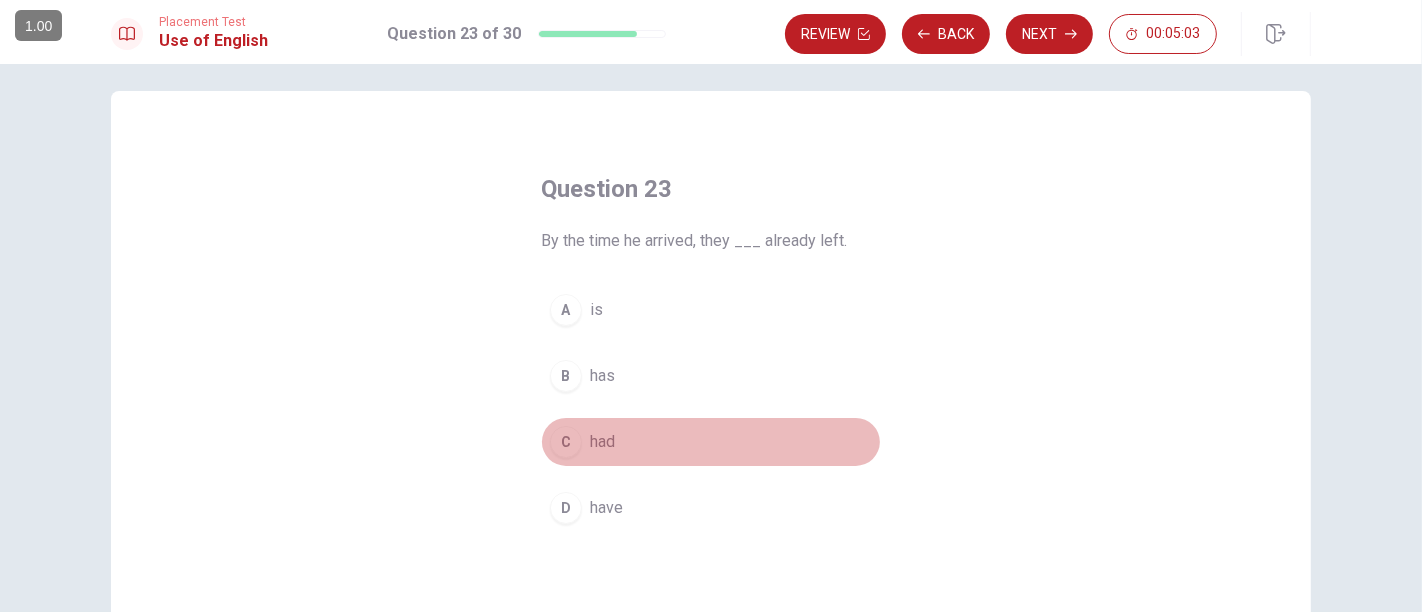 click on "had" at bounding box center [602, 442] 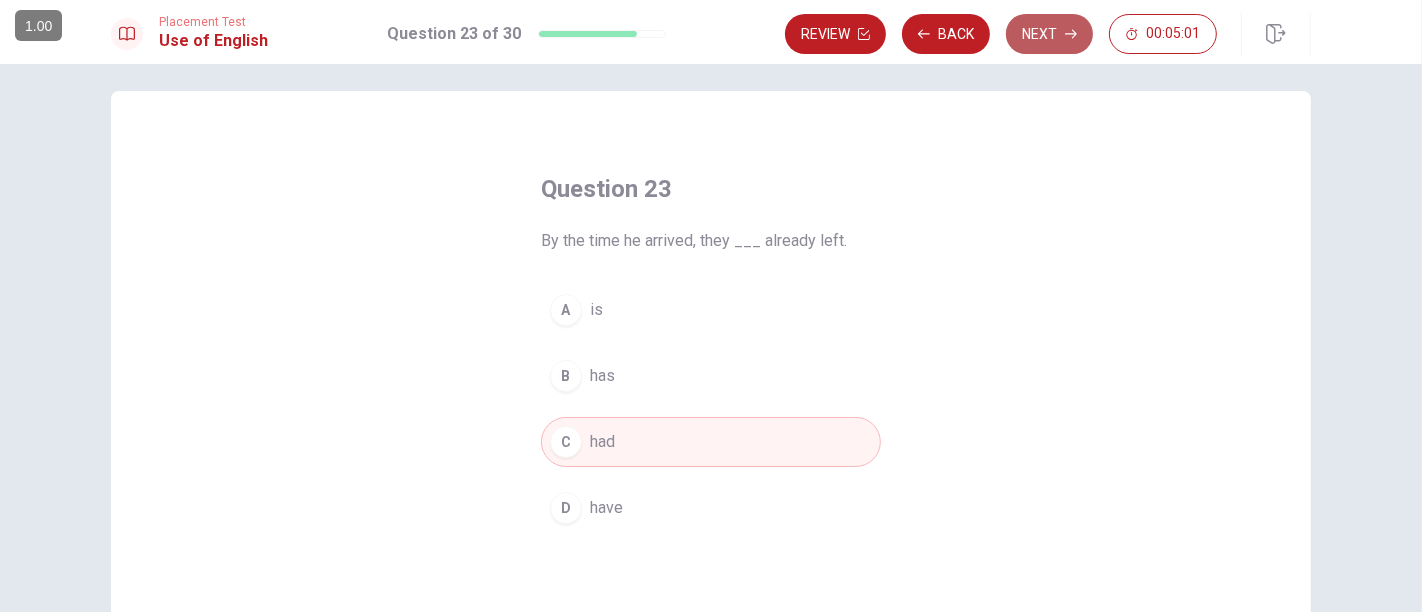 click on "Next" at bounding box center [1049, 34] 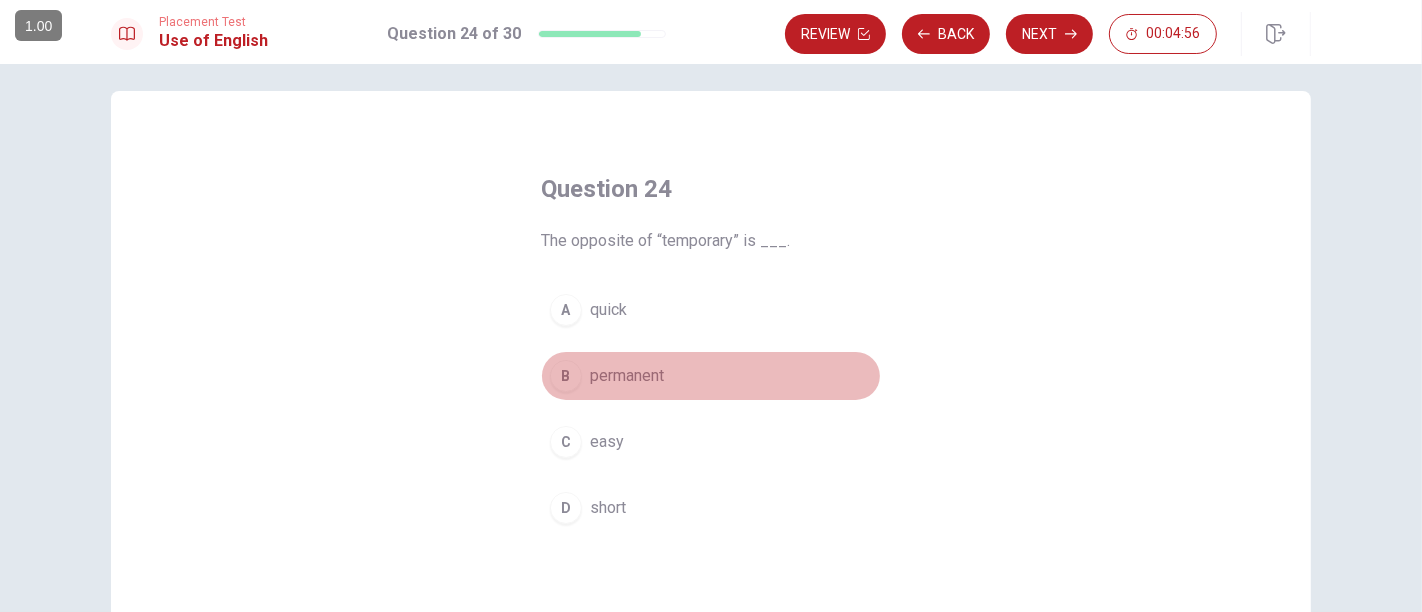 click on "permanent" at bounding box center (627, 376) 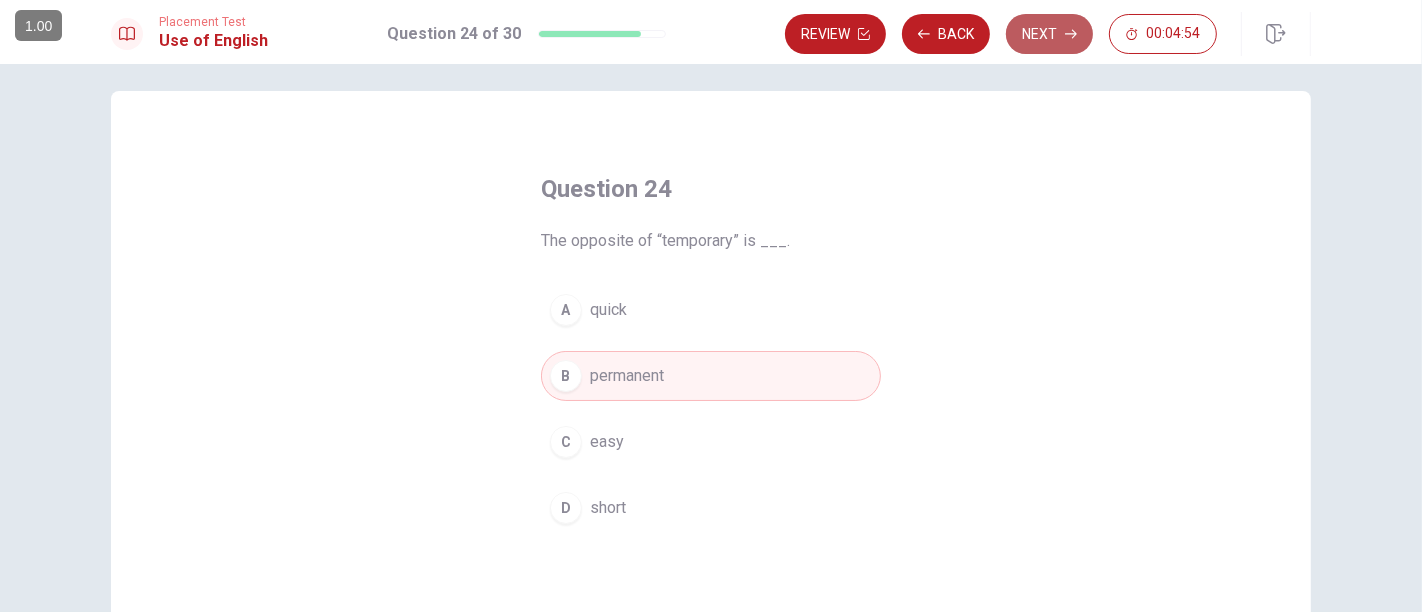 click on "Next" at bounding box center [1049, 34] 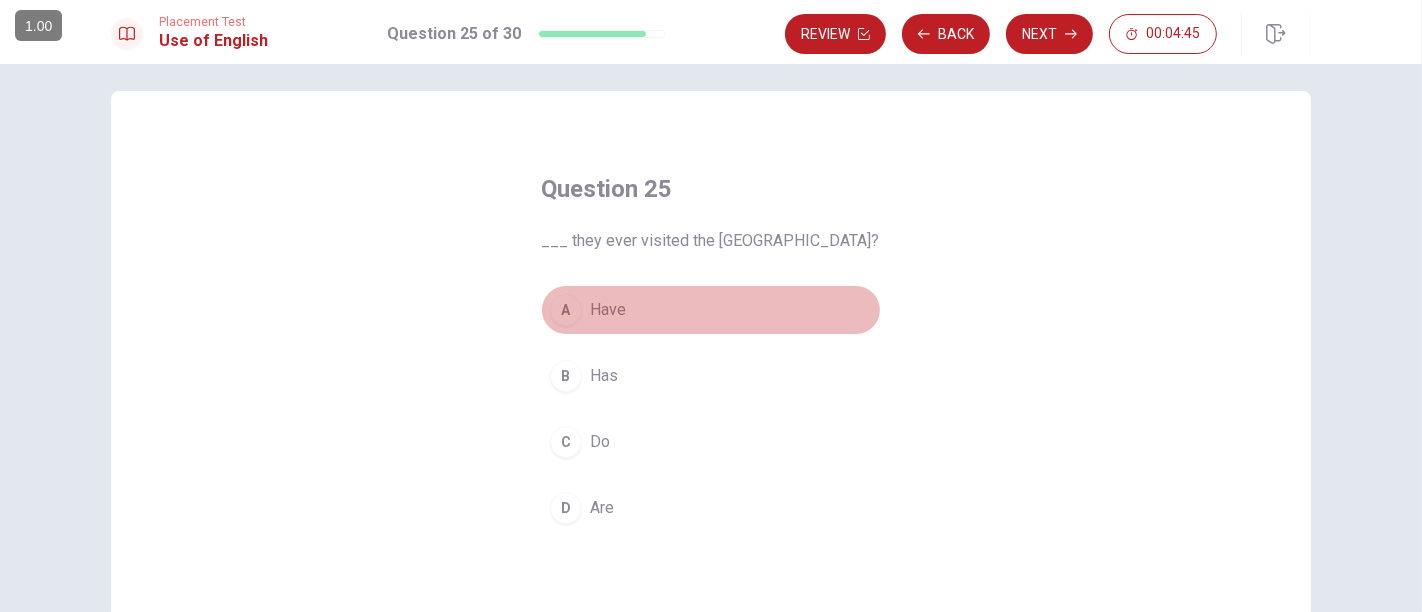 click on "Have" at bounding box center (608, 310) 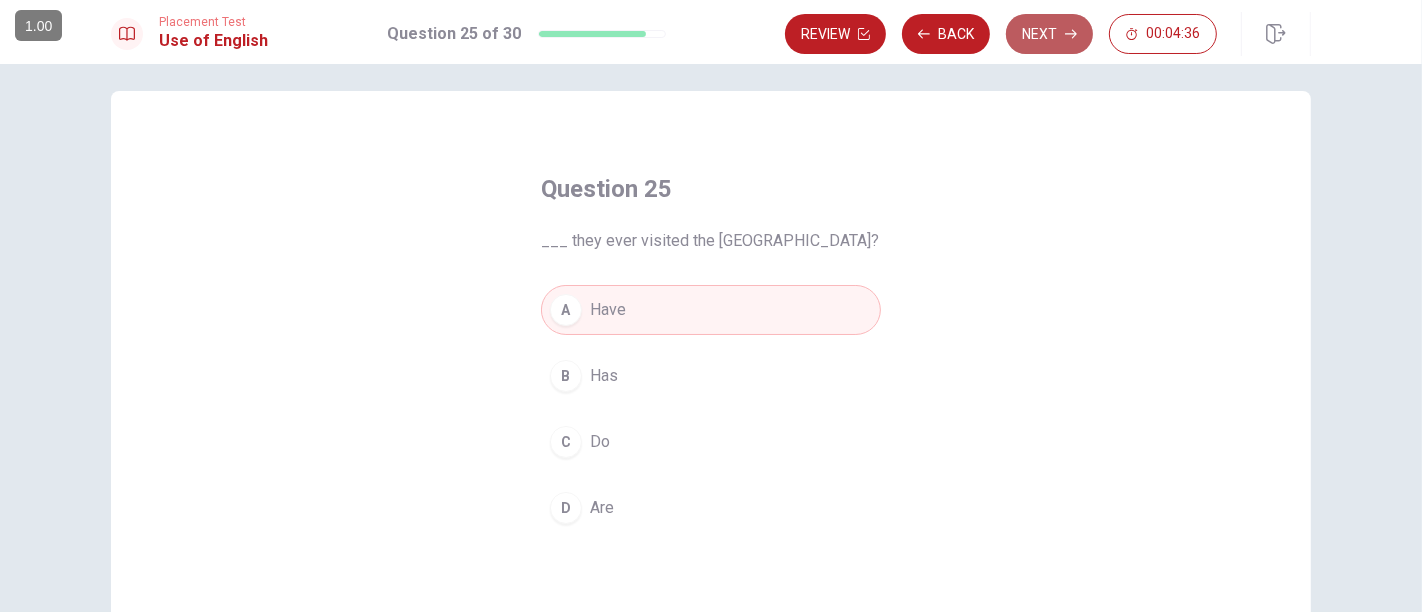 click on "Next" at bounding box center (1049, 34) 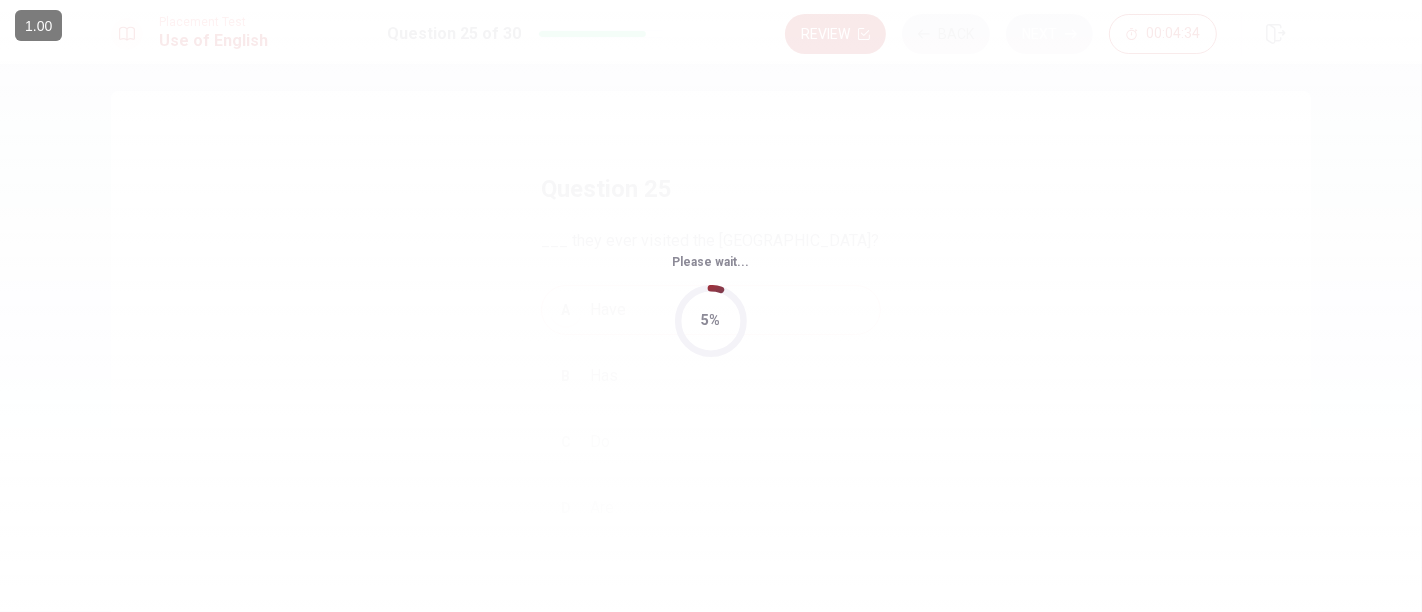 scroll, scrollTop: 0, scrollLeft: 0, axis: both 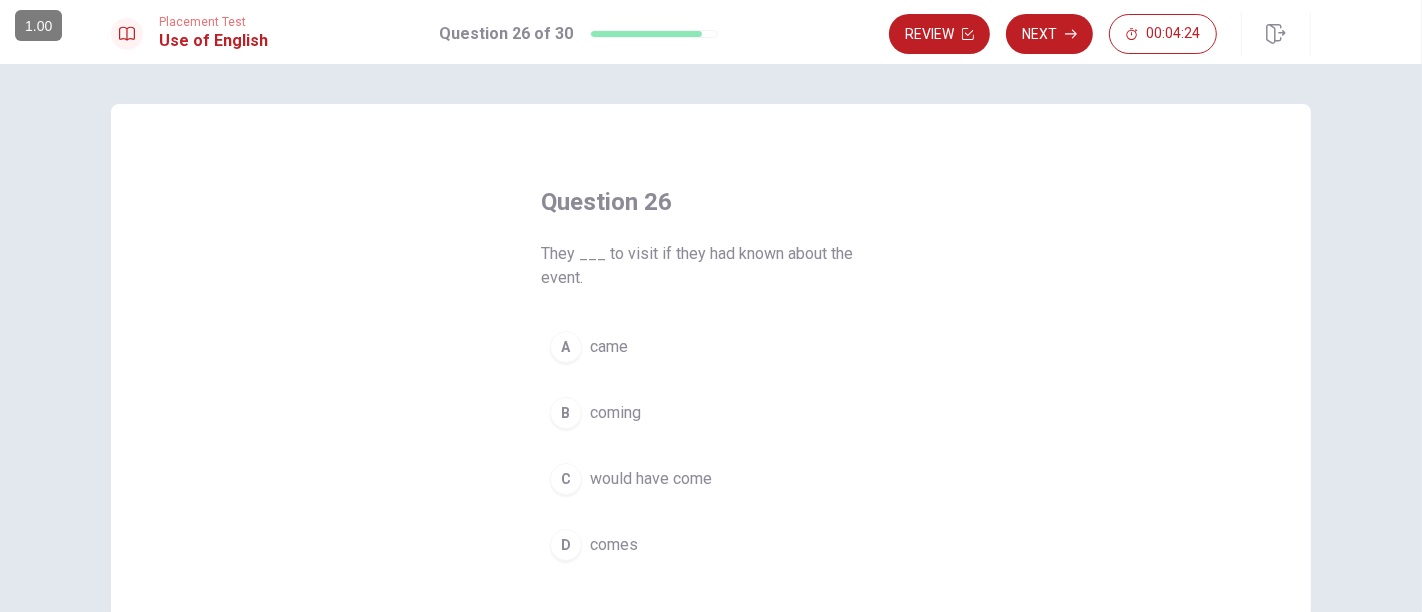 click on "came" at bounding box center (609, 347) 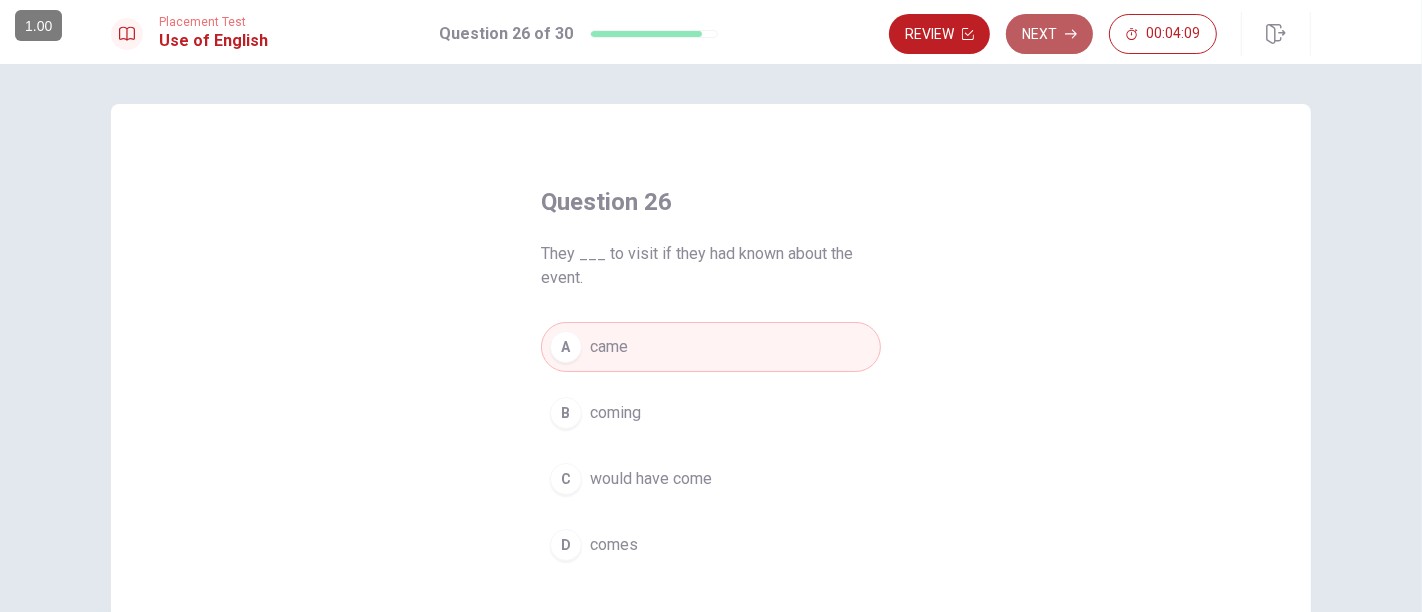 click on "Next" at bounding box center [1049, 34] 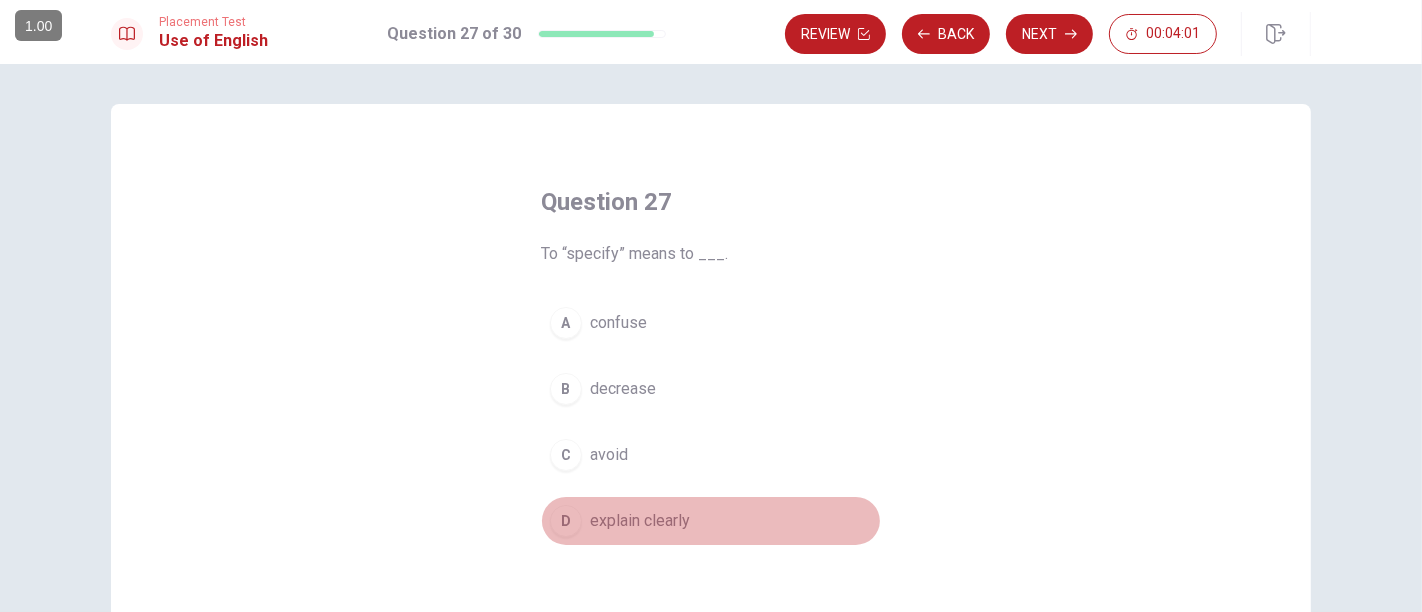click on "explain clearly" at bounding box center [640, 521] 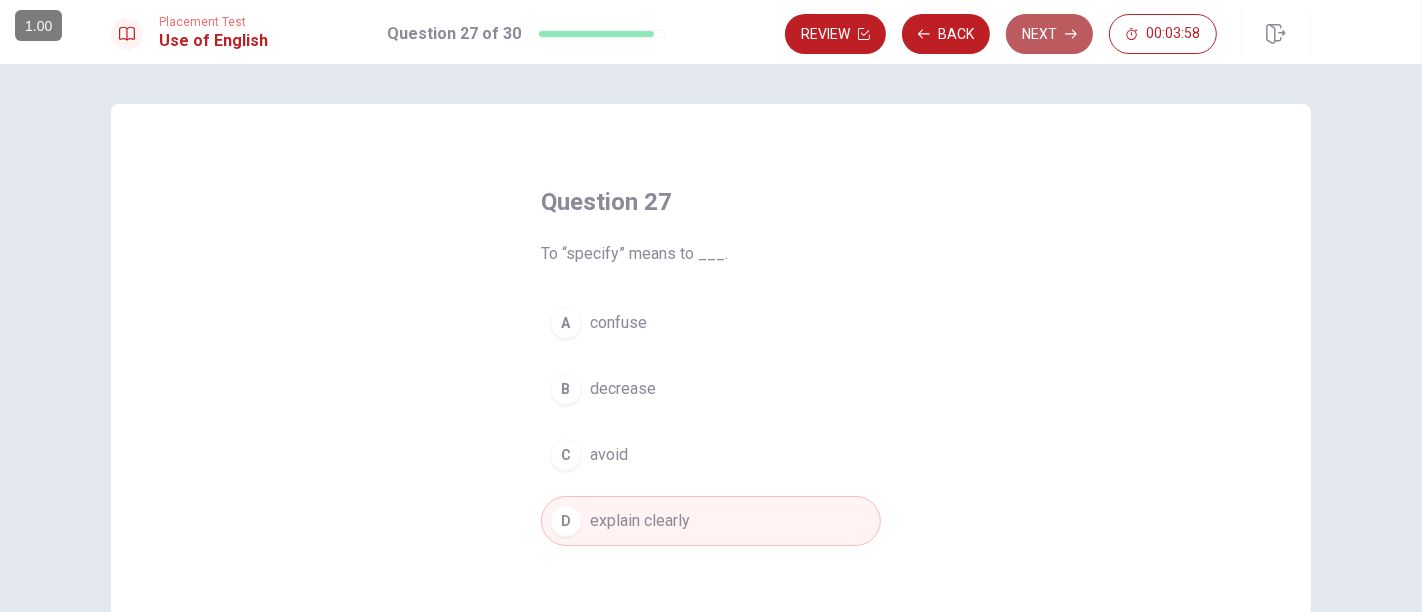 click on "Next" at bounding box center (1049, 34) 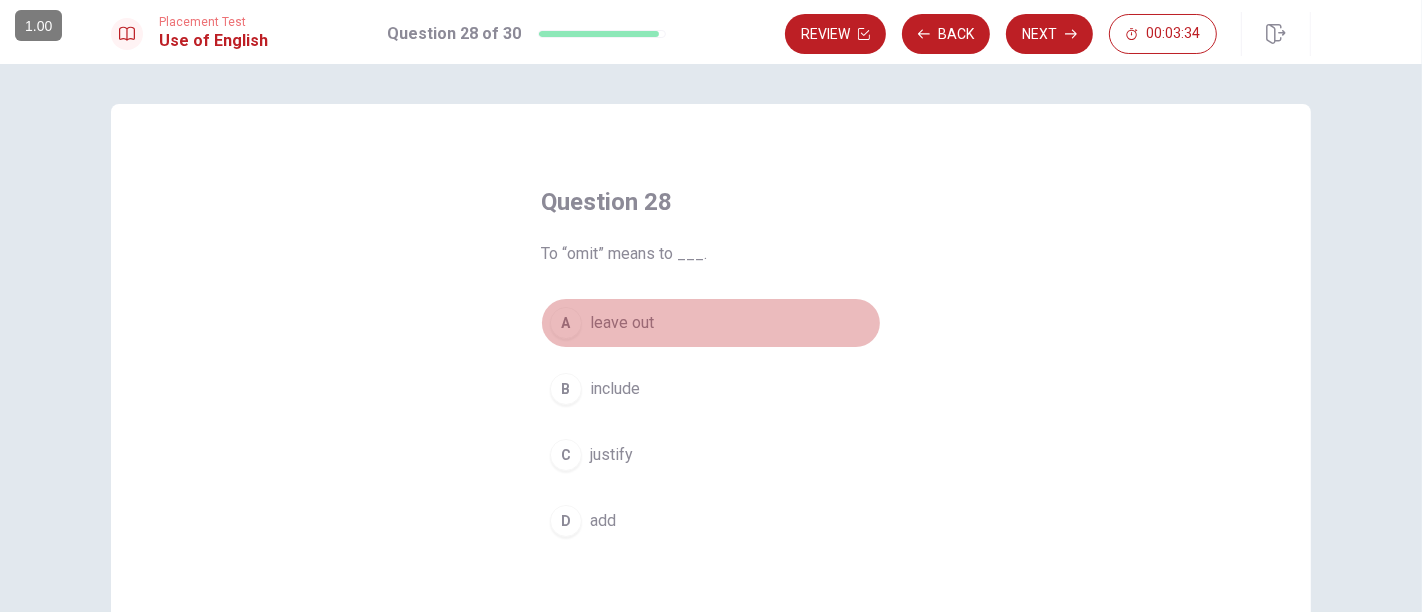 click on "leave out" at bounding box center (622, 323) 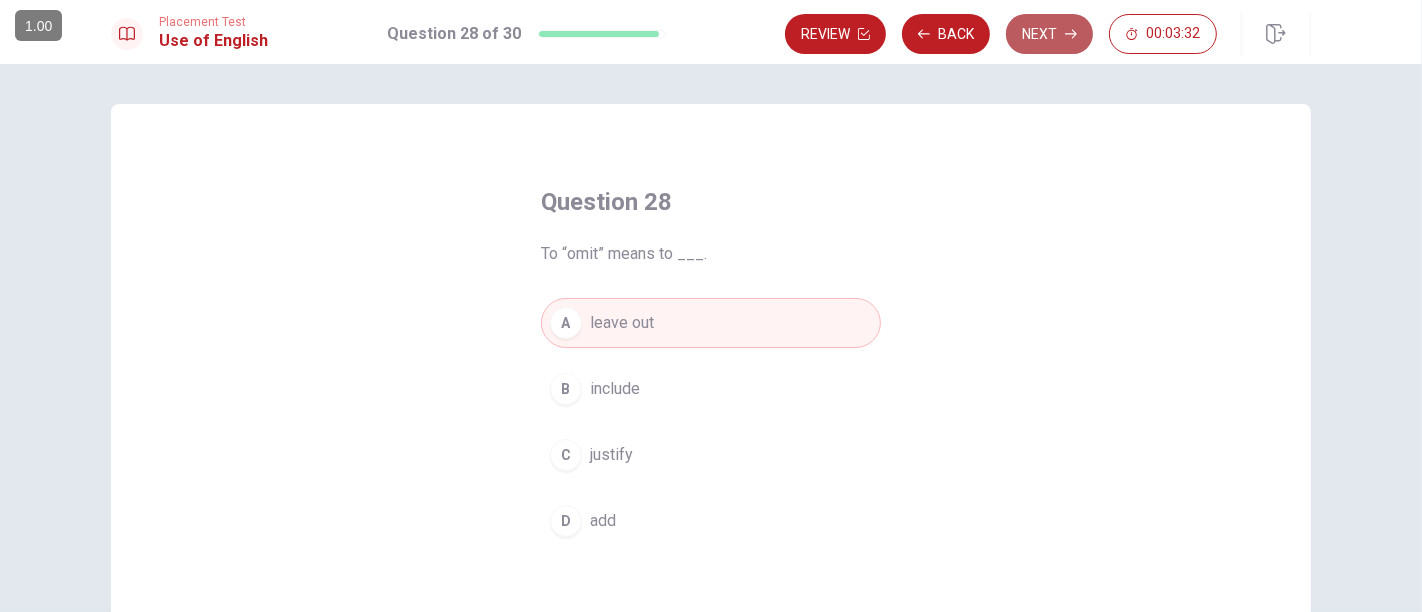 click on "Next" at bounding box center (1049, 34) 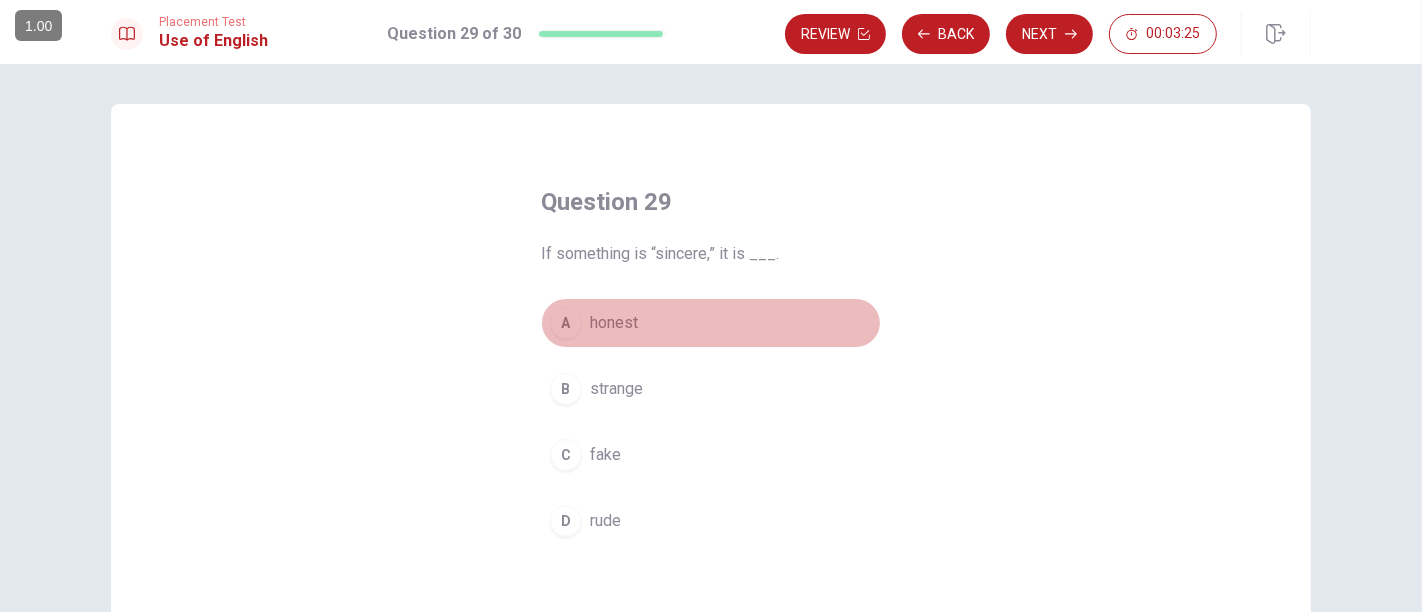 click on "A" at bounding box center [566, 323] 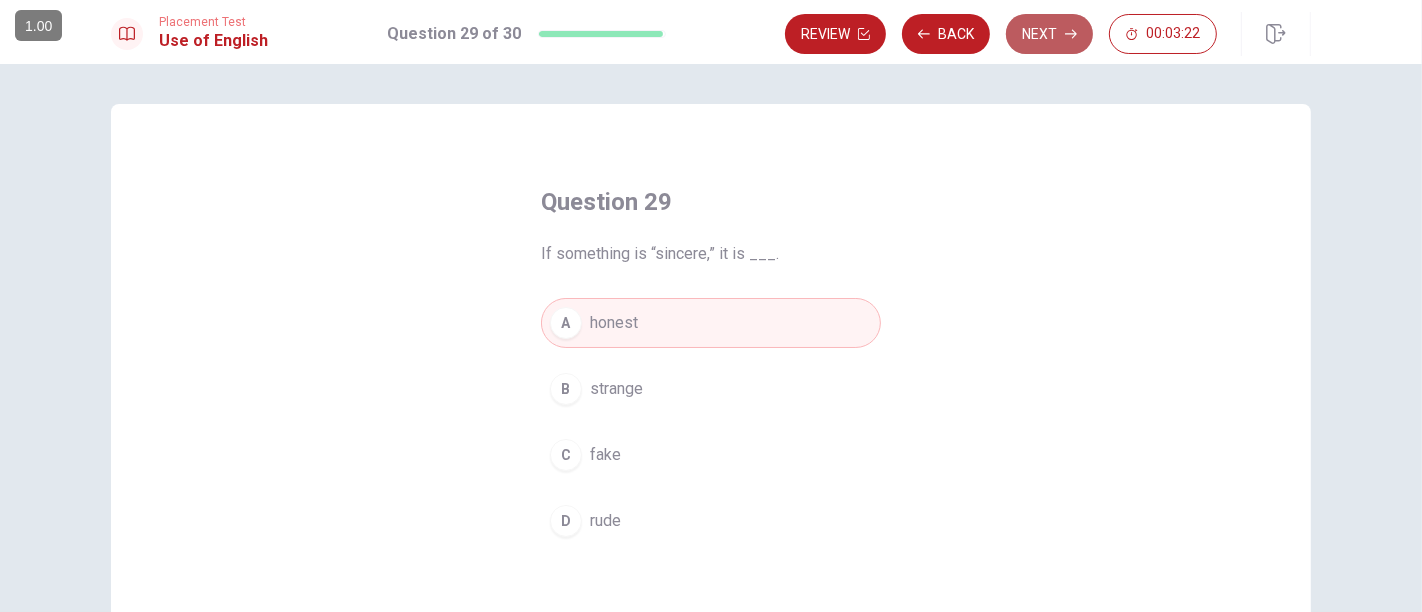 click on "Next" at bounding box center [1049, 34] 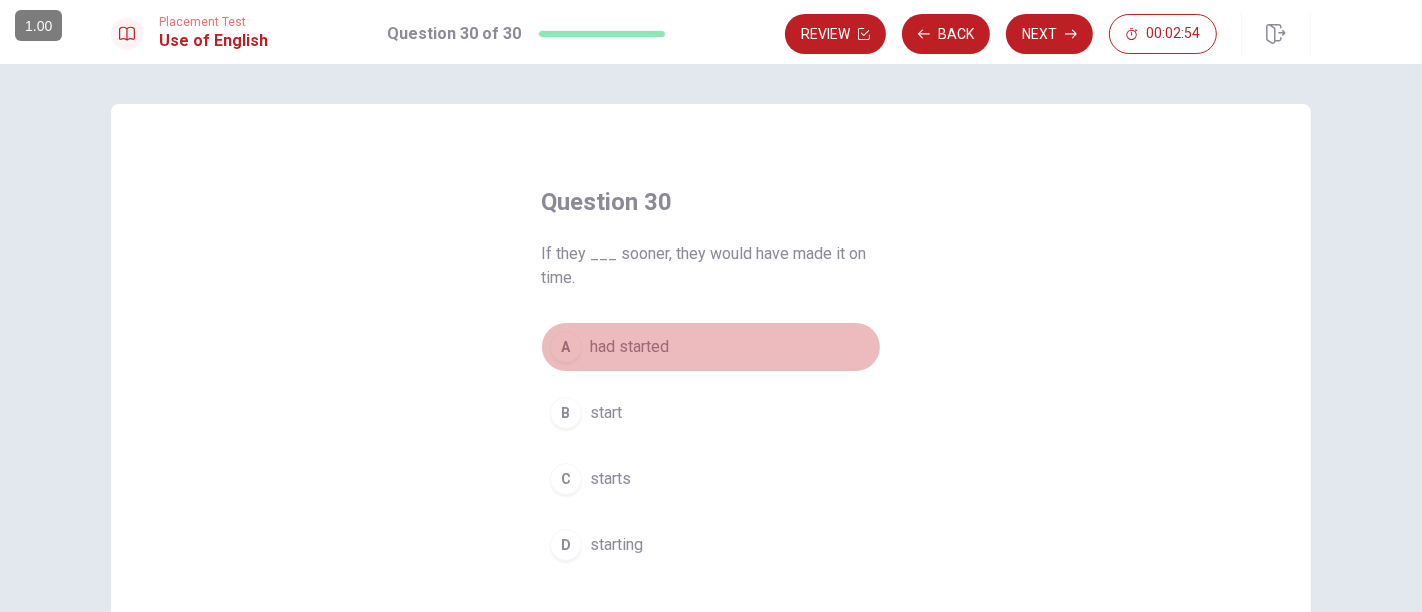 click on "had started" at bounding box center [629, 347] 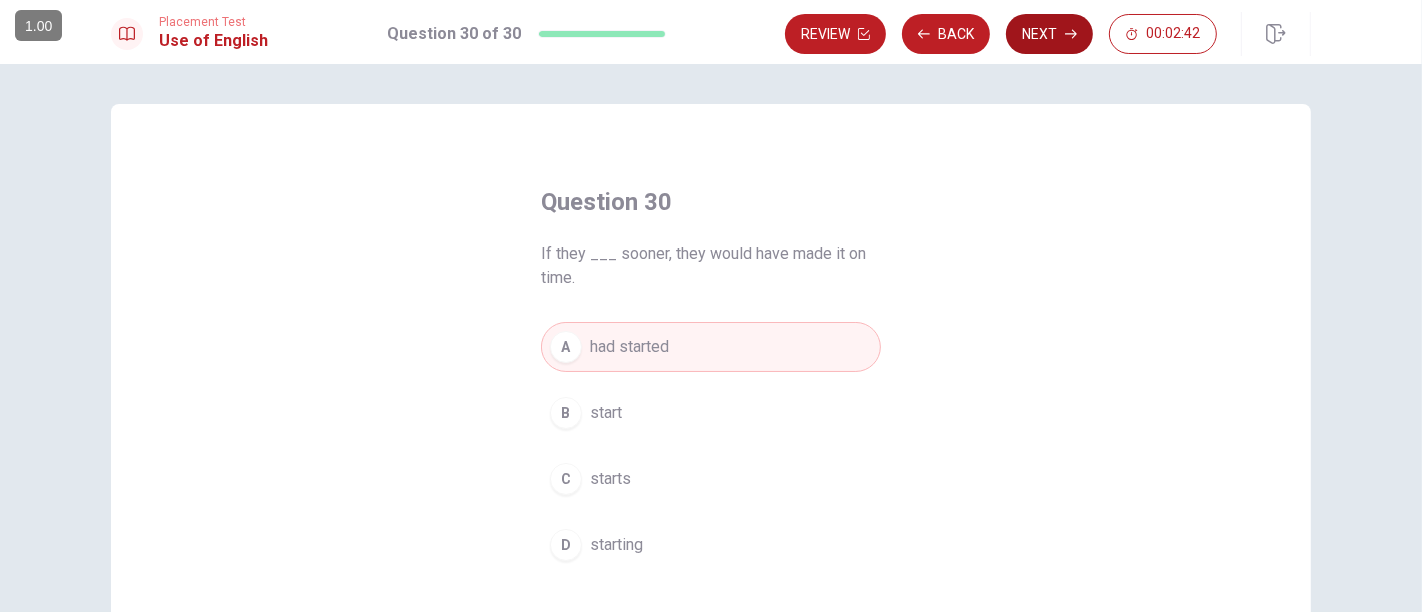 click on "Next" at bounding box center [1049, 34] 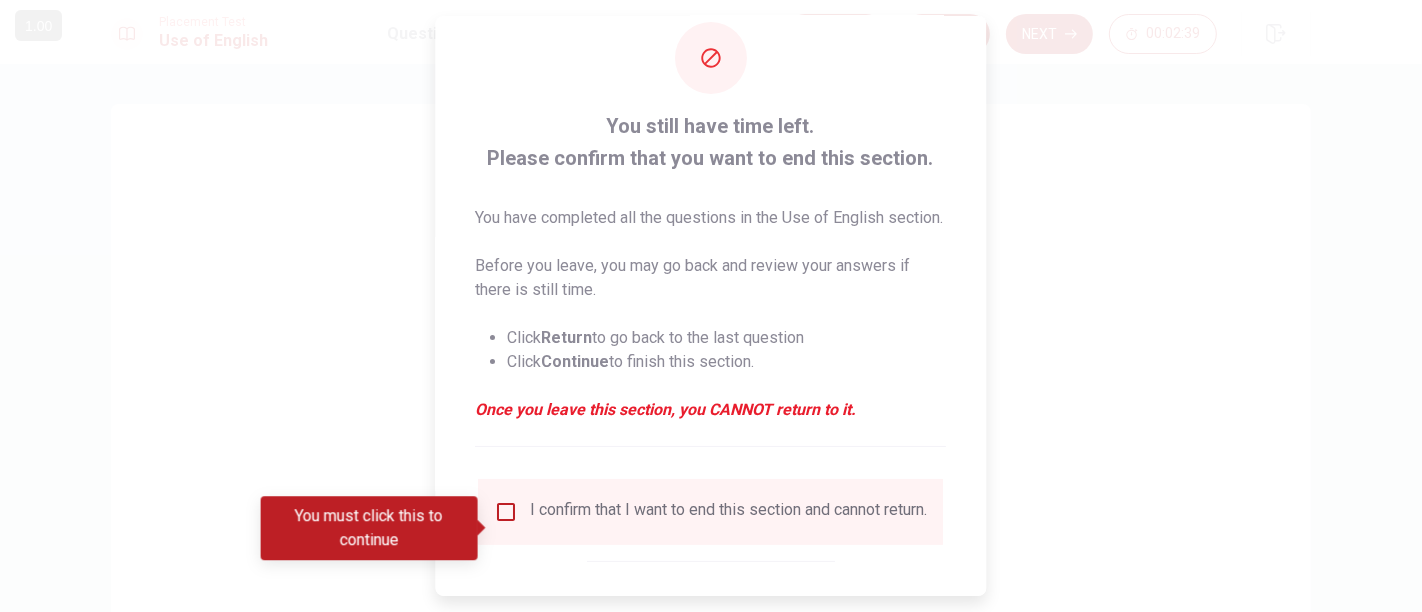 scroll, scrollTop: 88, scrollLeft: 0, axis: vertical 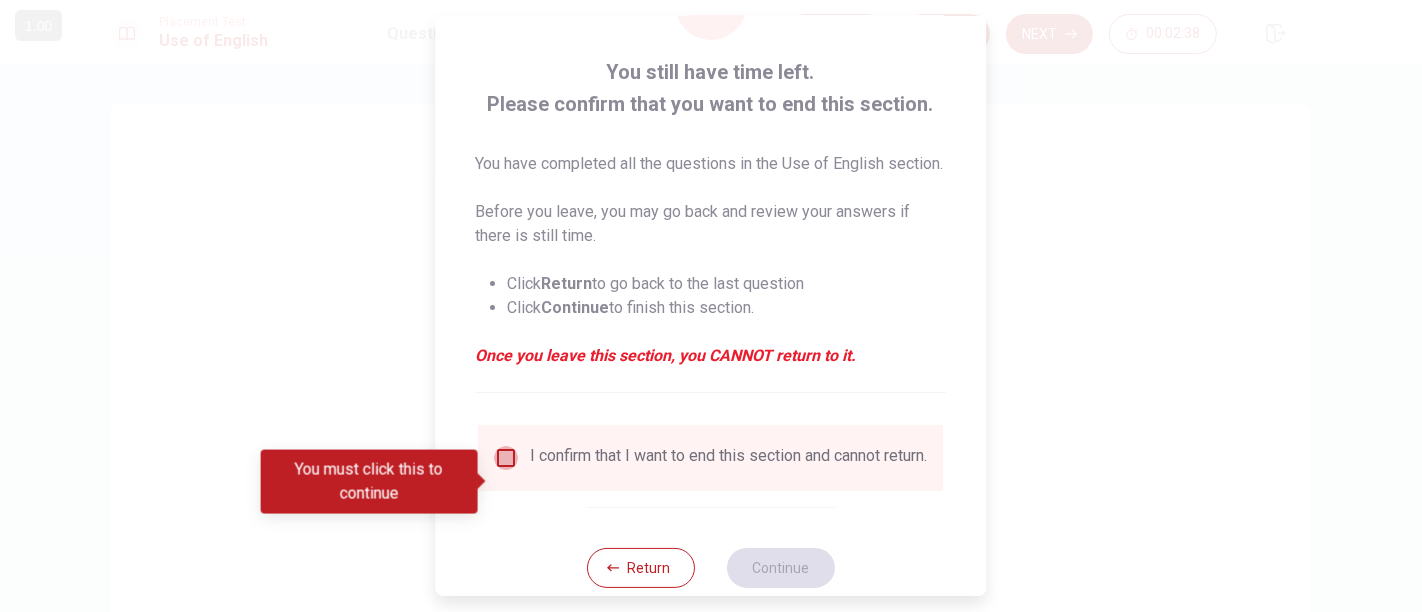 click at bounding box center [507, 458] 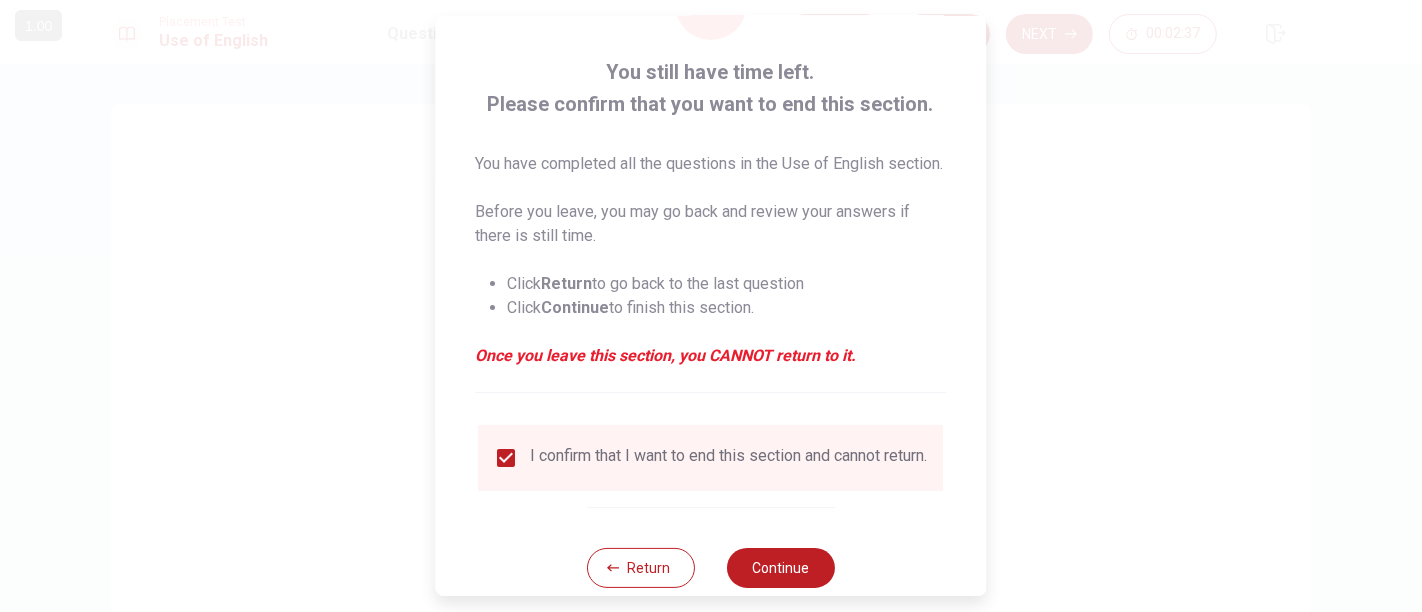 scroll, scrollTop: 157, scrollLeft: 0, axis: vertical 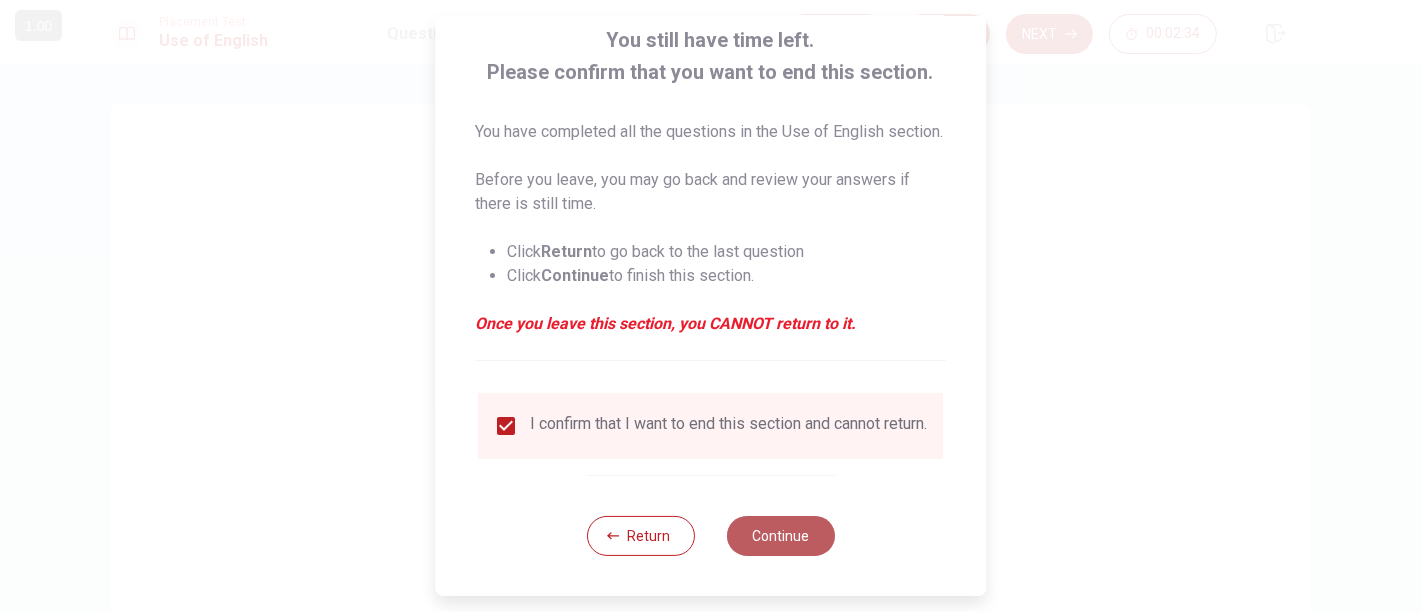 click on "Continue" at bounding box center (781, 536) 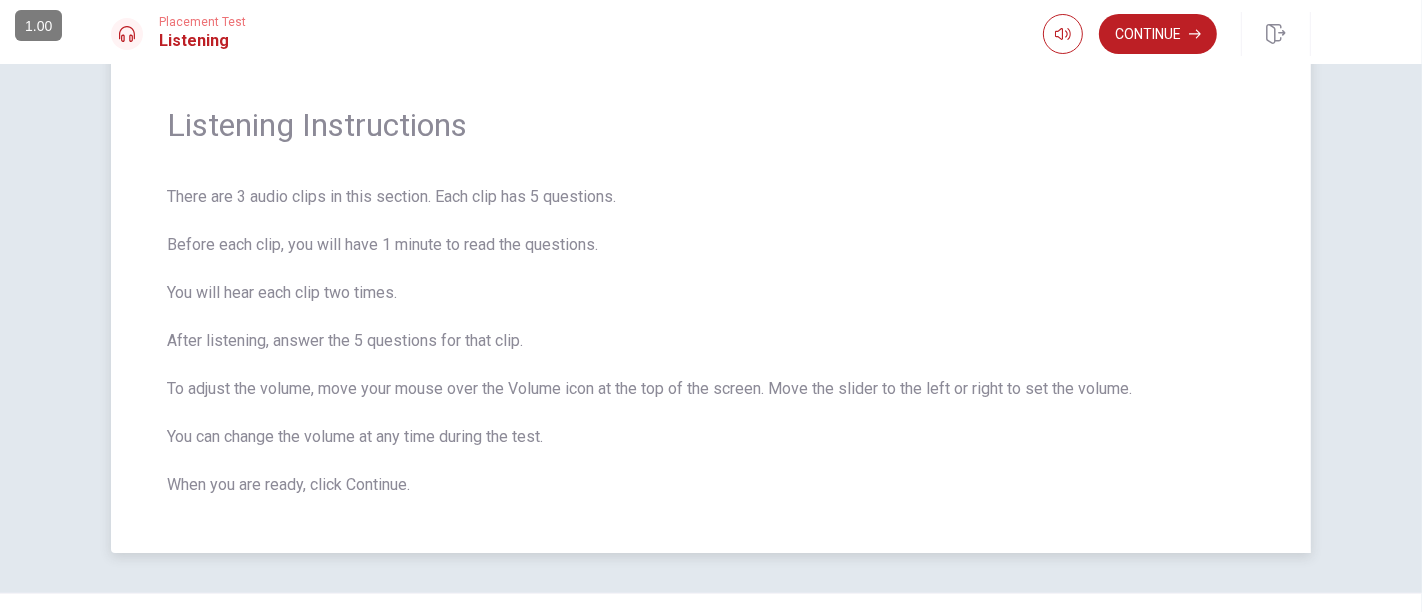 scroll, scrollTop: 0, scrollLeft: 0, axis: both 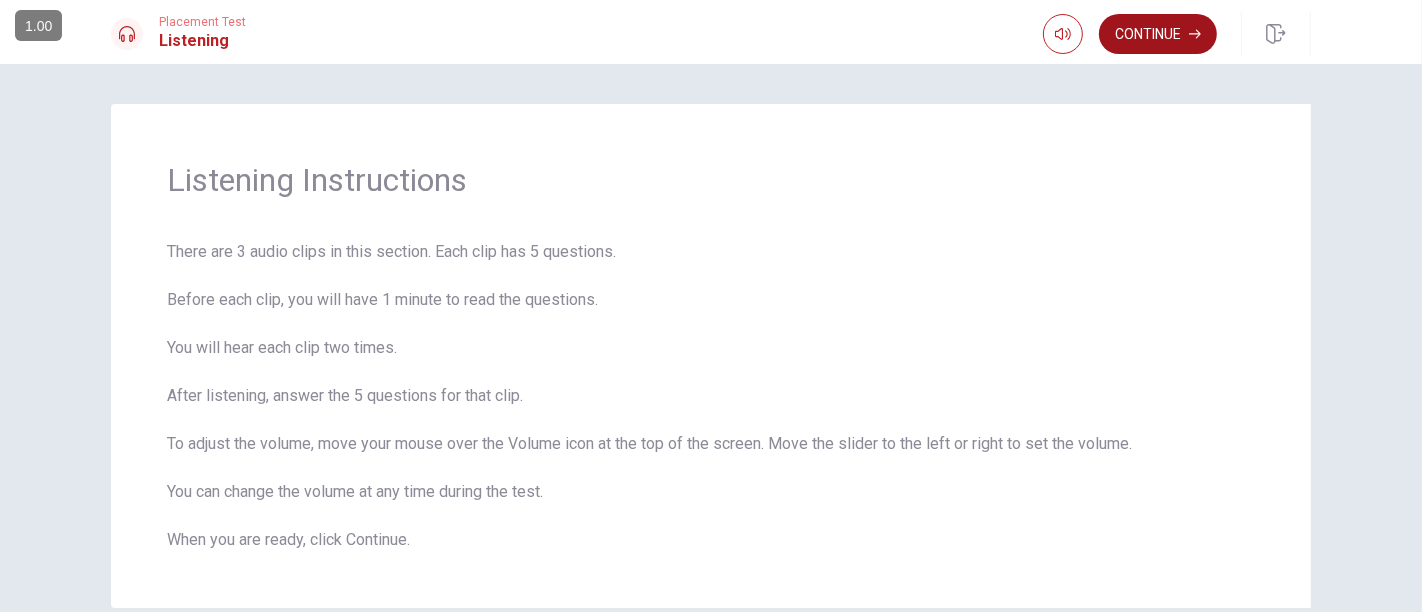 click on "Continue" at bounding box center [1158, 34] 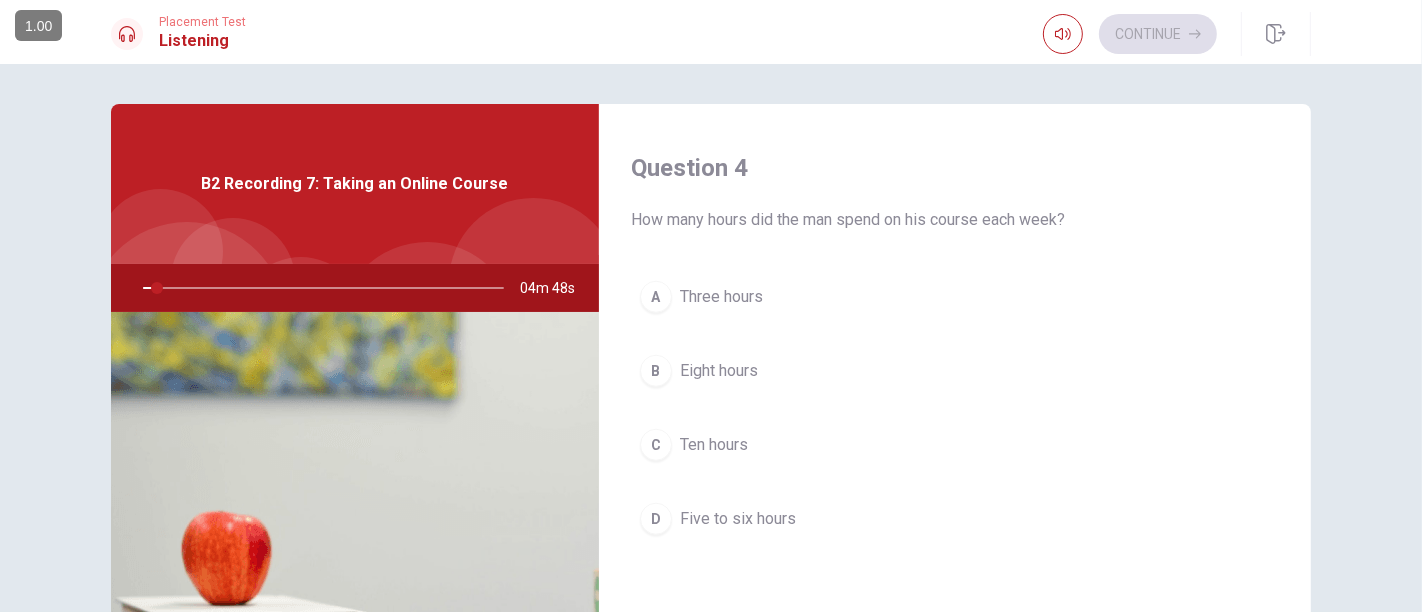 scroll, scrollTop: 0, scrollLeft: 0, axis: both 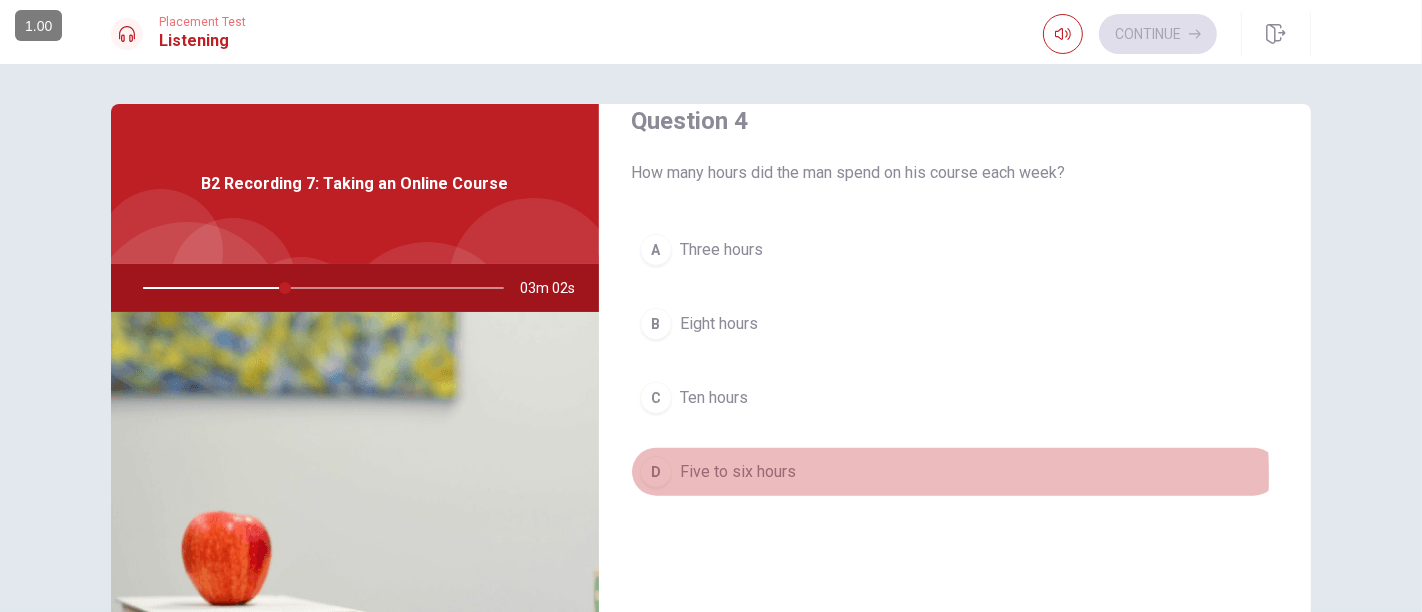 click on "Five to six hours" at bounding box center [738, 472] 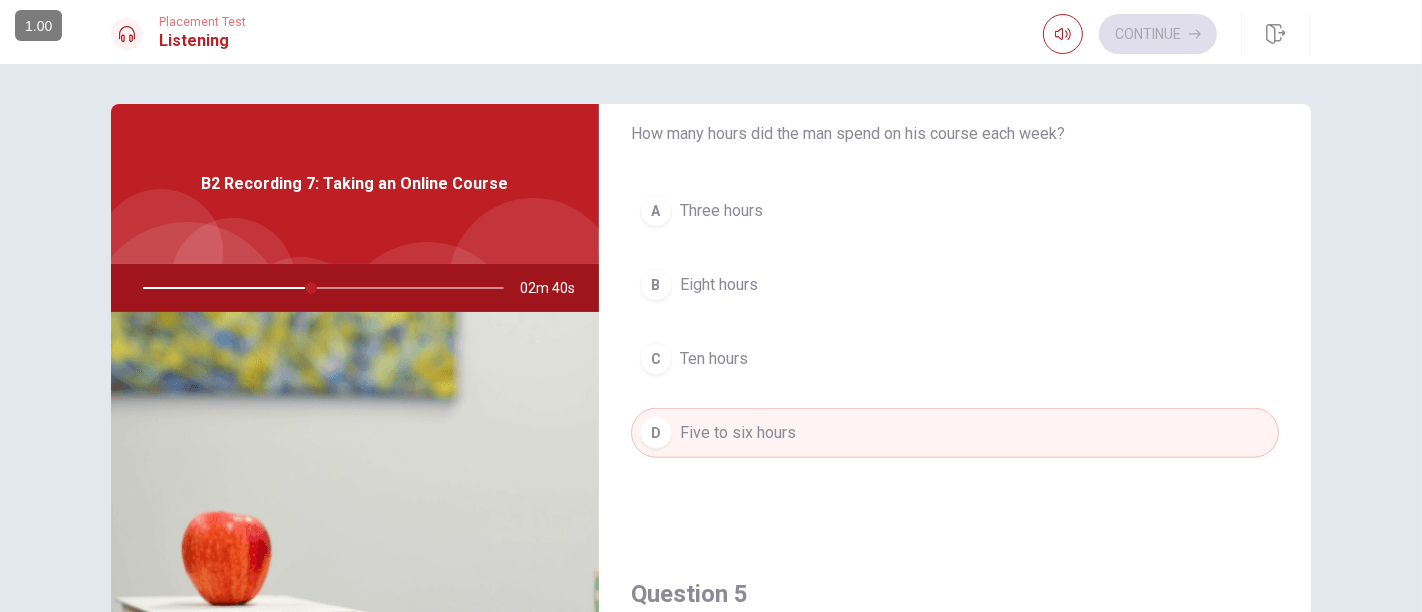scroll, scrollTop: 1854, scrollLeft: 0, axis: vertical 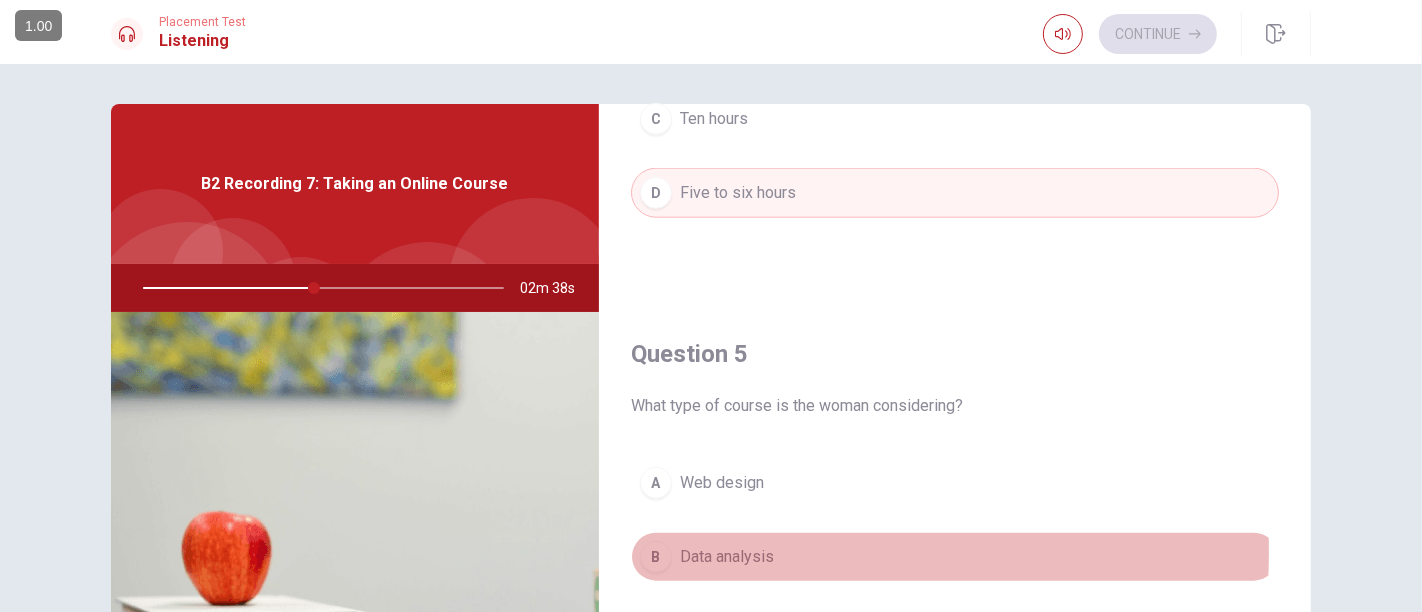 click on "Data analysis" at bounding box center [727, 557] 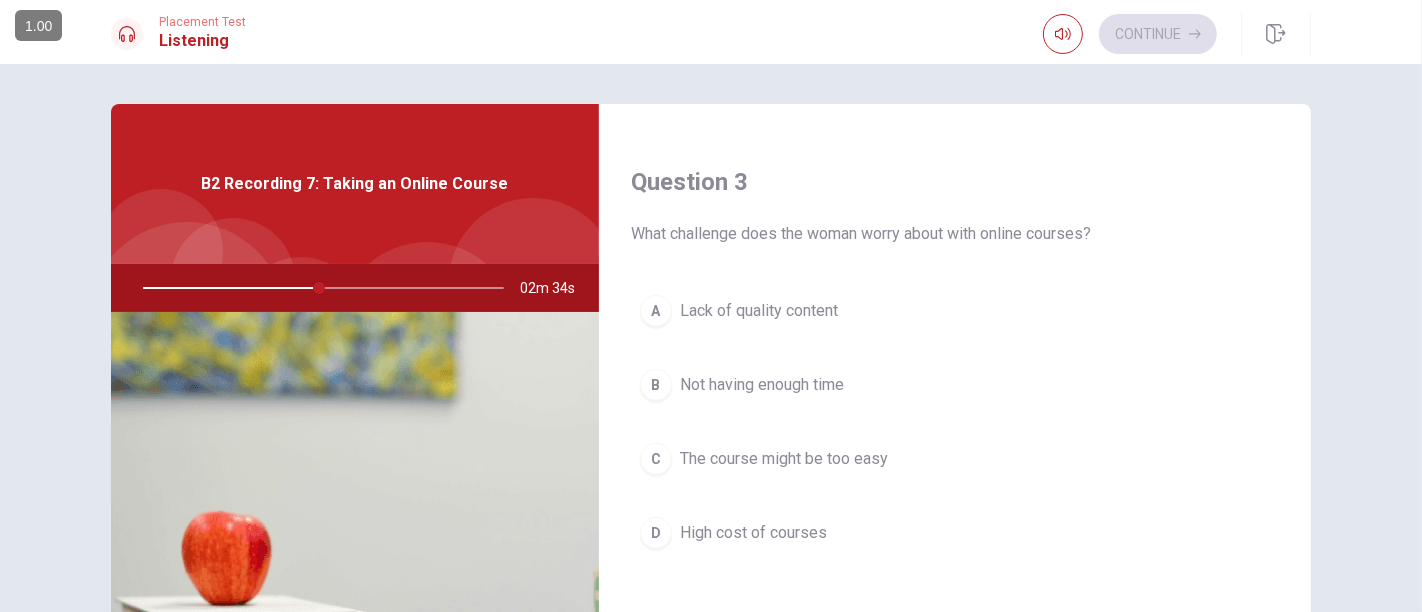 scroll, scrollTop: 1000, scrollLeft: 0, axis: vertical 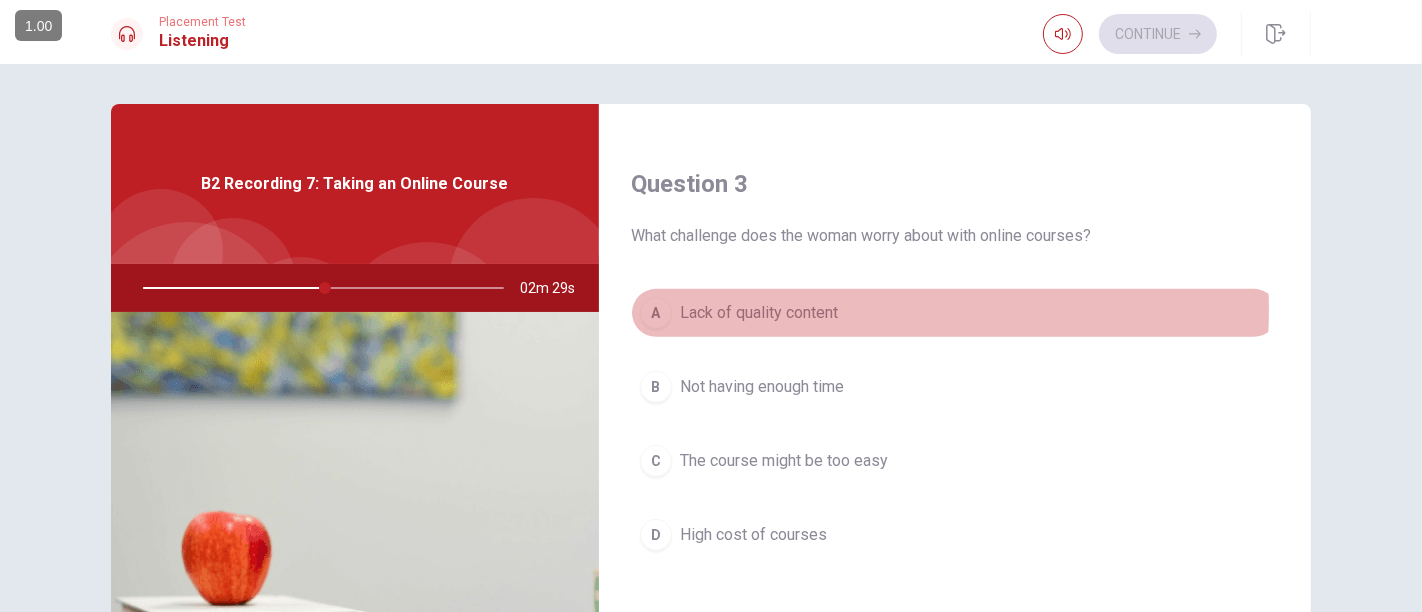 click on "Lack of quality content" at bounding box center [759, 313] 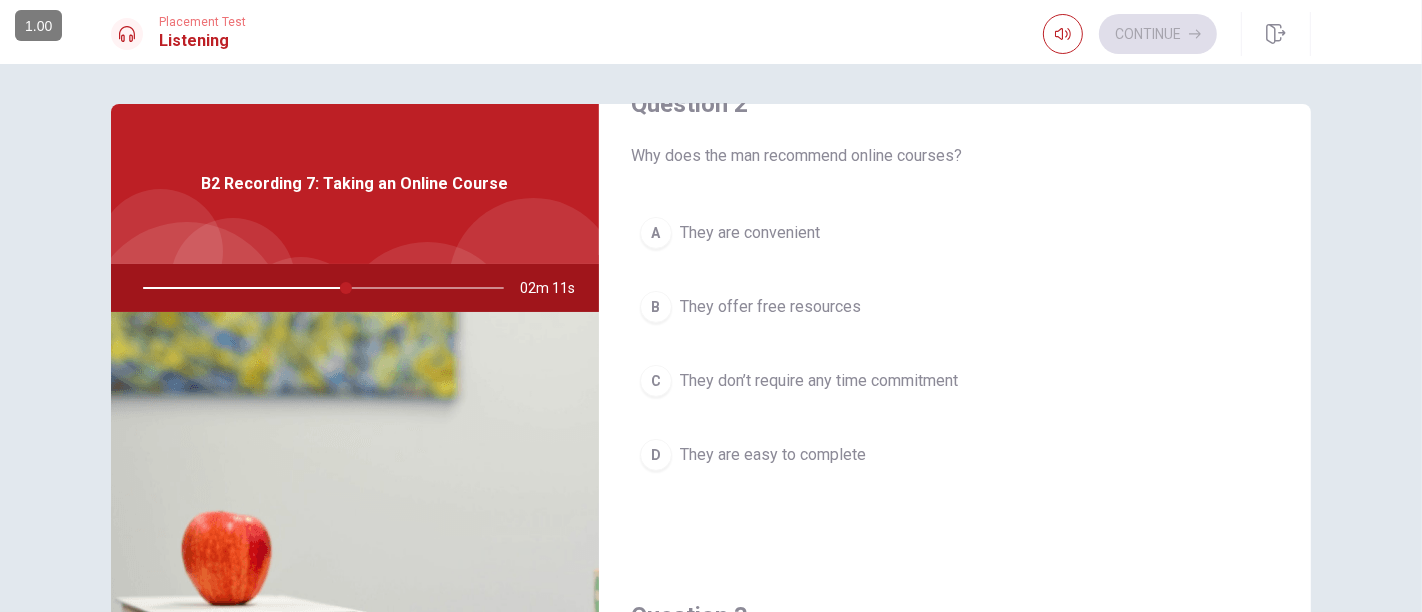 scroll, scrollTop: 567, scrollLeft: 0, axis: vertical 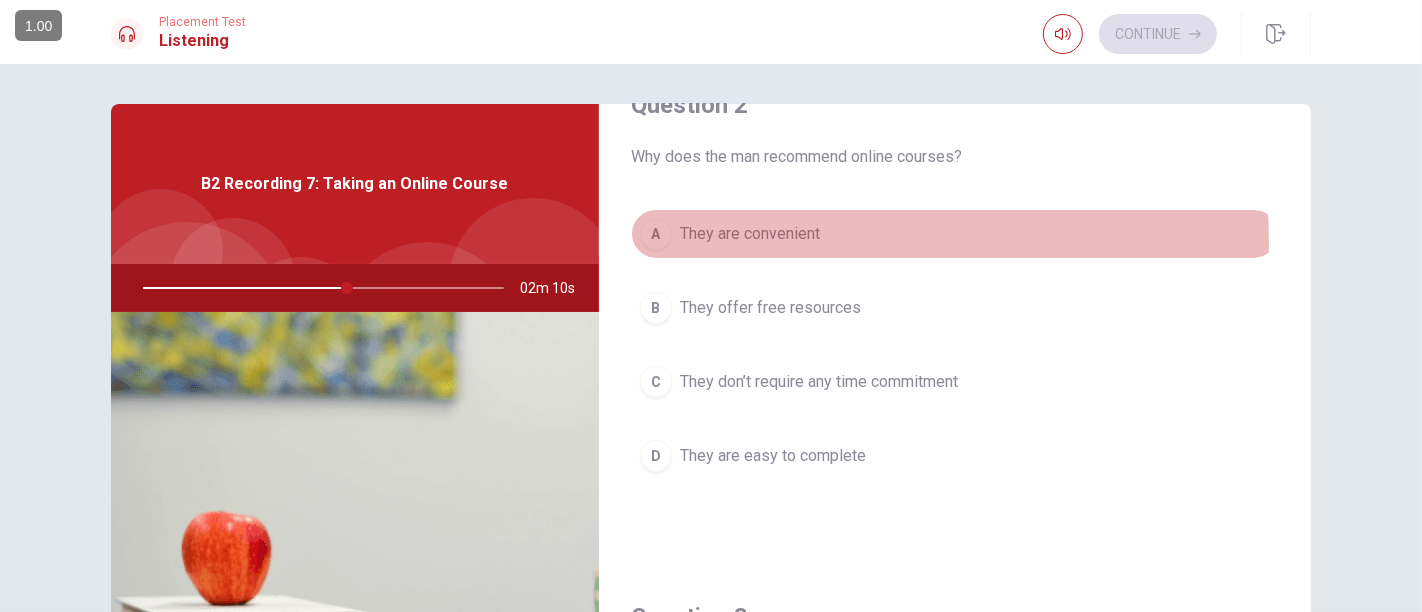 click on "They are convenient" at bounding box center [750, 234] 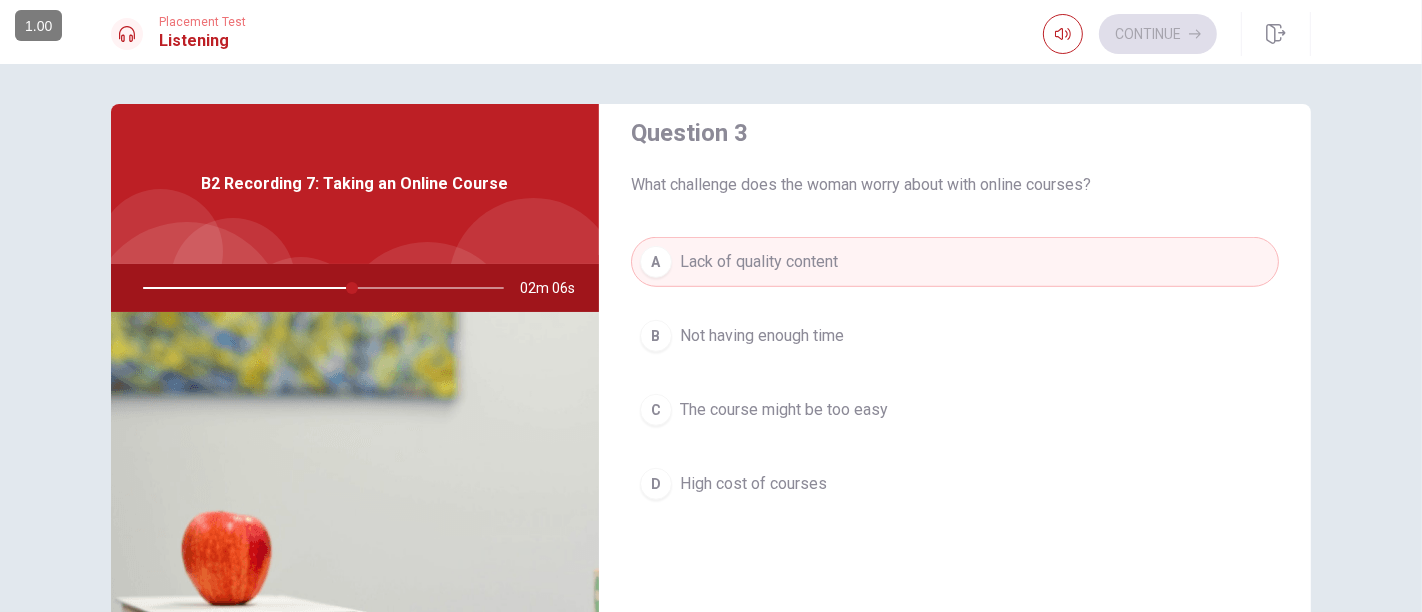 scroll, scrollTop: 1056, scrollLeft: 0, axis: vertical 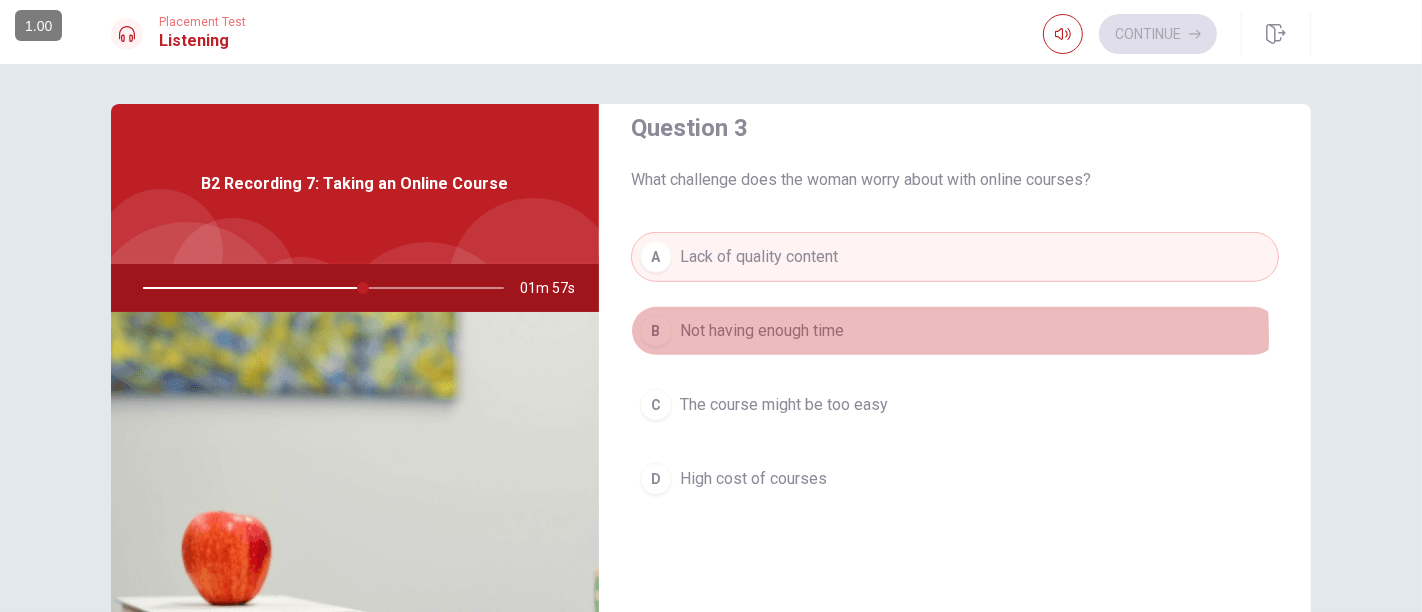 click on "Not having enough time" at bounding box center (762, 331) 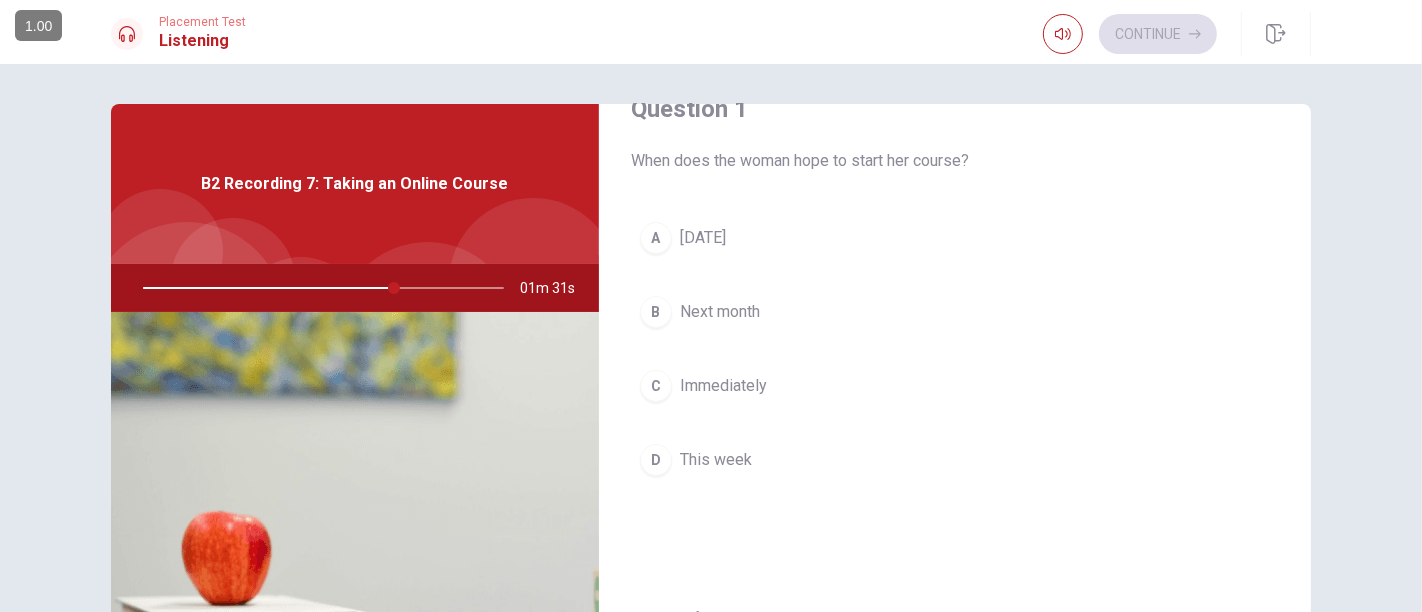 scroll, scrollTop: 151, scrollLeft: 0, axis: vertical 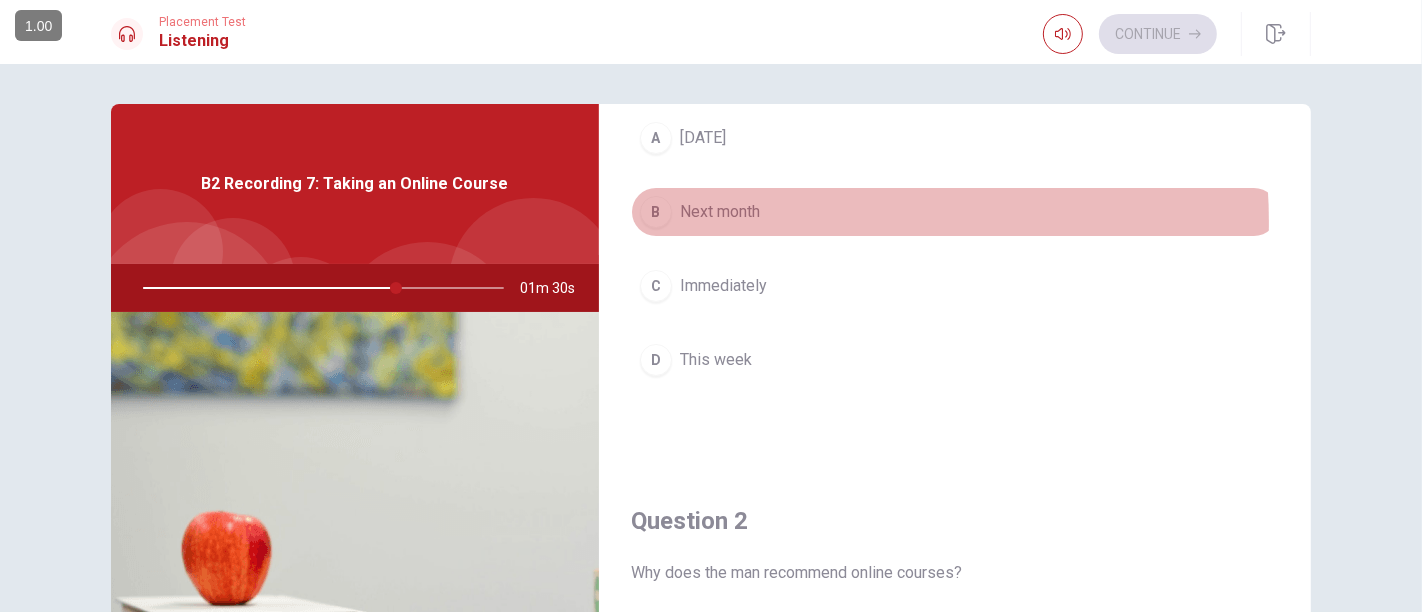 click on "B Next month" at bounding box center (955, 212) 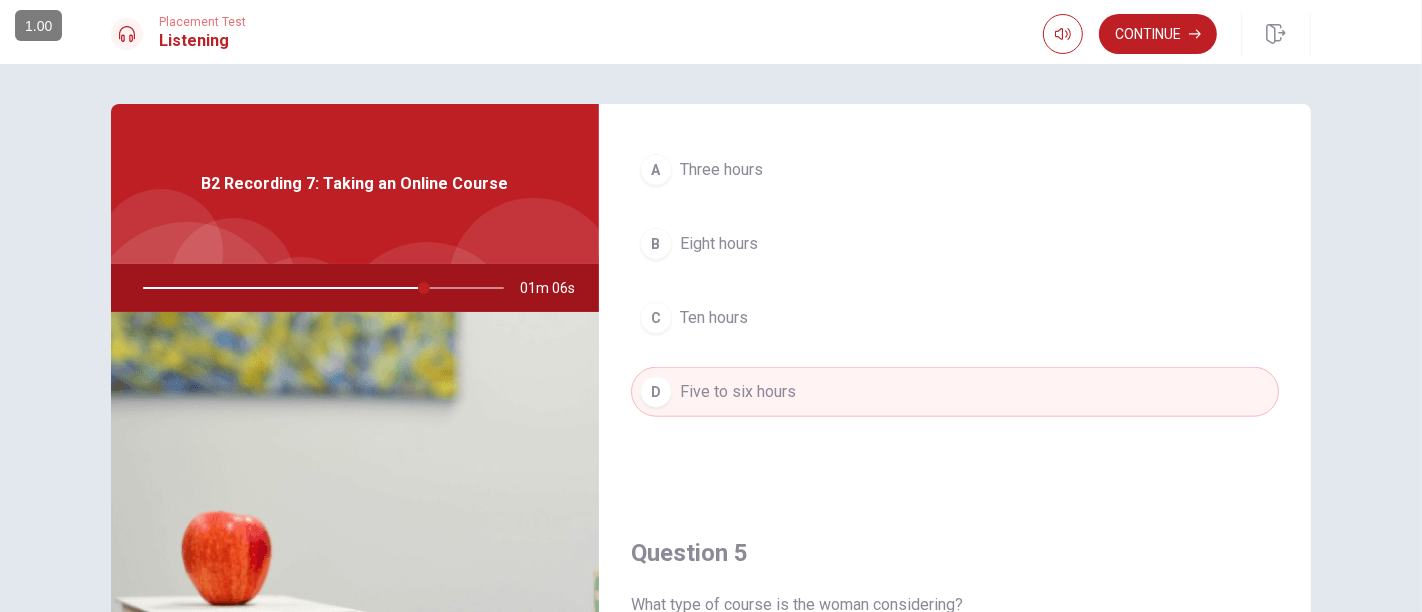 scroll, scrollTop: 1854, scrollLeft: 0, axis: vertical 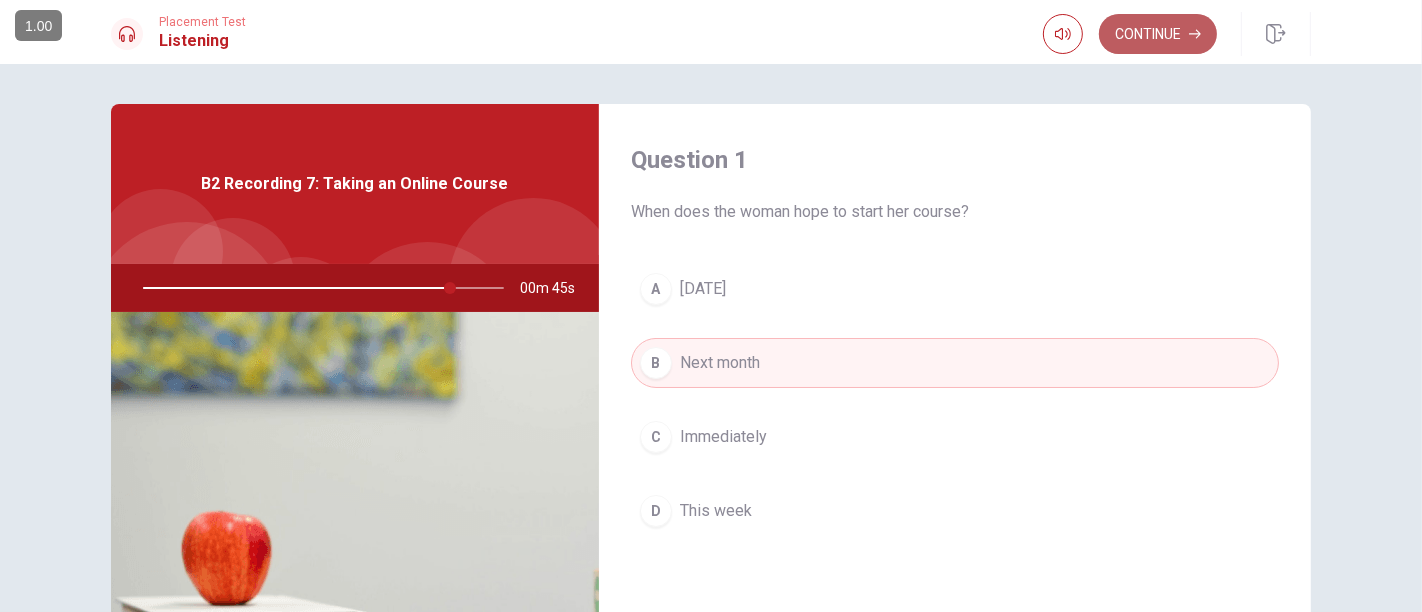 click on "Continue" at bounding box center [1158, 34] 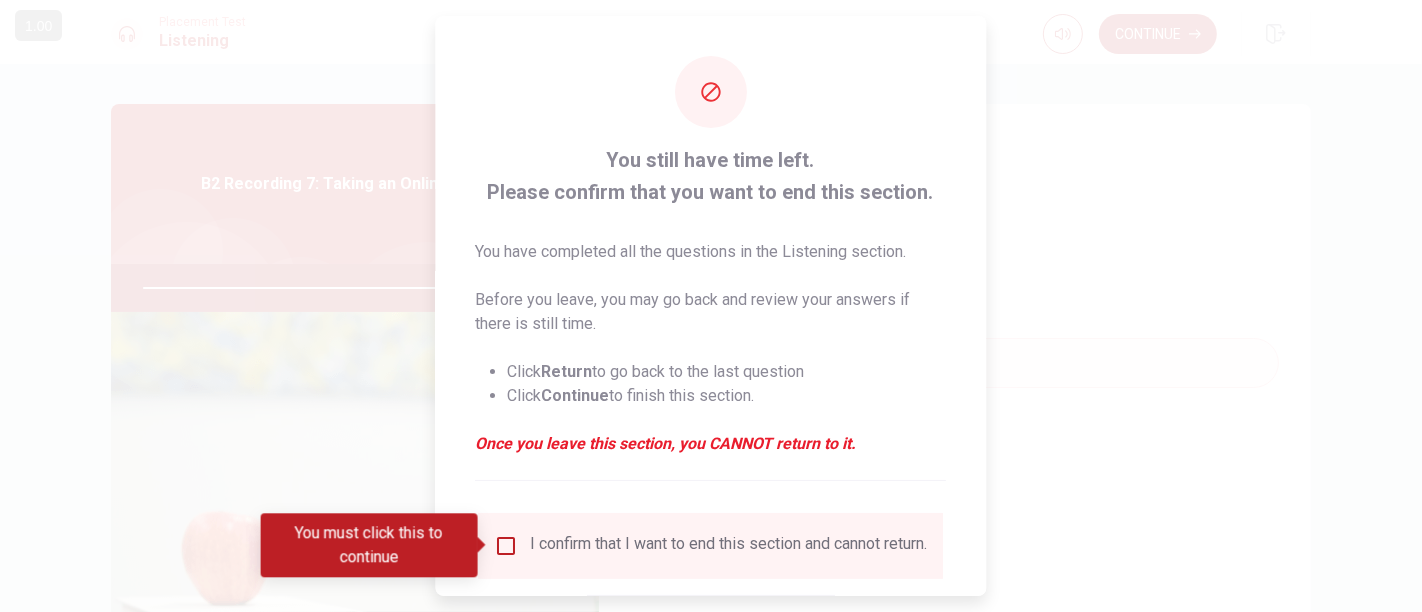 click at bounding box center [507, 546] 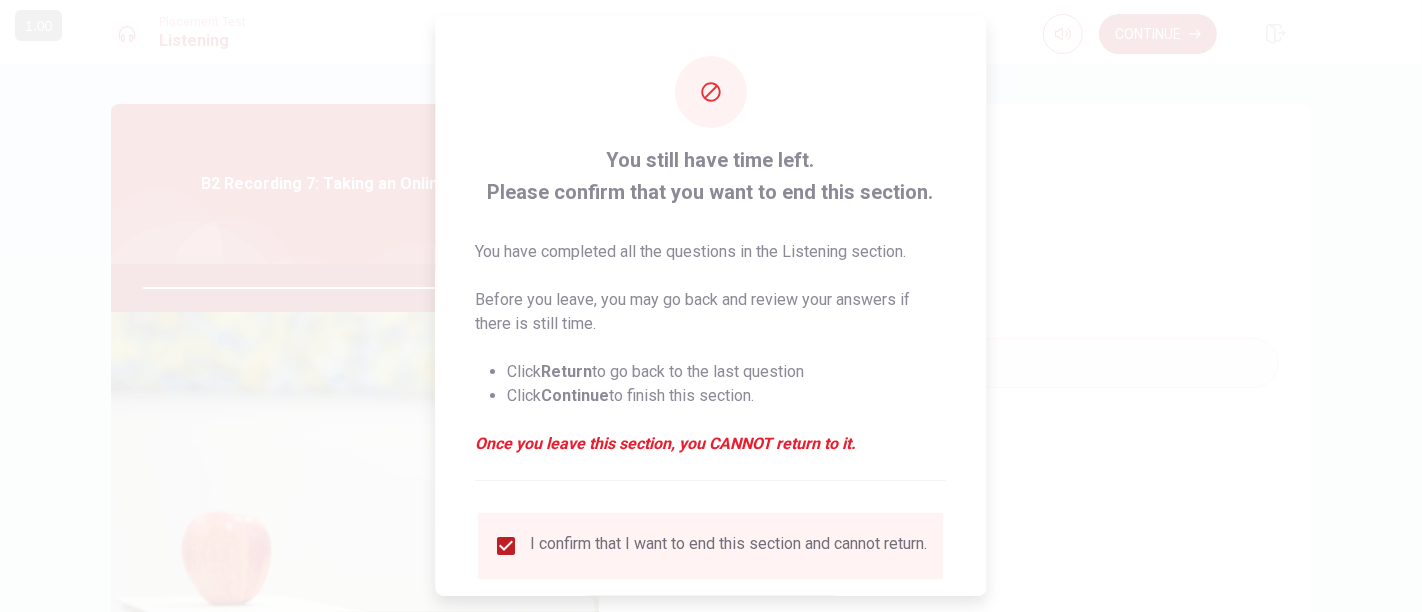 scroll, scrollTop: 133, scrollLeft: 0, axis: vertical 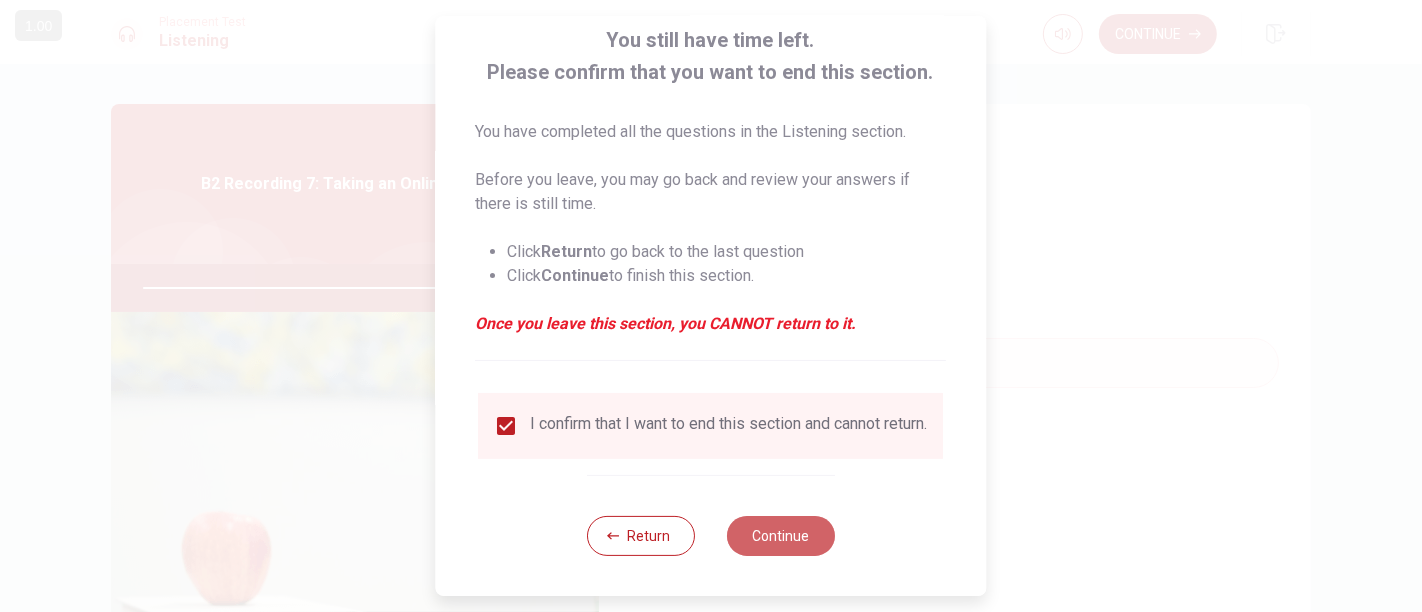 click on "Continue" at bounding box center (781, 536) 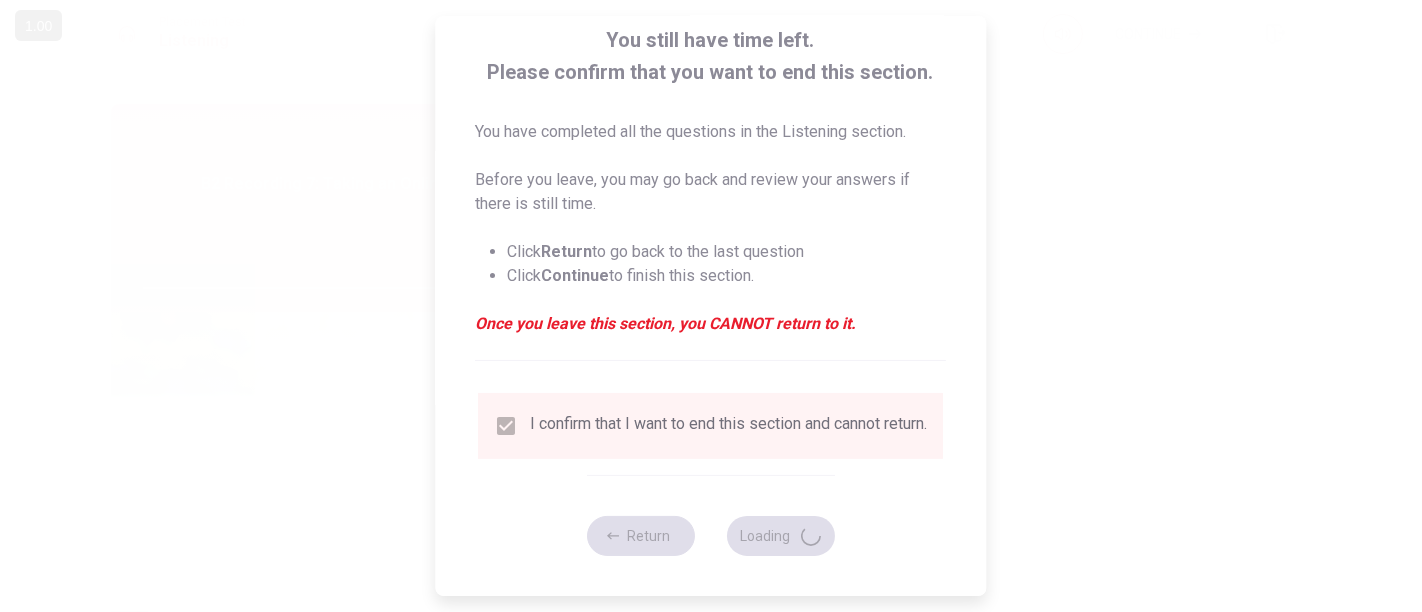 type on "88" 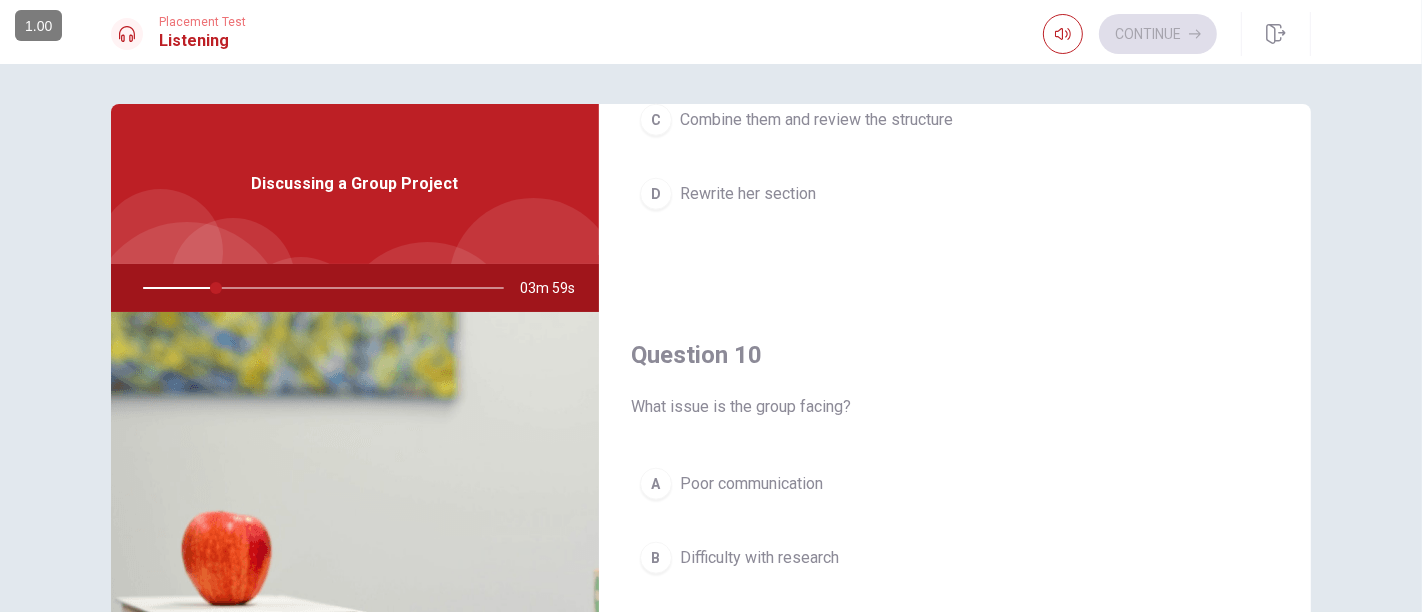scroll, scrollTop: 1854, scrollLeft: 0, axis: vertical 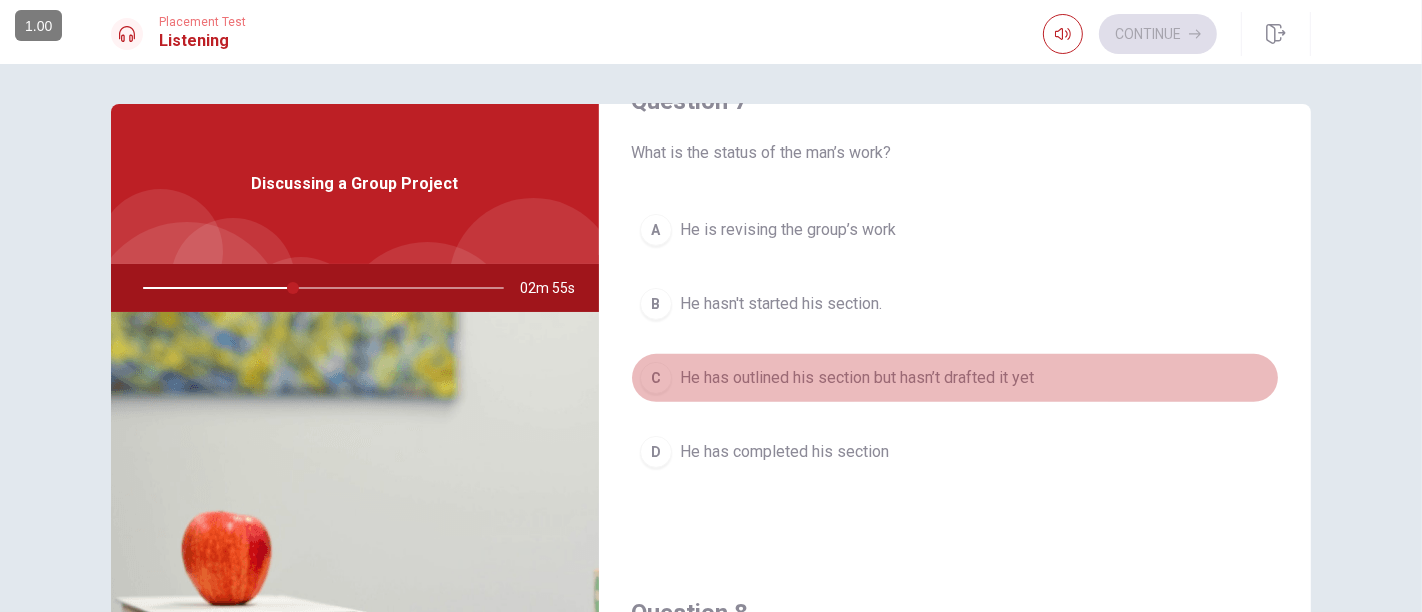 click on "He has outlined his section but hasn’t drafted it yet" at bounding box center (857, 378) 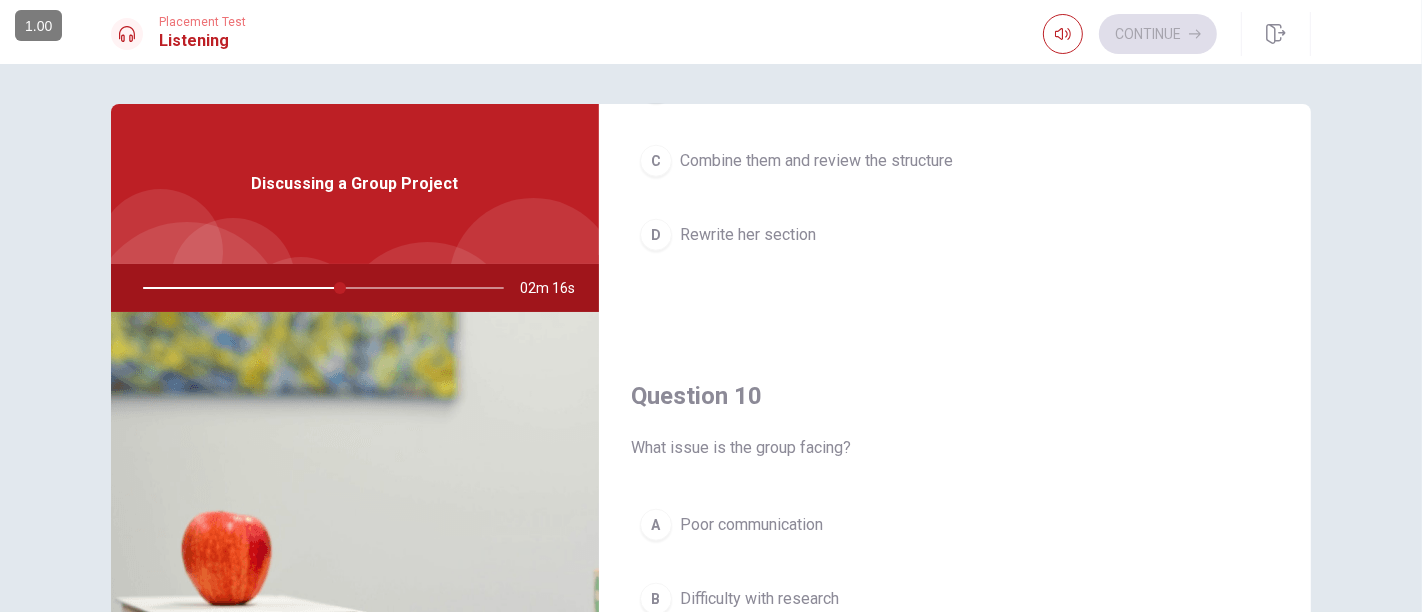 scroll, scrollTop: 1854, scrollLeft: 0, axis: vertical 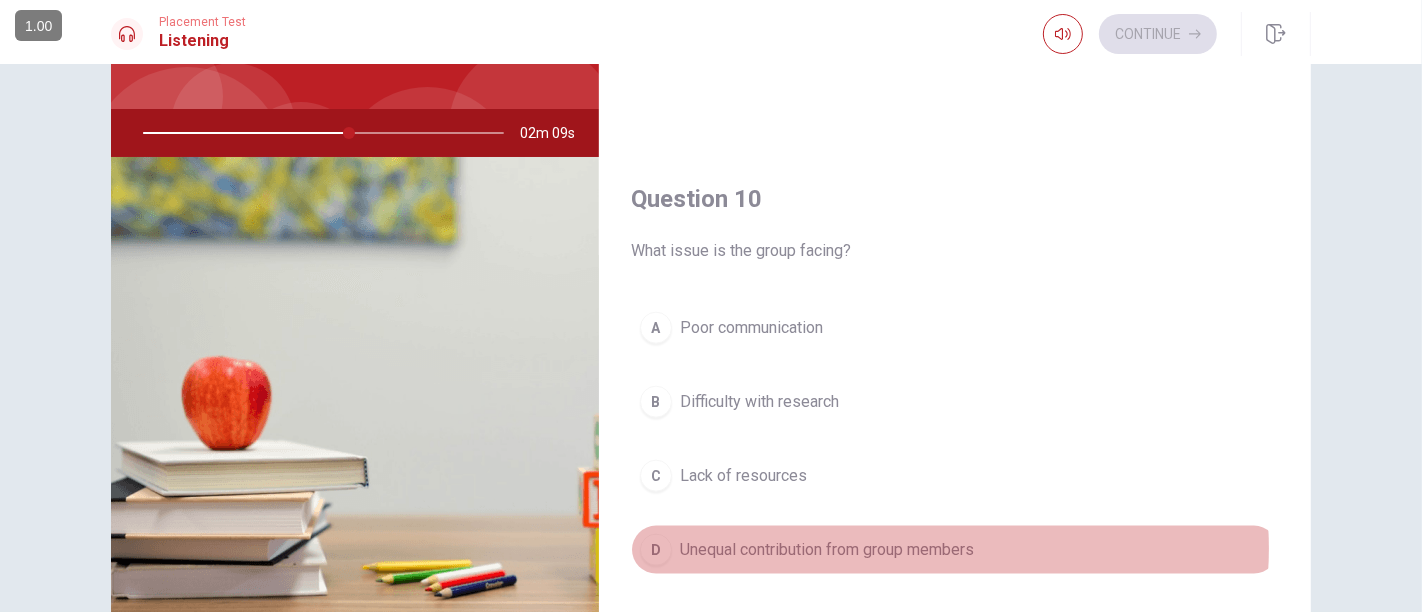 click on "Unequal contribution from group members" at bounding box center [827, 550] 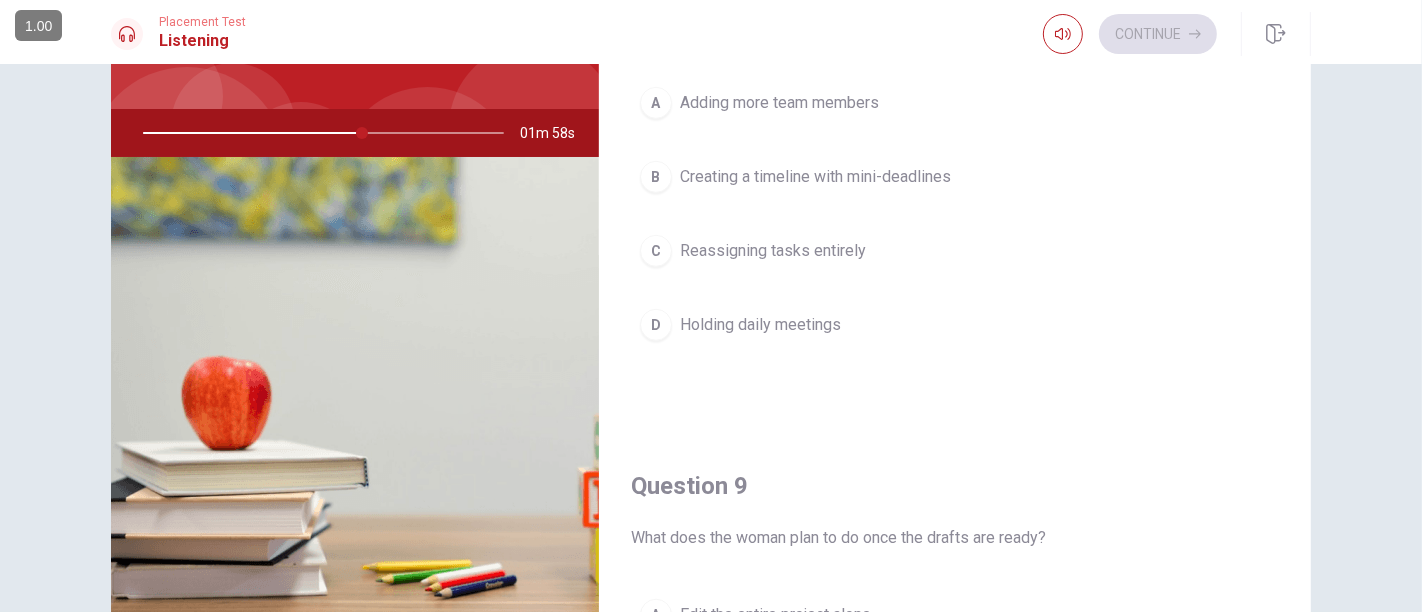 scroll, scrollTop: 1022, scrollLeft: 0, axis: vertical 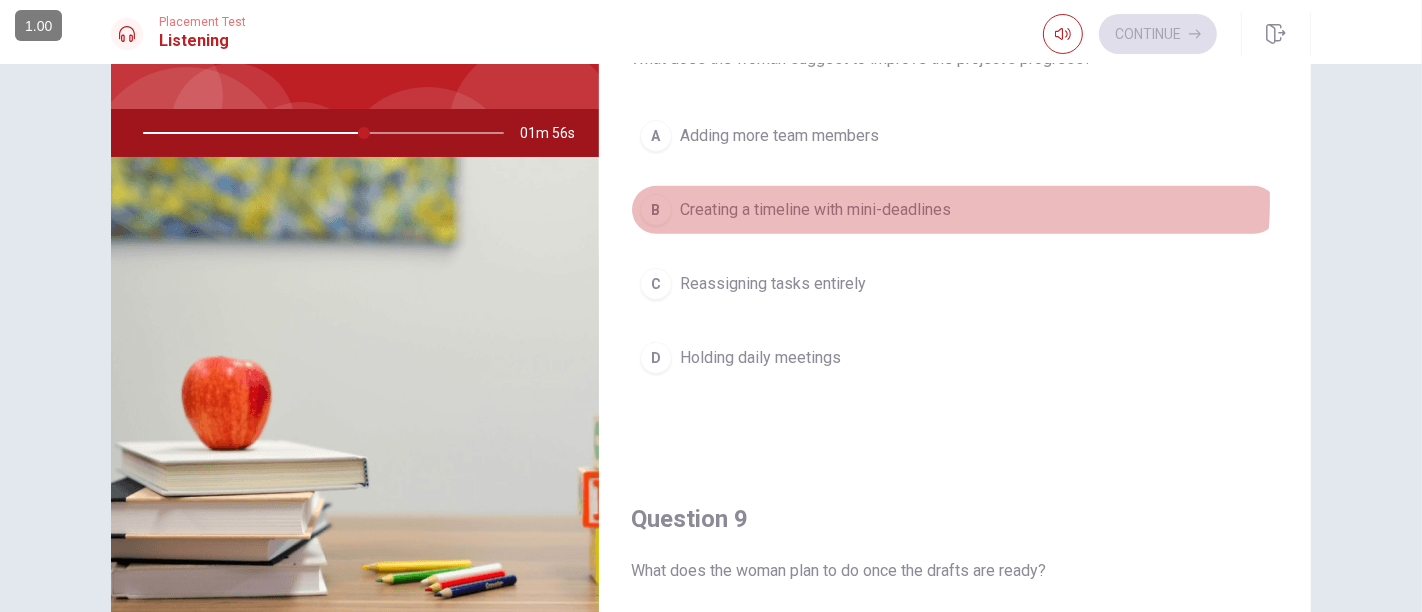 click on "Creating a timeline with mini-deadlines" at bounding box center [815, 210] 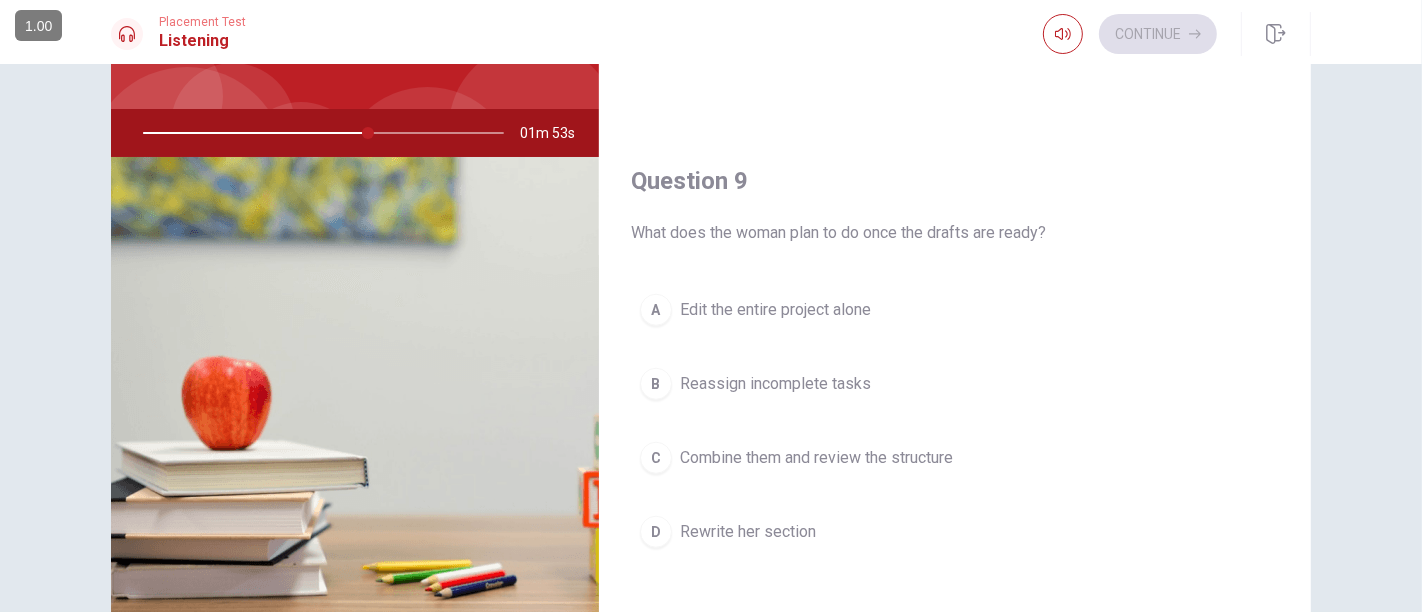scroll, scrollTop: 1429, scrollLeft: 0, axis: vertical 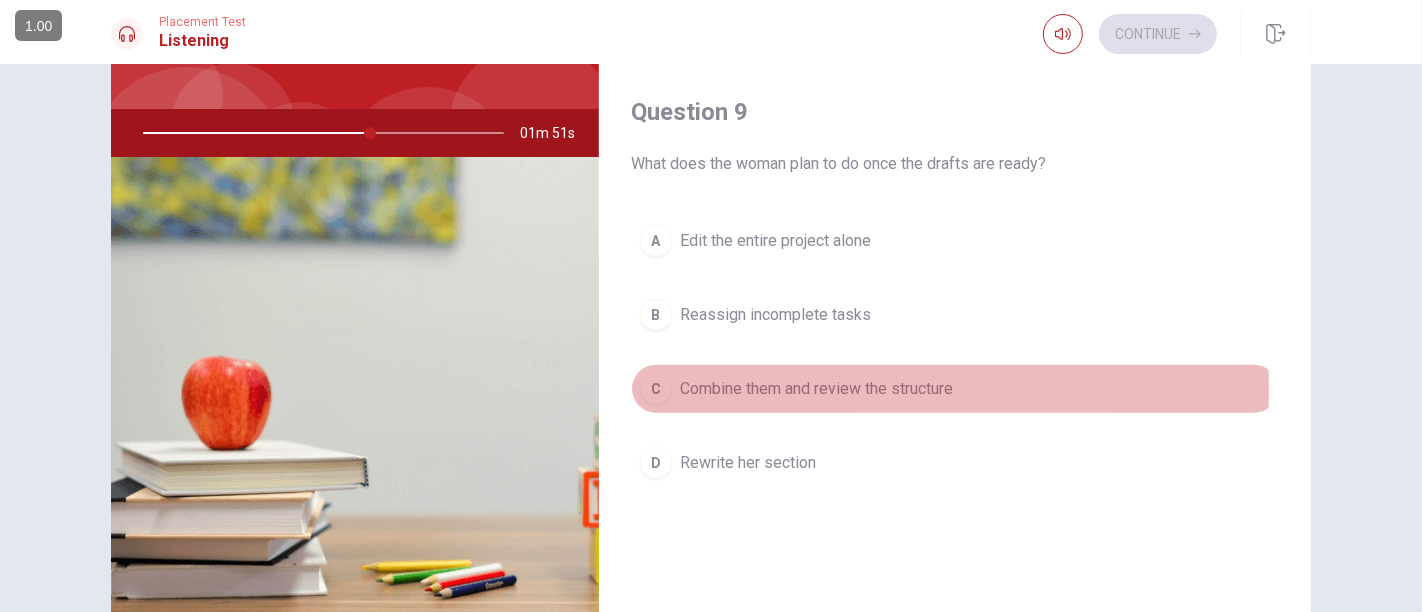 click on "Combine them and review the structure" at bounding box center (816, 389) 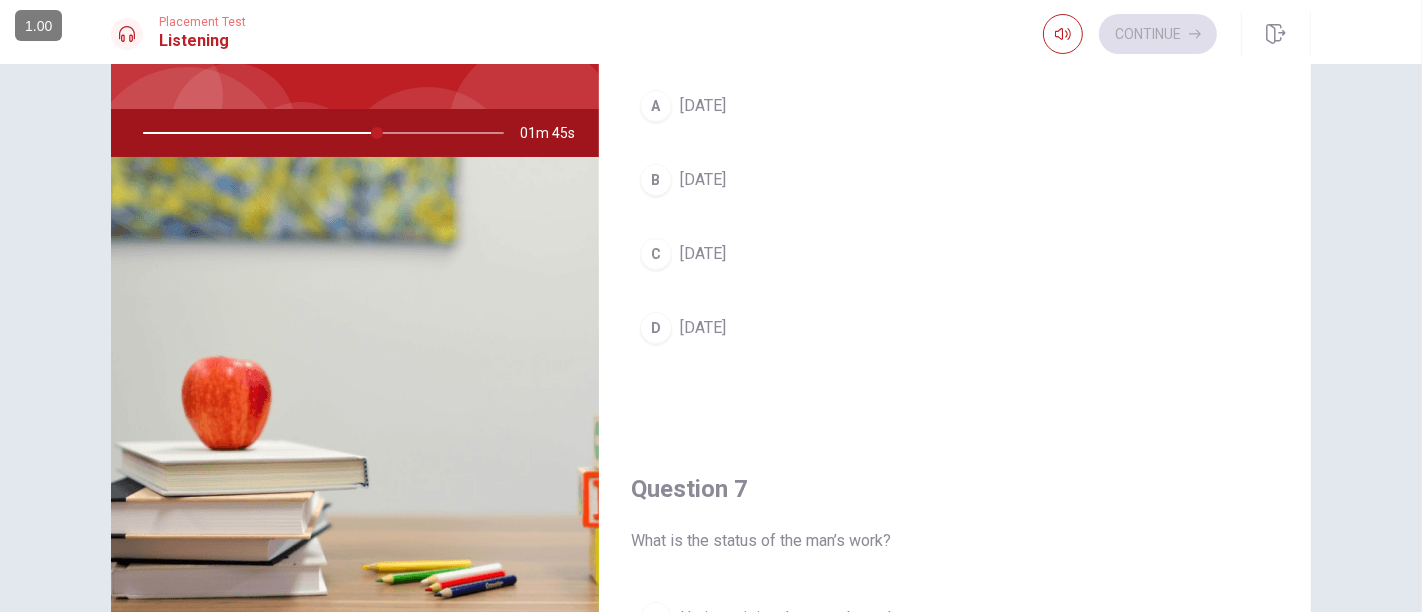 scroll, scrollTop: 0, scrollLeft: 0, axis: both 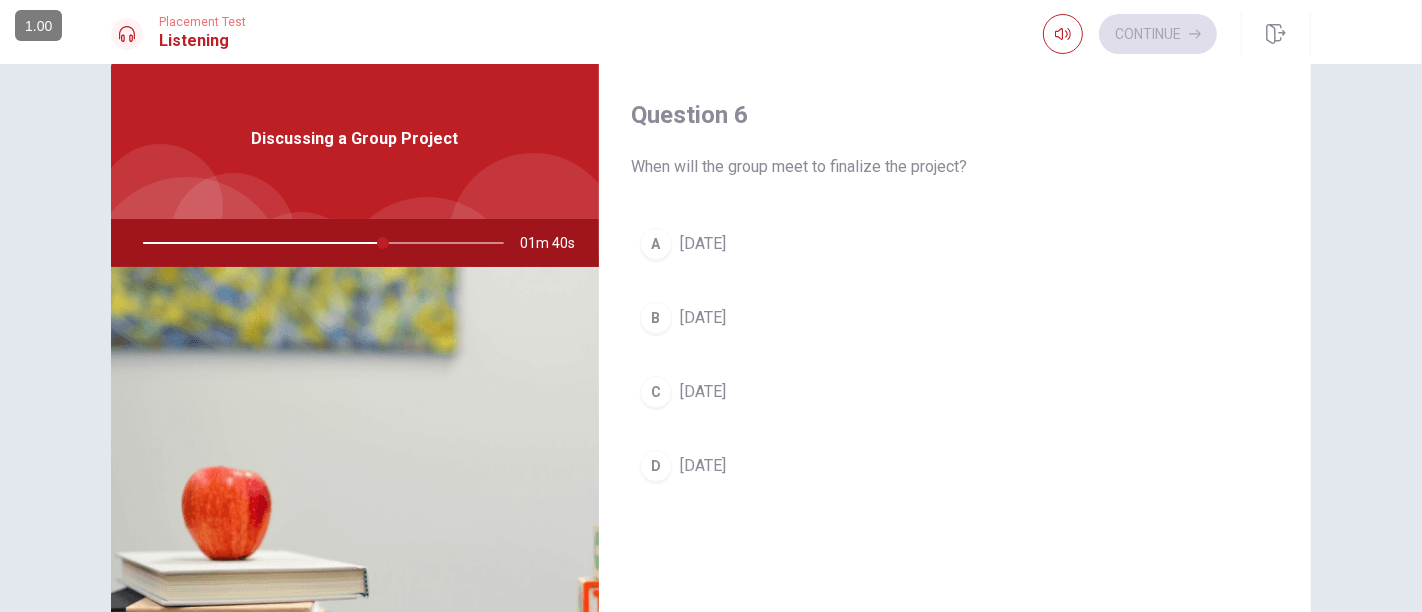 click on "B [DATE]" at bounding box center (955, 318) 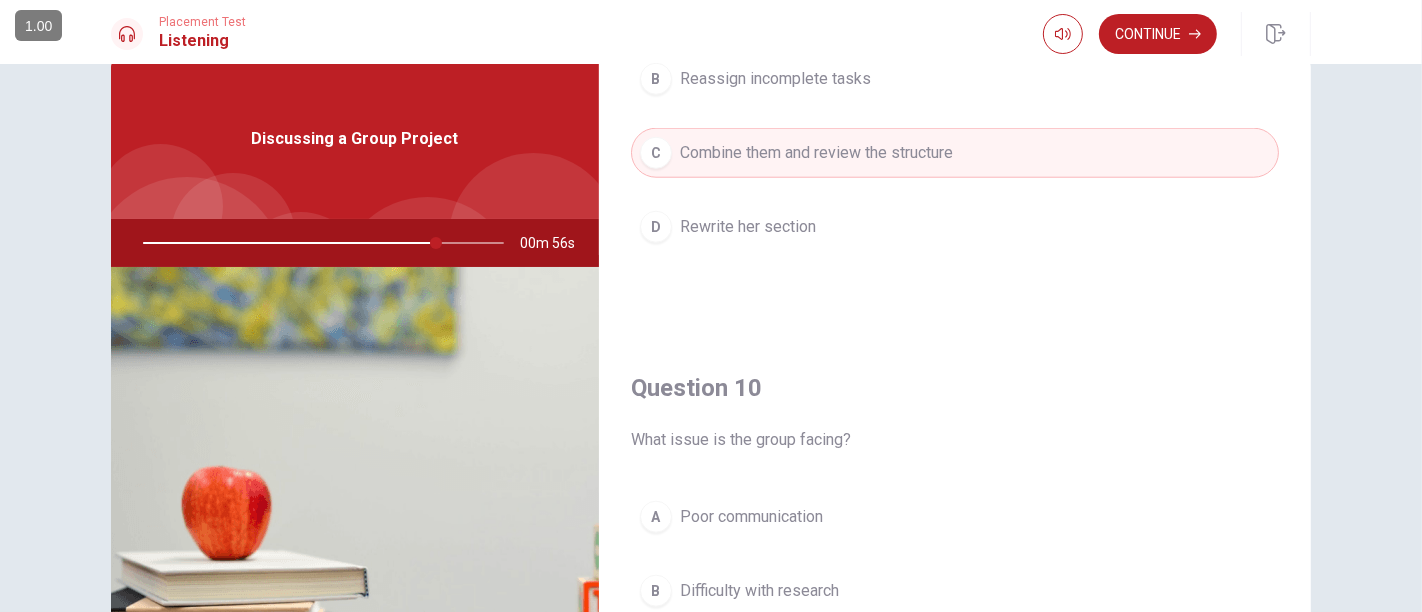 scroll, scrollTop: 1854, scrollLeft: 0, axis: vertical 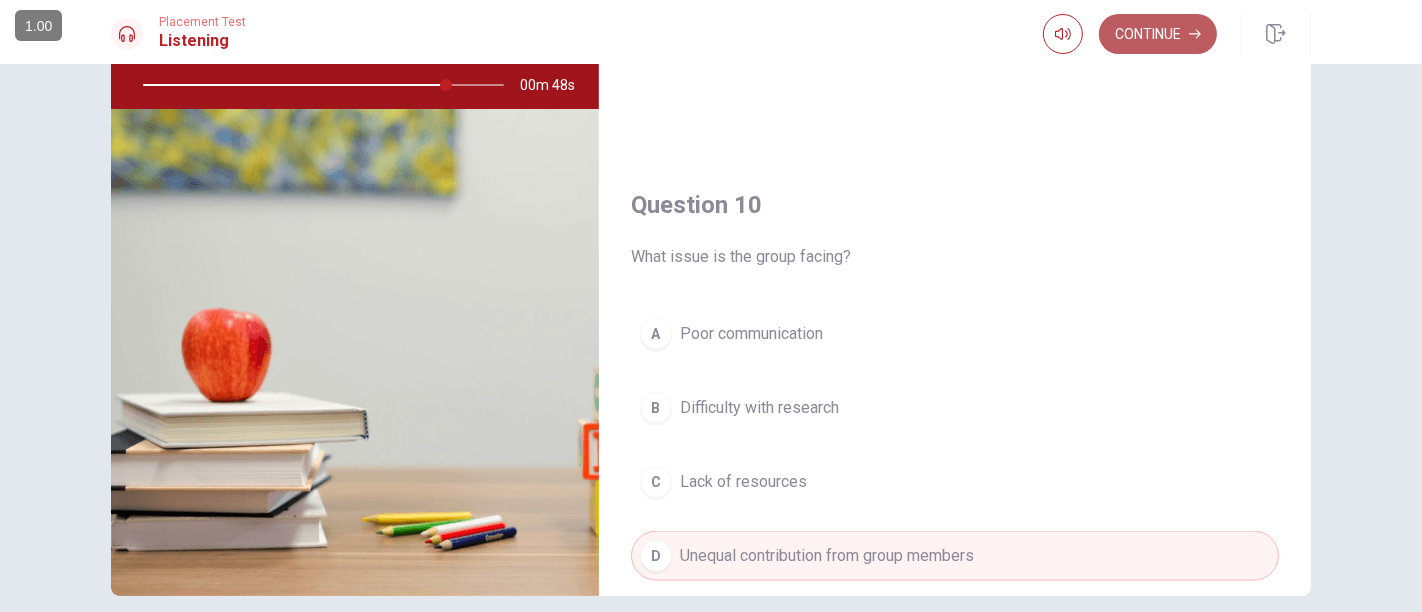 click 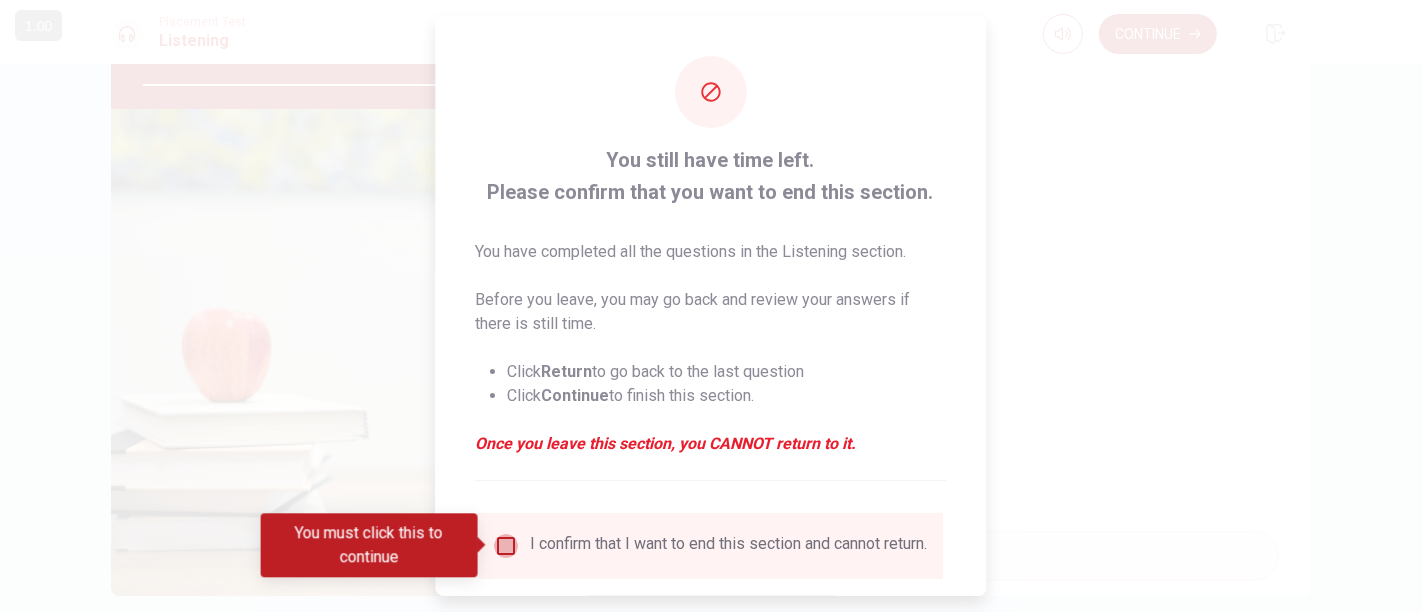 click at bounding box center (507, 546) 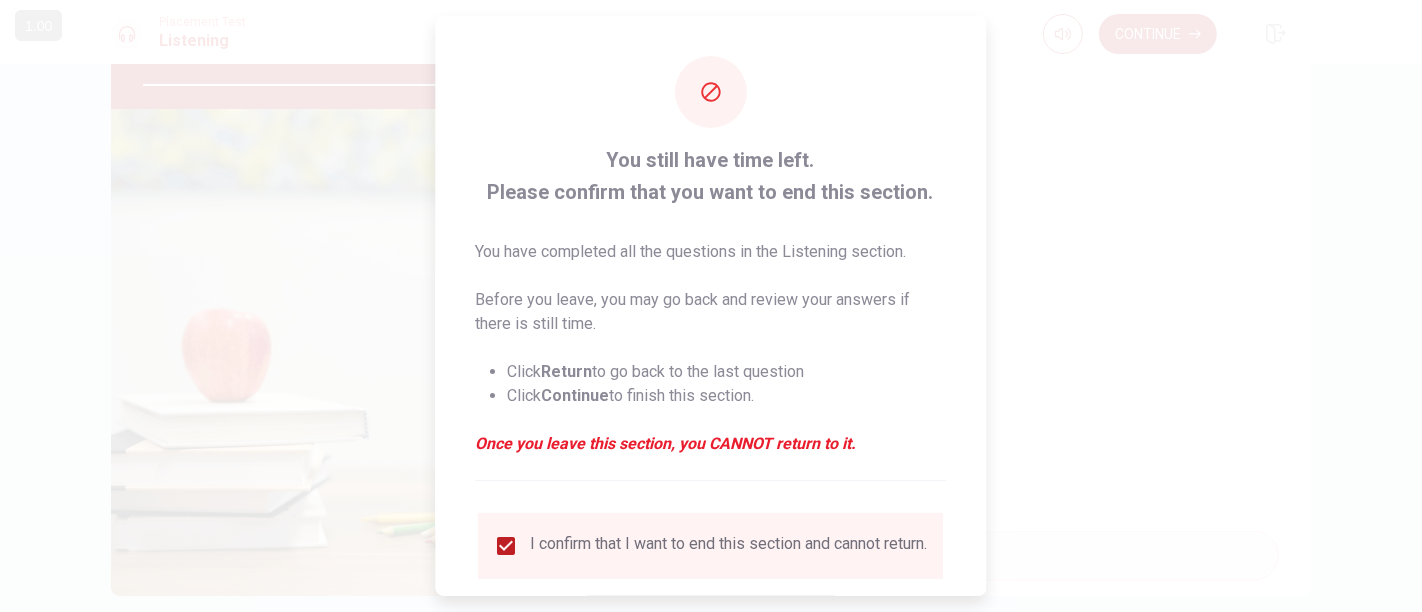scroll, scrollTop: 133, scrollLeft: 0, axis: vertical 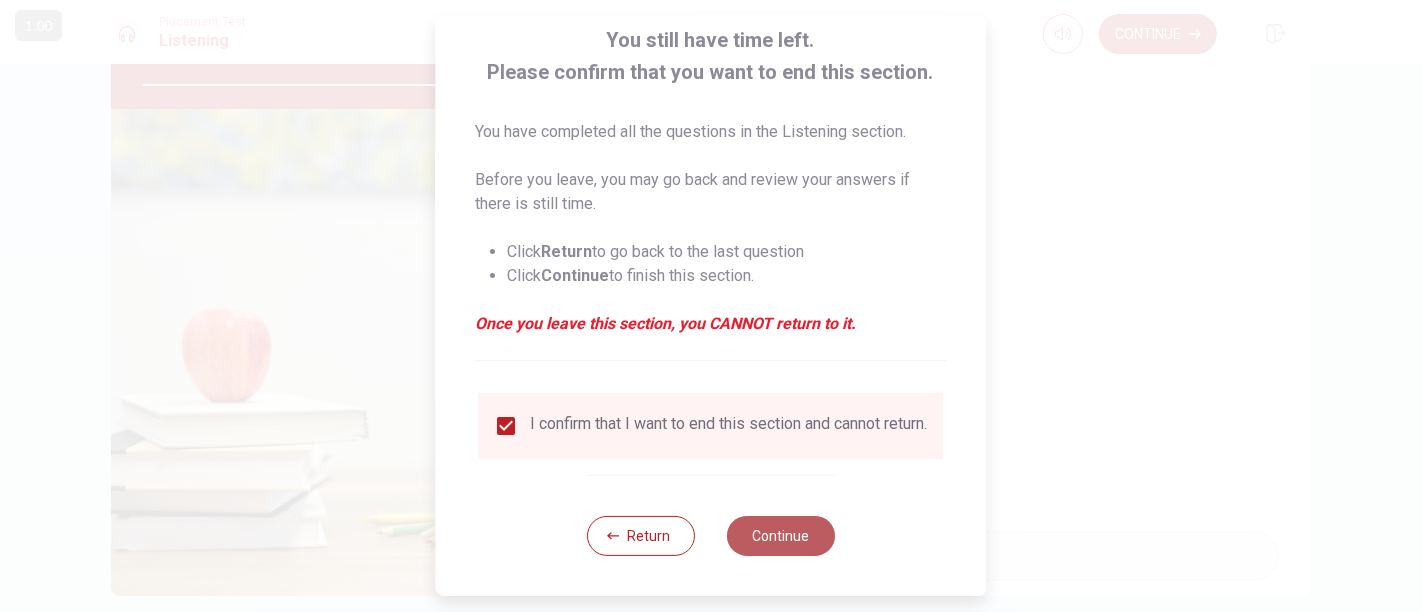 click on "Continue" at bounding box center (781, 536) 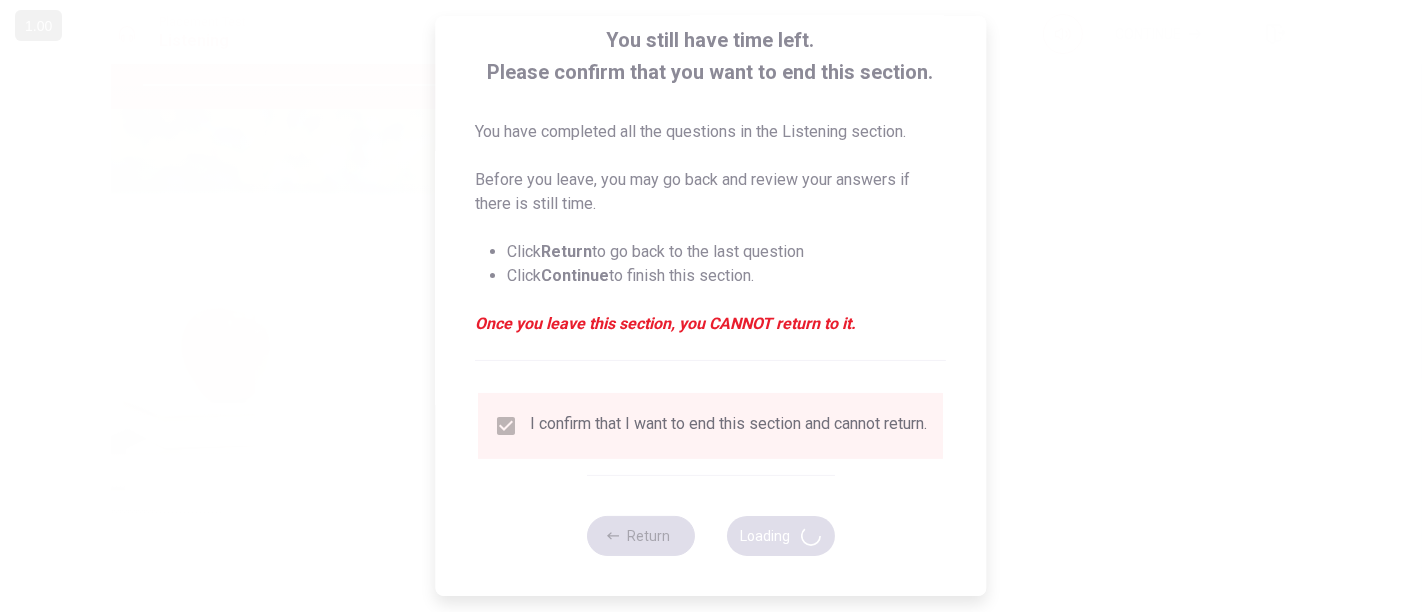 type on "87" 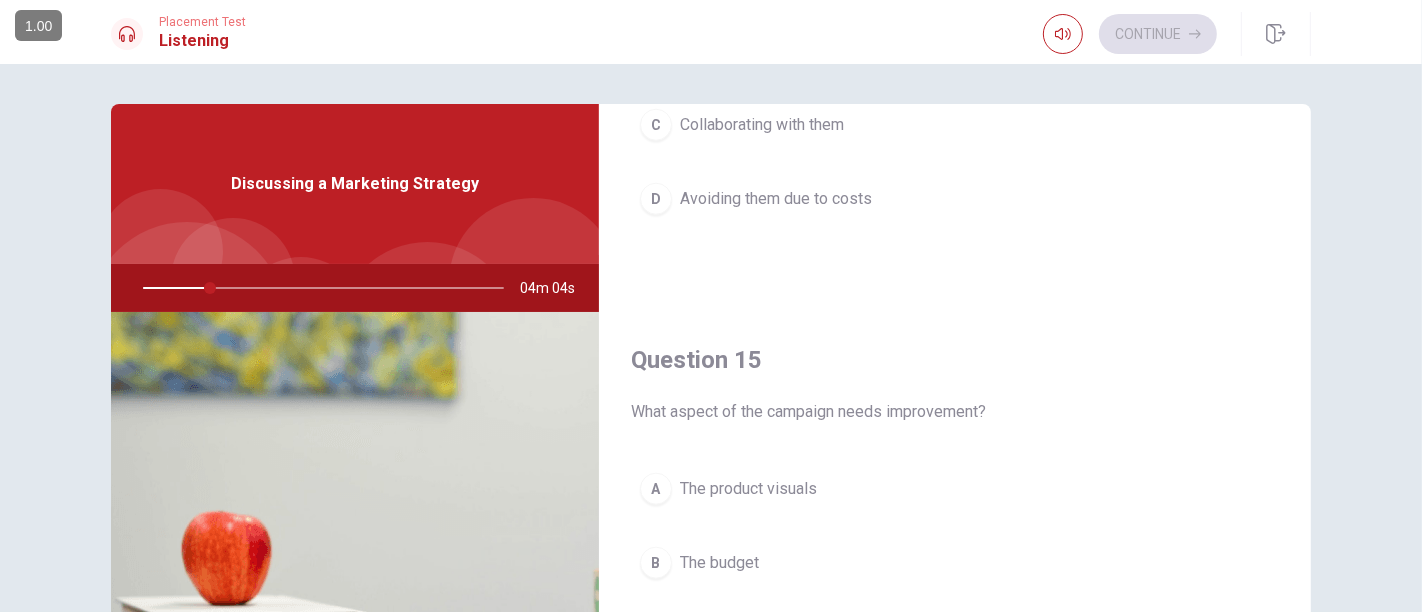 scroll, scrollTop: 1854, scrollLeft: 0, axis: vertical 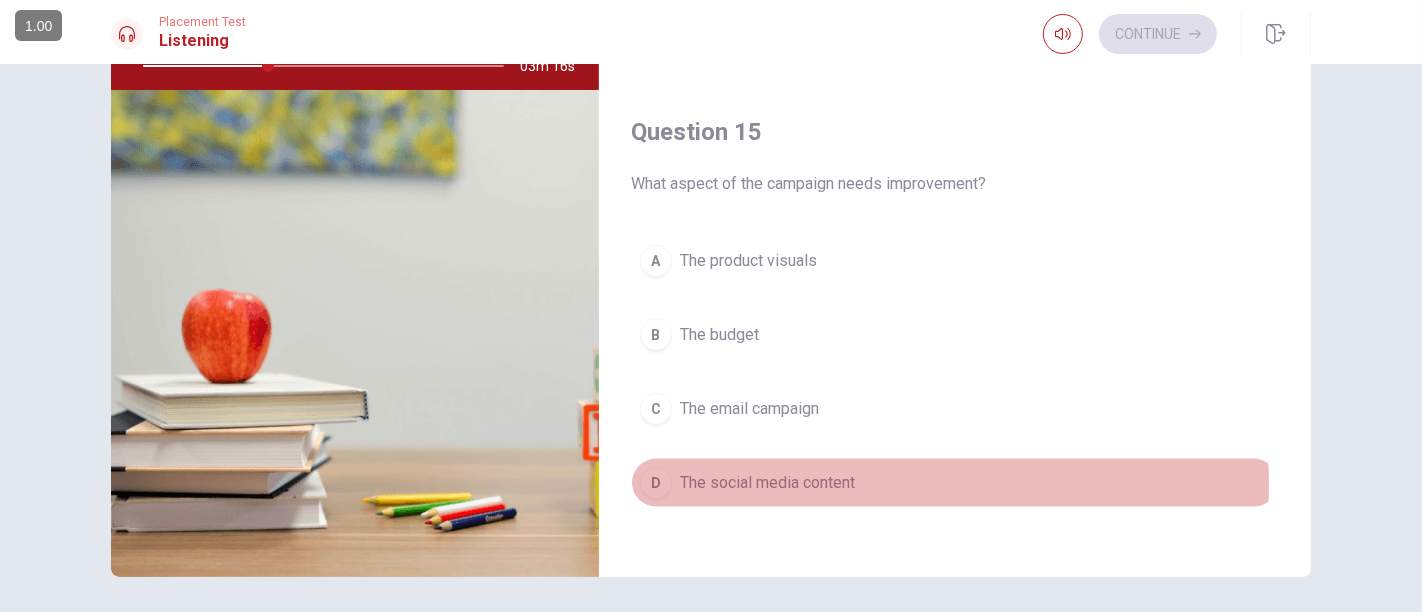 click on "The social media content" at bounding box center [767, 483] 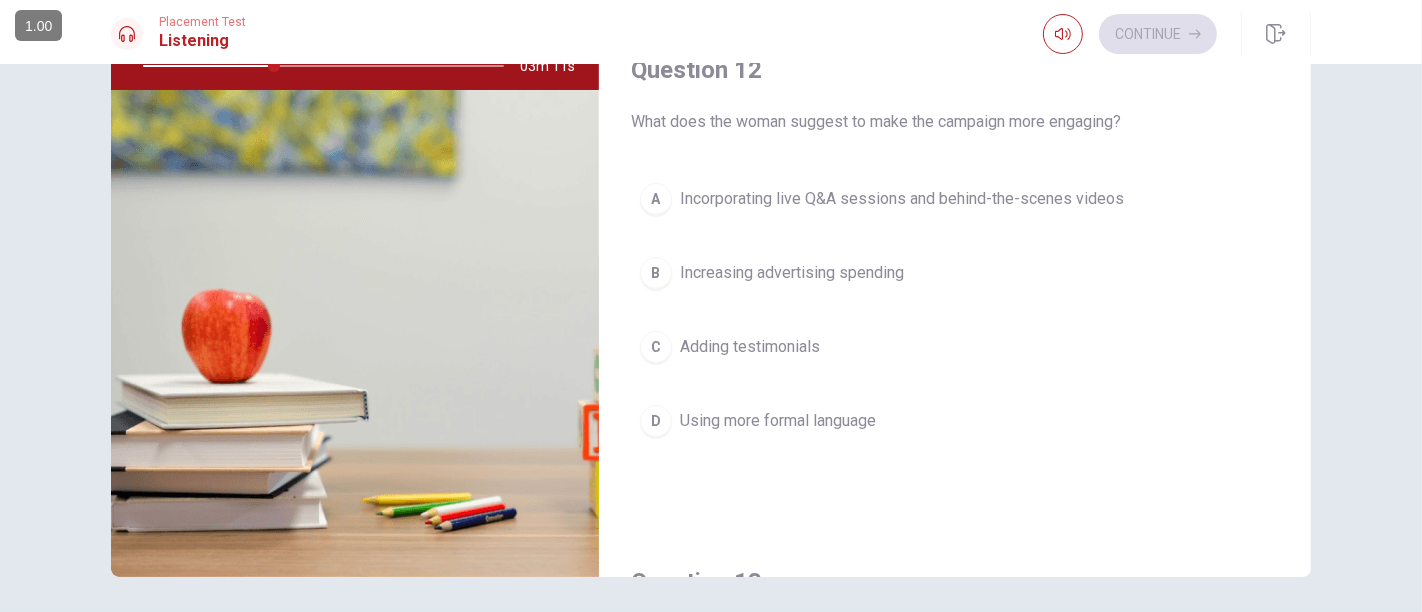 scroll, scrollTop: 380, scrollLeft: 0, axis: vertical 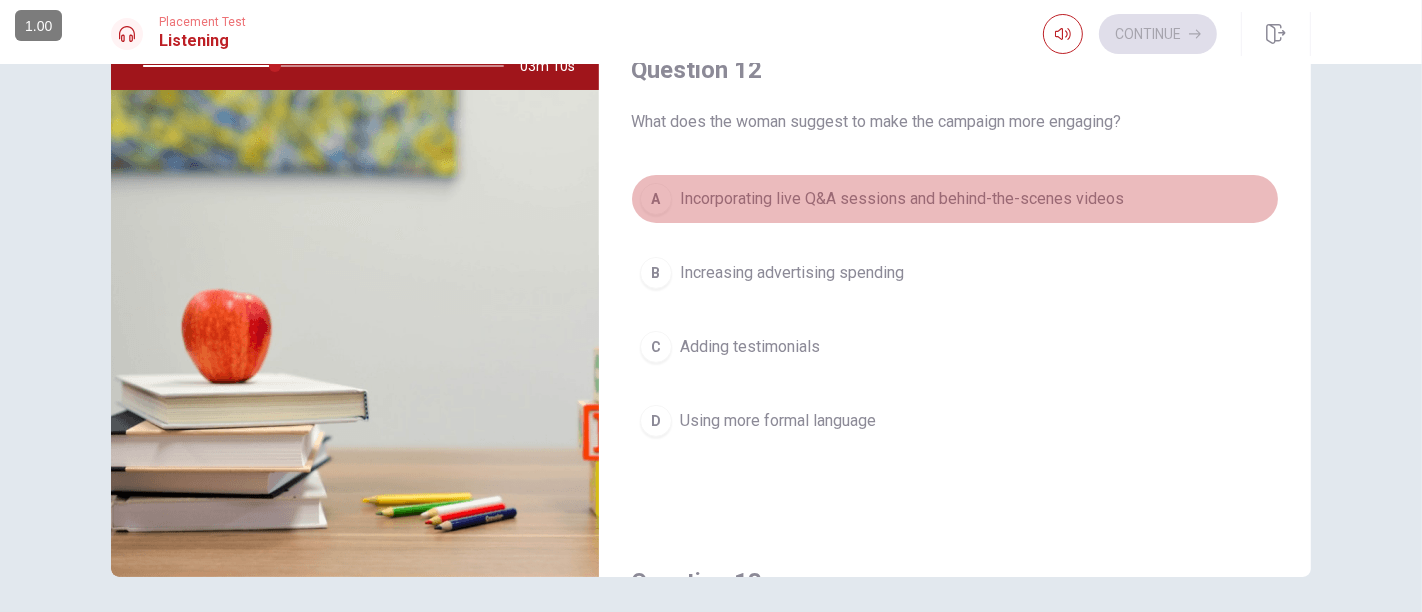 click on "Incorporating live Q&A sessions and behind-the-scenes videos" at bounding box center [902, 199] 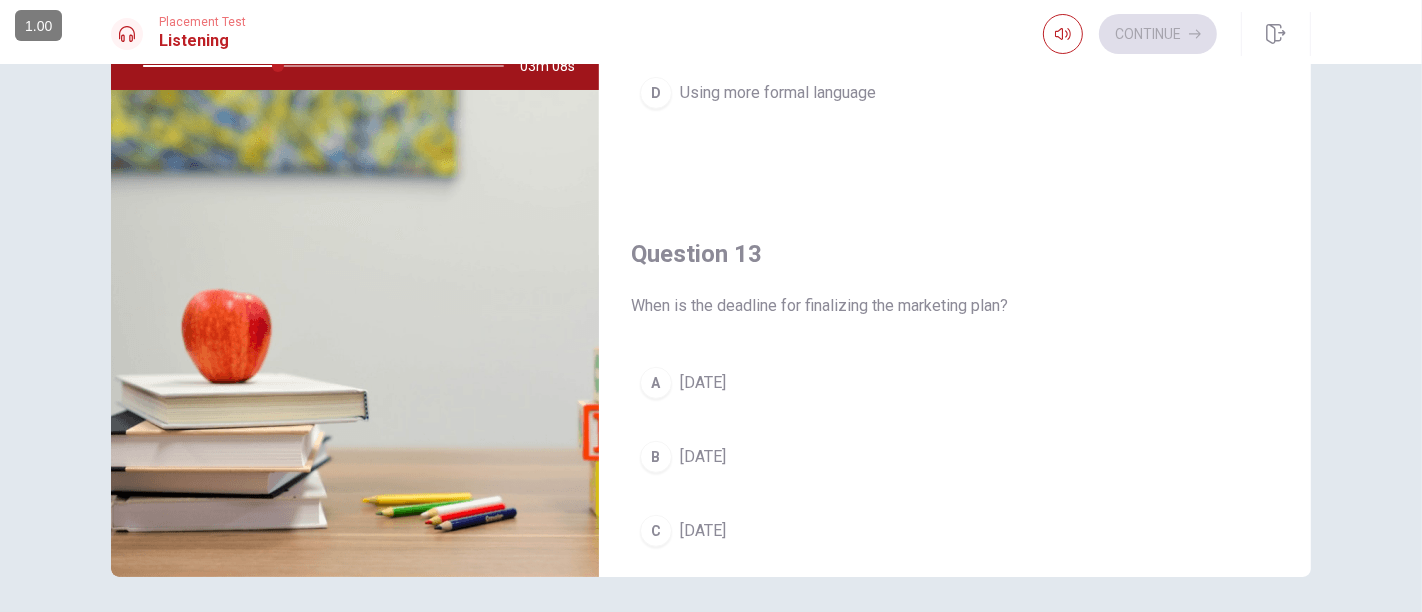 scroll, scrollTop: 706, scrollLeft: 0, axis: vertical 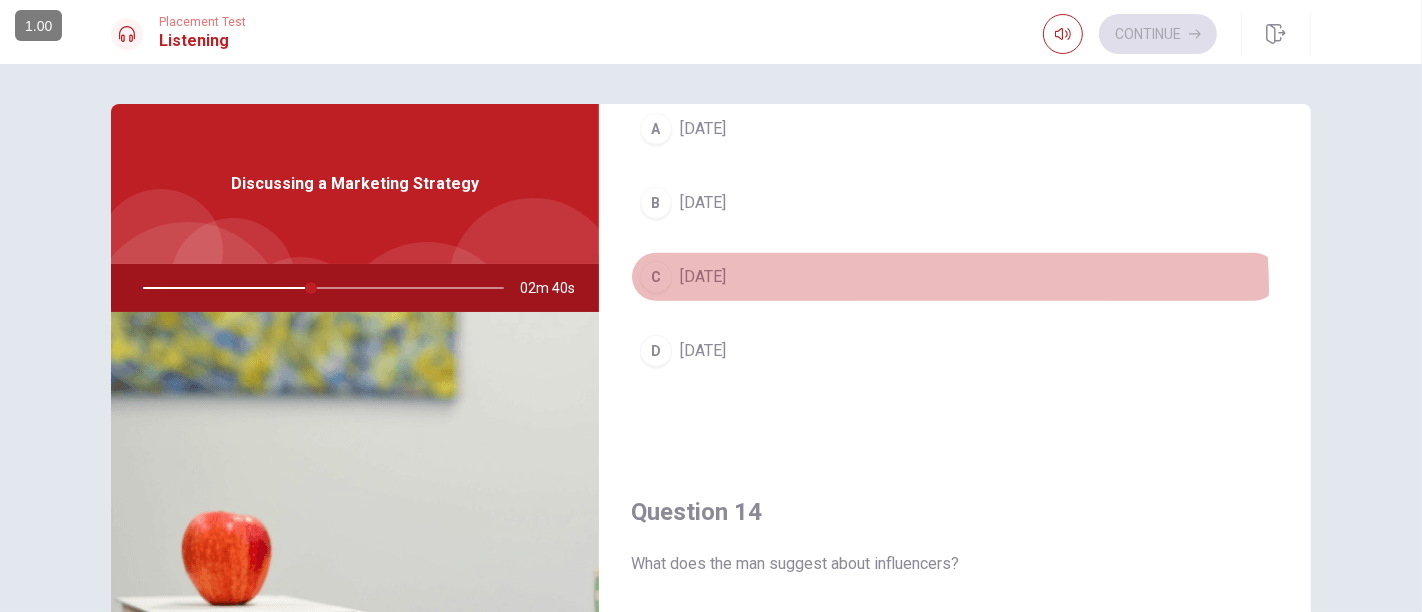 click on "C [DATE]" at bounding box center (955, 277) 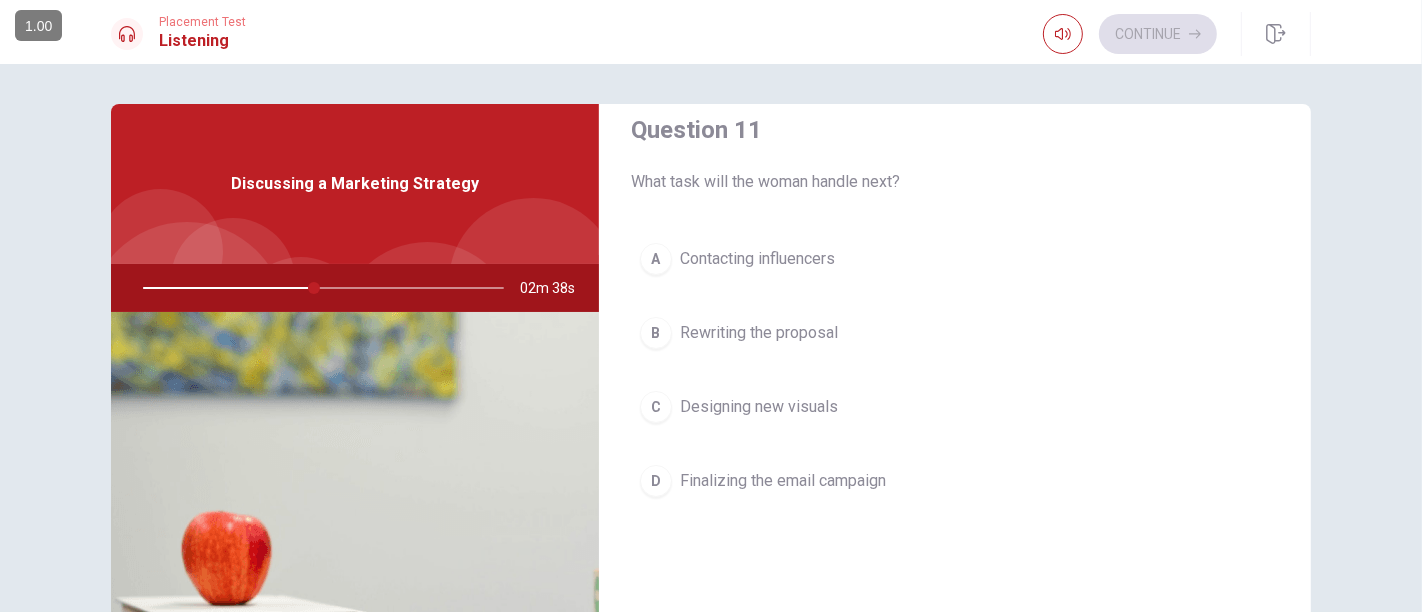 scroll, scrollTop: 28, scrollLeft: 0, axis: vertical 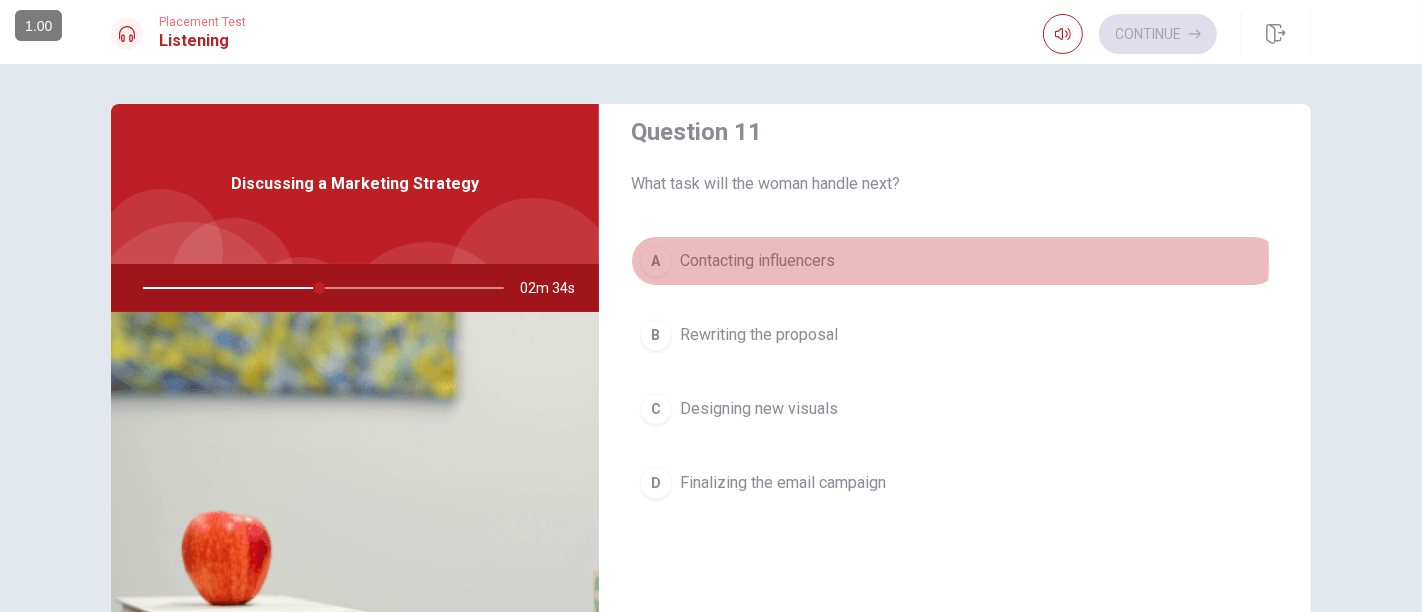 click on "Contacting influencers" at bounding box center (757, 261) 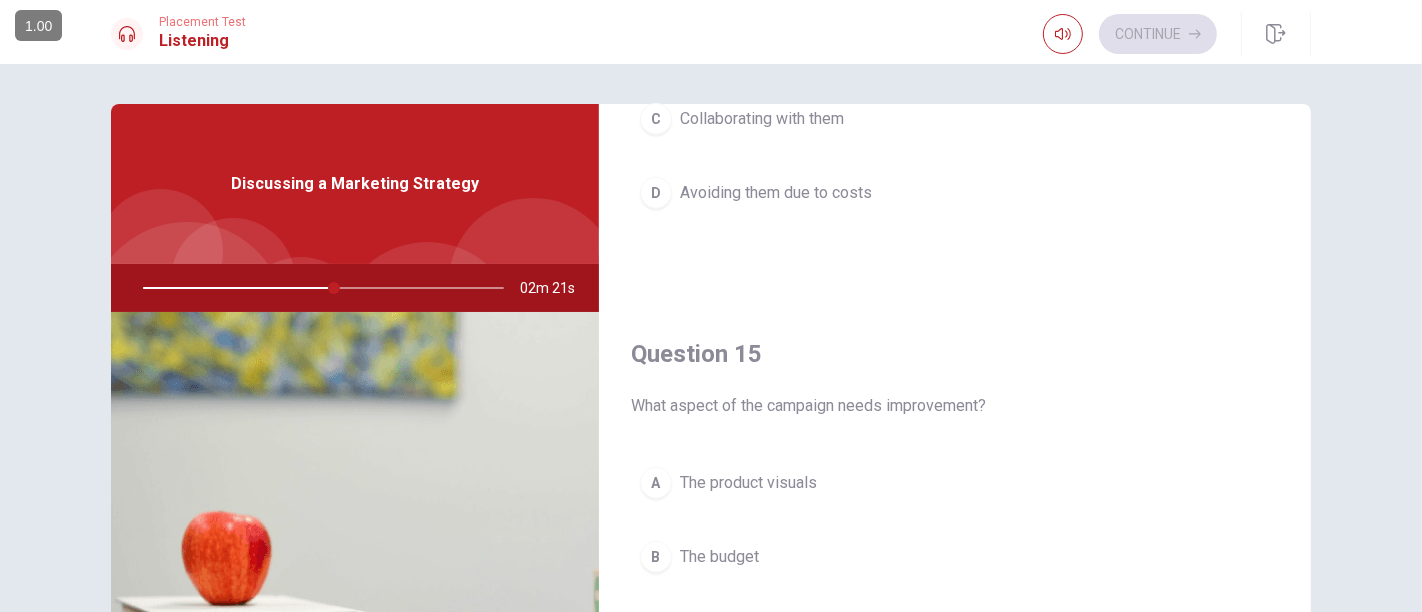 scroll, scrollTop: 1853, scrollLeft: 0, axis: vertical 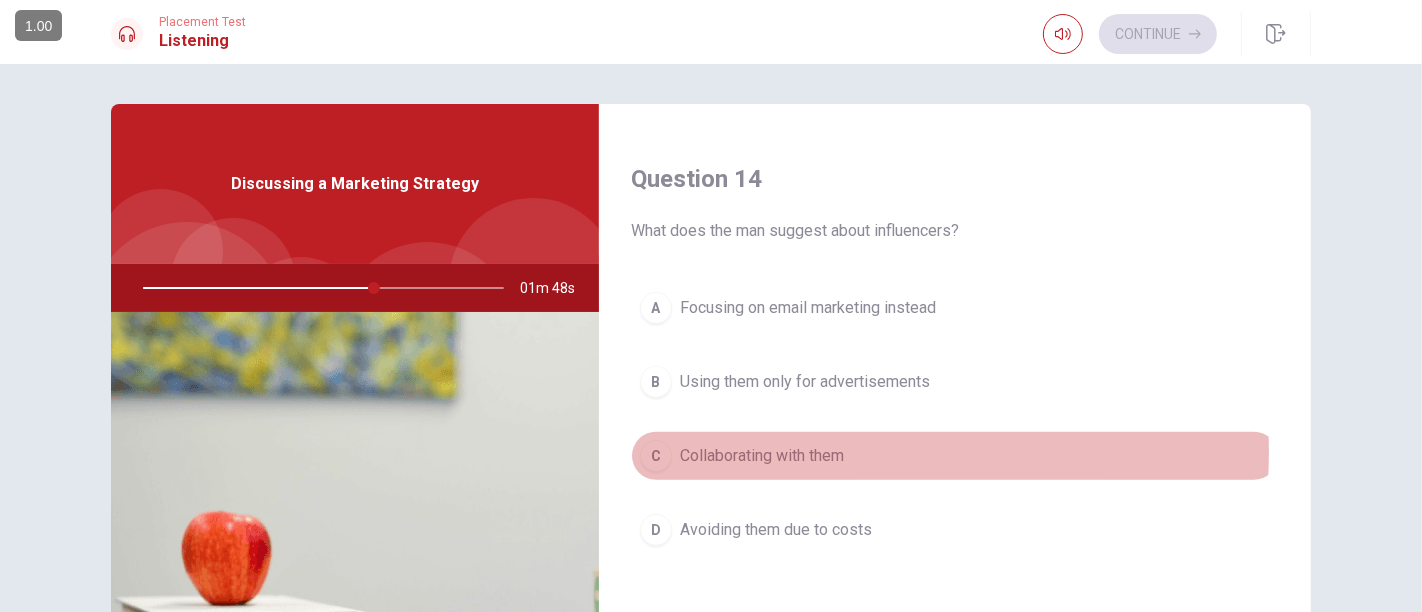 click on "Collaborating with them" at bounding box center (762, 456) 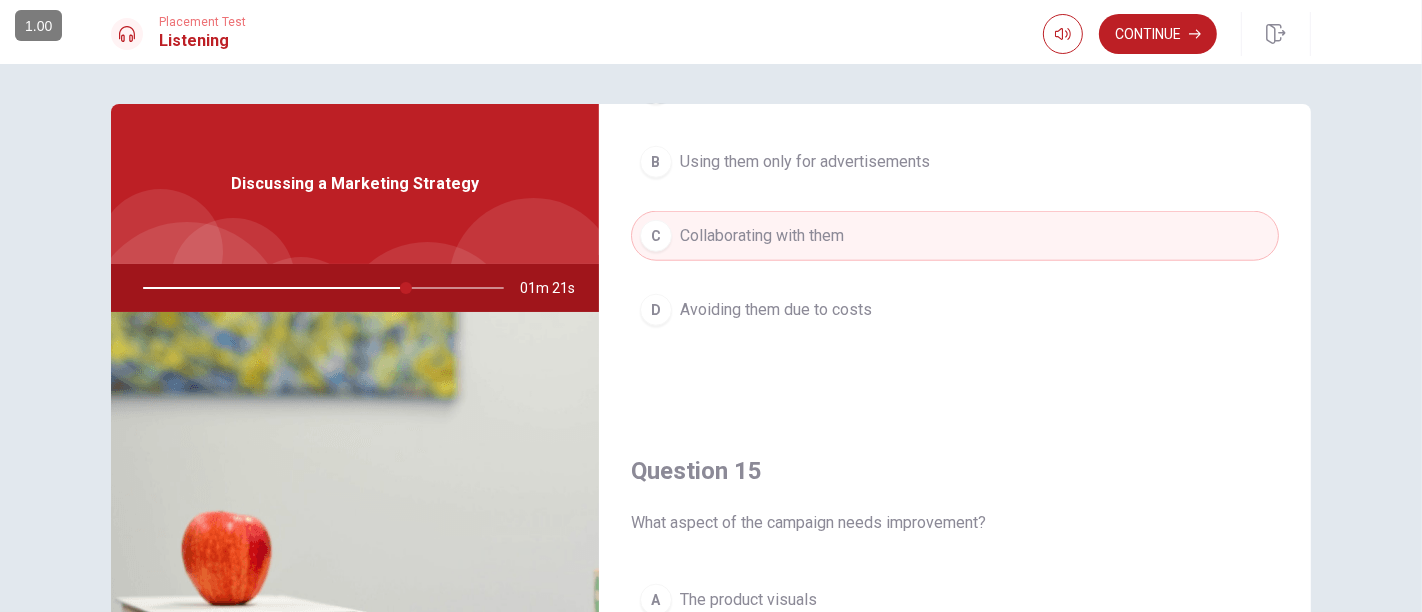scroll, scrollTop: 1854, scrollLeft: 0, axis: vertical 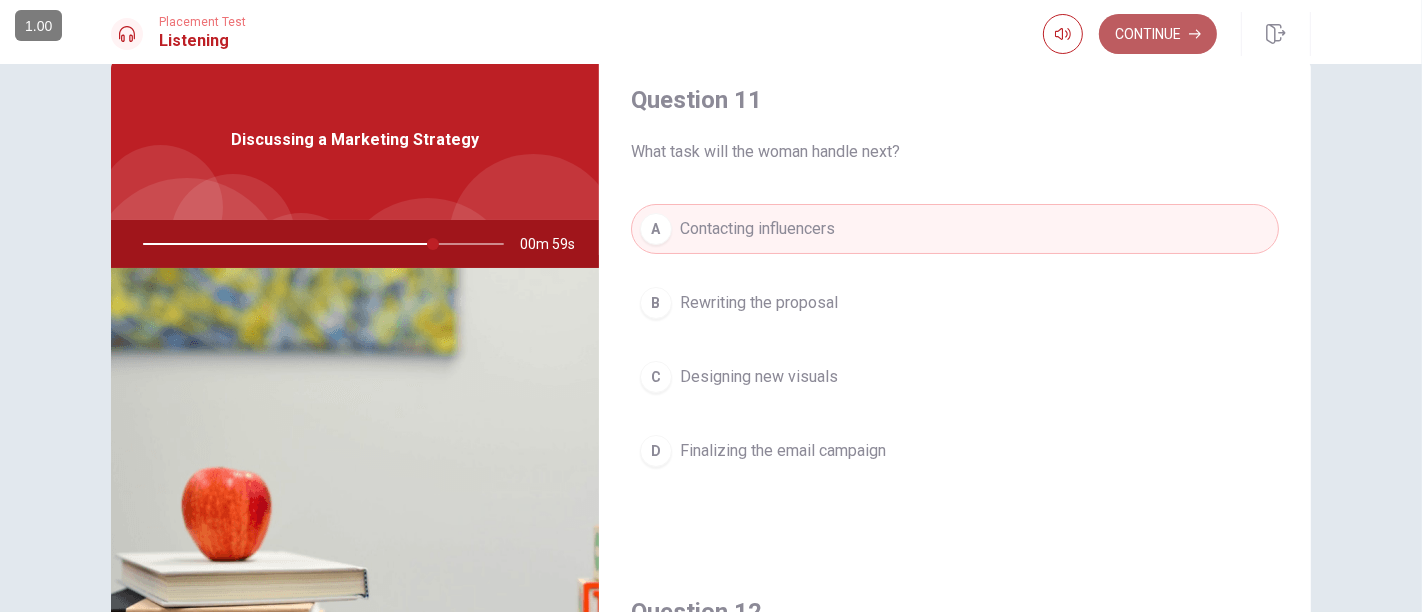 click on "Continue" at bounding box center (1158, 34) 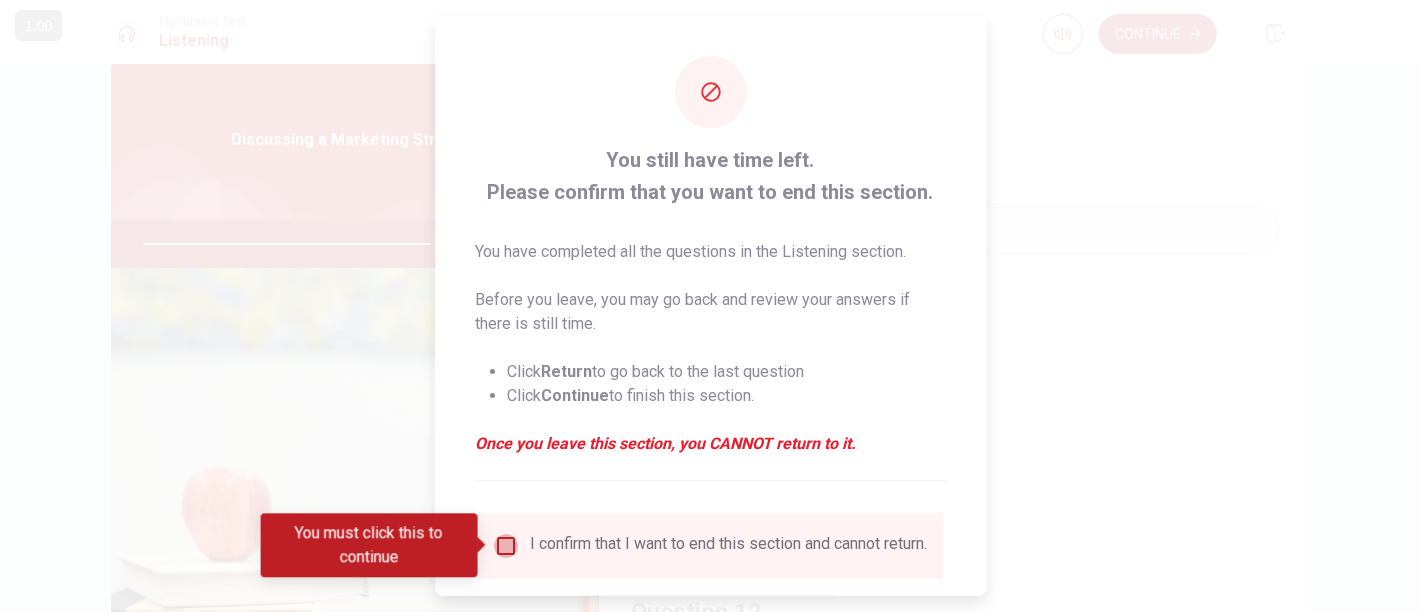 click at bounding box center (507, 546) 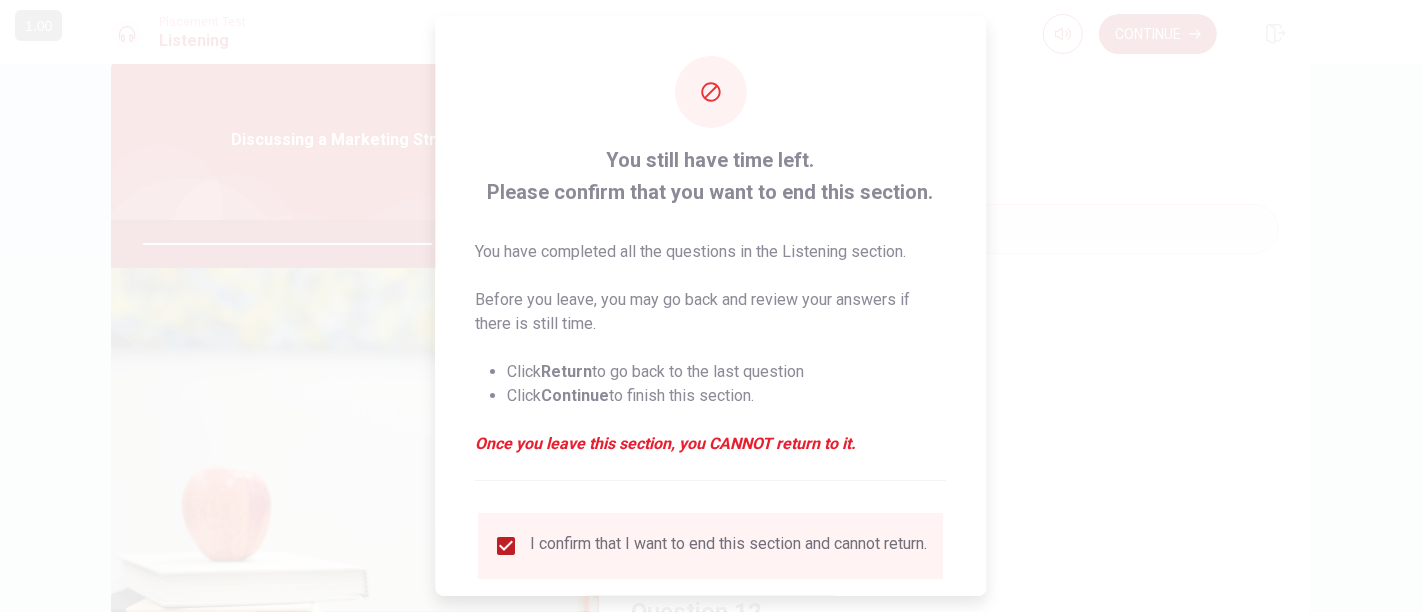 scroll, scrollTop: 133, scrollLeft: 0, axis: vertical 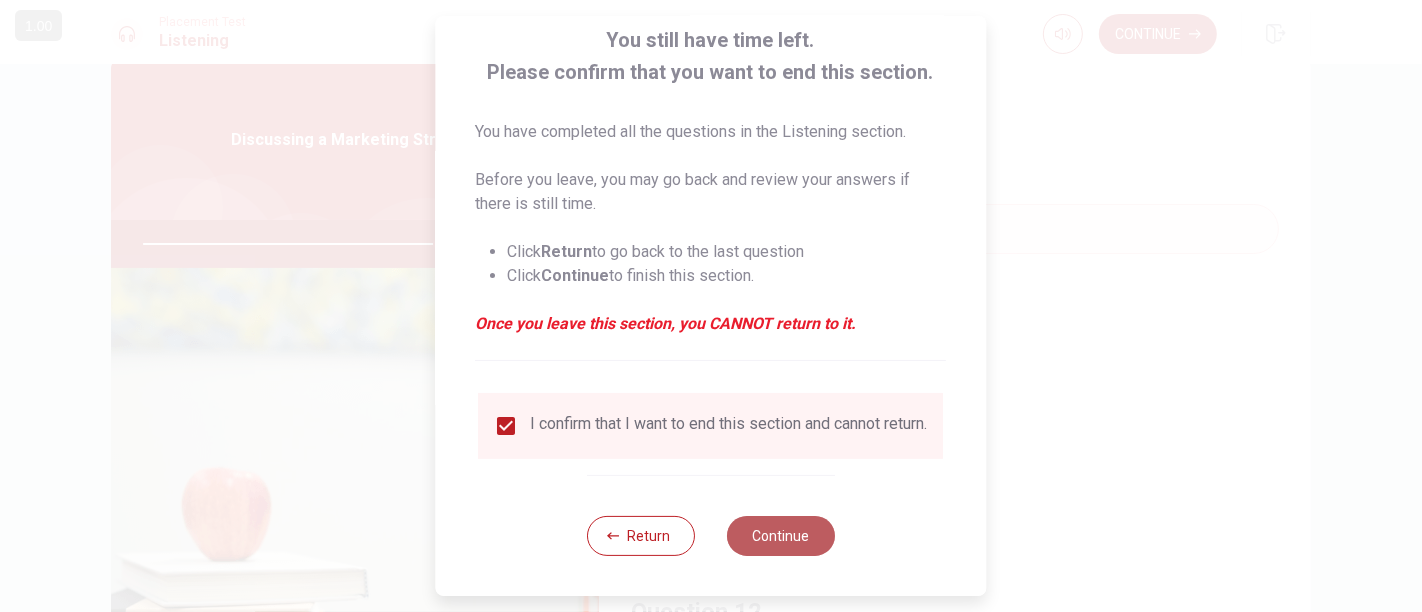 click on "Continue" at bounding box center [781, 536] 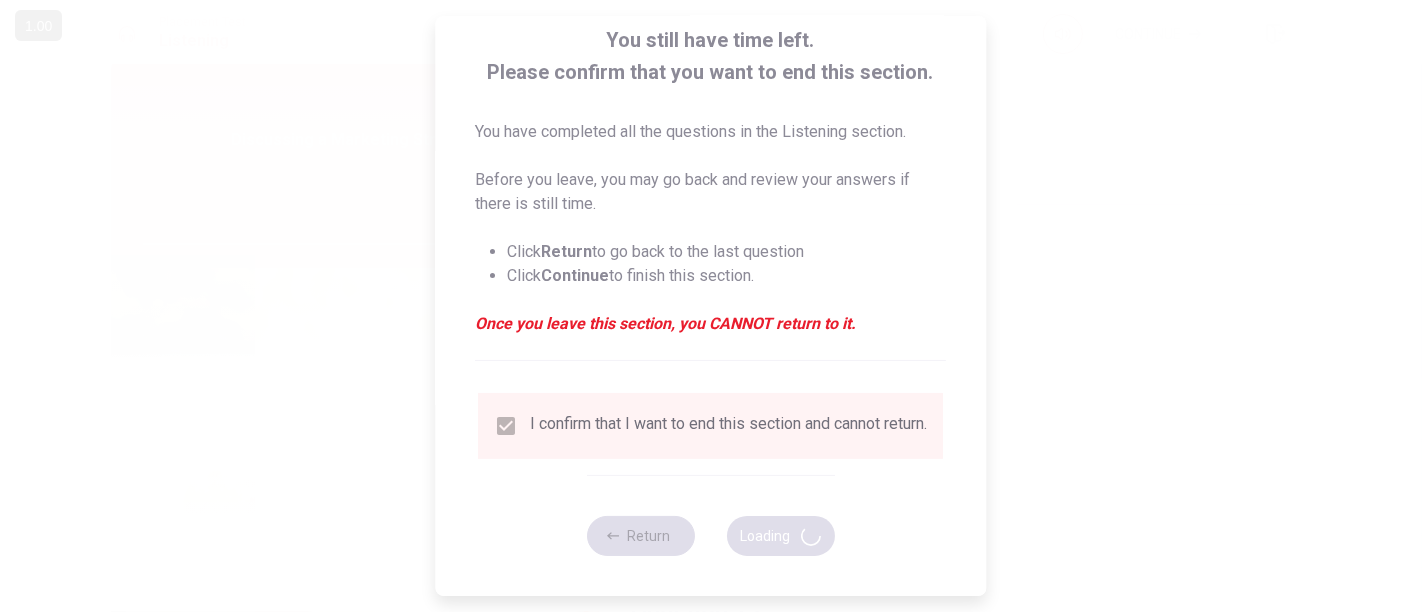 type on "84" 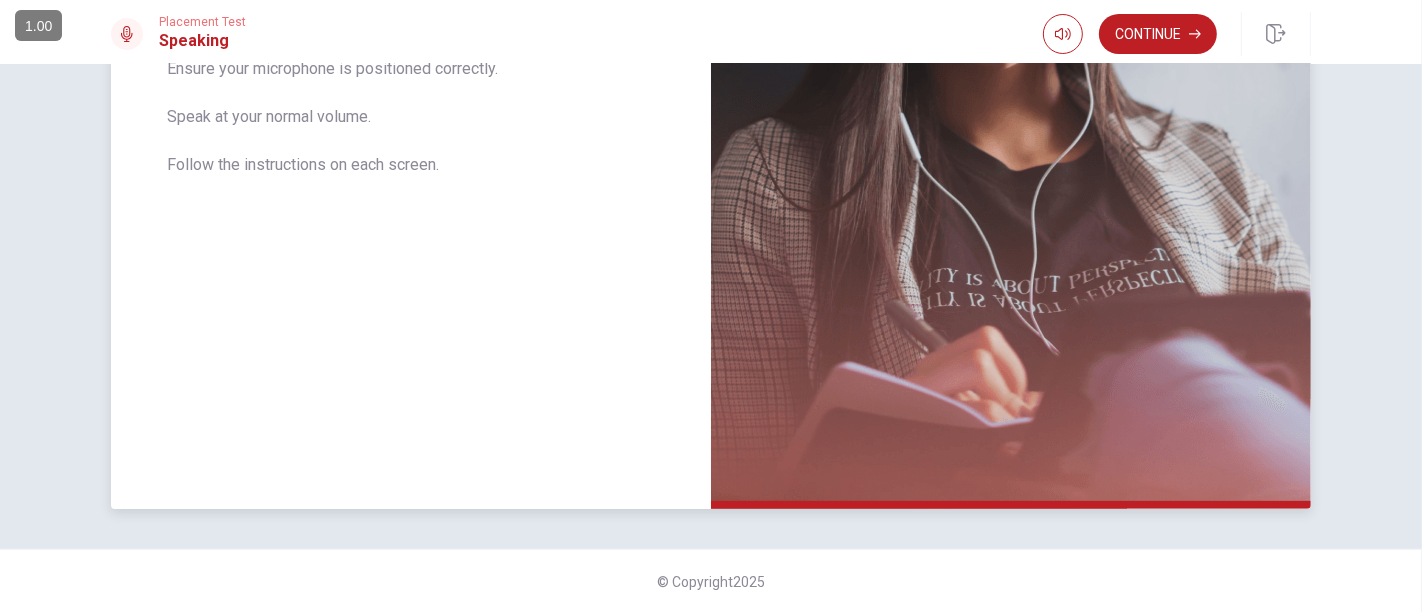 scroll, scrollTop: 0, scrollLeft: 0, axis: both 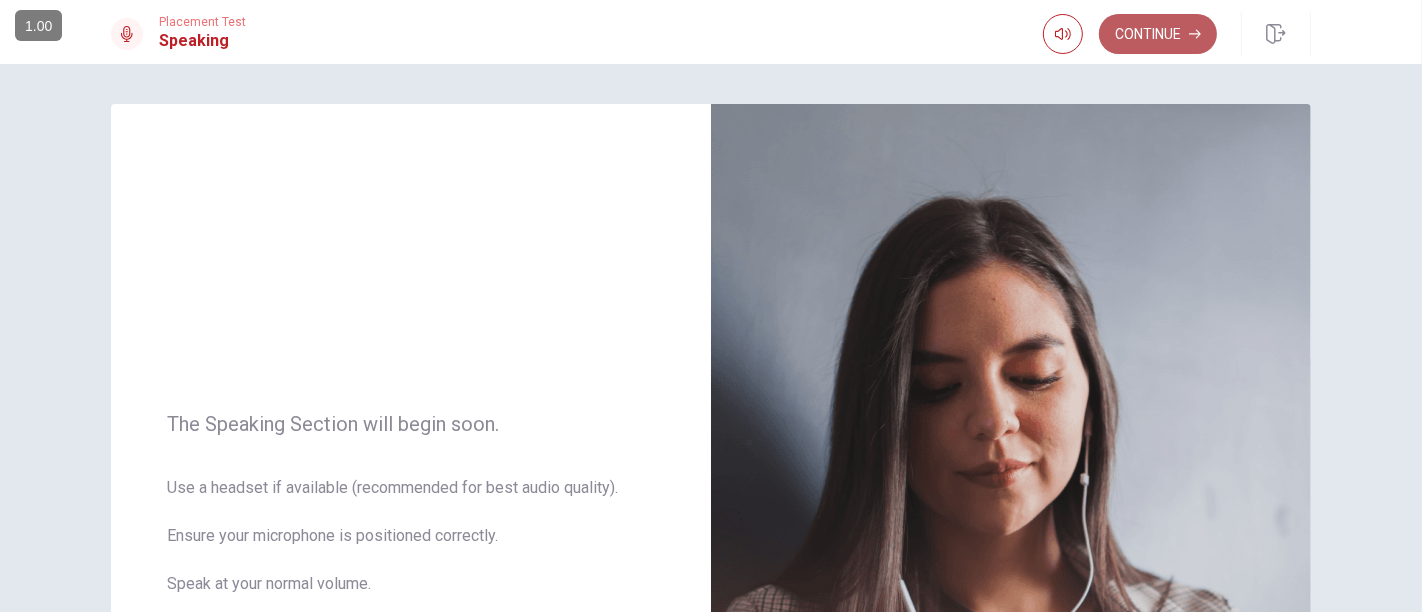 click on "Continue" at bounding box center (1158, 34) 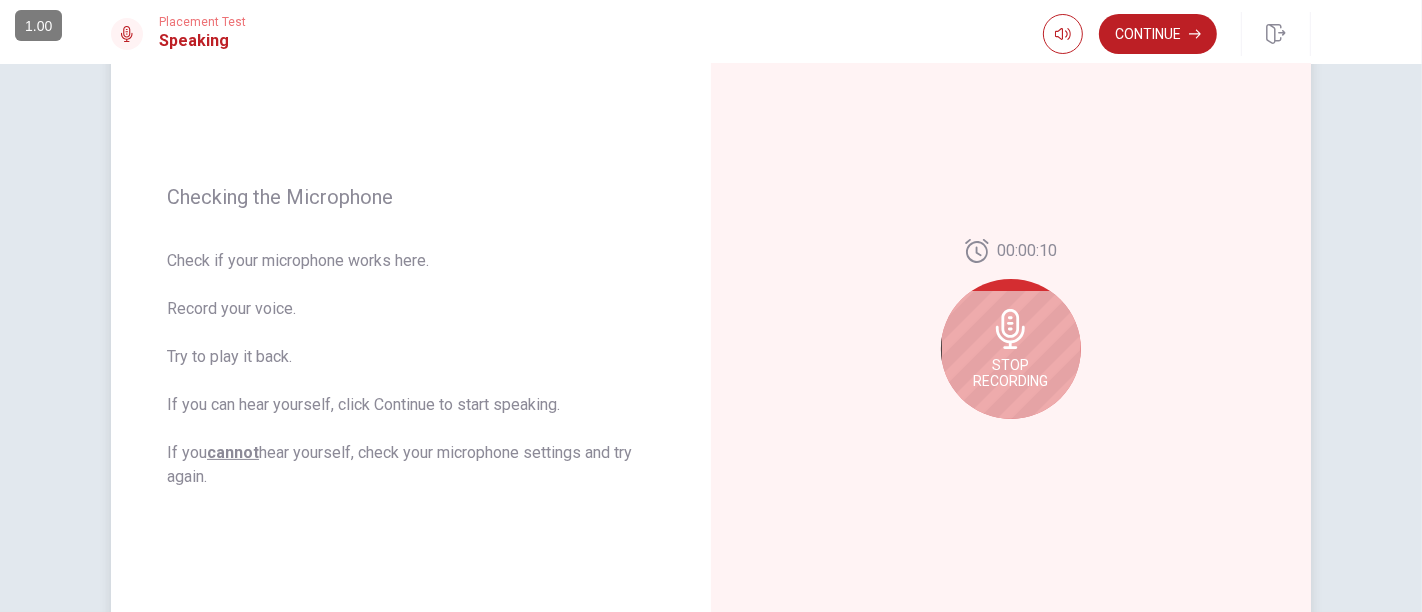 scroll, scrollTop: 204, scrollLeft: 0, axis: vertical 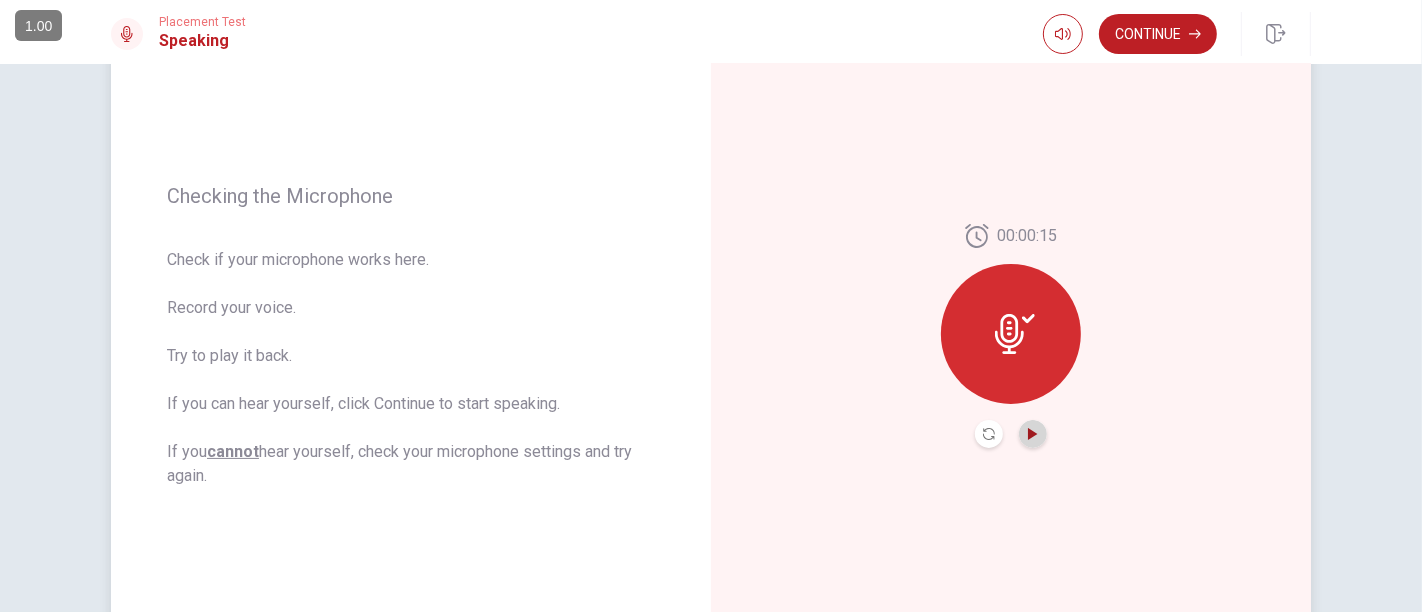click 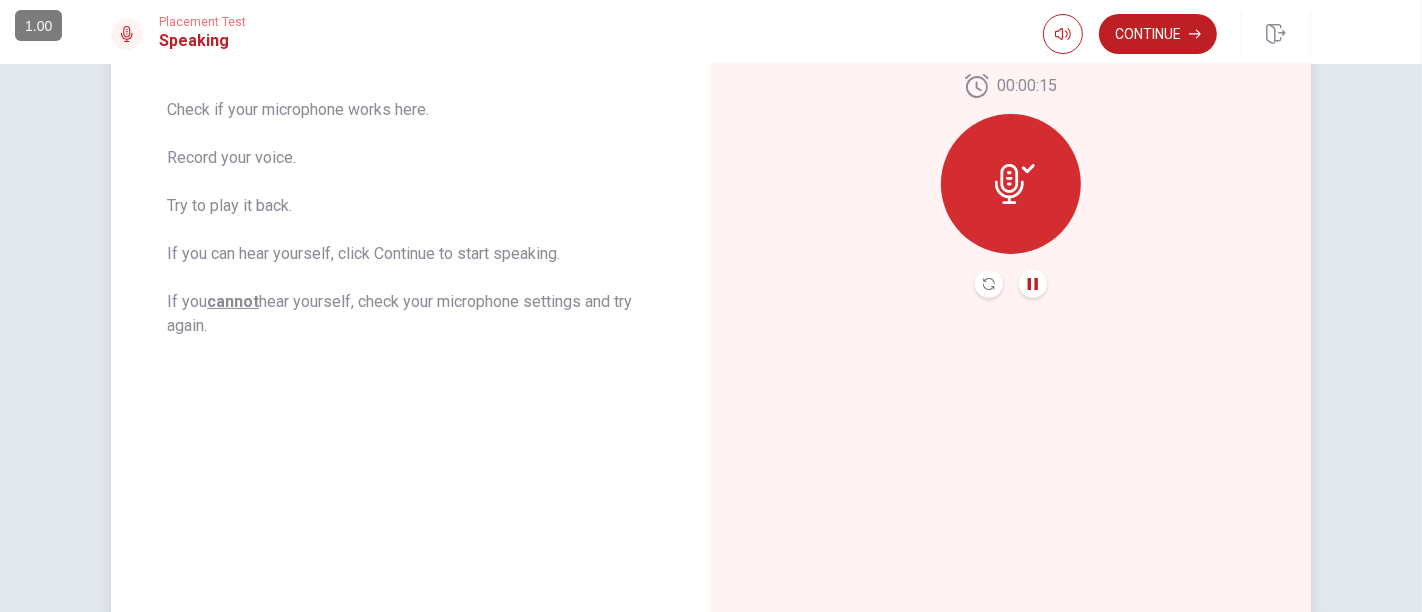 scroll, scrollTop: 312, scrollLeft: 0, axis: vertical 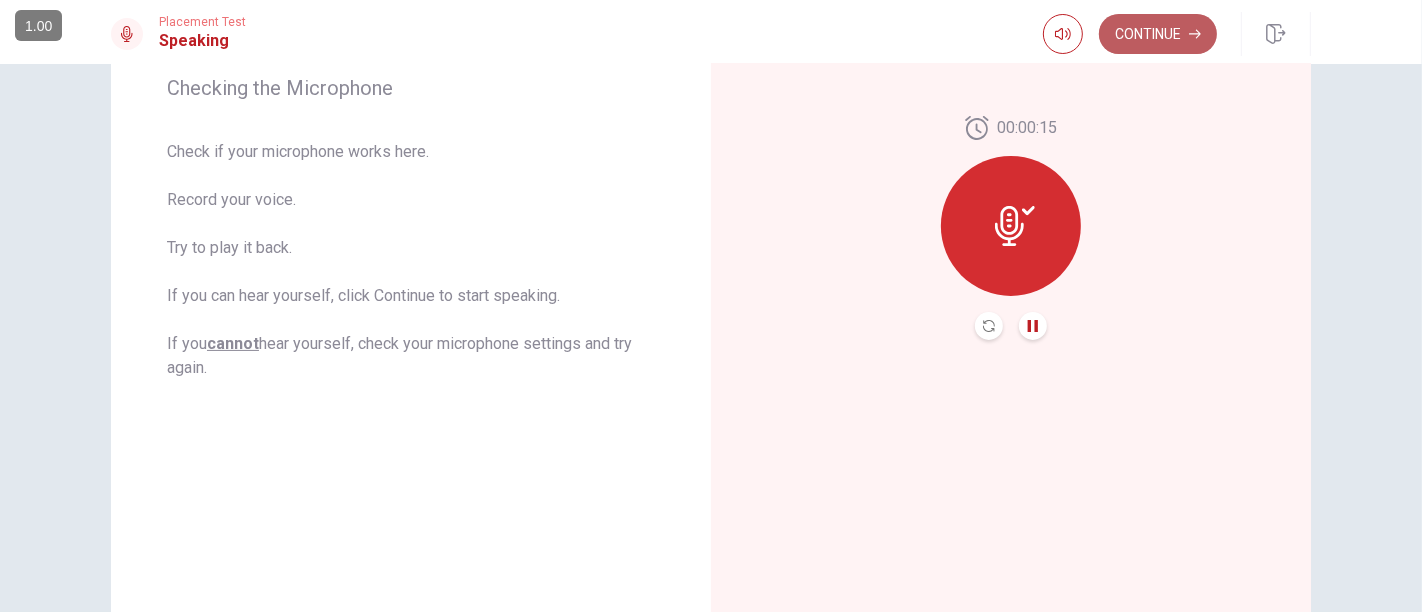 click on "Continue" at bounding box center (1158, 34) 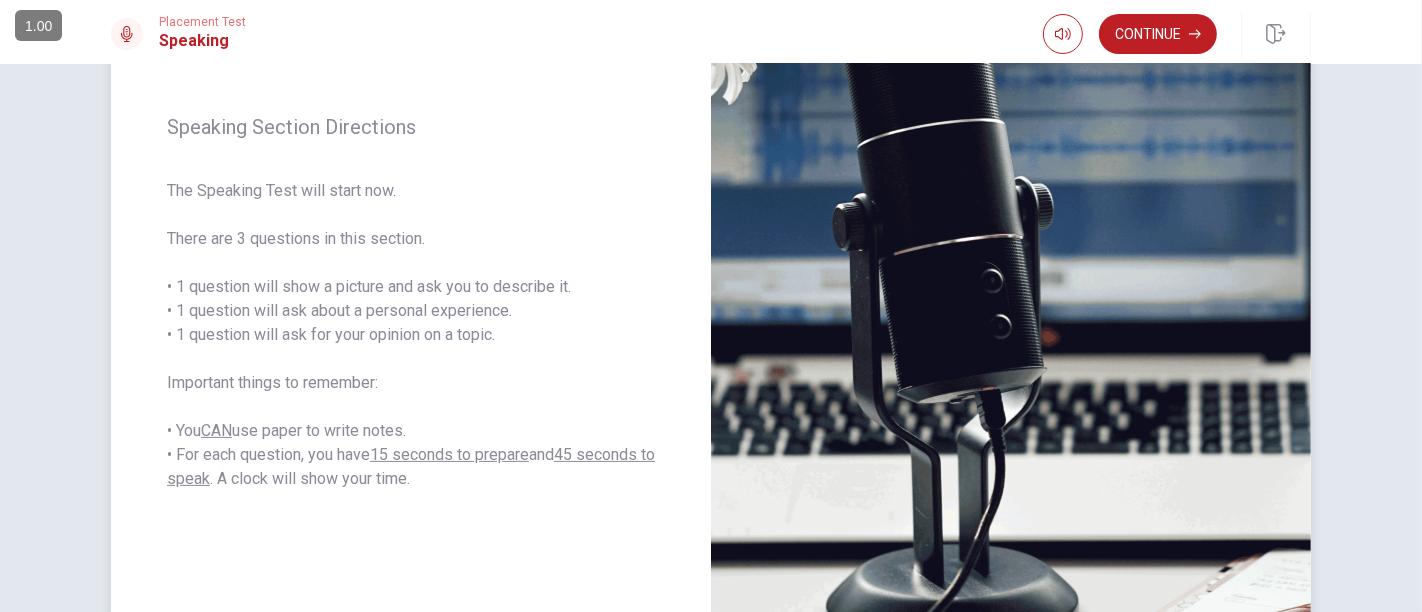 scroll, scrollTop: 199, scrollLeft: 0, axis: vertical 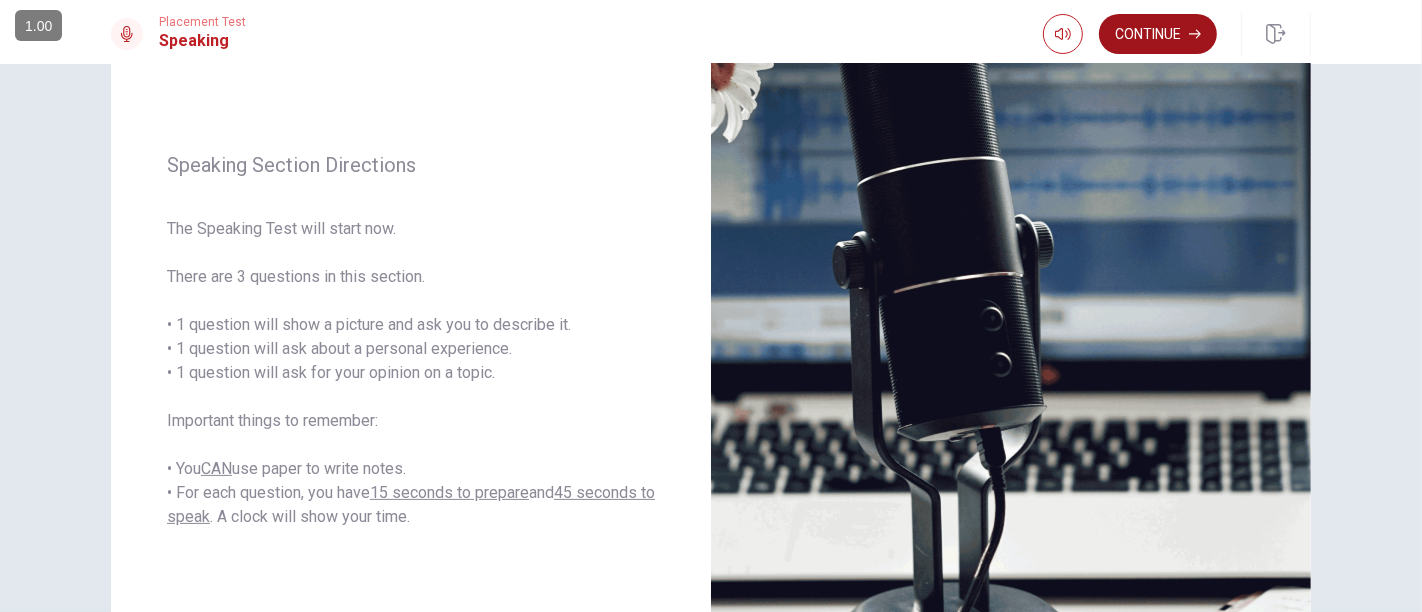click on "Continue" at bounding box center [1158, 34] 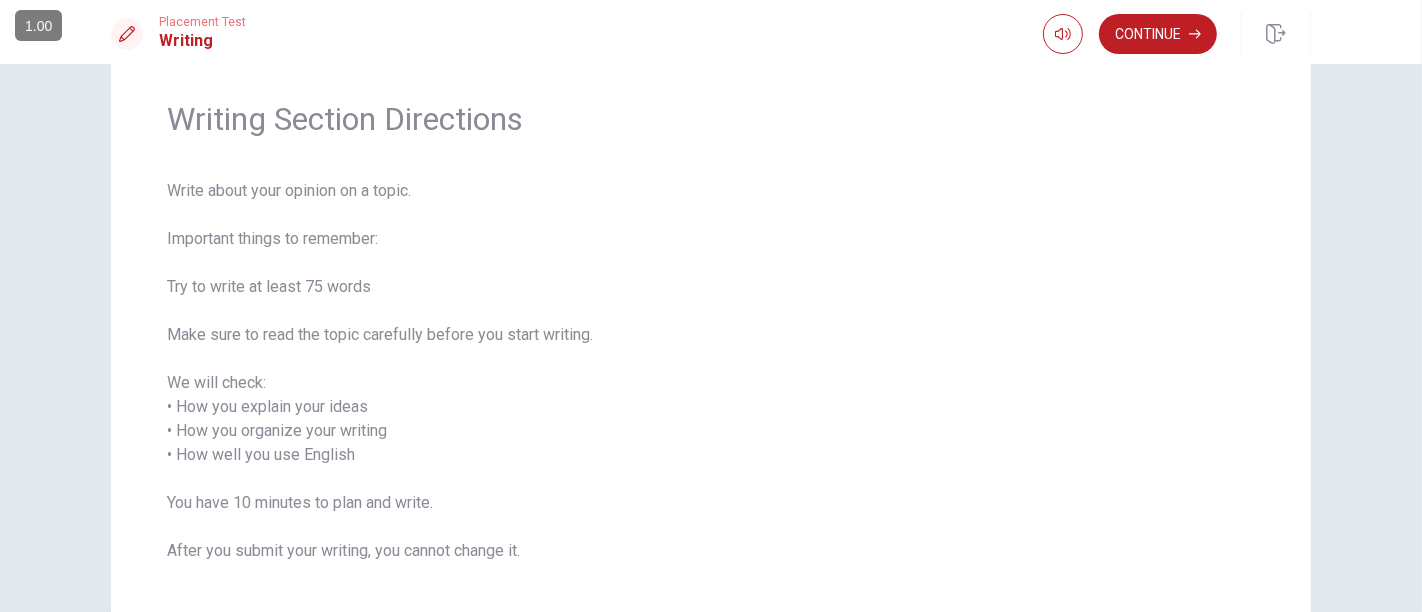 scroll, scrollTop: 60, scrollLeft: 0, axis: vertical 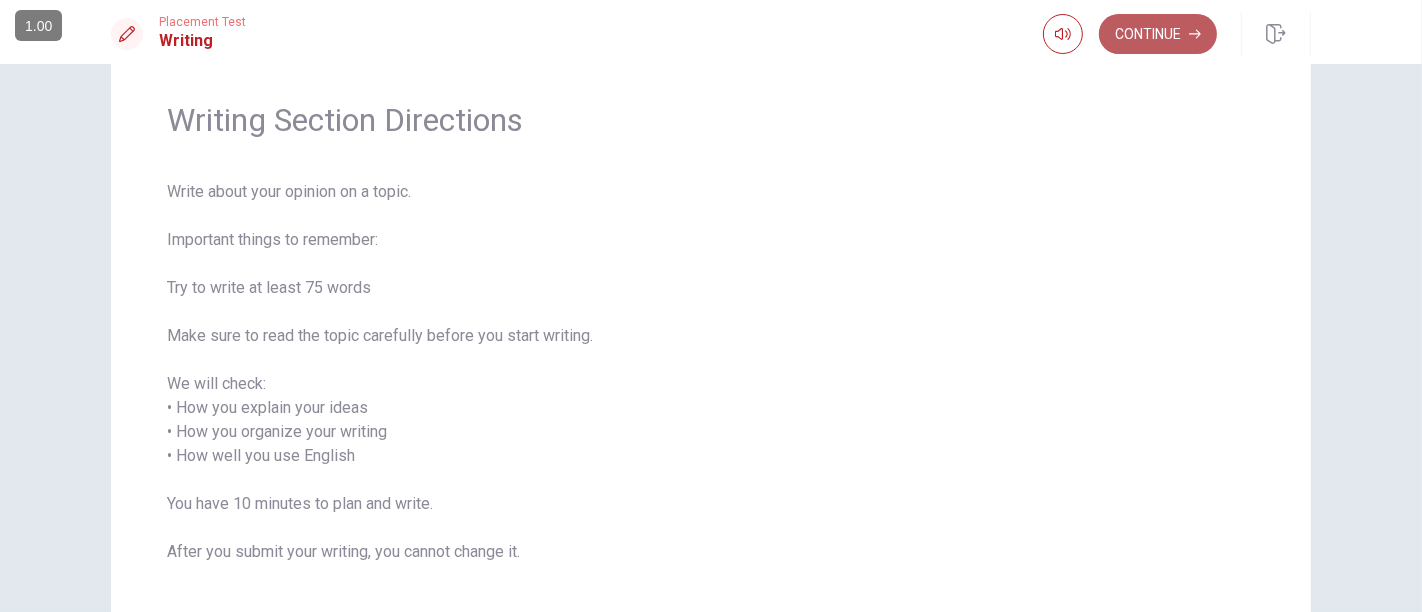 click 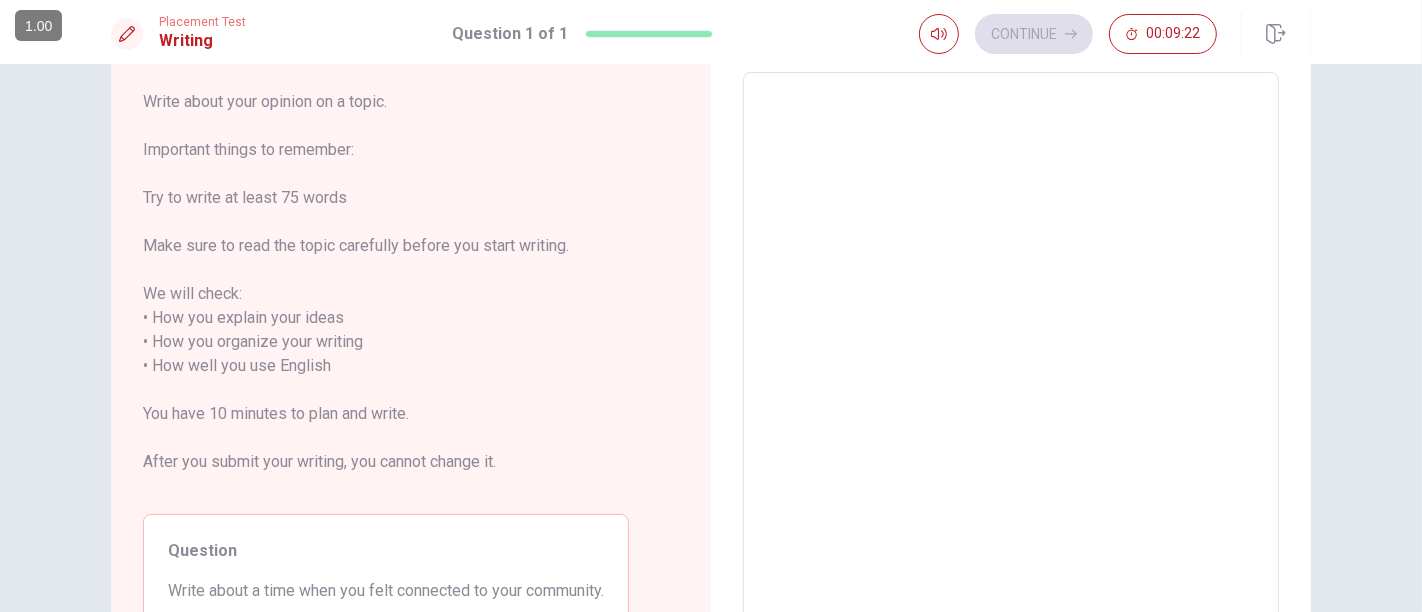scroll, scrollTop: 0, scrollLeft: 0, axis: both 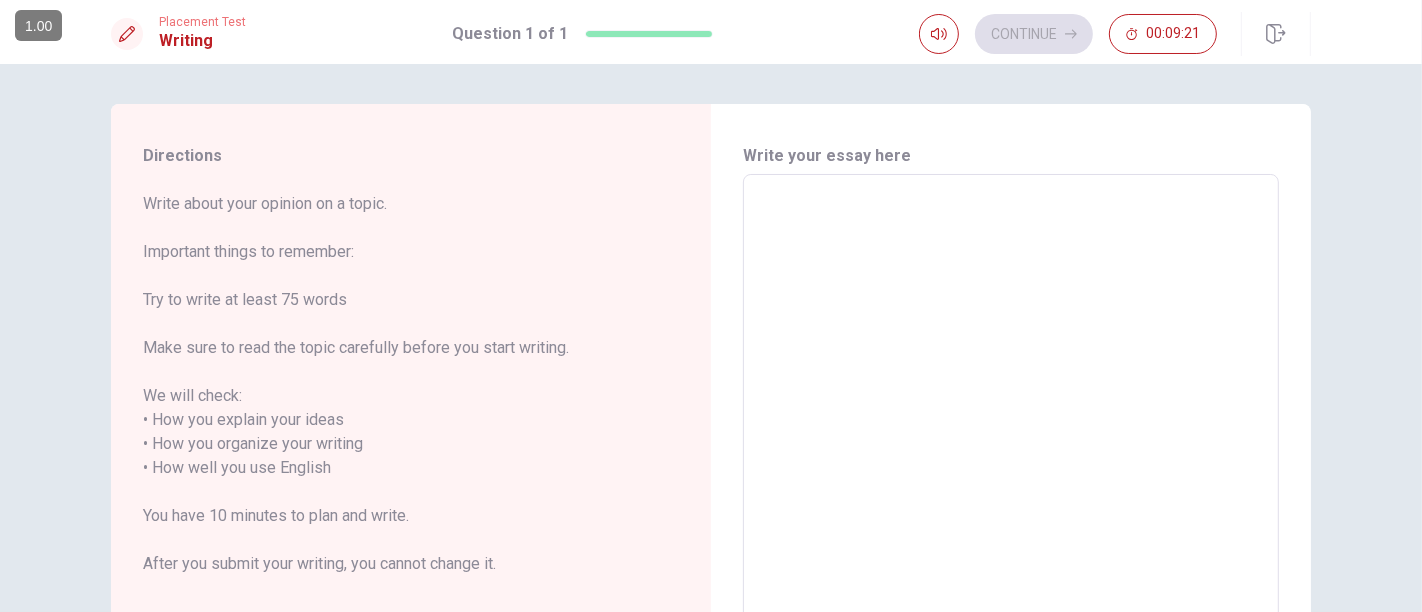 click at bounding box center (1011, 456) 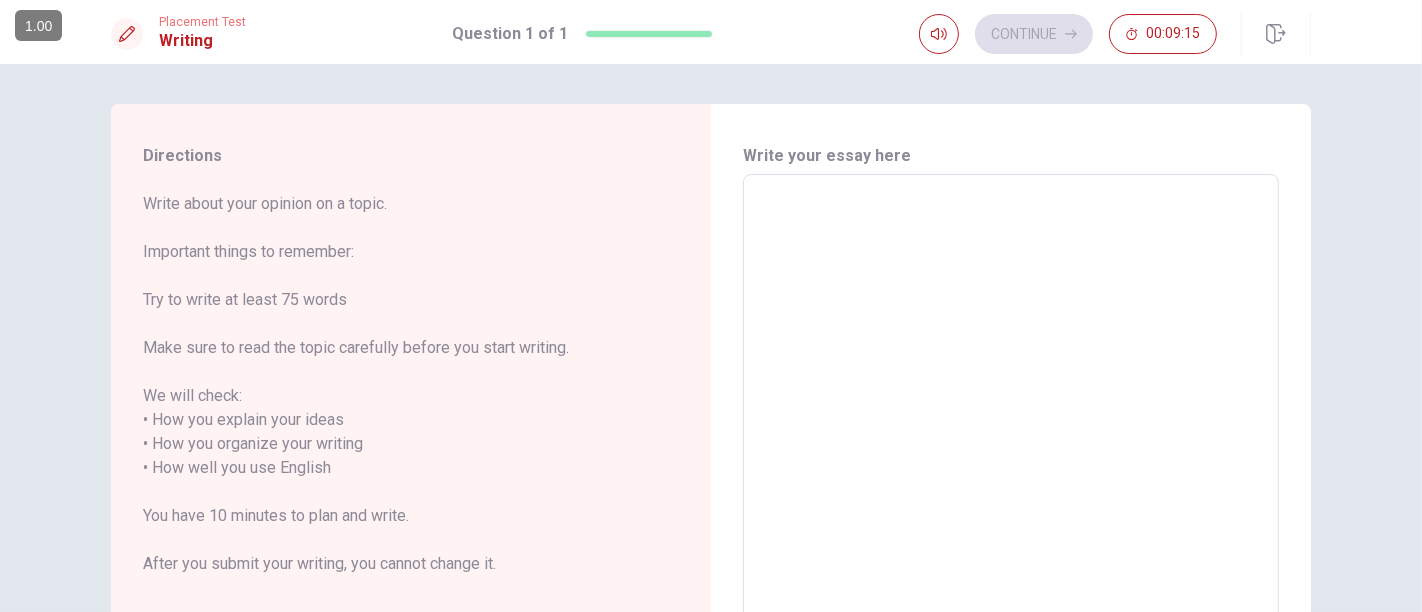 type on "i" 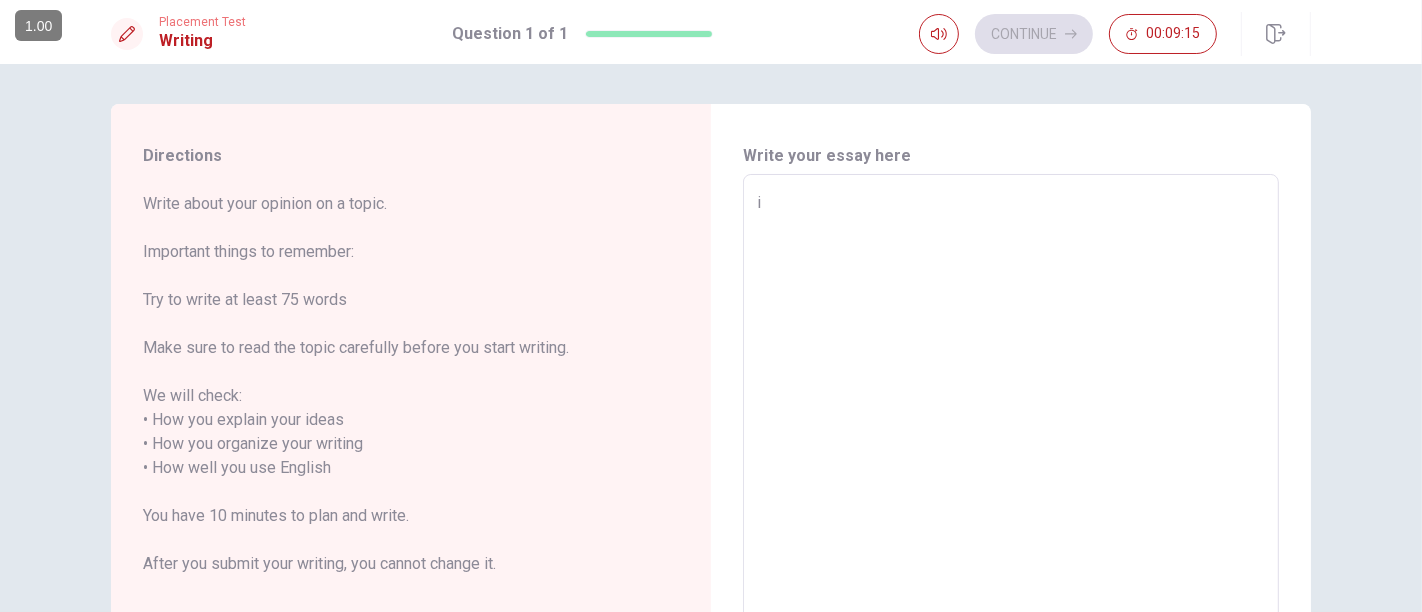 type on "x" 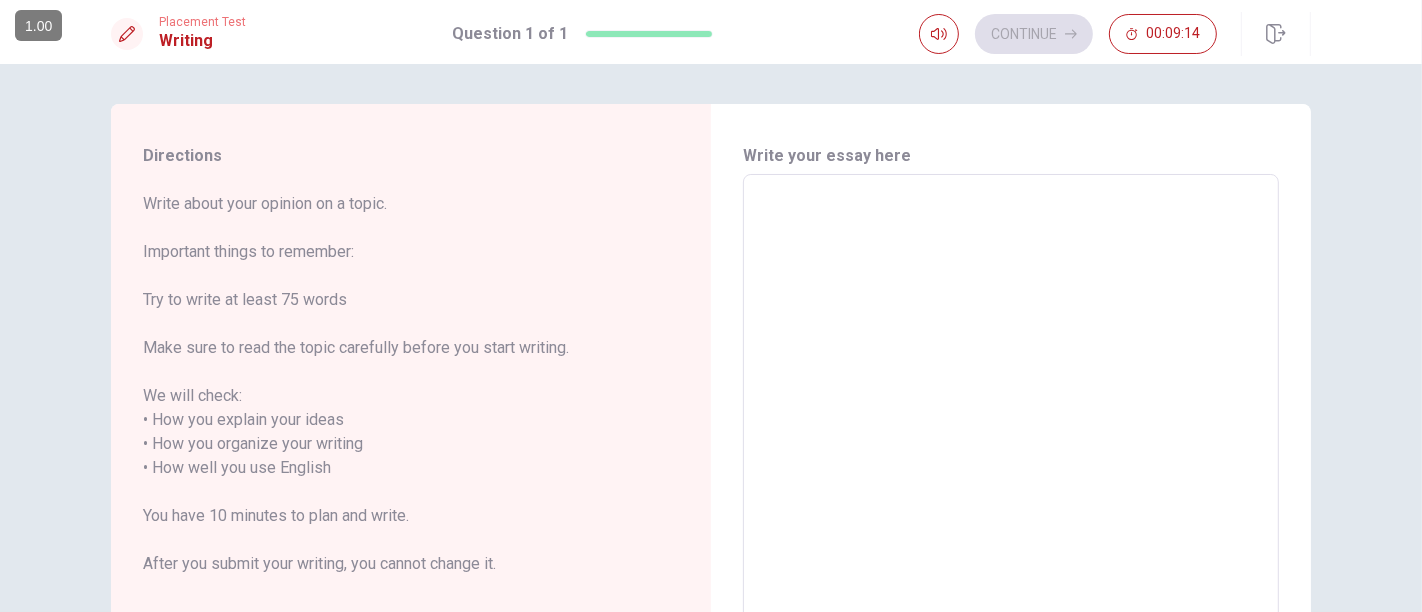 type on "I" 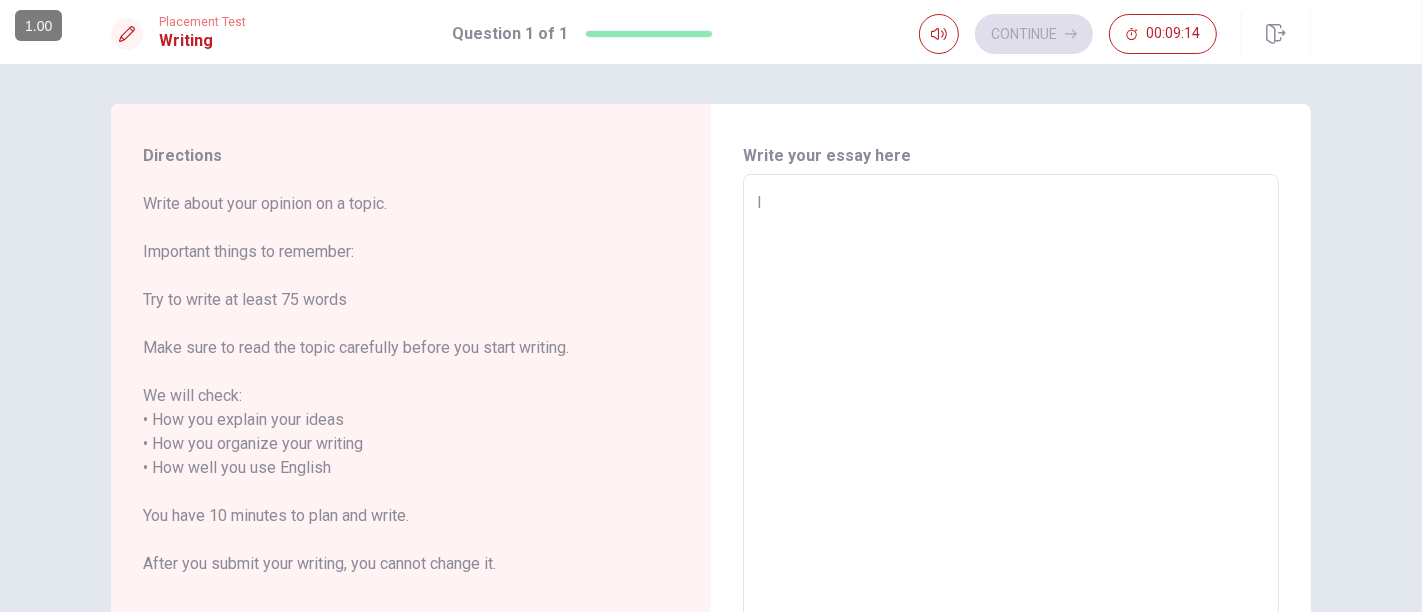 type on "x" 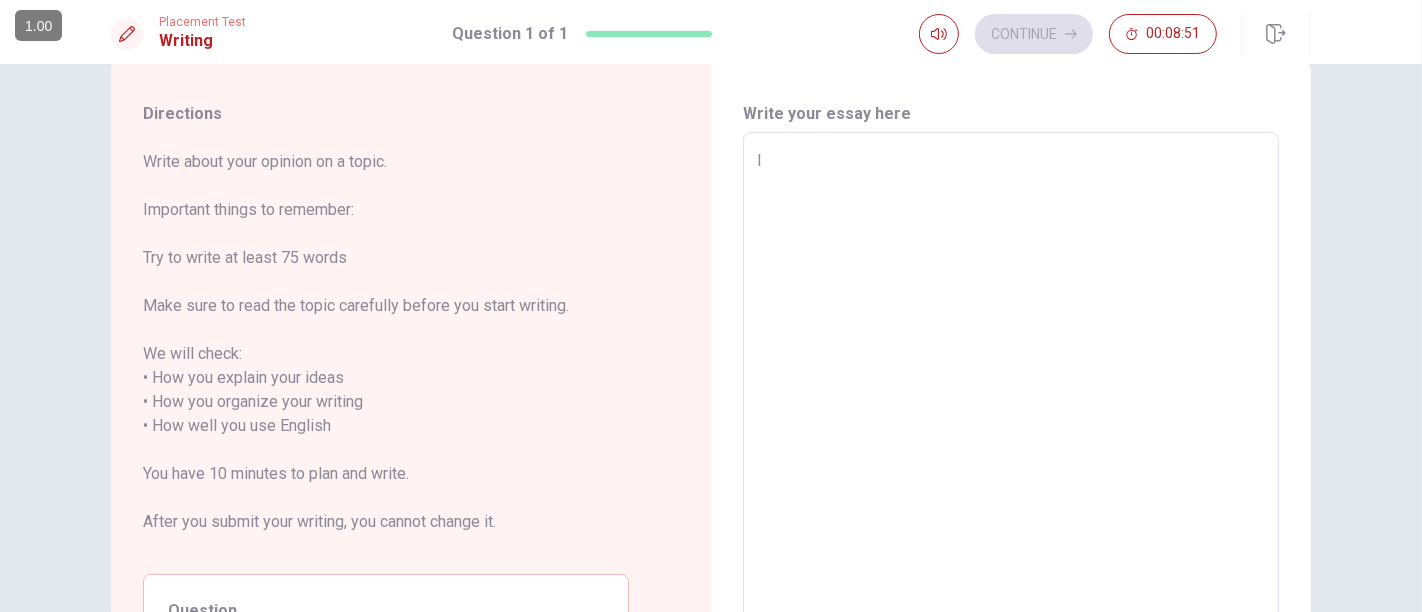 scroll, scrollTop: 0, scrollLeft: 0, axis: both 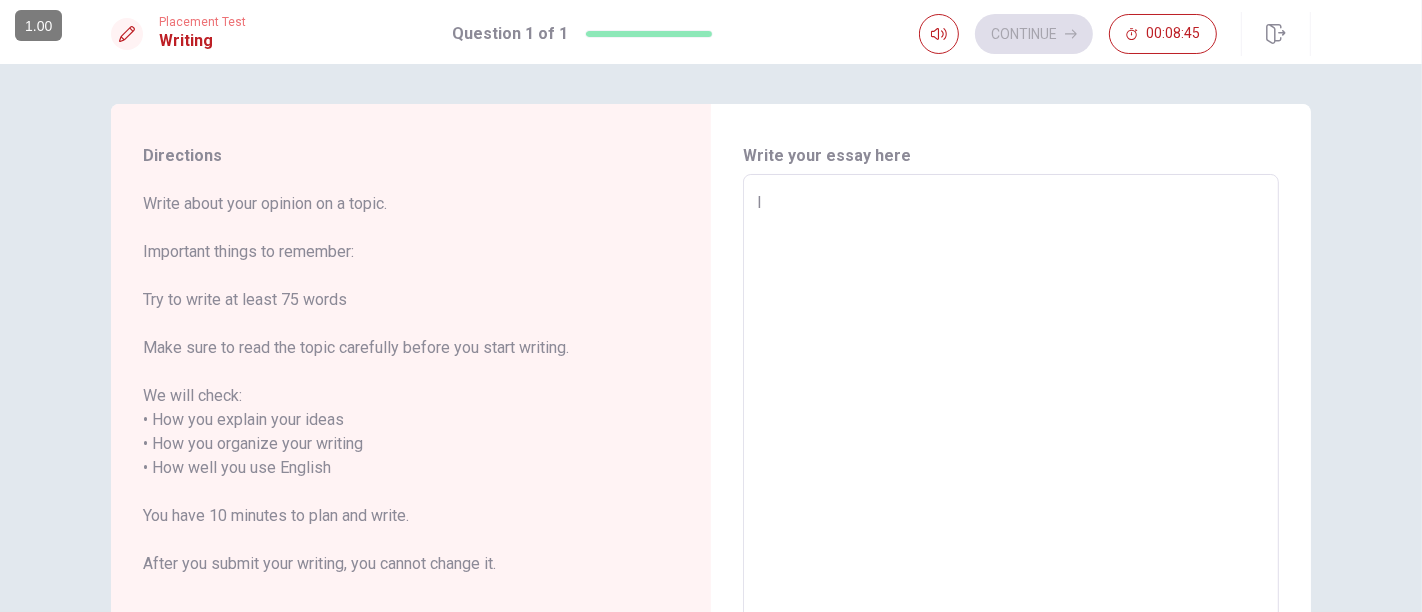 type on "x" 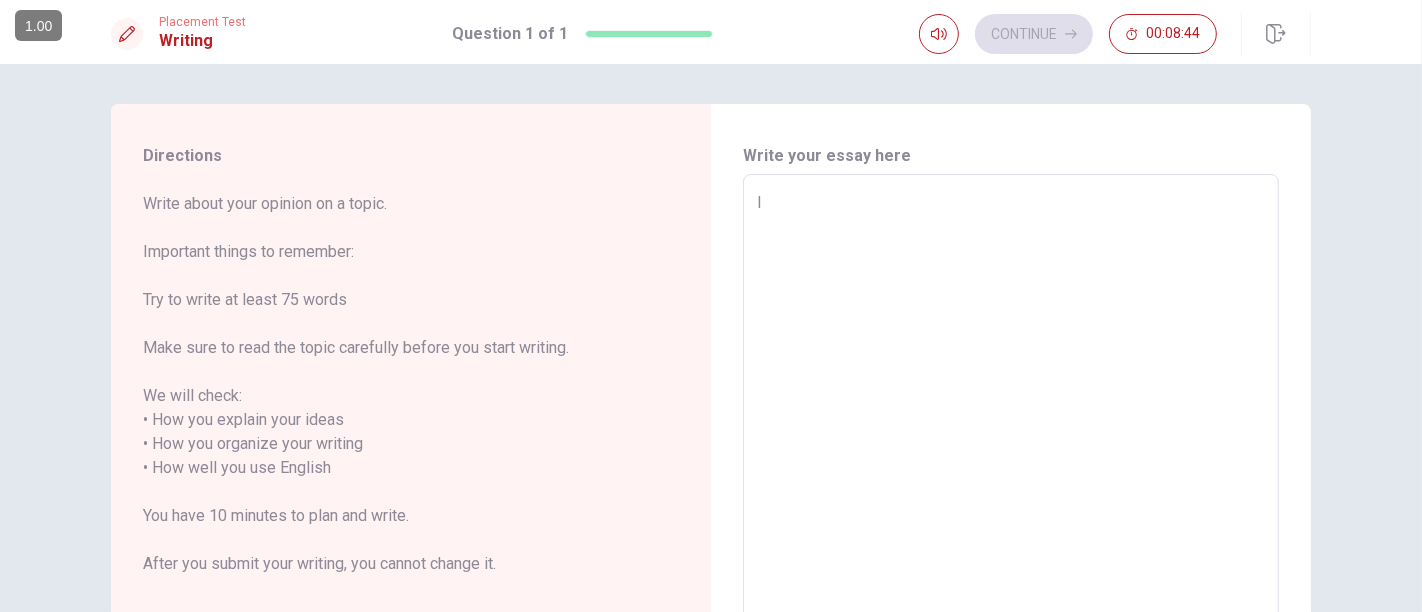type on "I w" 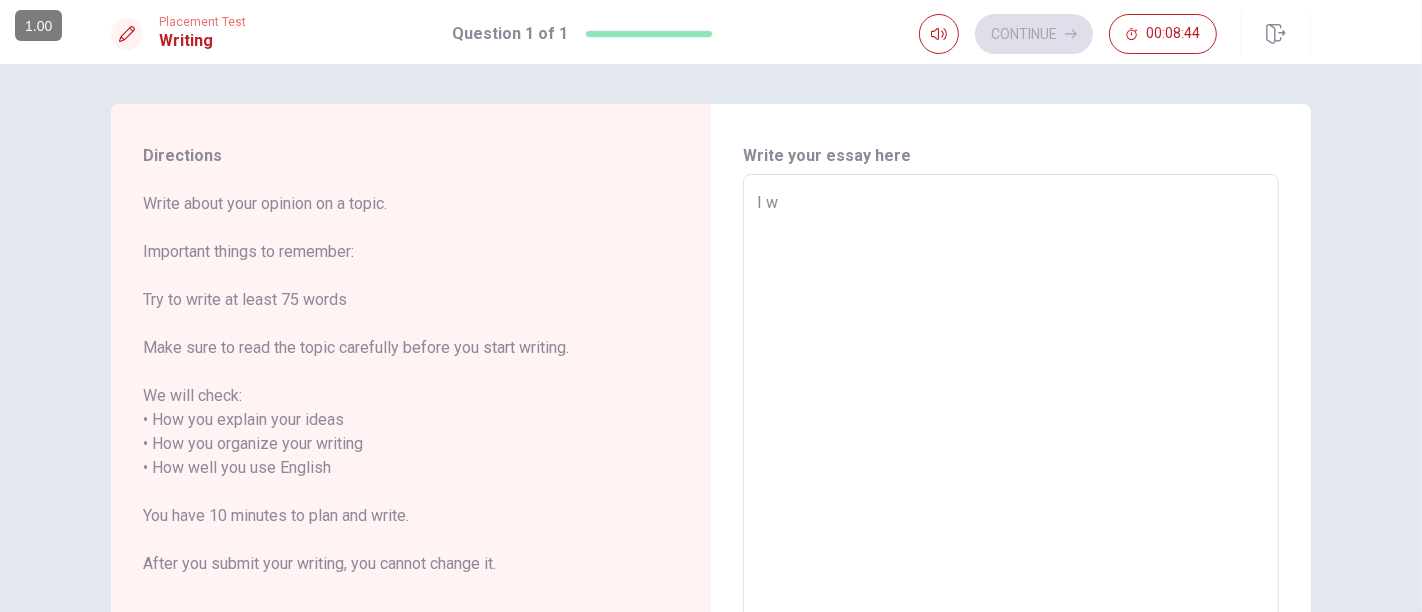 type on "x" 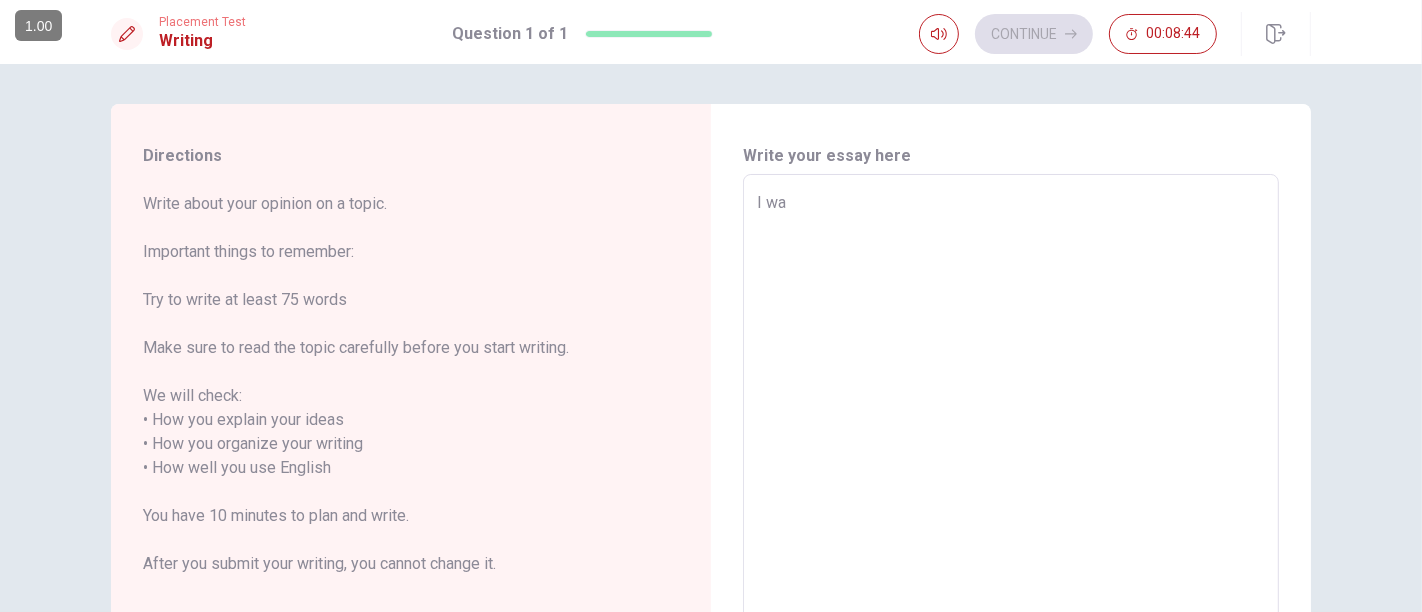 type on "x" 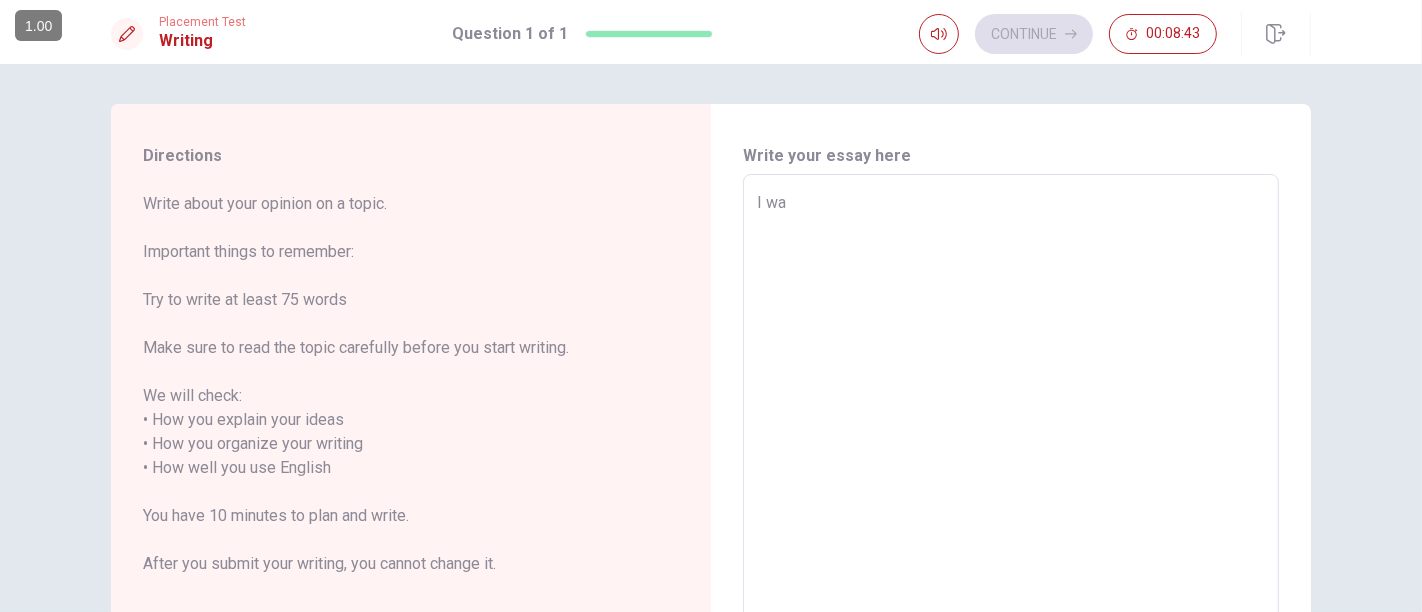 type on "I was" 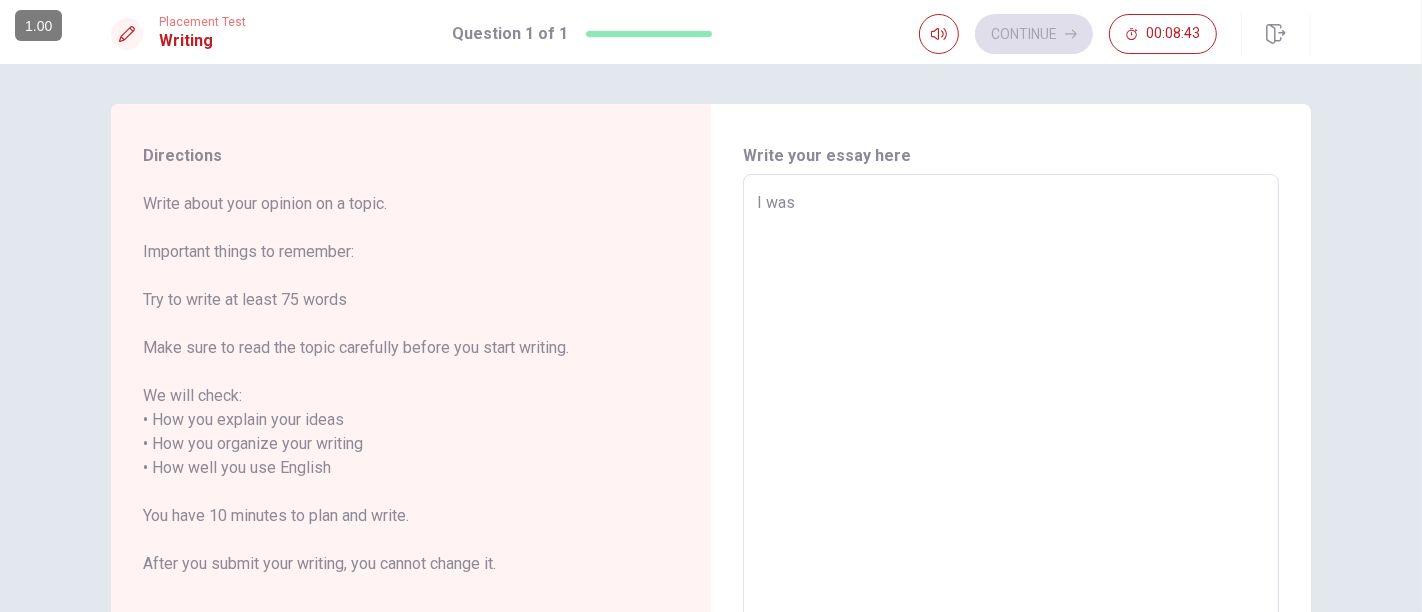 type on "x" 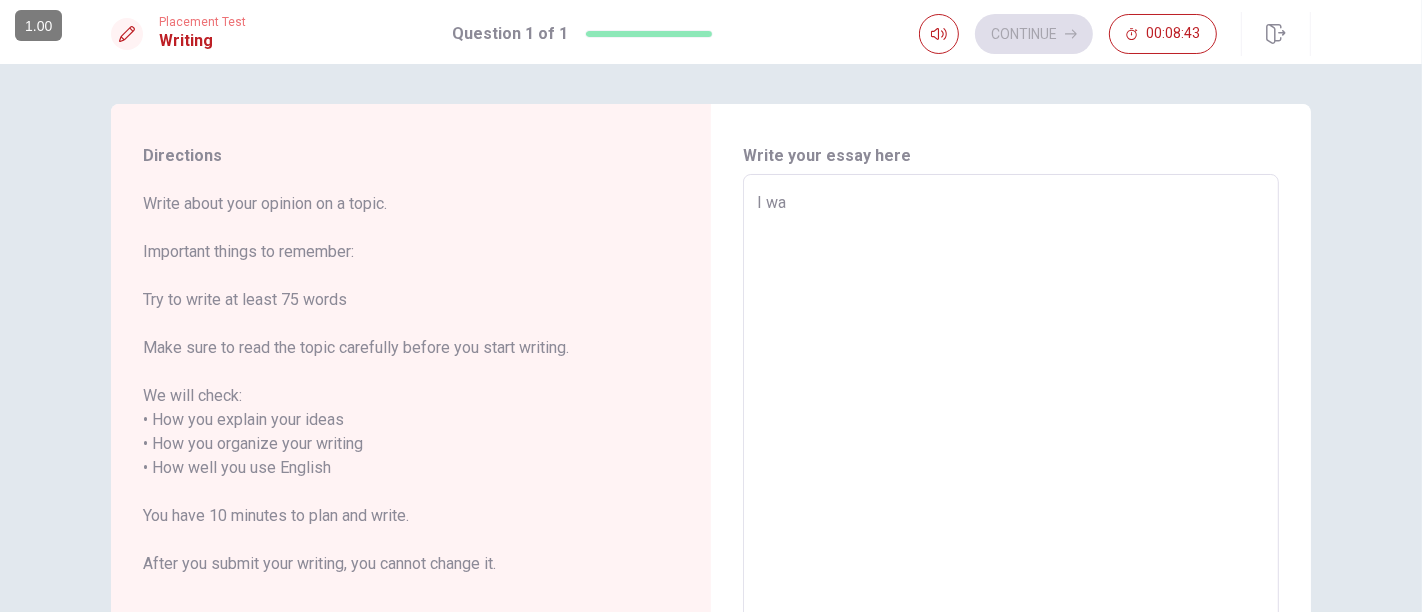 type on "x" 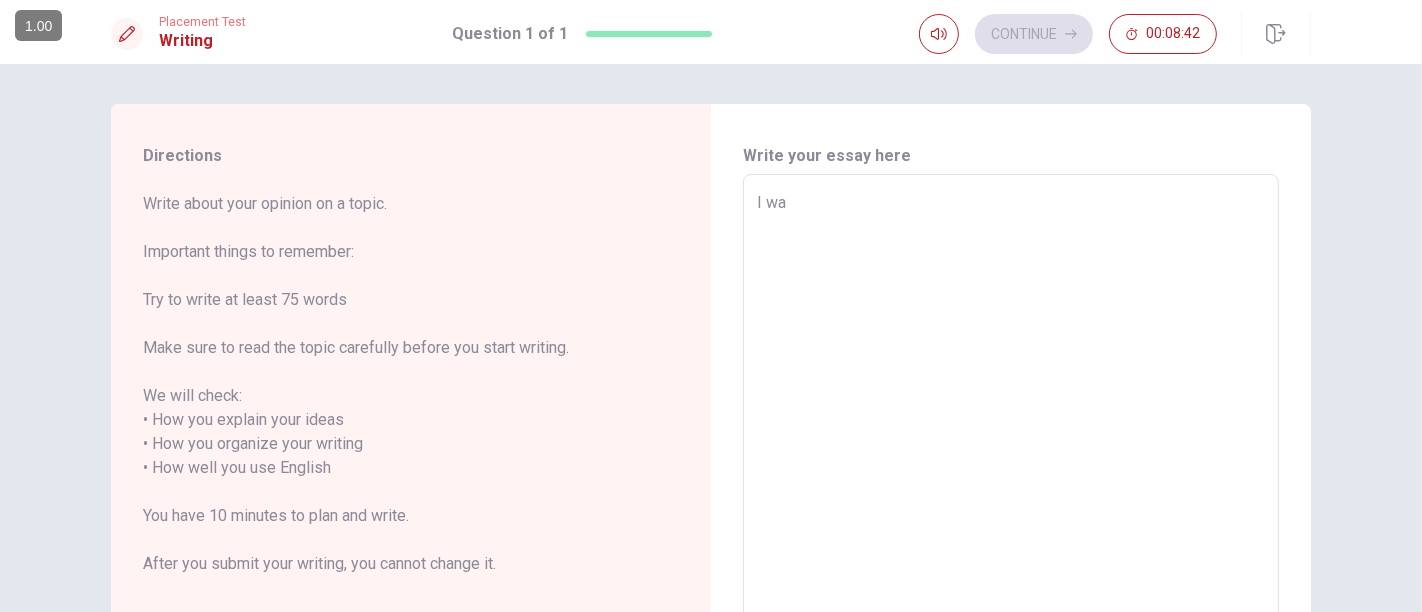 type on "I was" 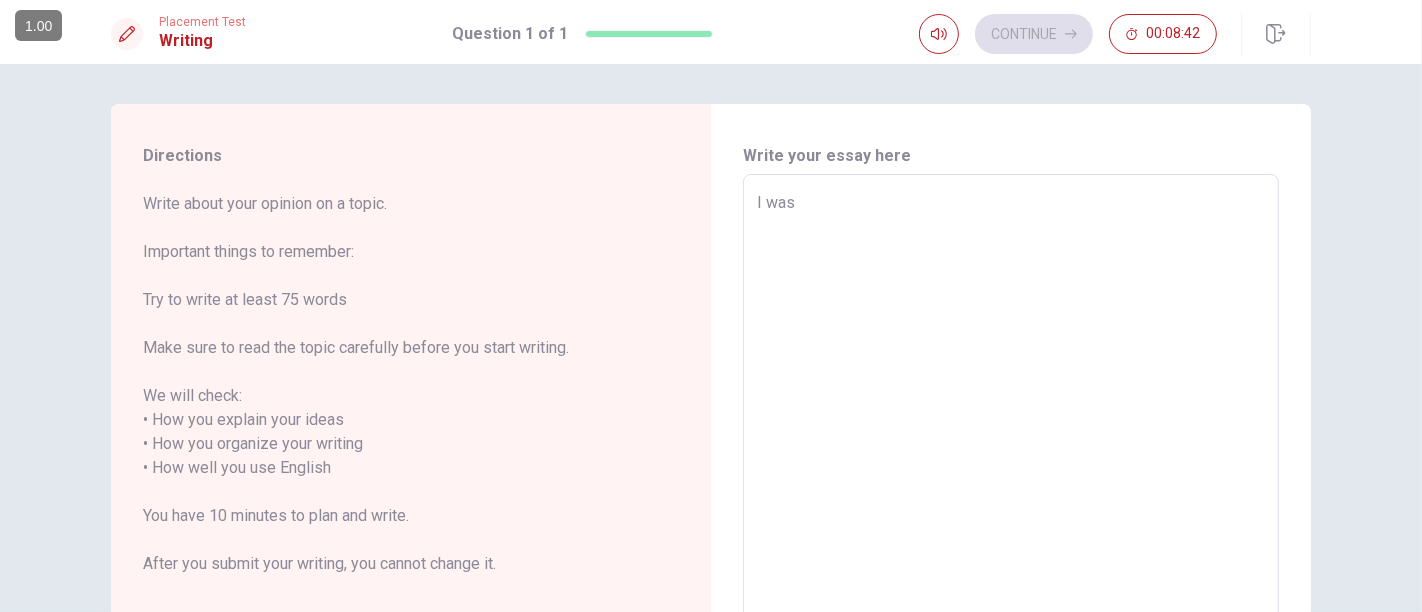 type on "x" 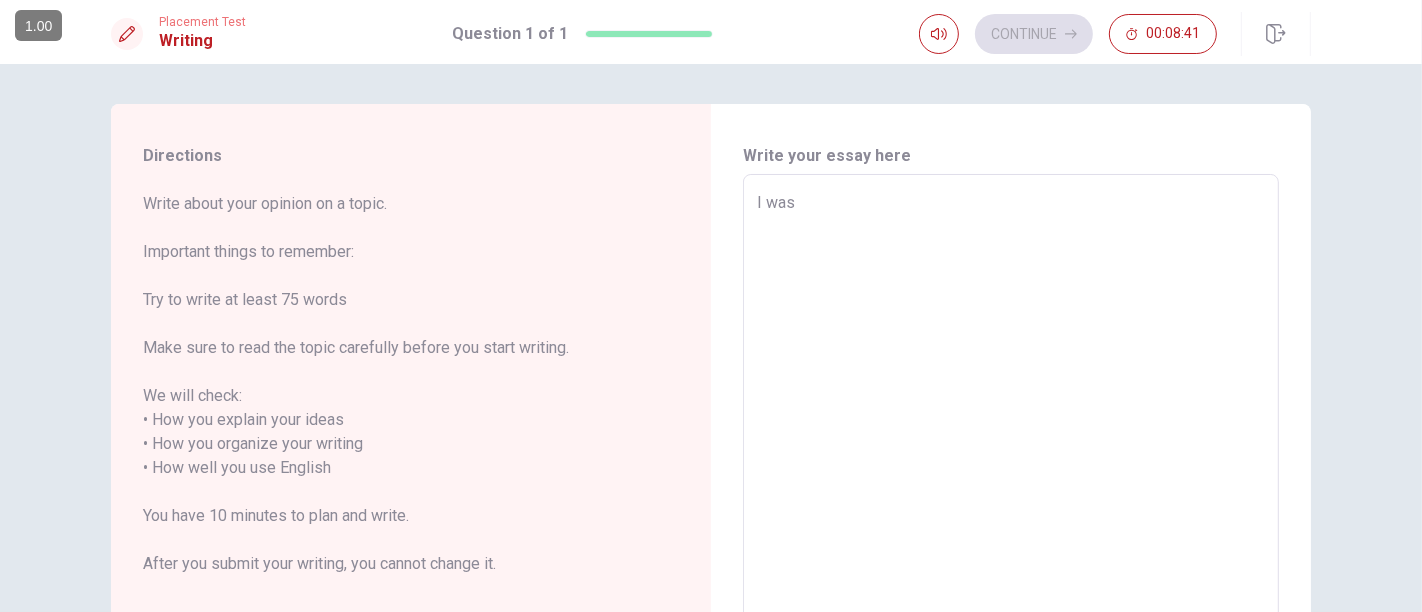 type on "I was" 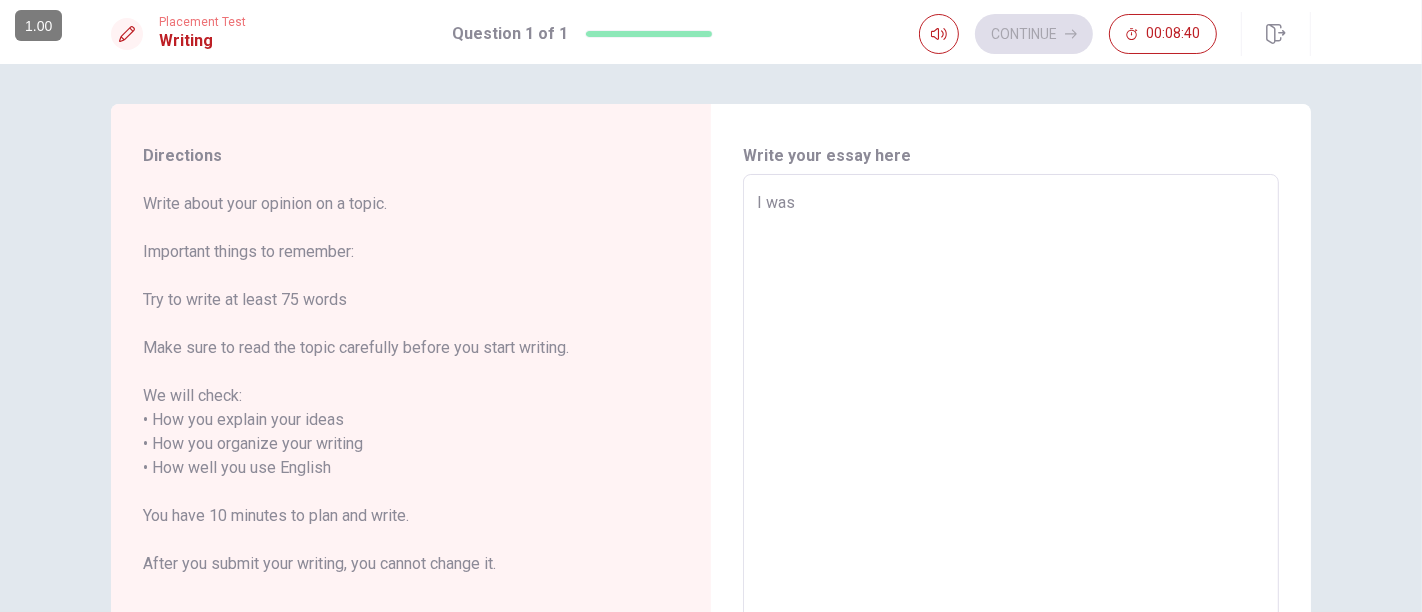 type on "I was g" 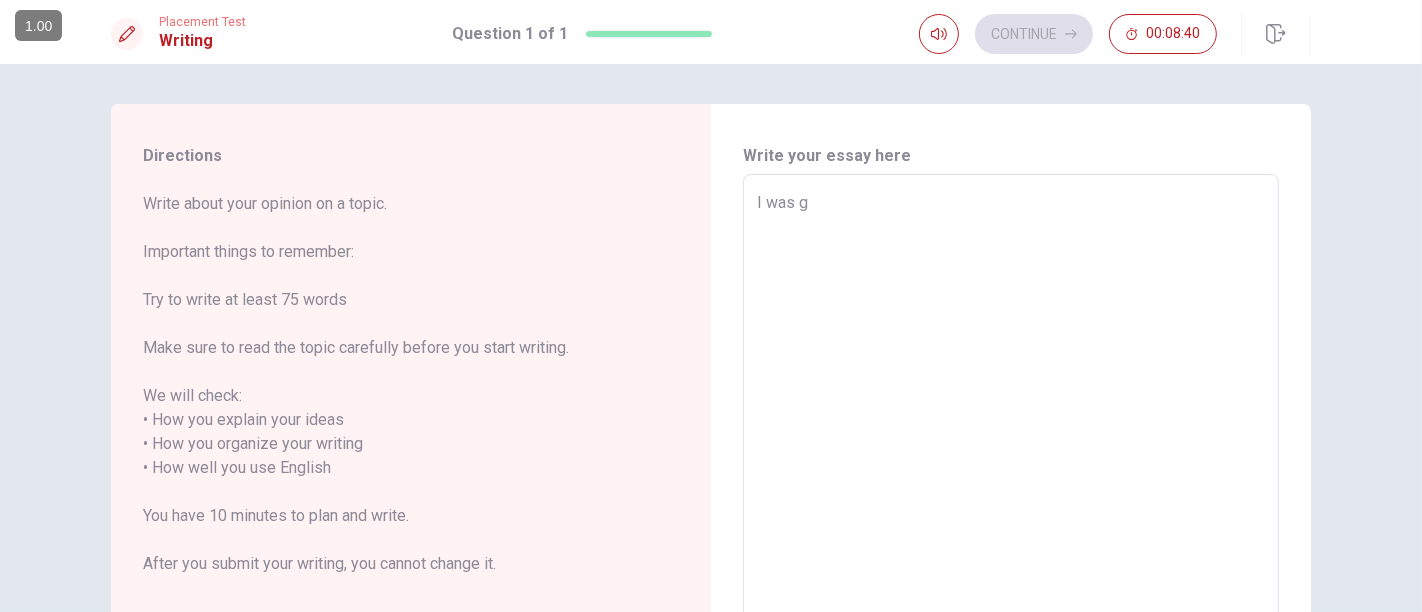 type on "x" 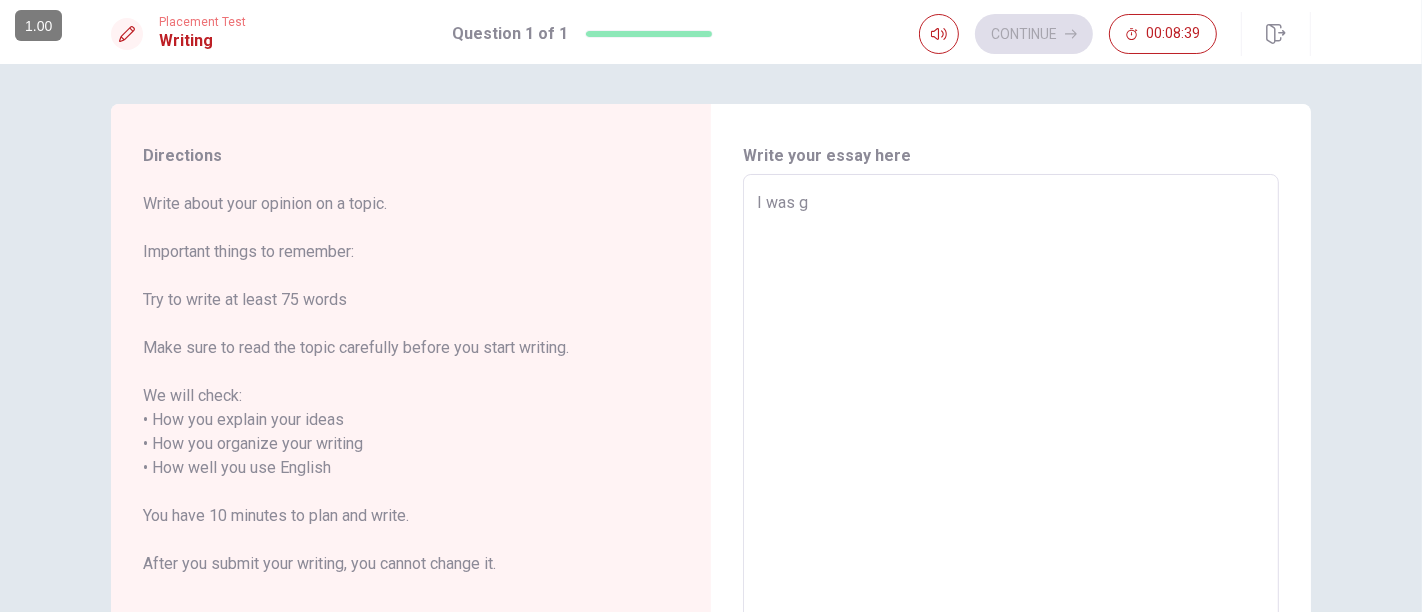 type on "I was gr" 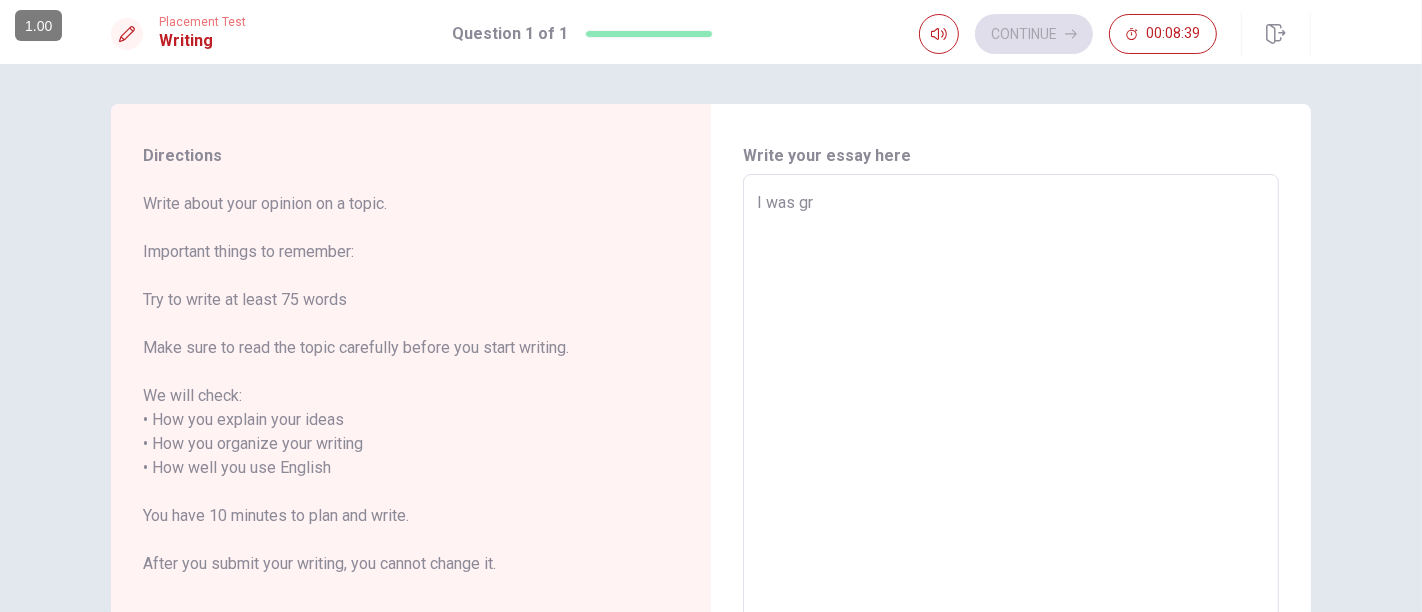 type on "x" 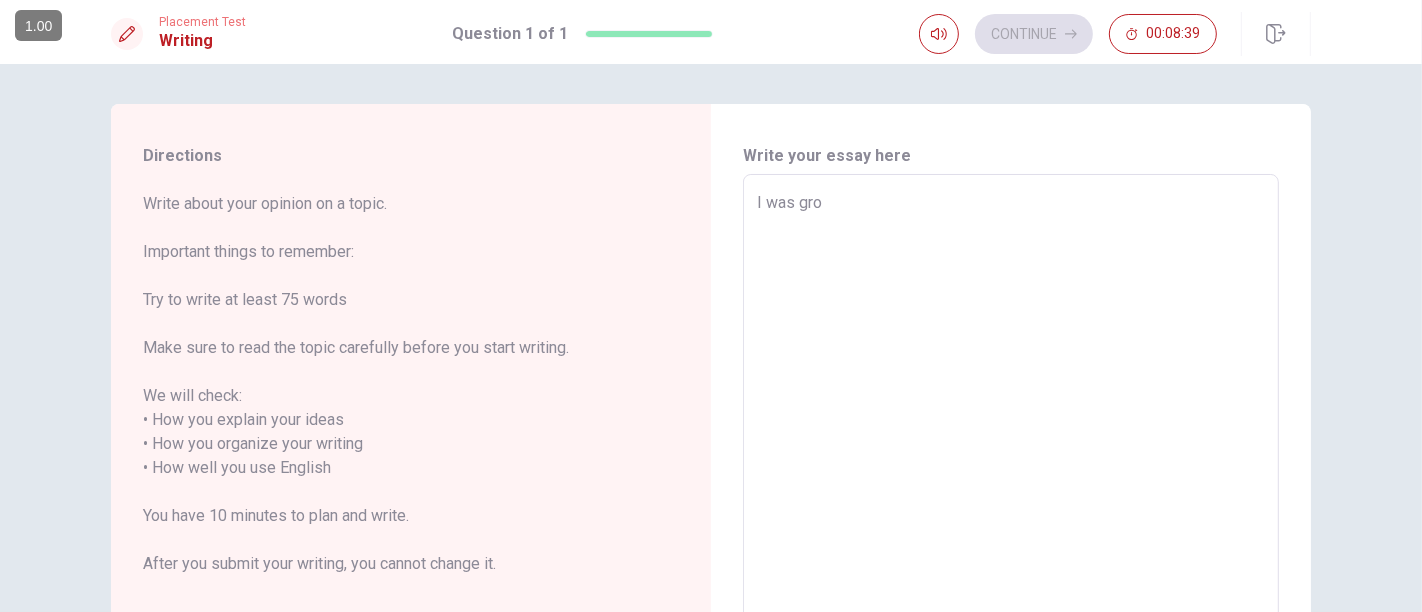 type on "x" 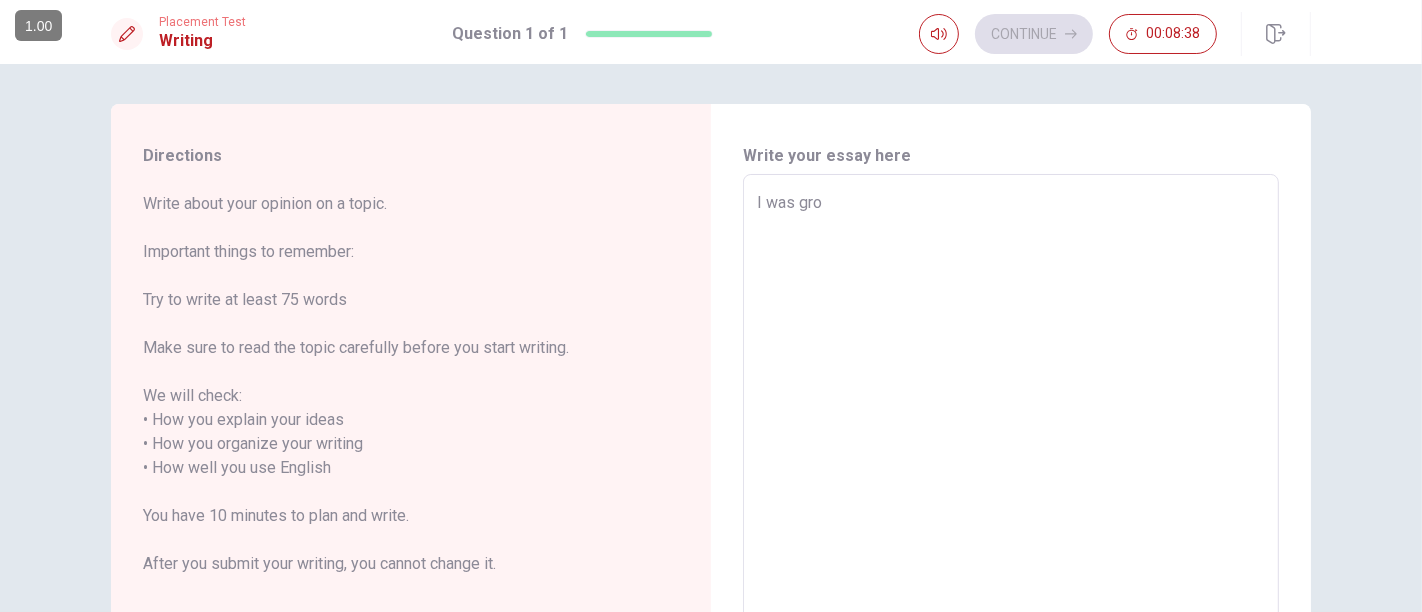 type on "I was grow" 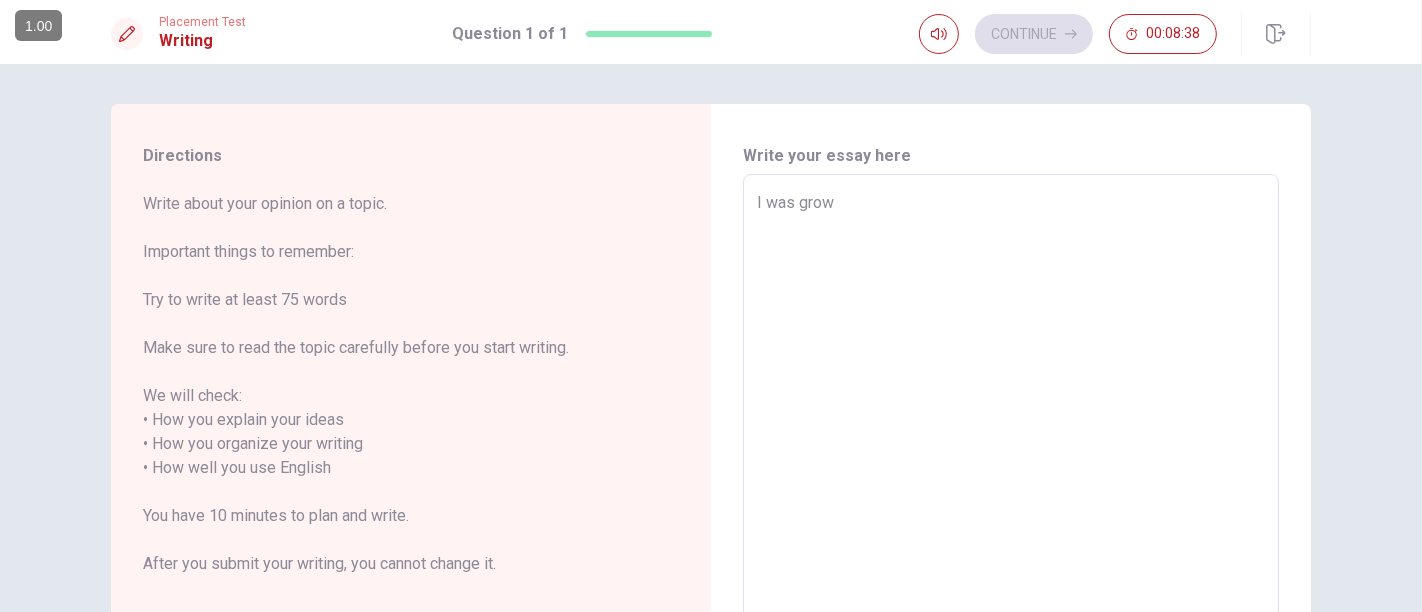 type on "x" 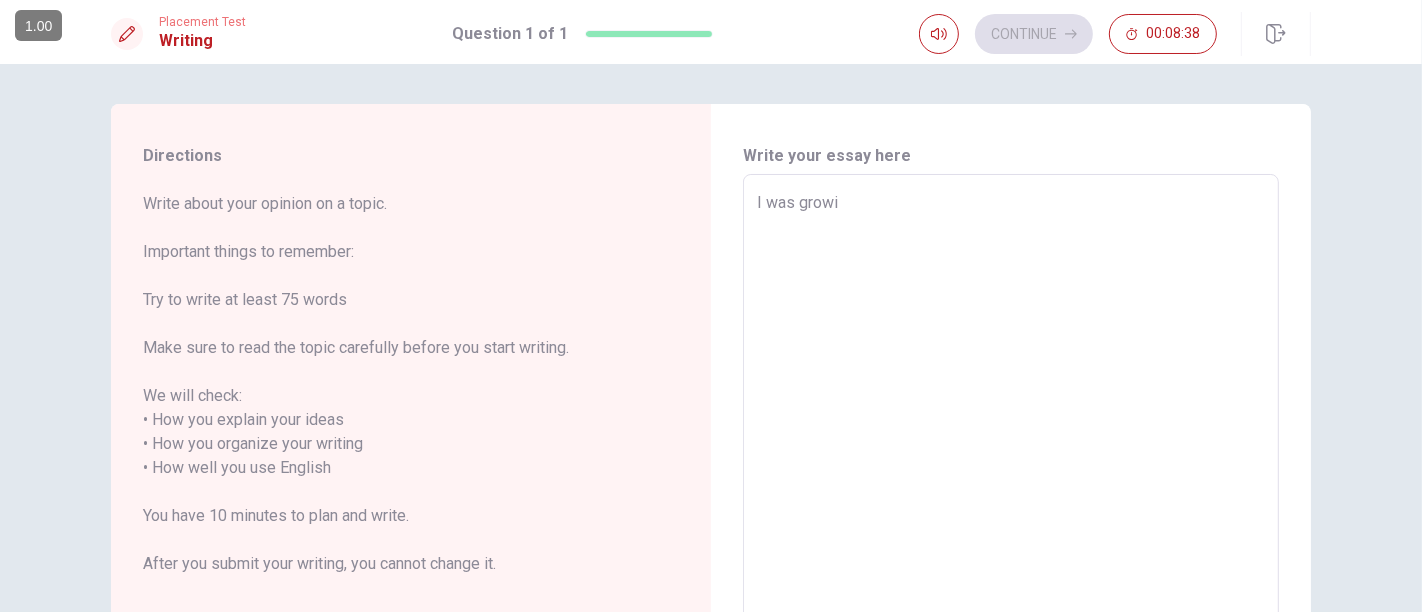 type on "x" 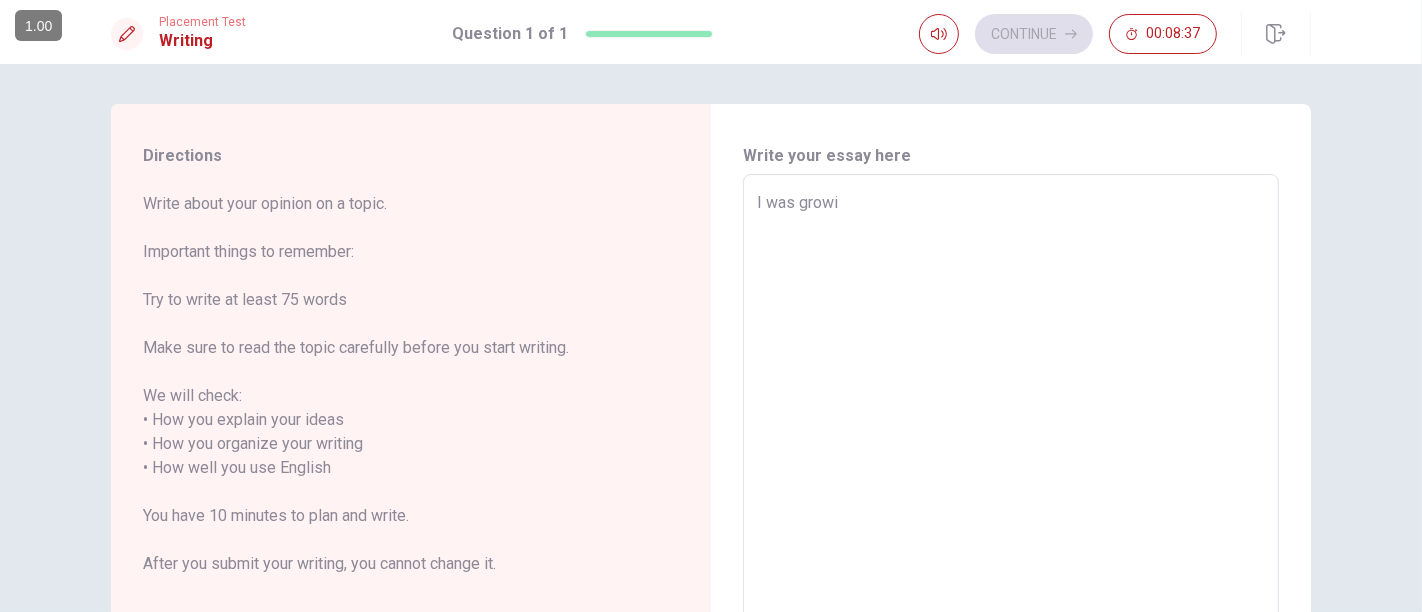 type on "I was growin" 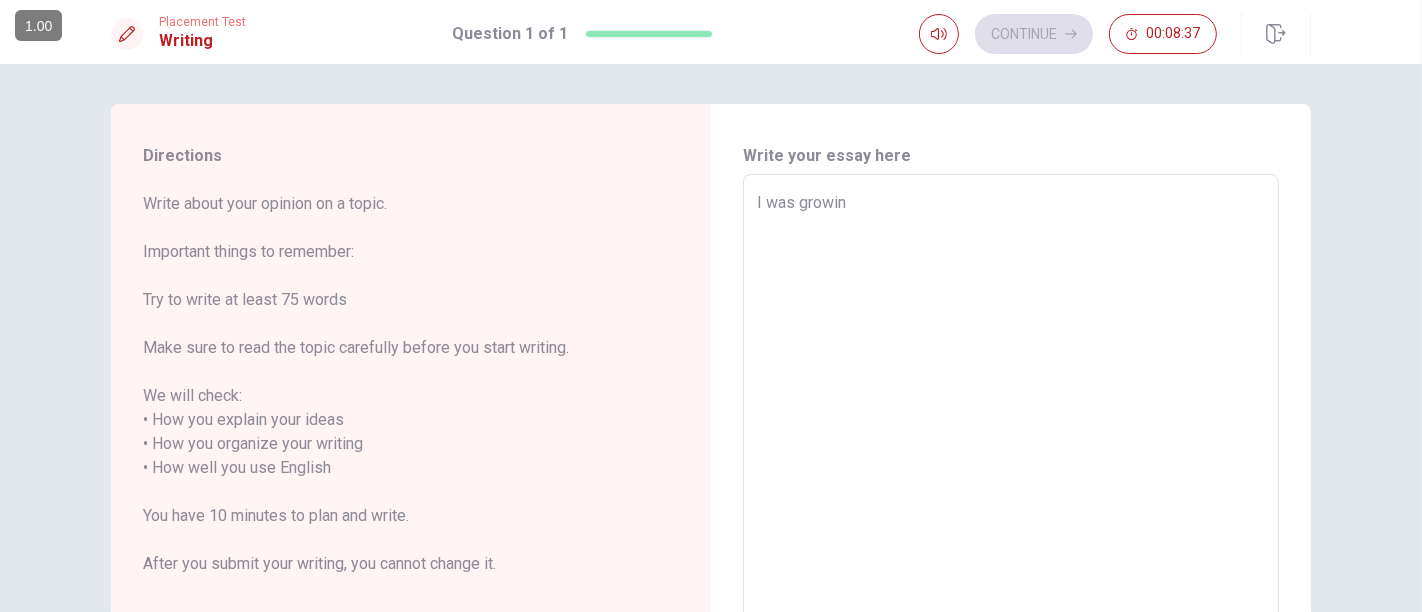 type on "x" 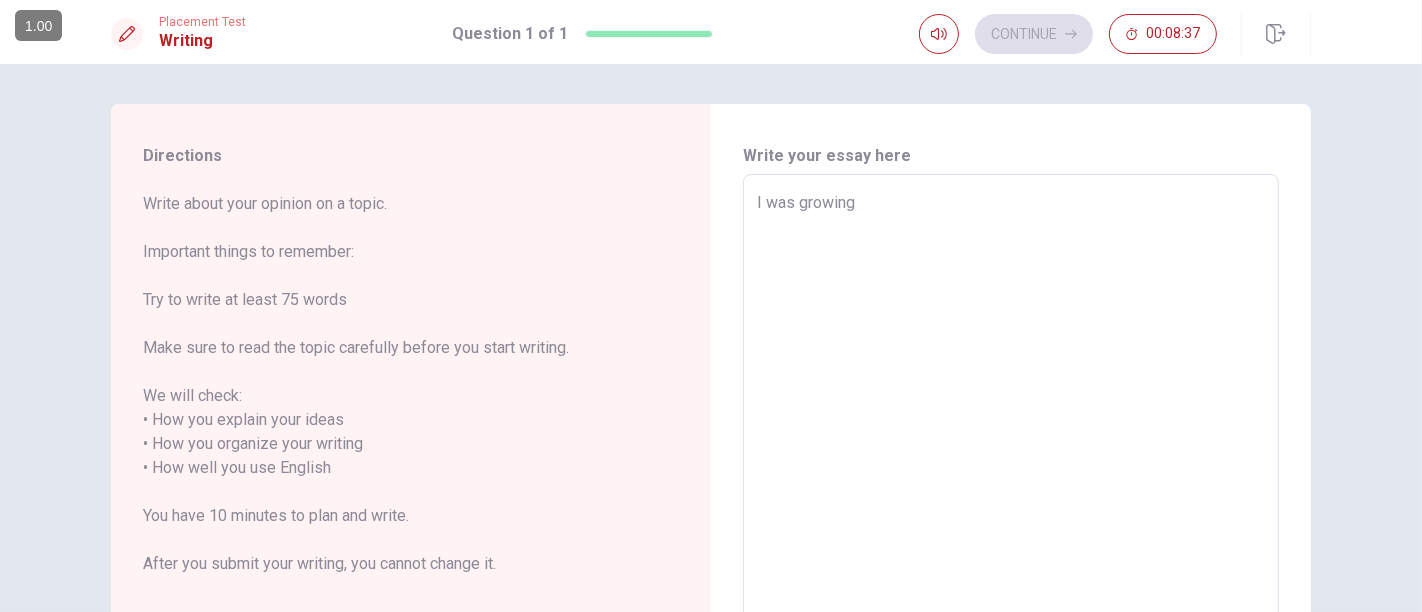 type on "x" 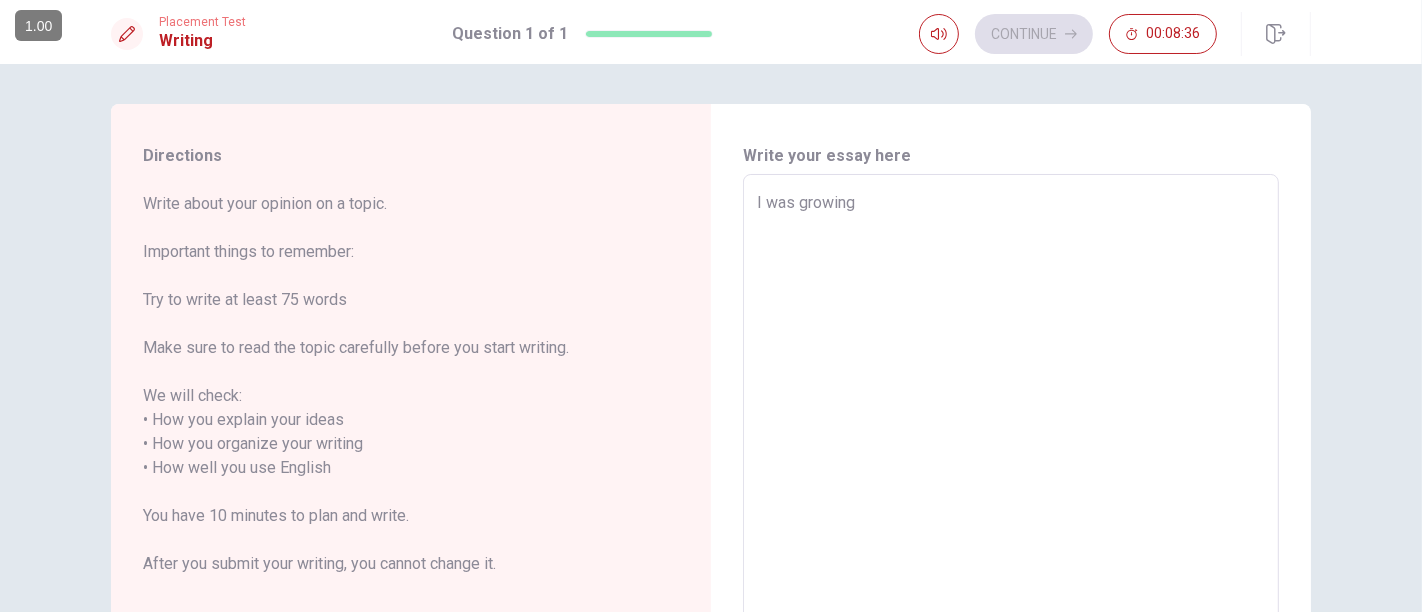 type on "I was growing" 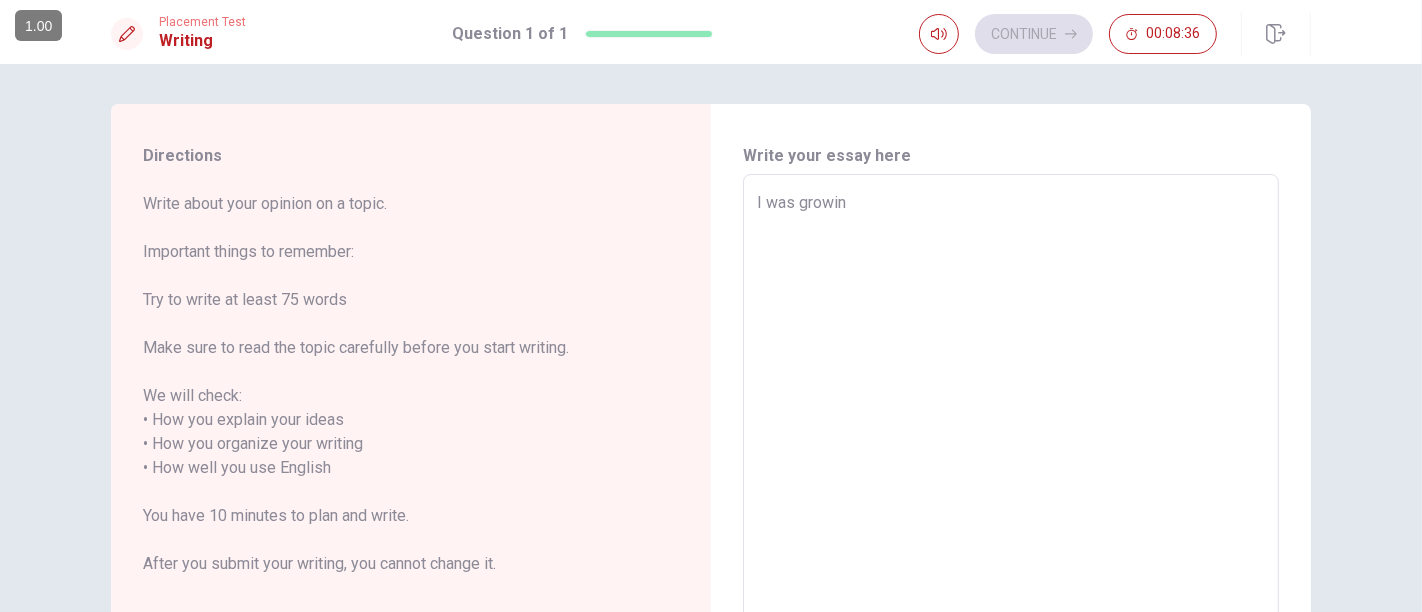 type on "x" 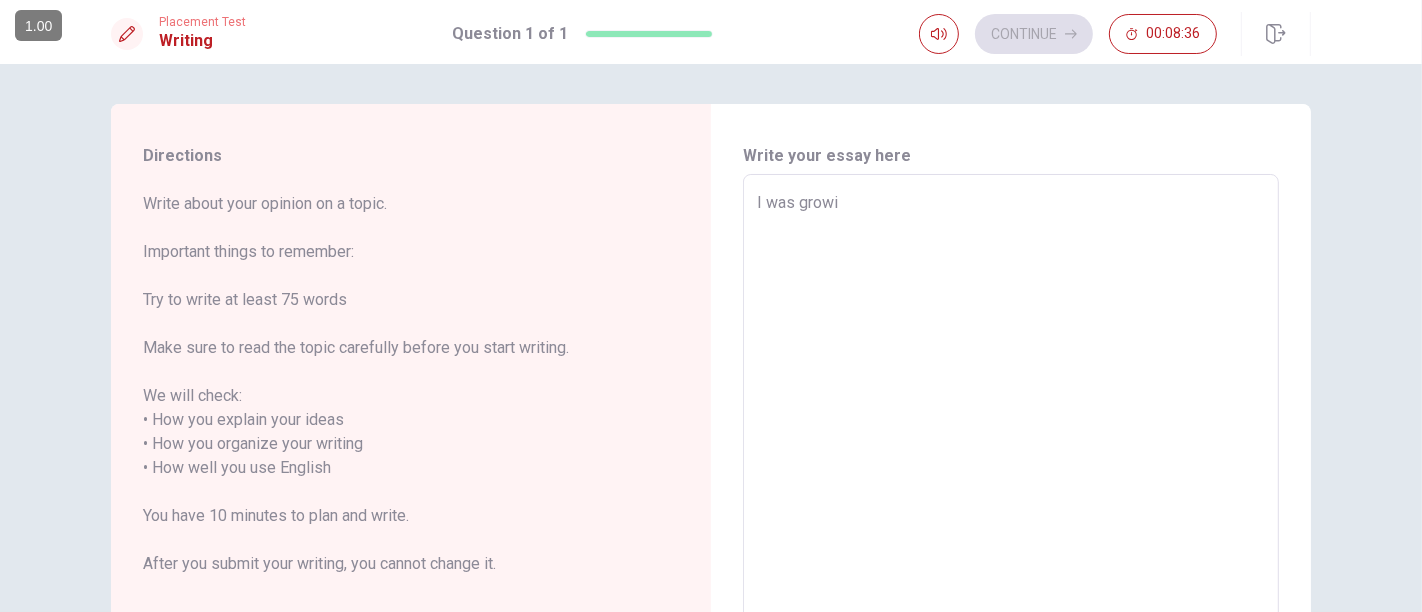 type on "x" 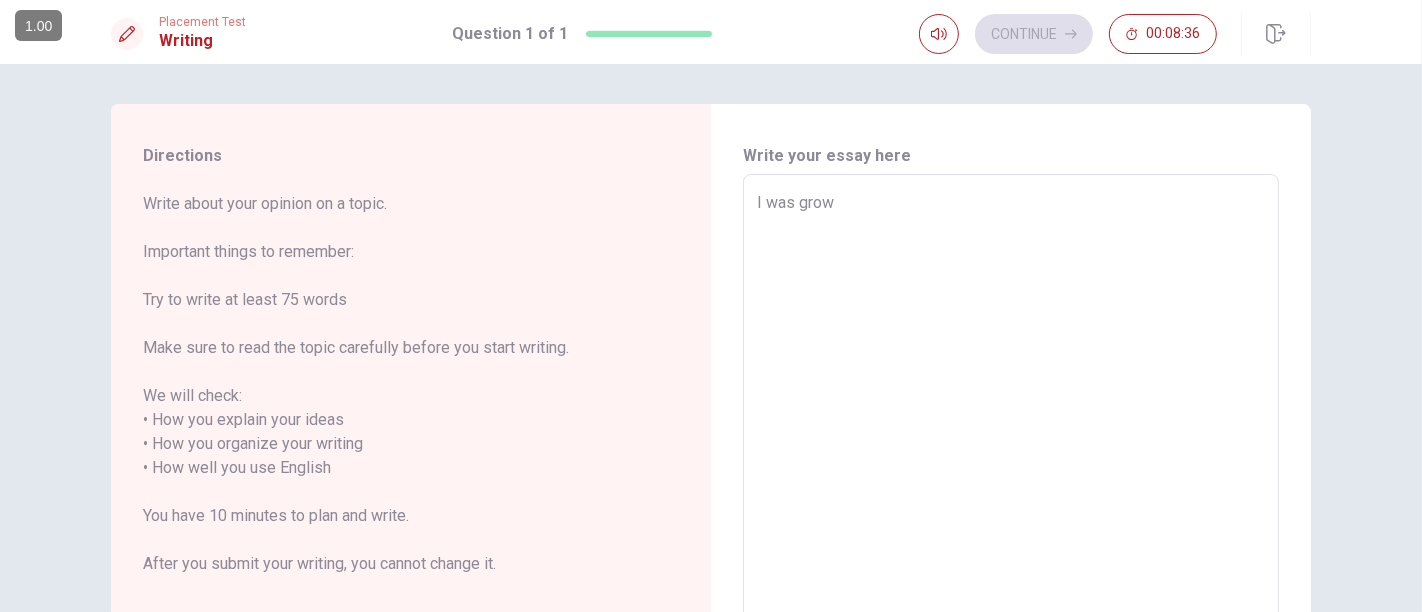 type on "x" 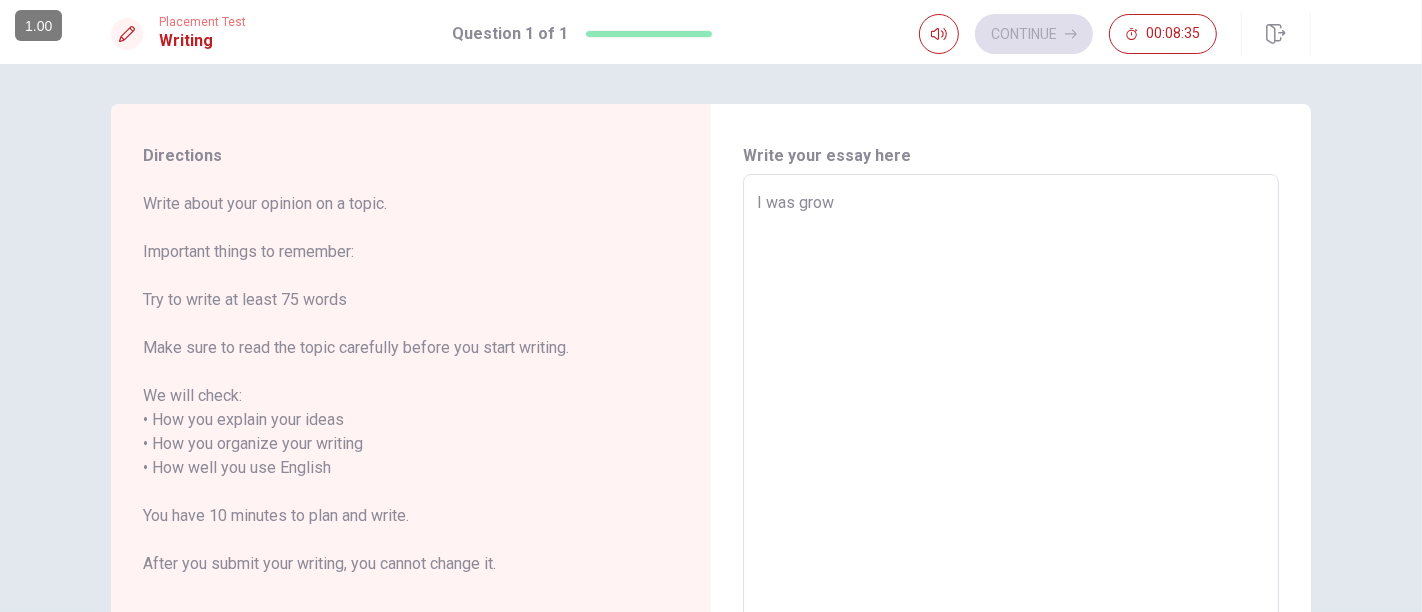 type on "I was gro" 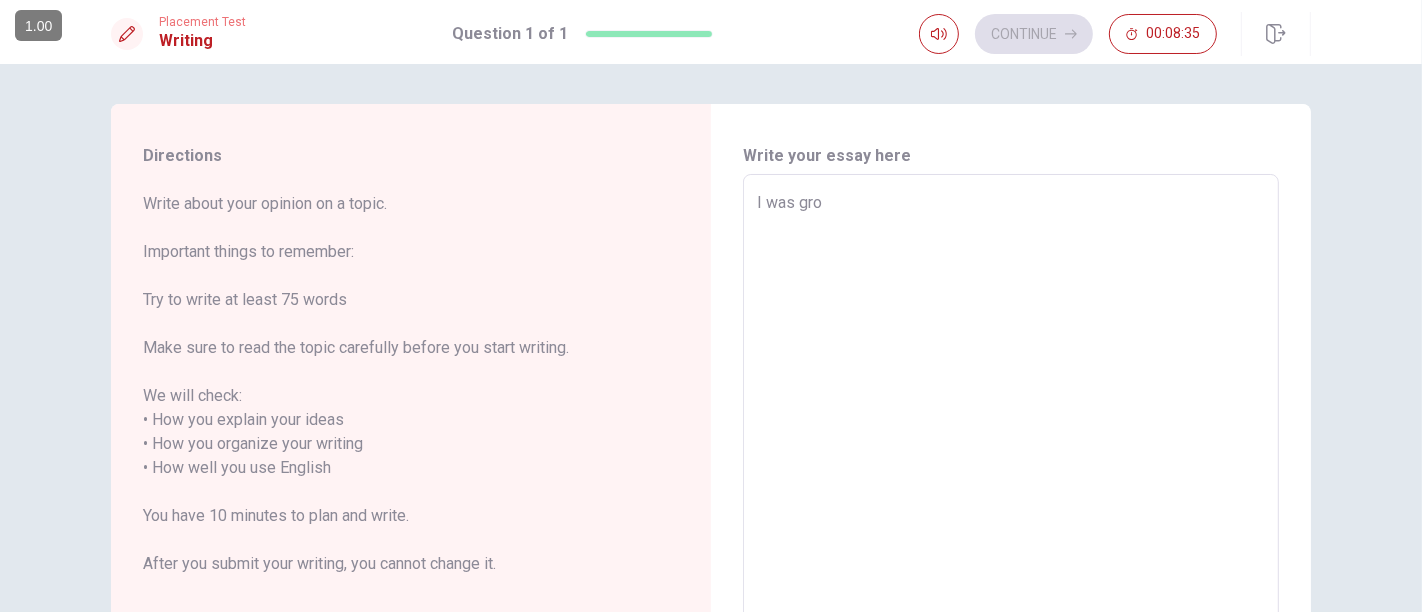 type on "x" 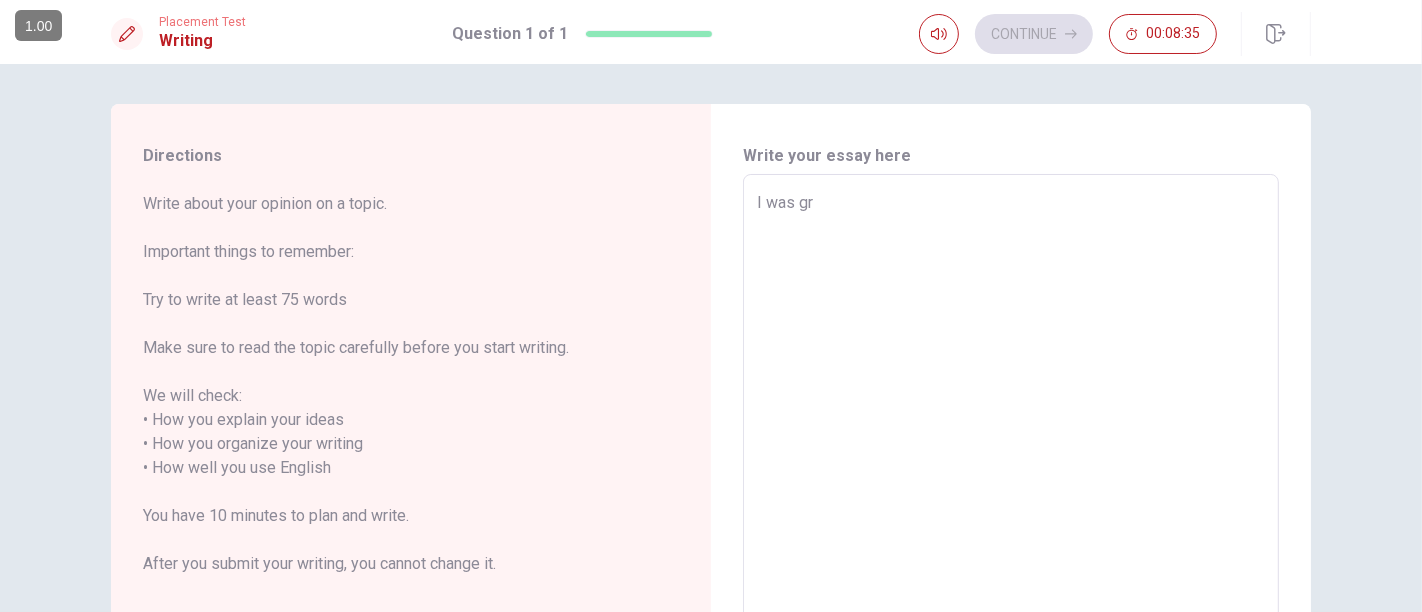 type on "x" 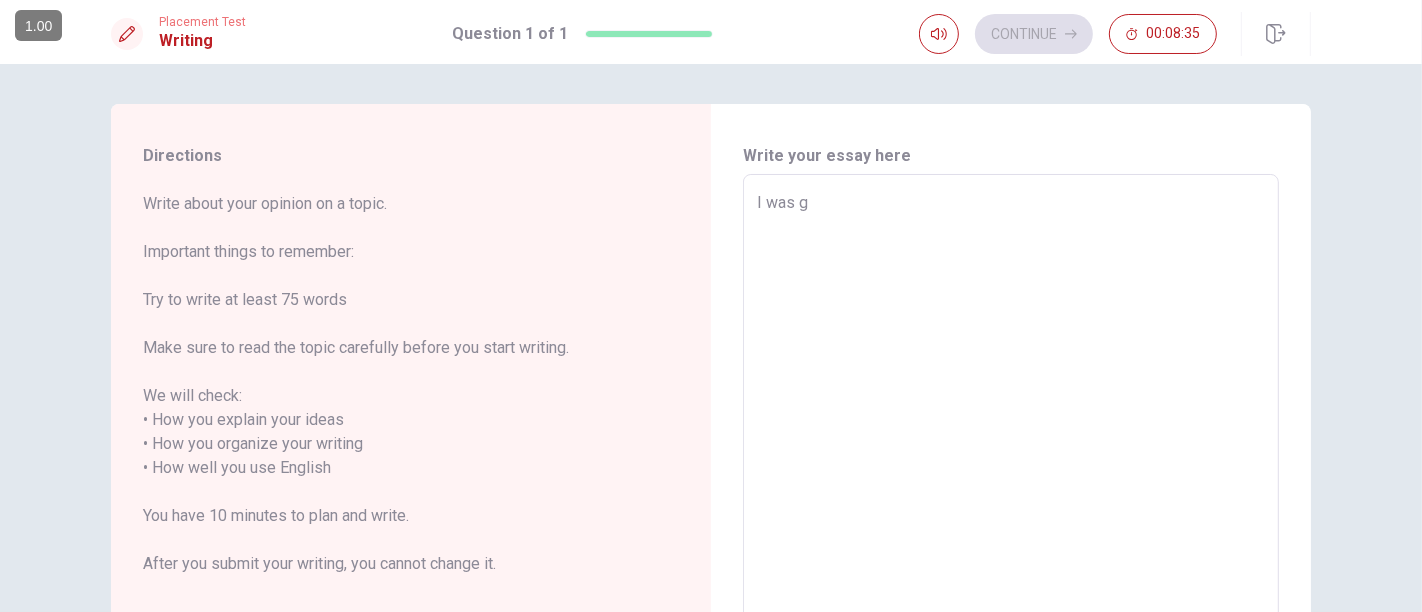 type on "x" 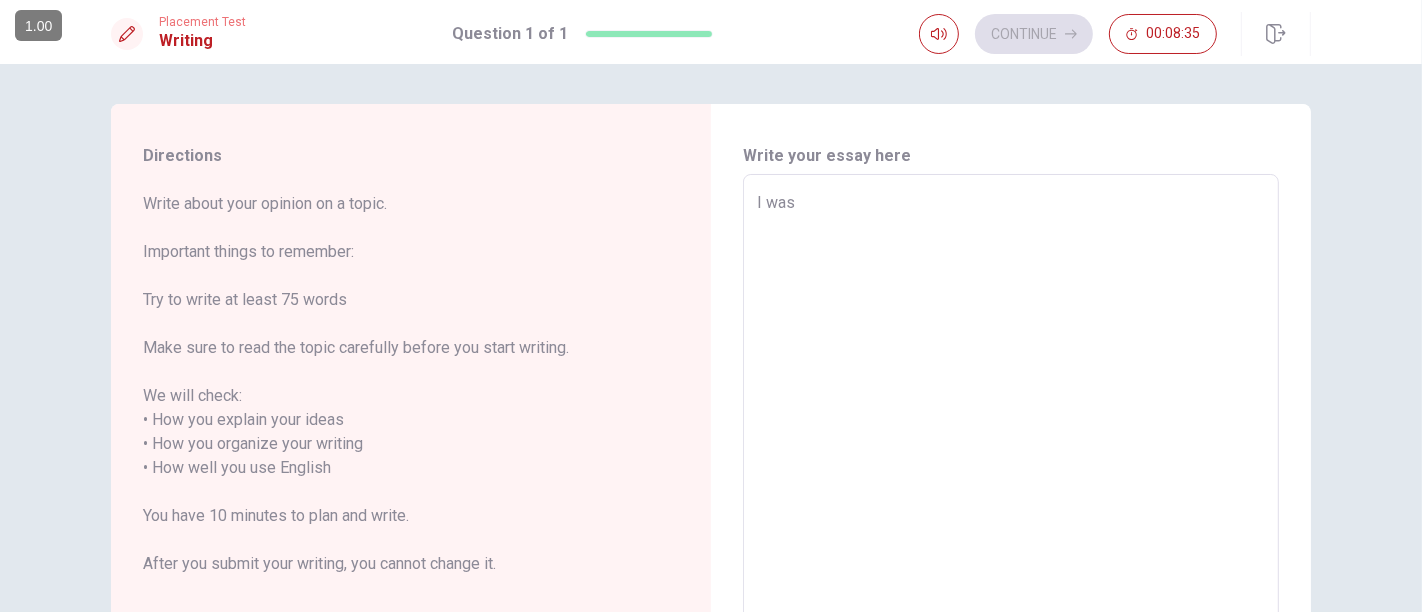 type on "x" 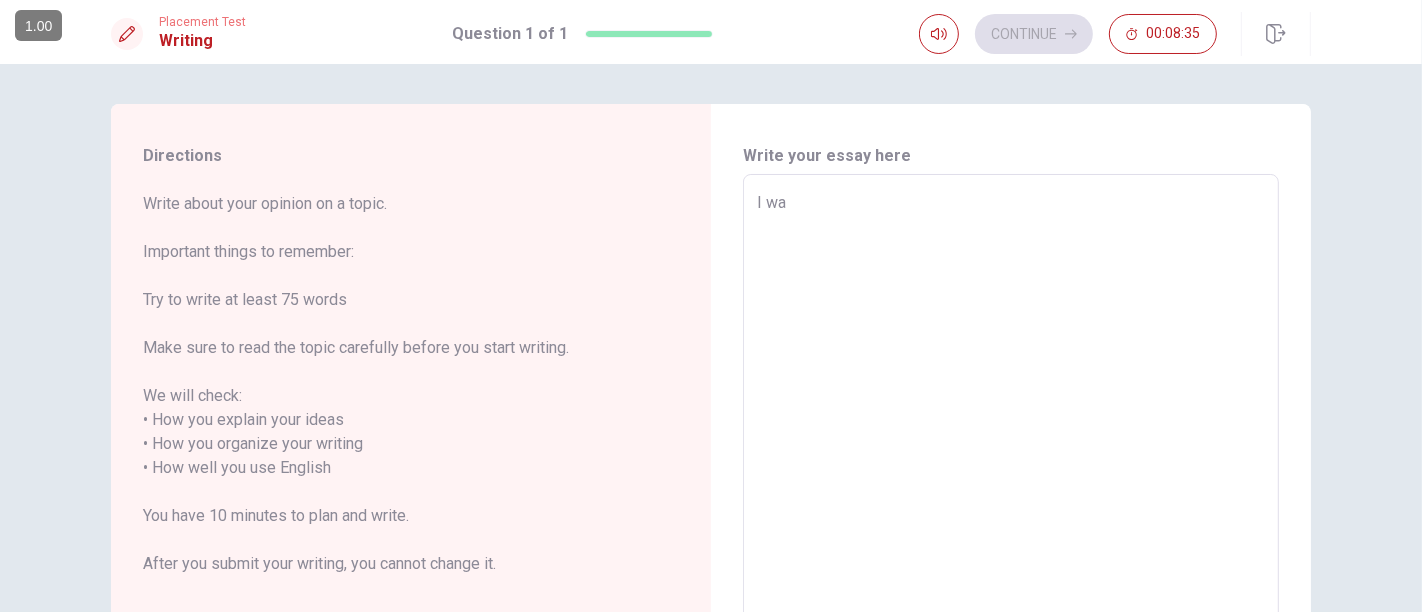 type on "x" 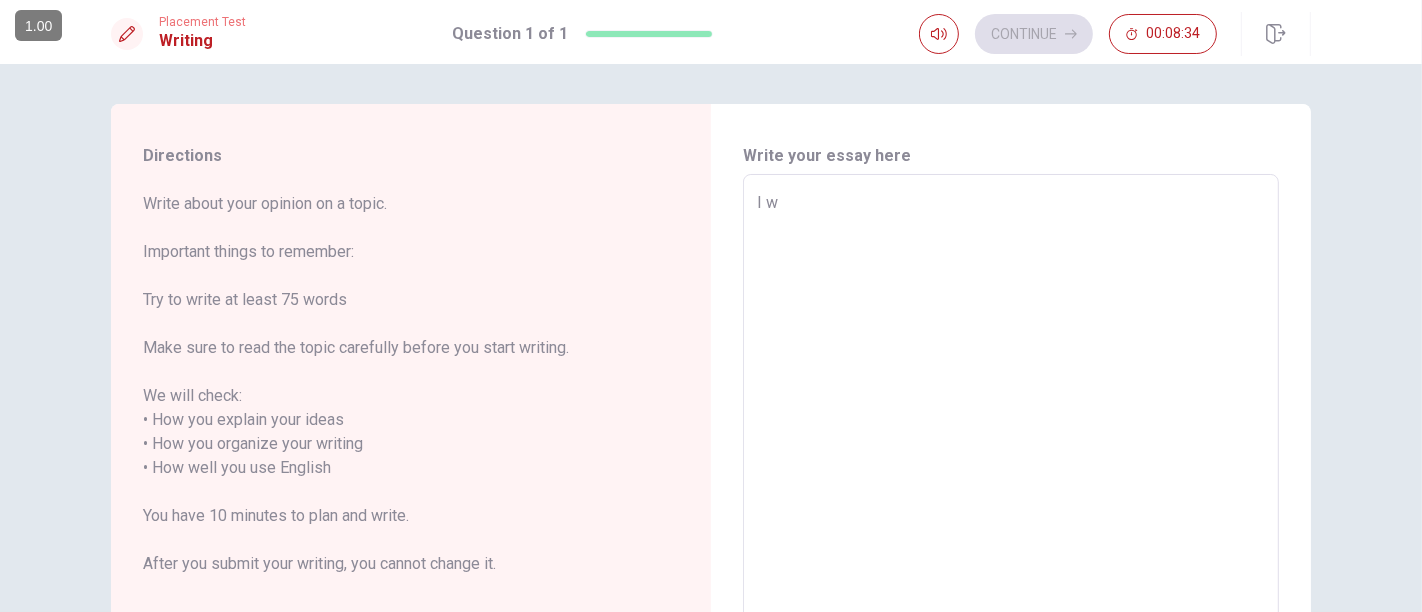 type on "x" 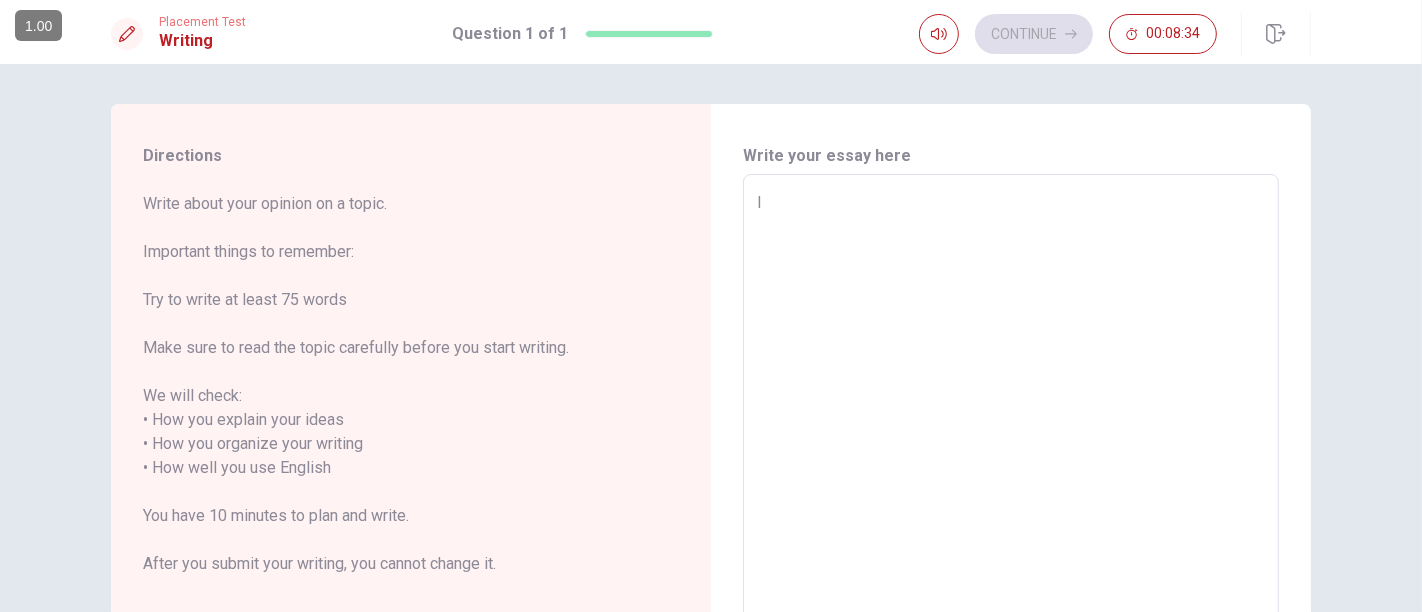 type on "x" 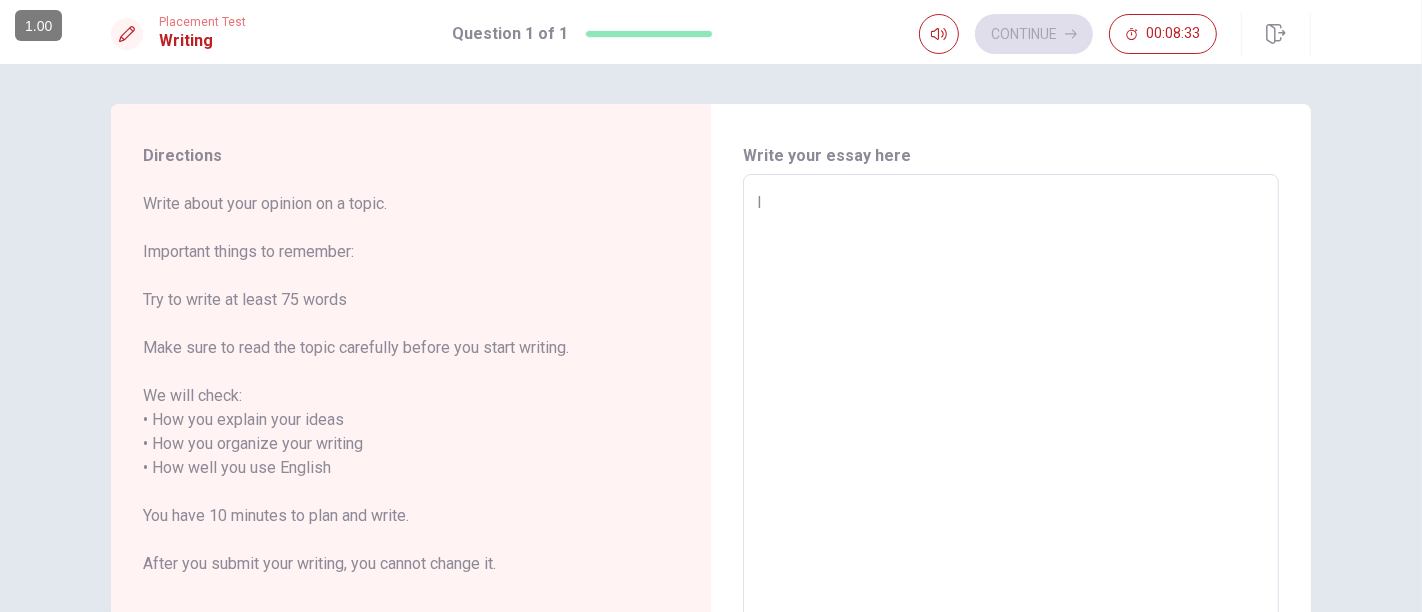 type on "I g" 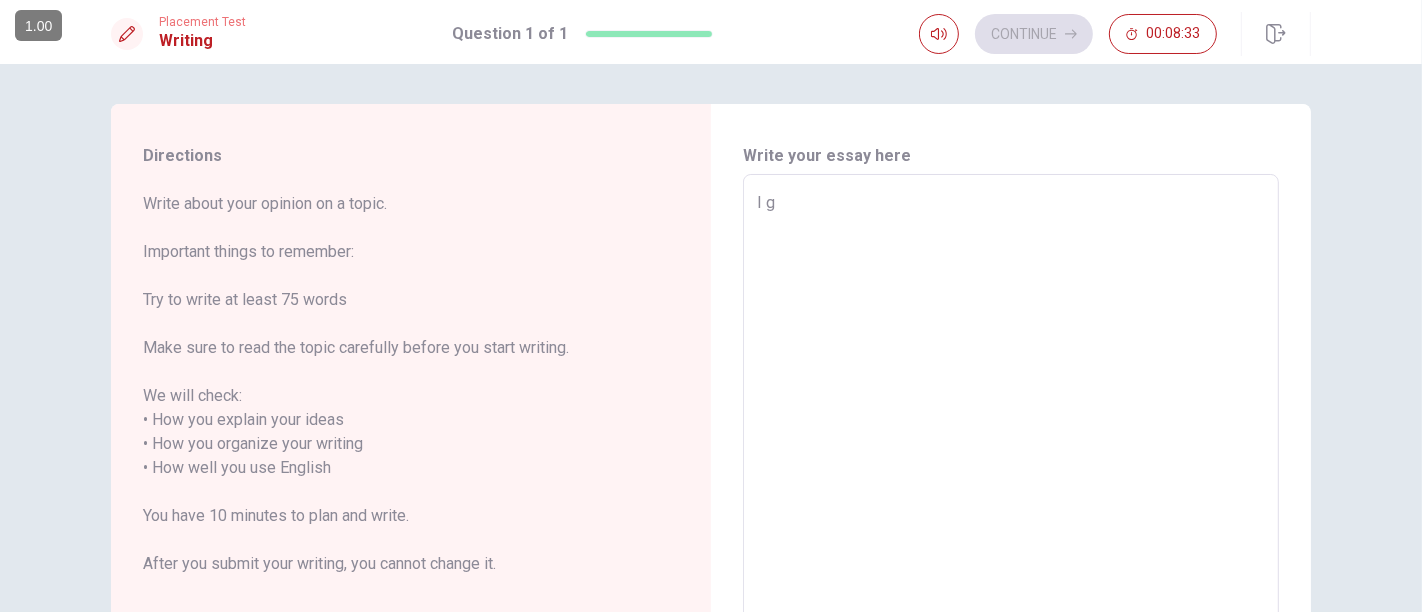 type on "x" 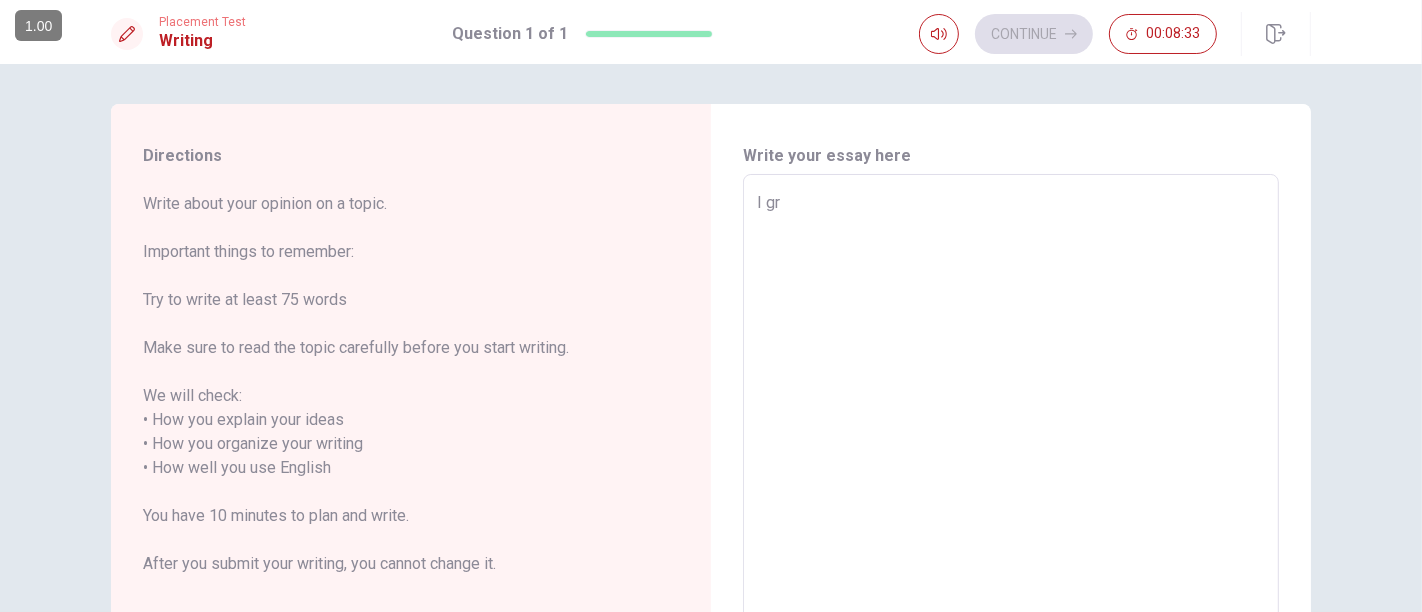 type on "x" 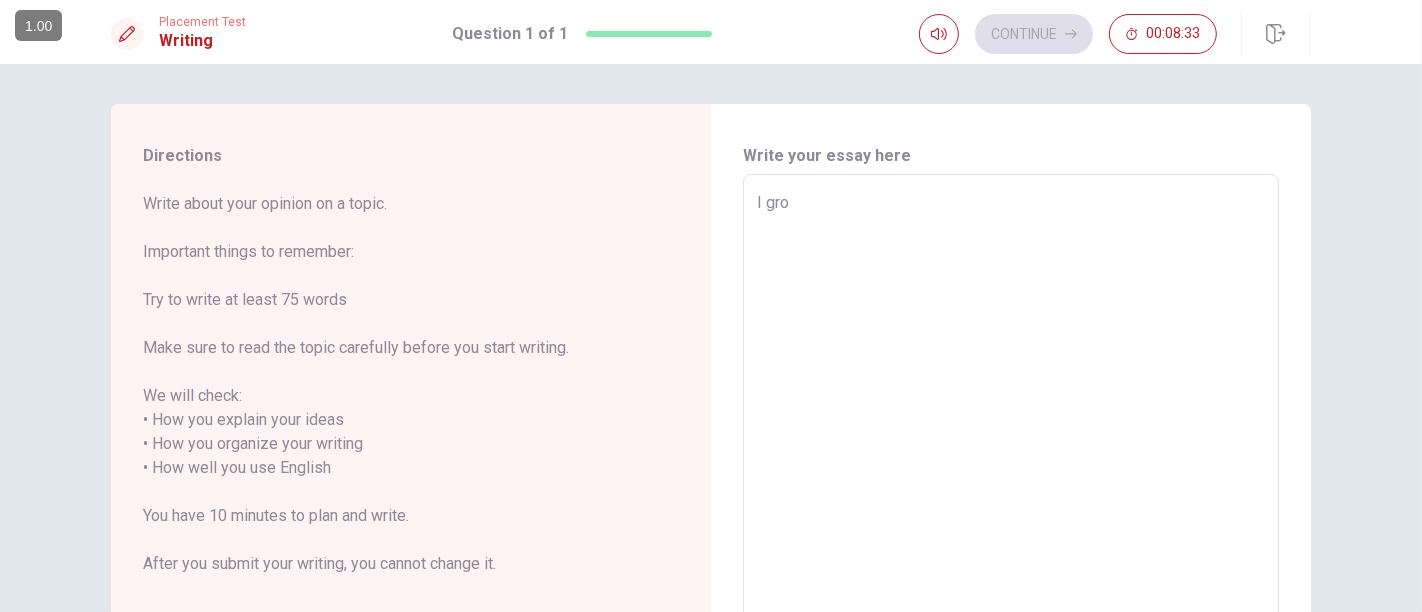 type on "x" 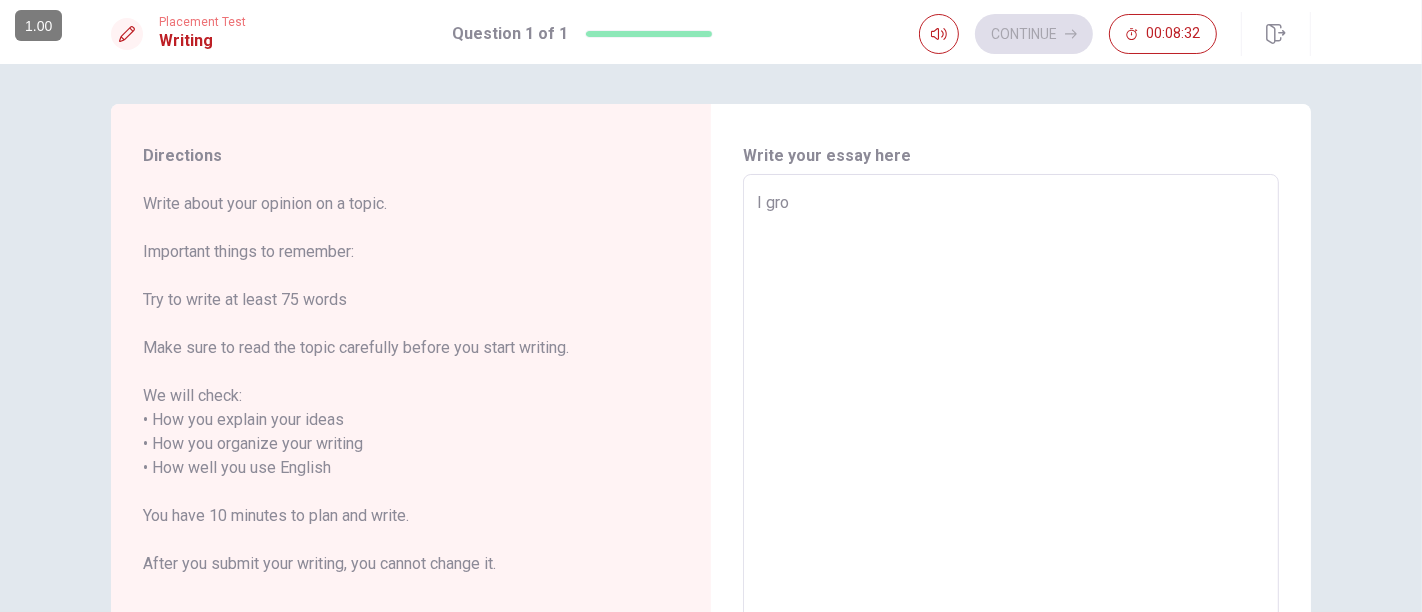 type on "I grow" 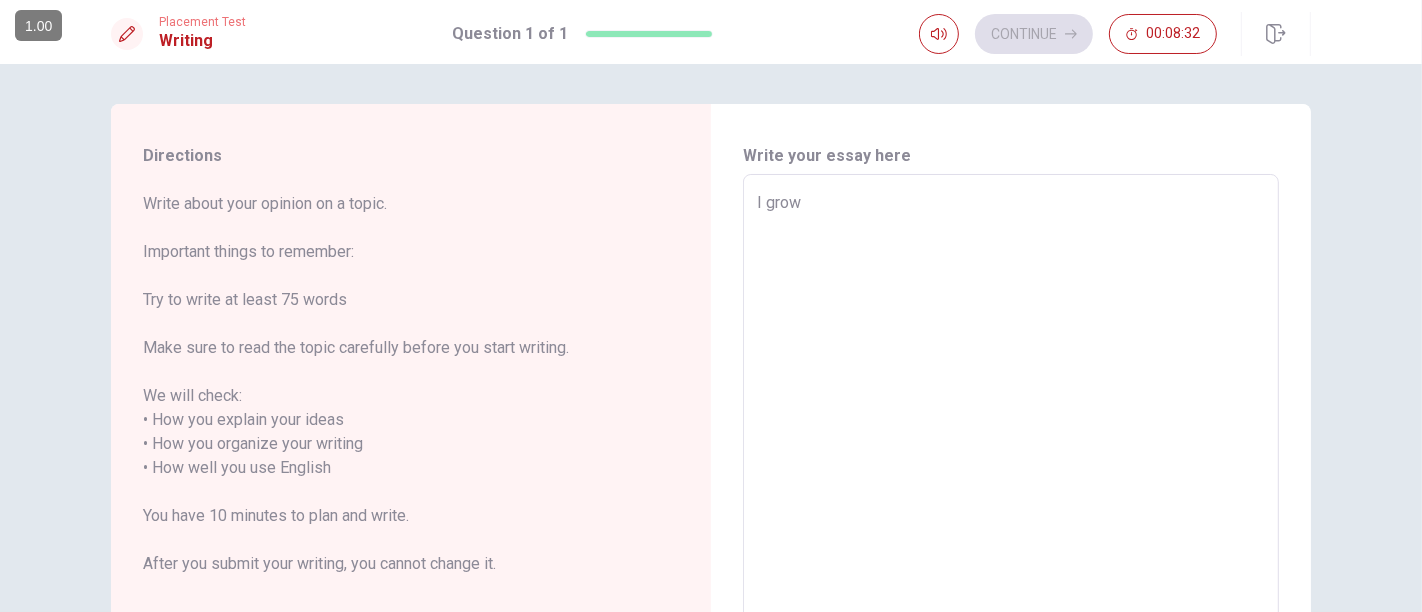 type on "x" 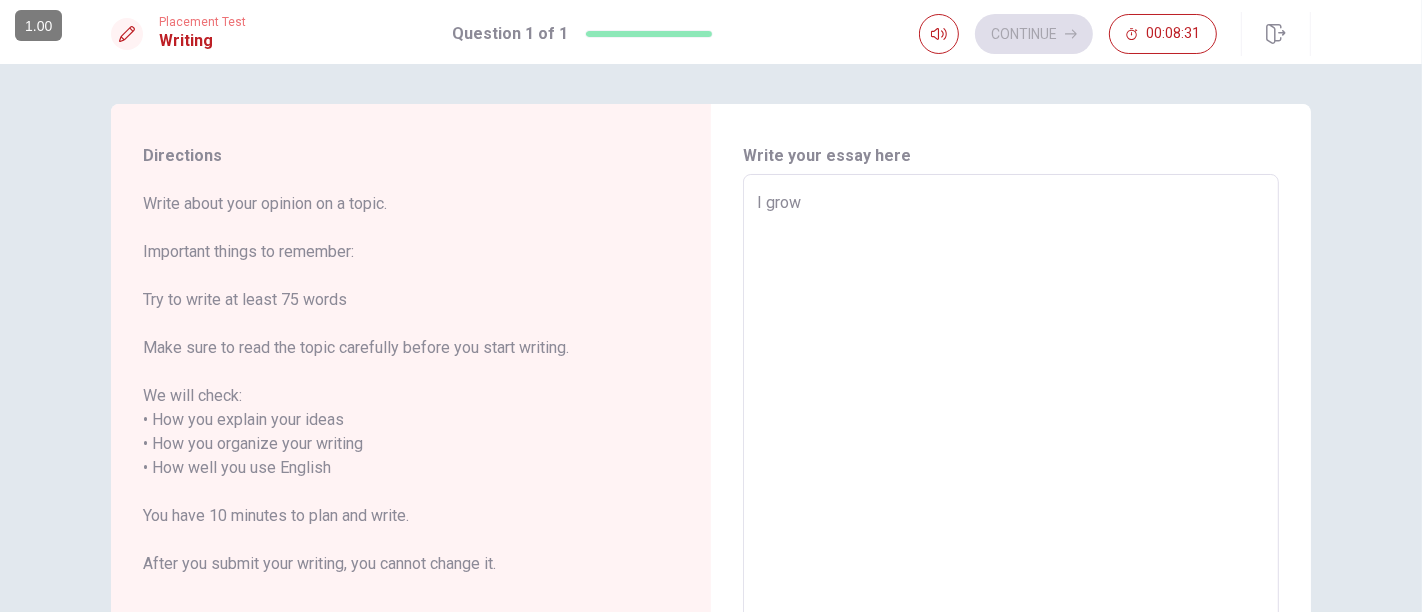 type on "I grow" 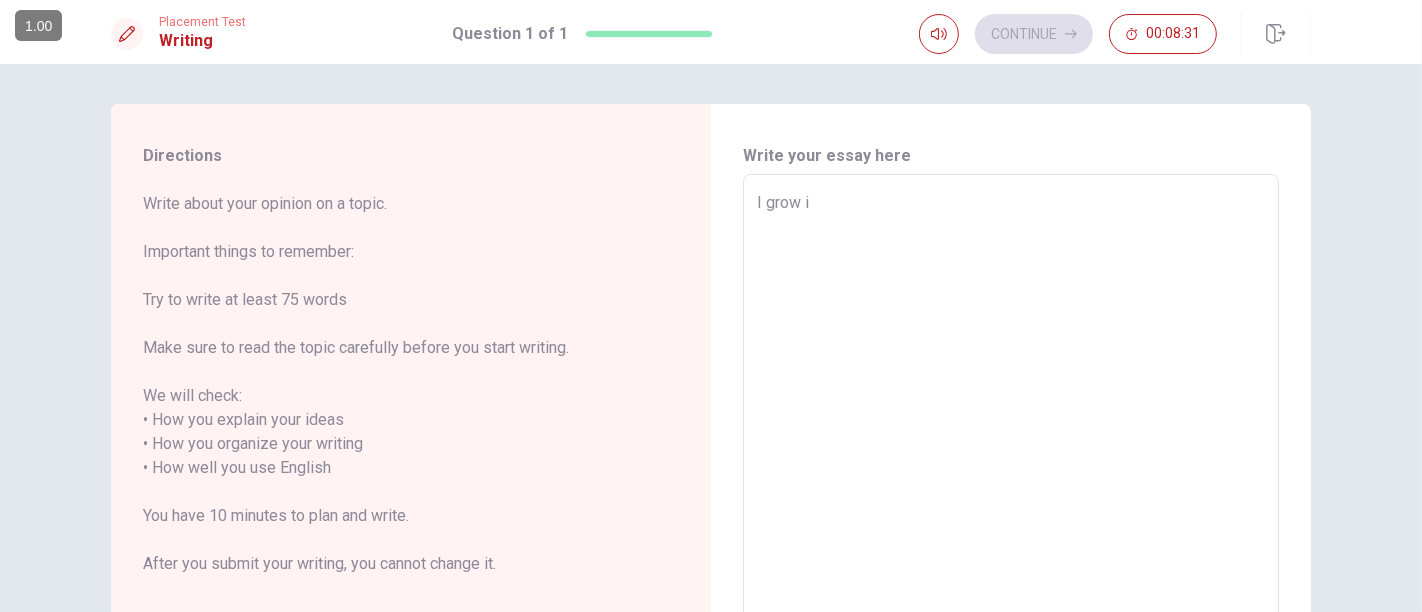 type on "x" 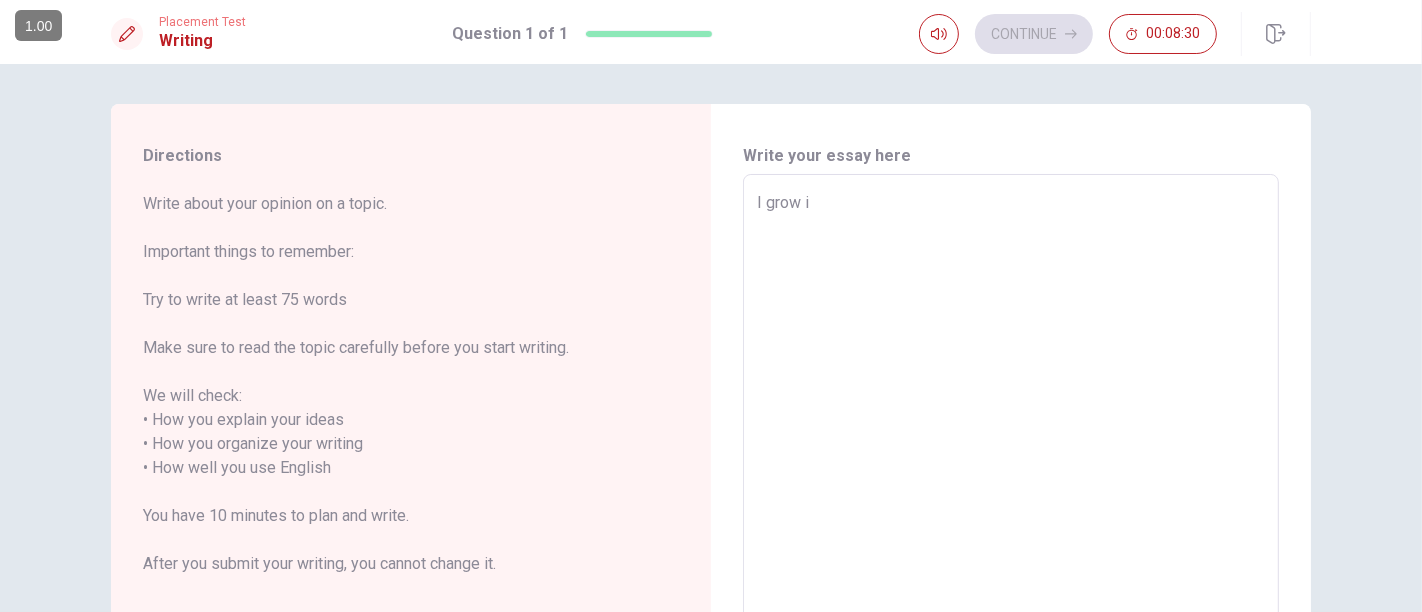 type on "I grow in" 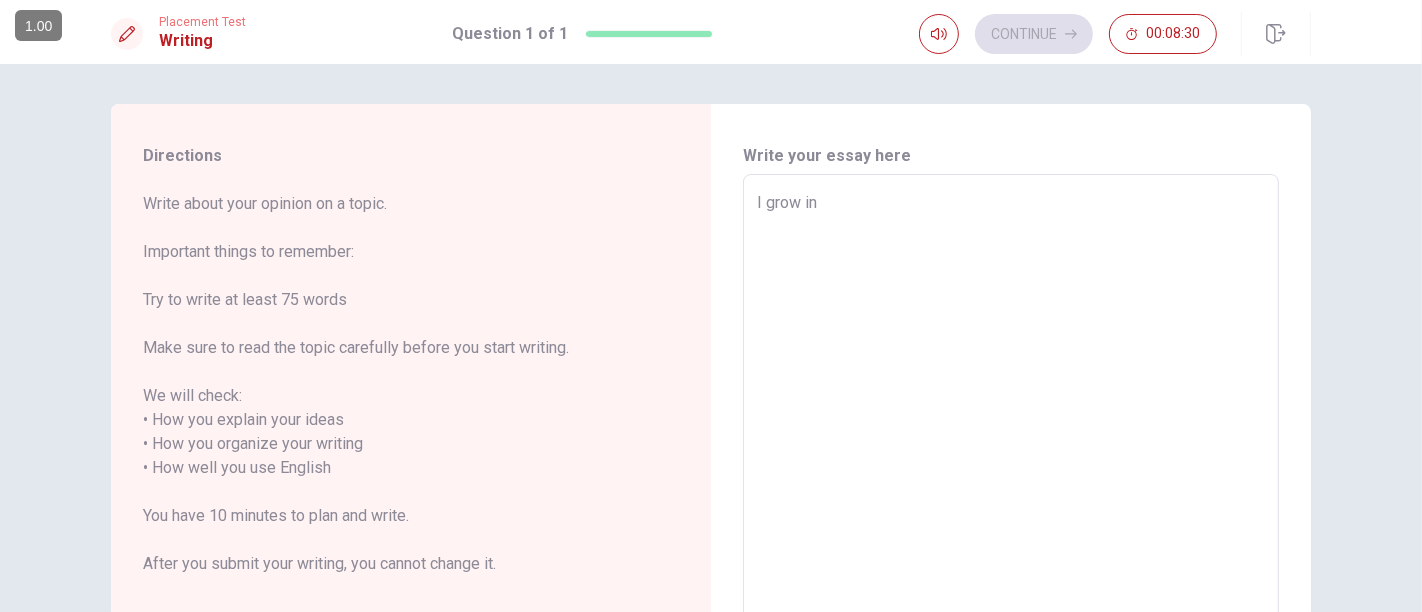 type on "x" 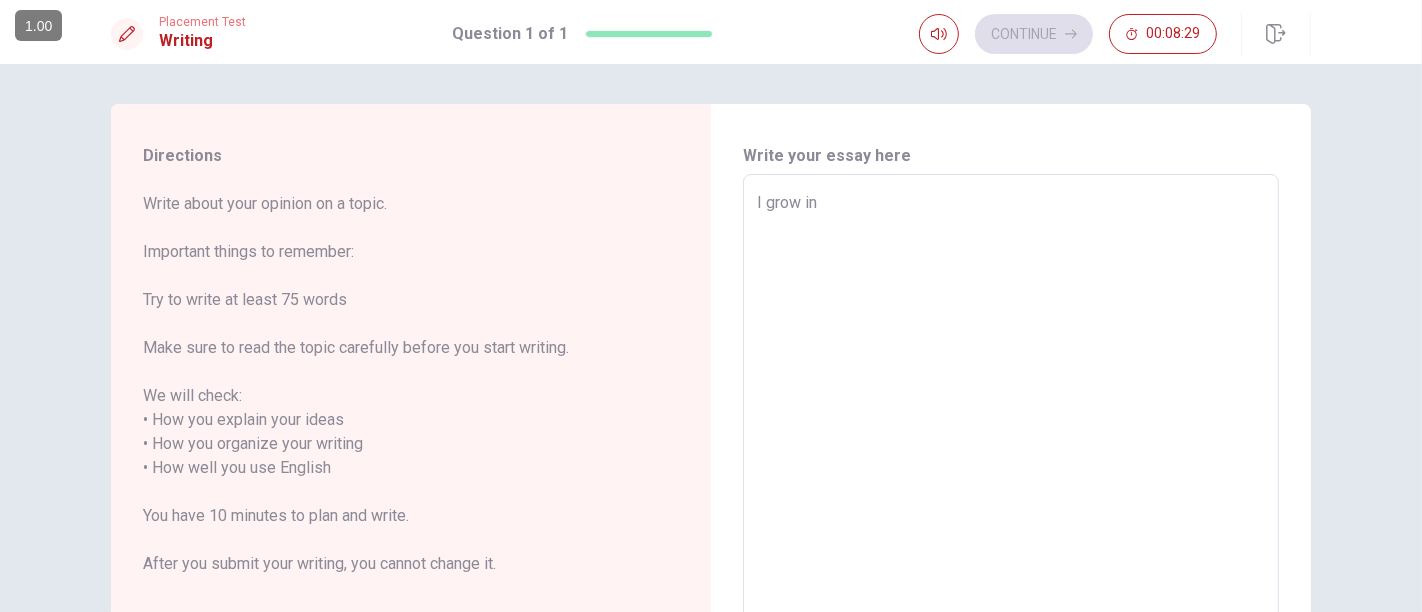 type on "I grow in a" 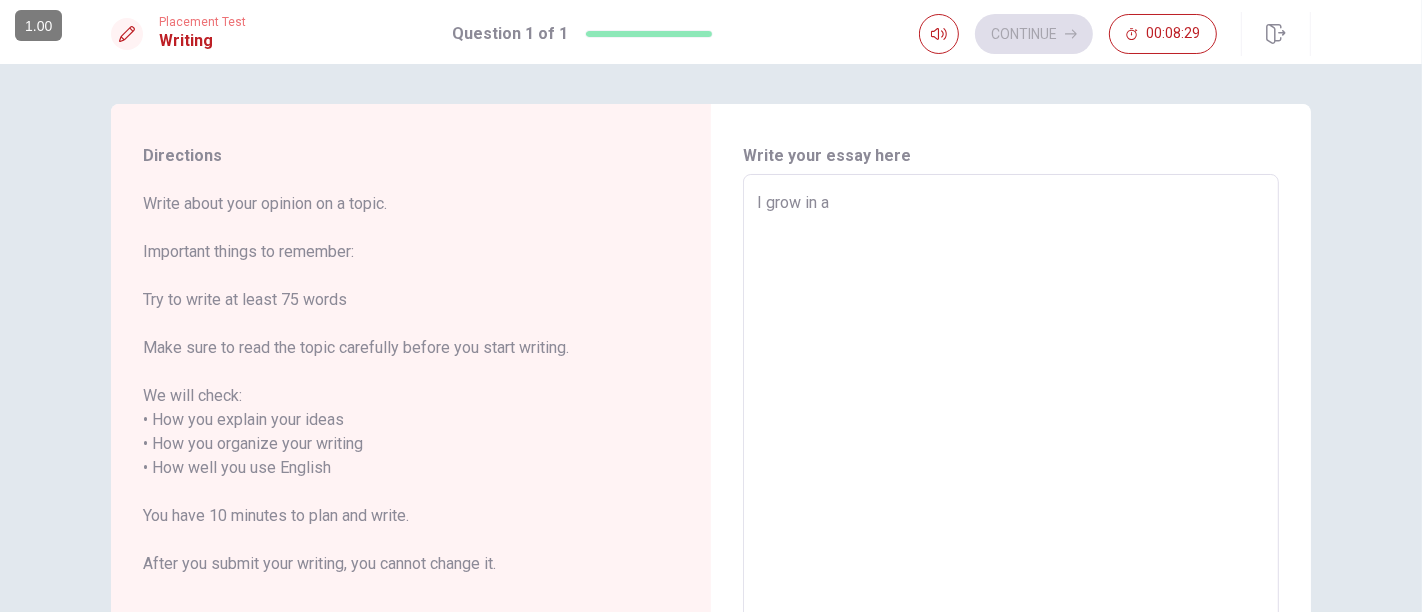 type on "x" 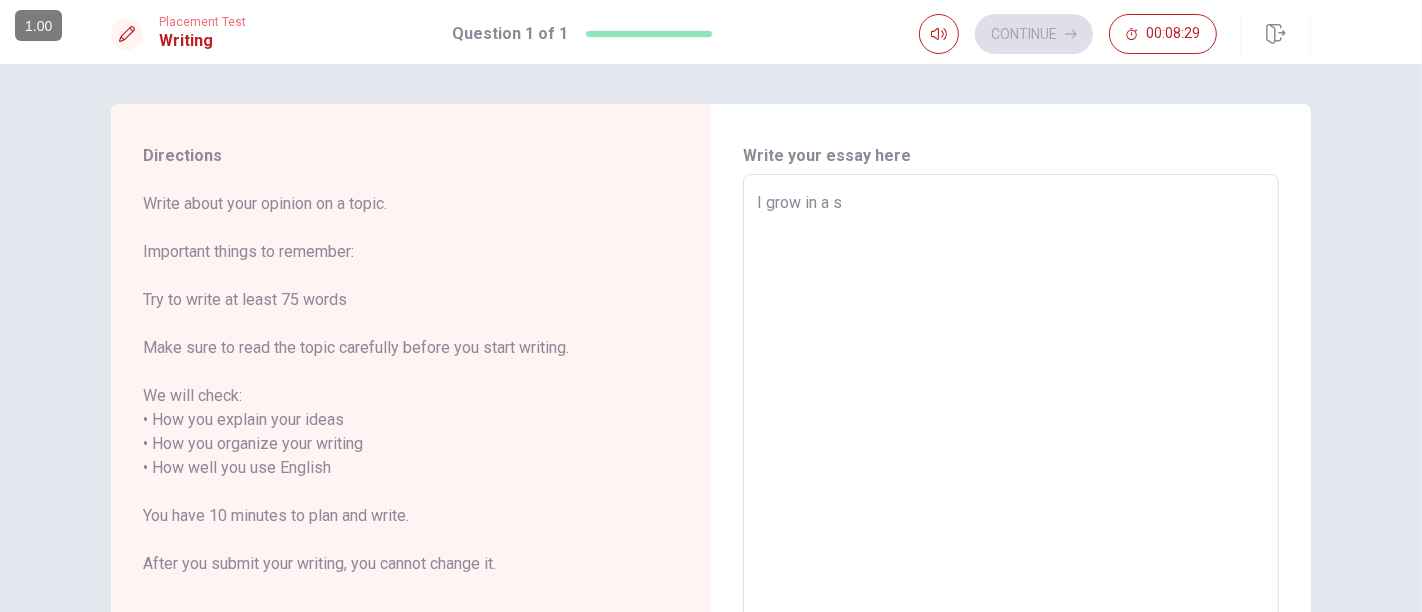 type on "x" 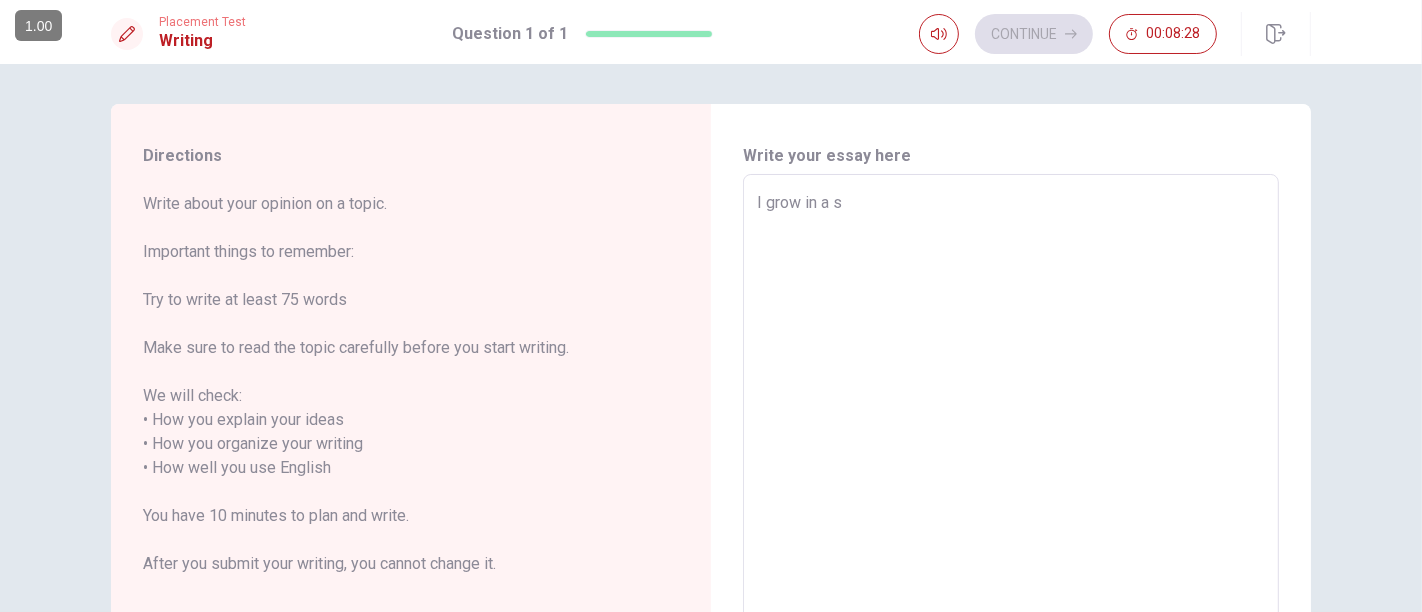 type on "I grow in a sm" 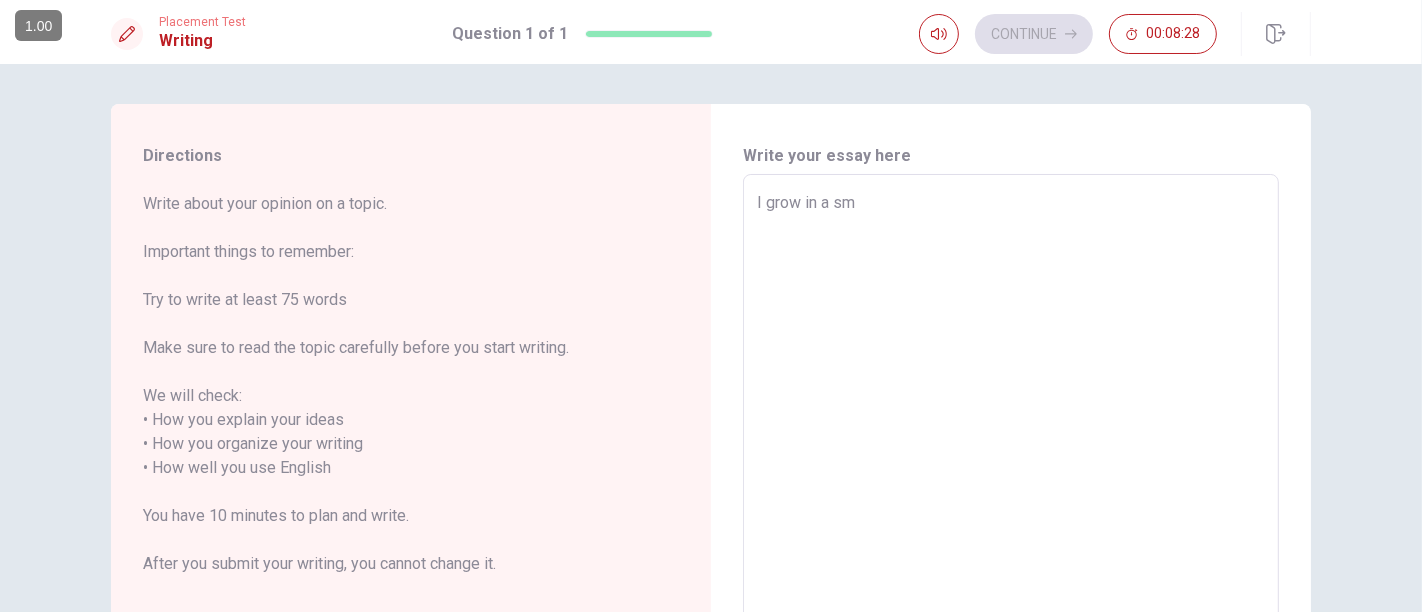 type on "x" 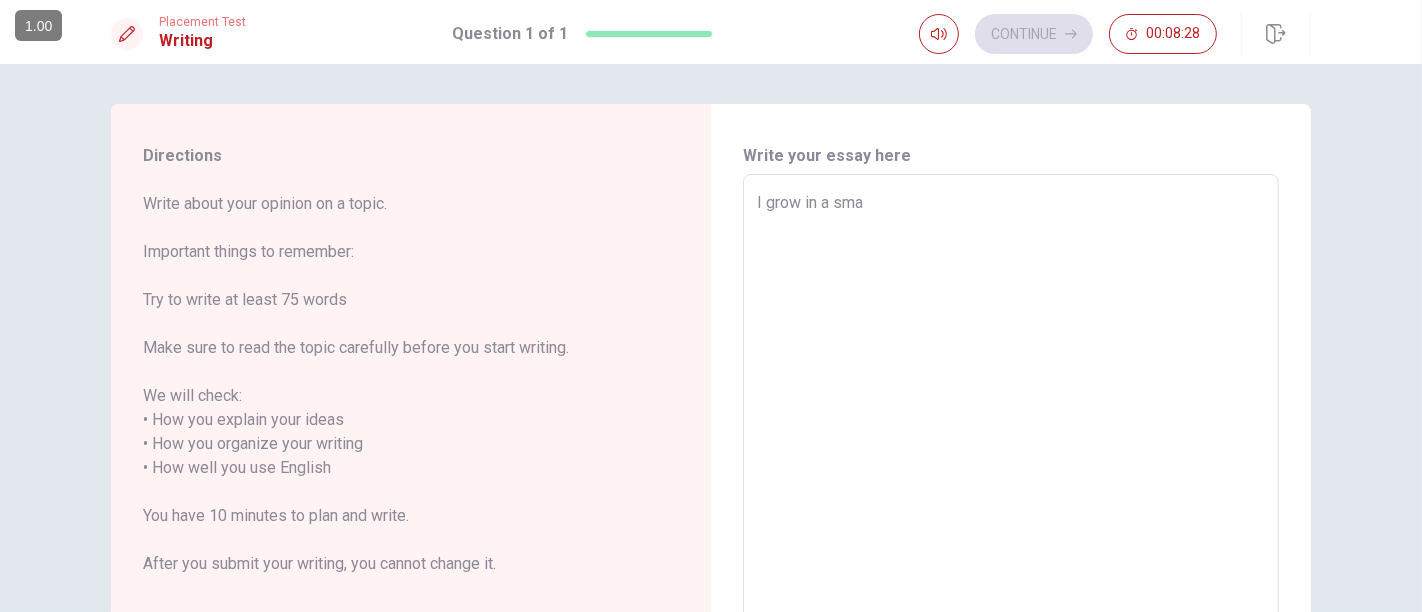 type on "I grow in a smal" 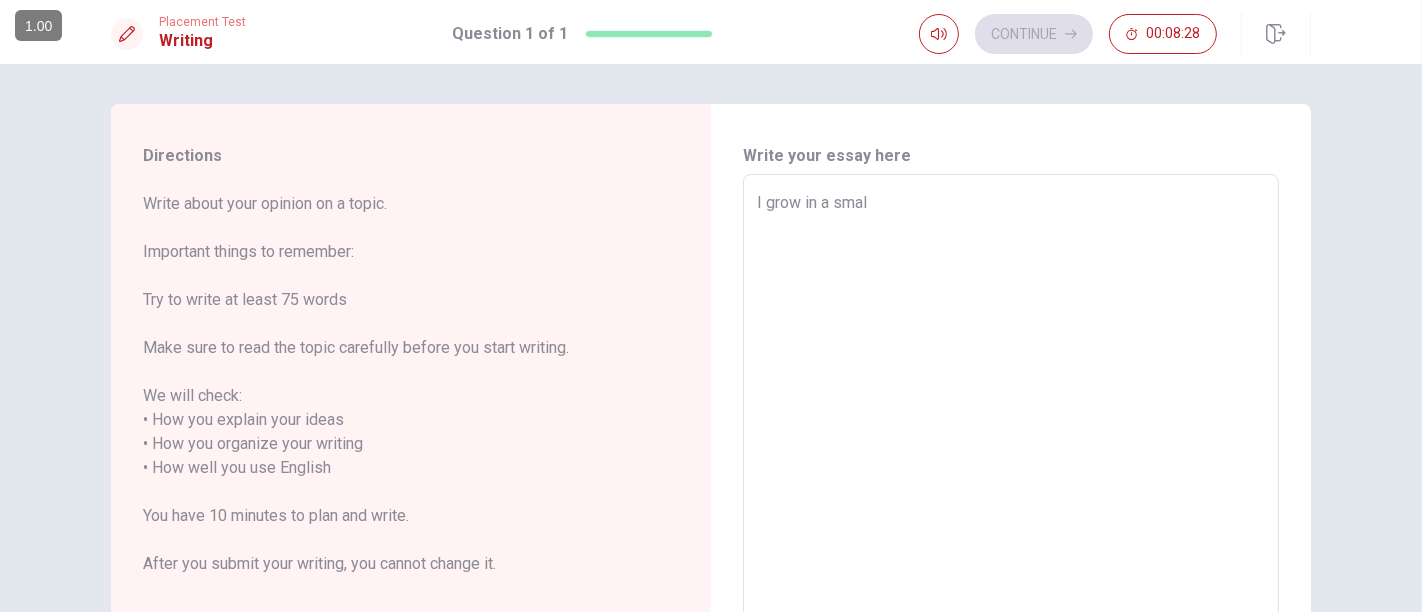 type on "x" 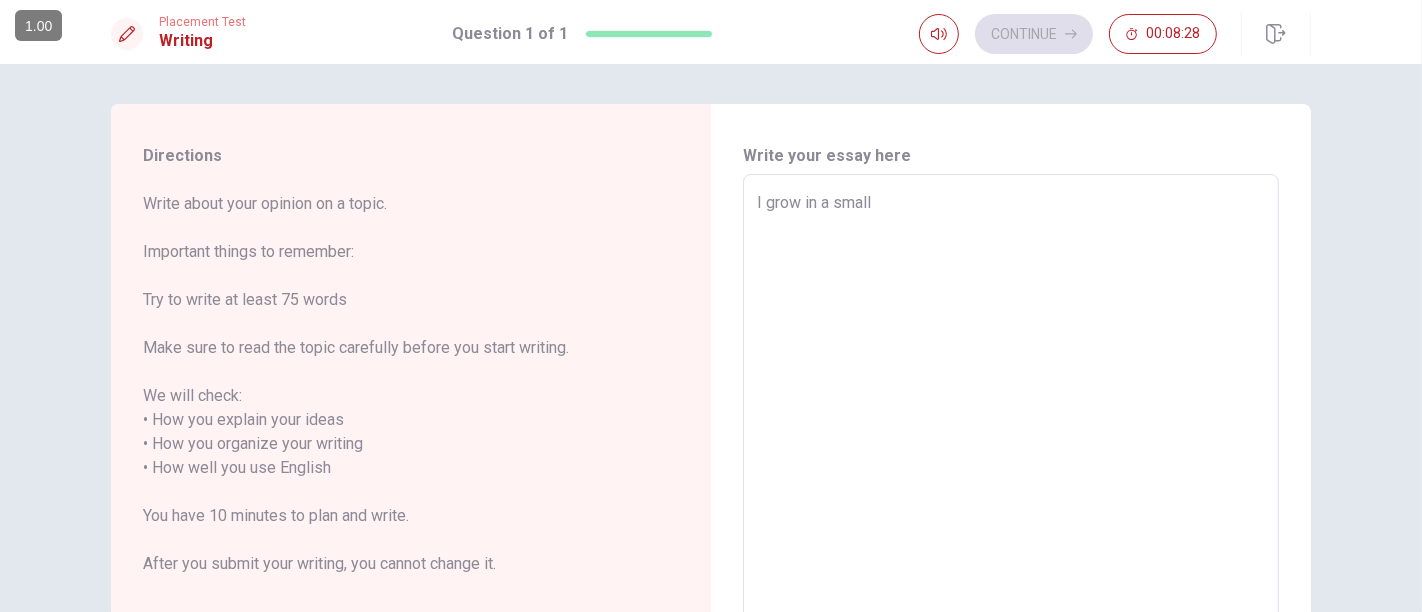 type on "I grow in a small" 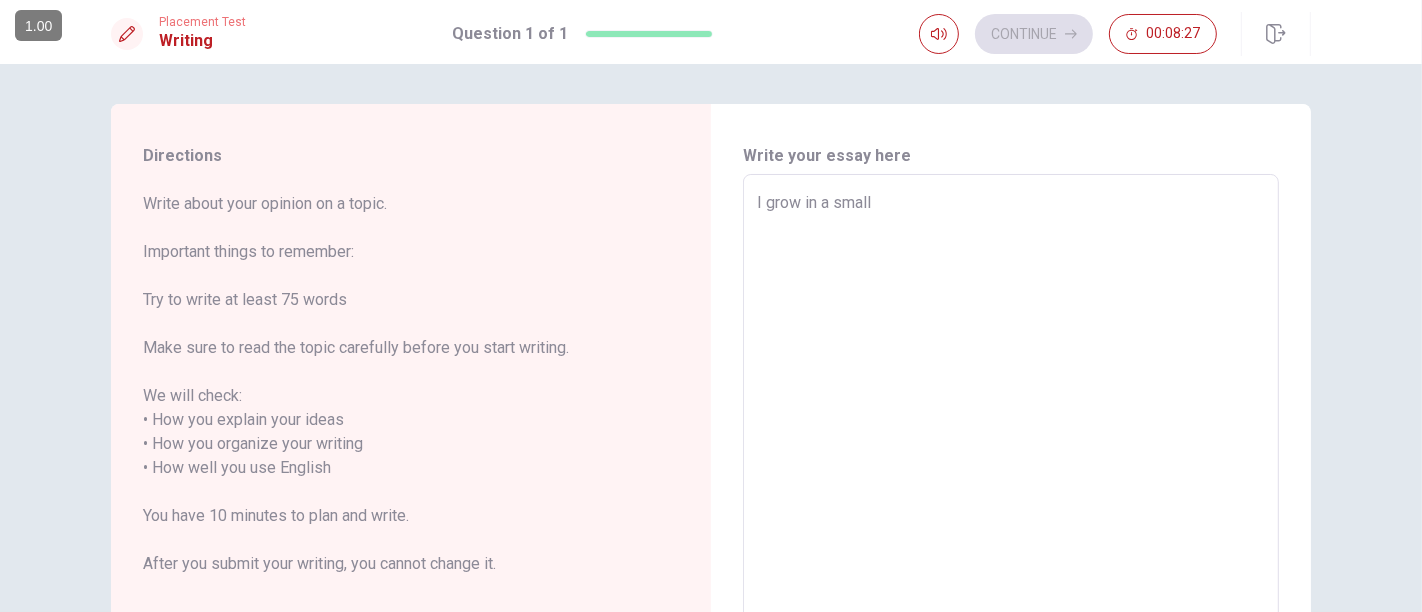type on "x" 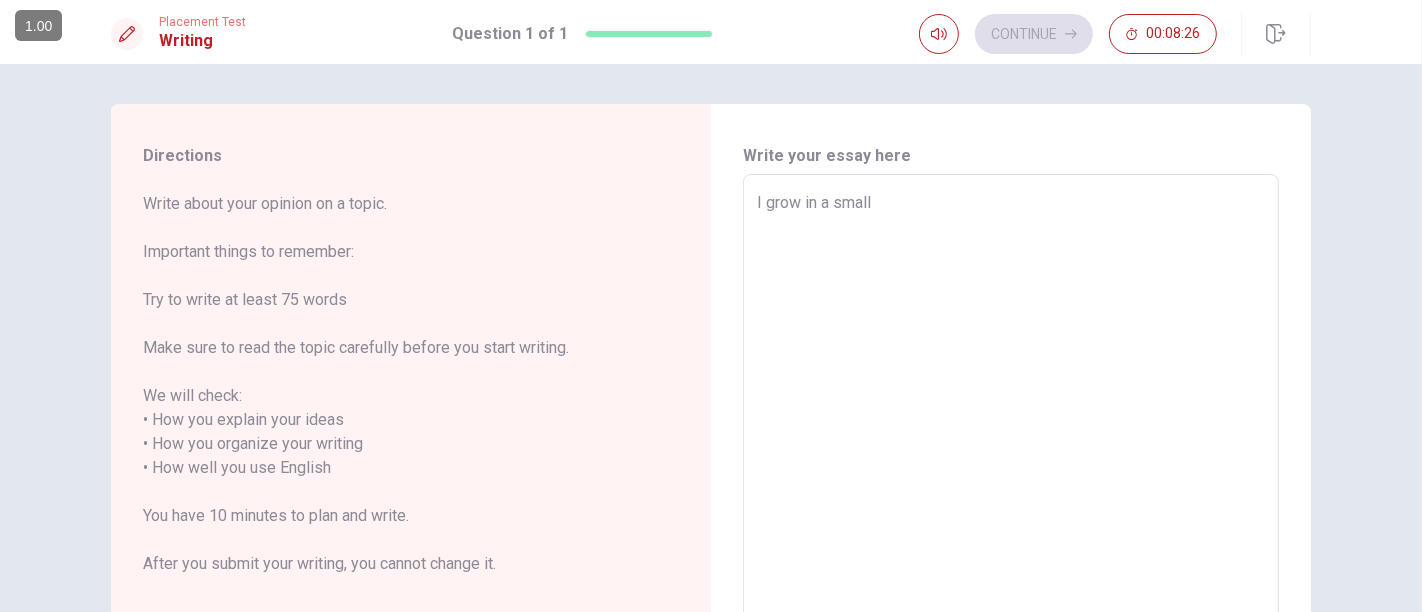 type on "I grow in a small t" 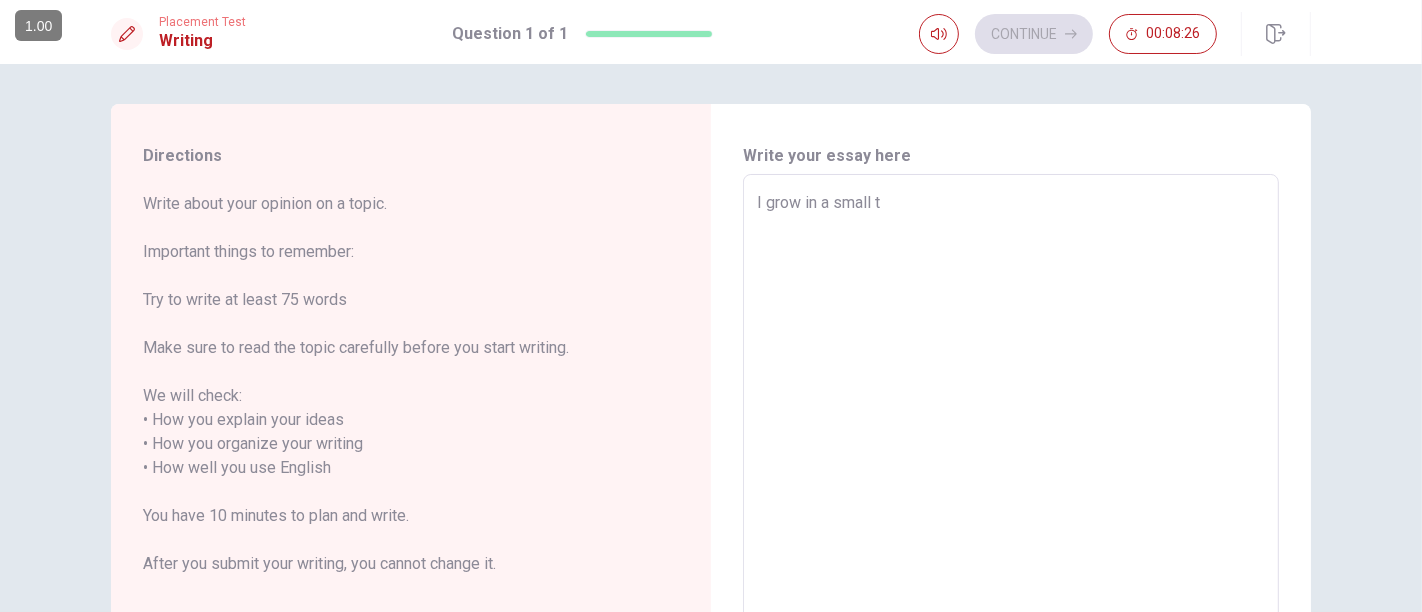 type on "x" 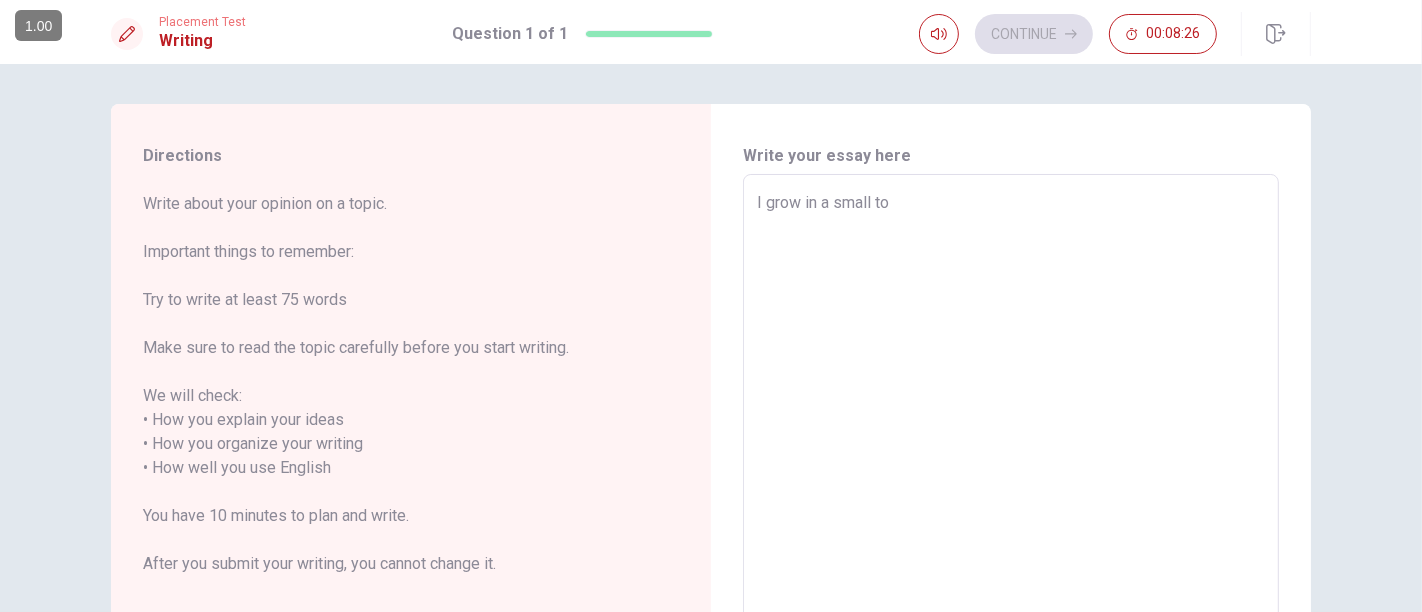 type on "x" 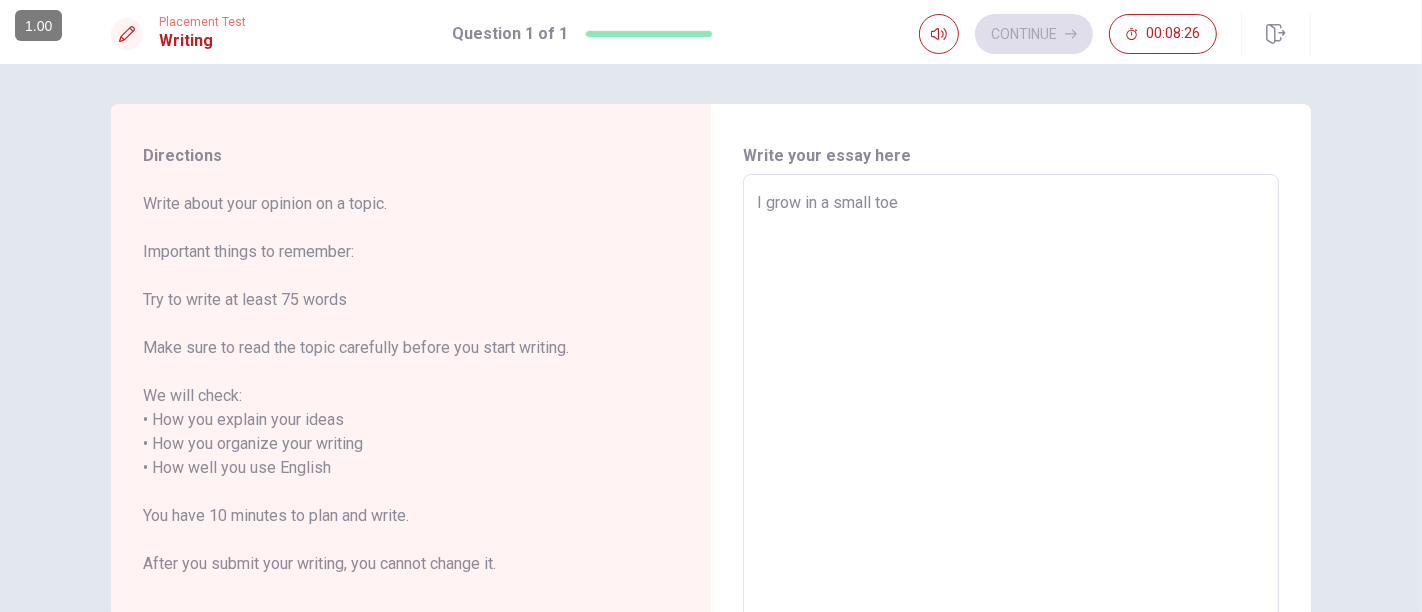 type on "x" 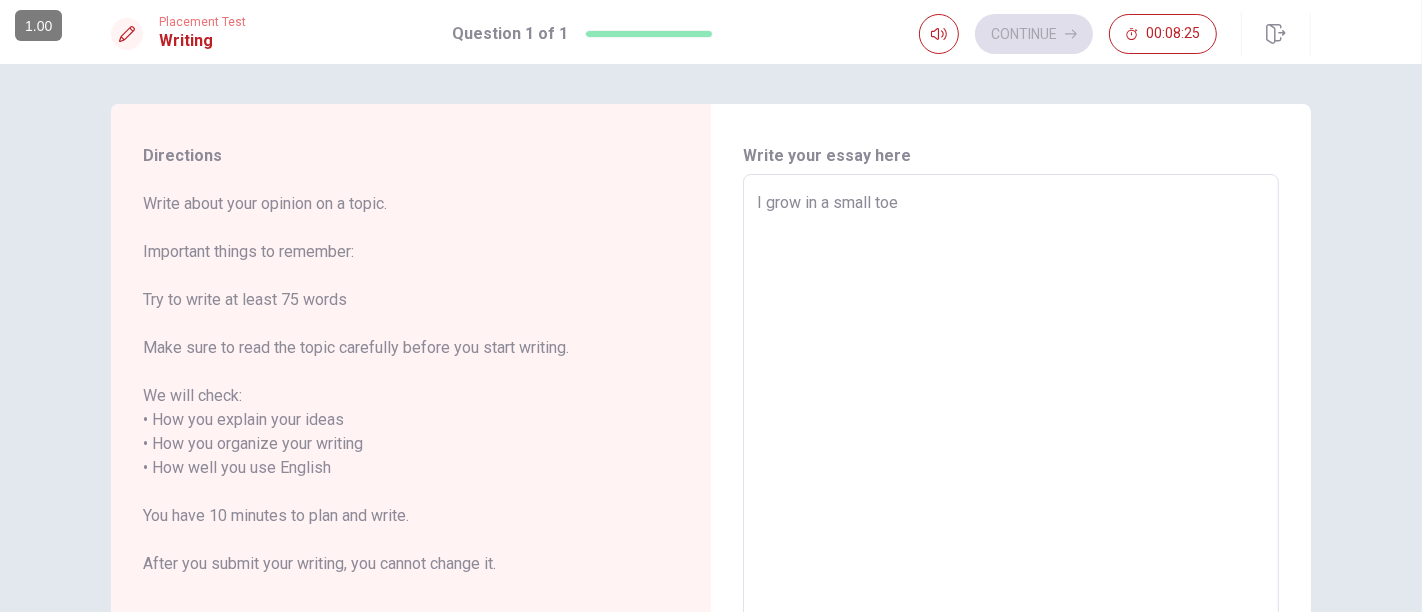 type on "I grow in a small toen" 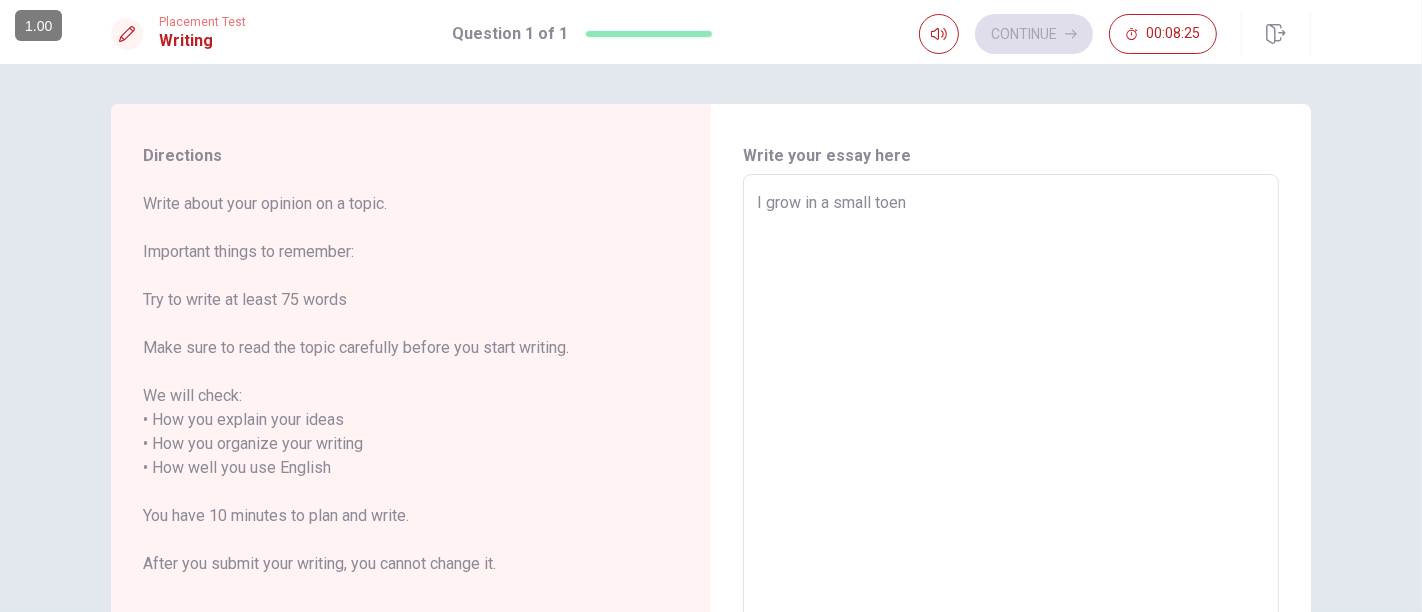 type on "x" 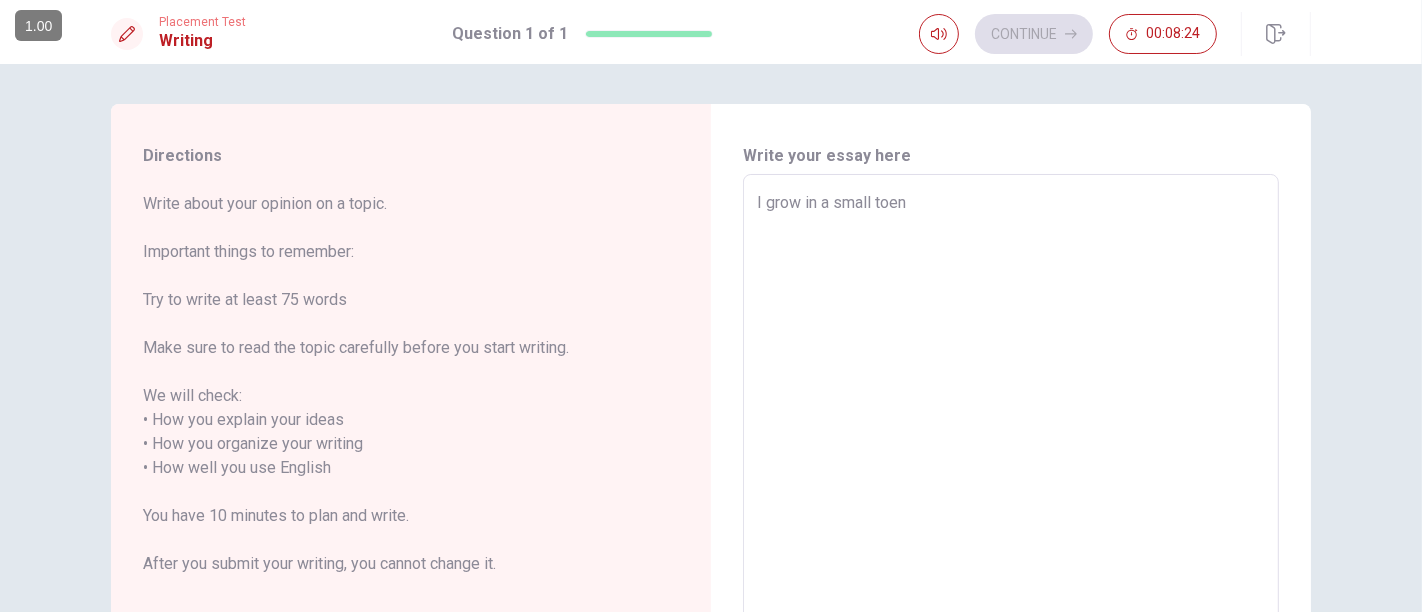type on "I grow in a small toe" 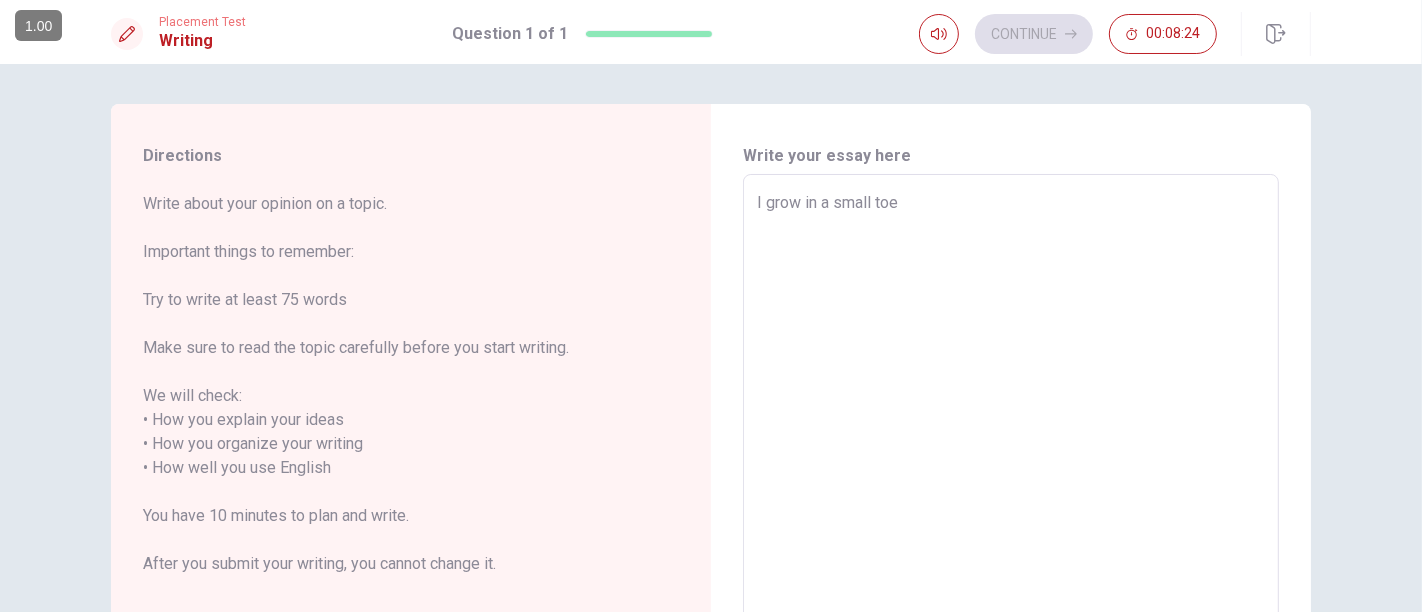 type on "x" 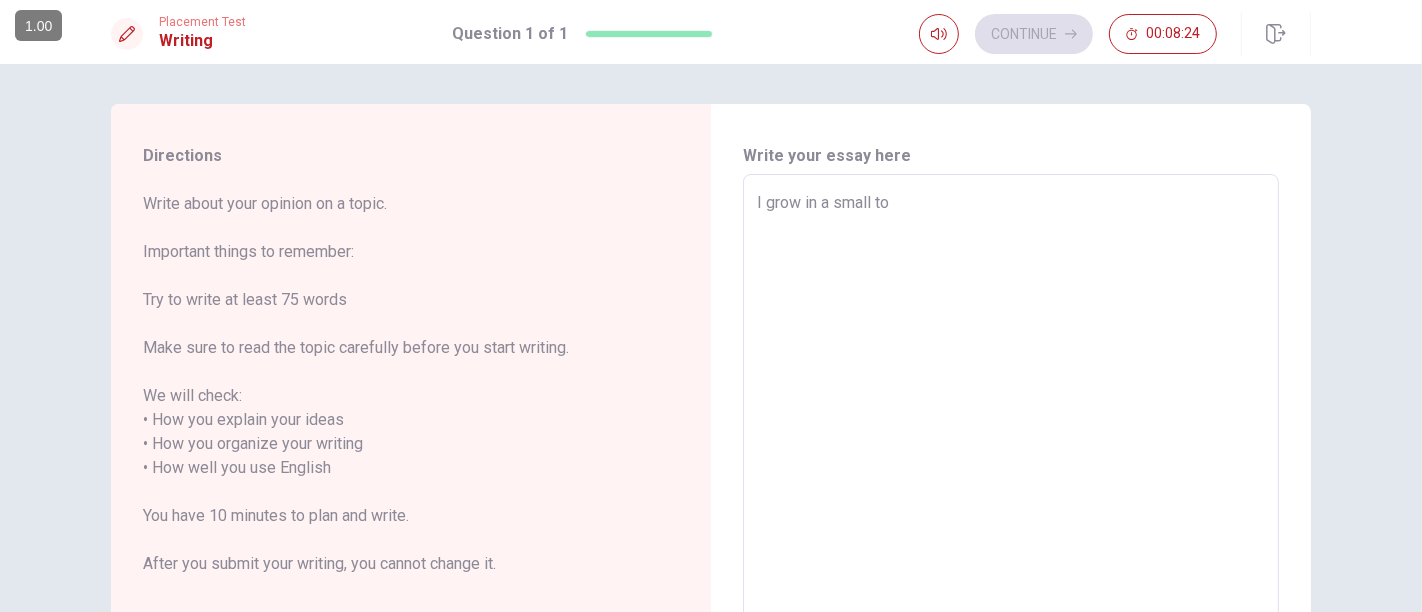 type on "x" 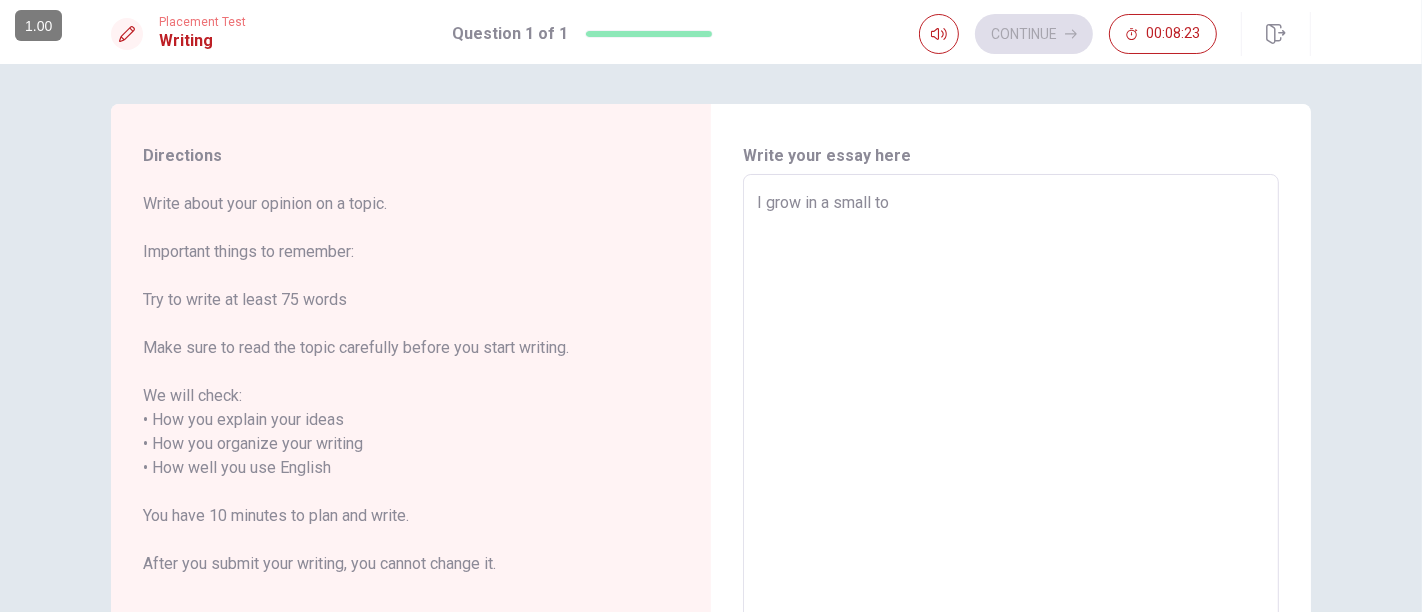 type on "I grow in a small tow" 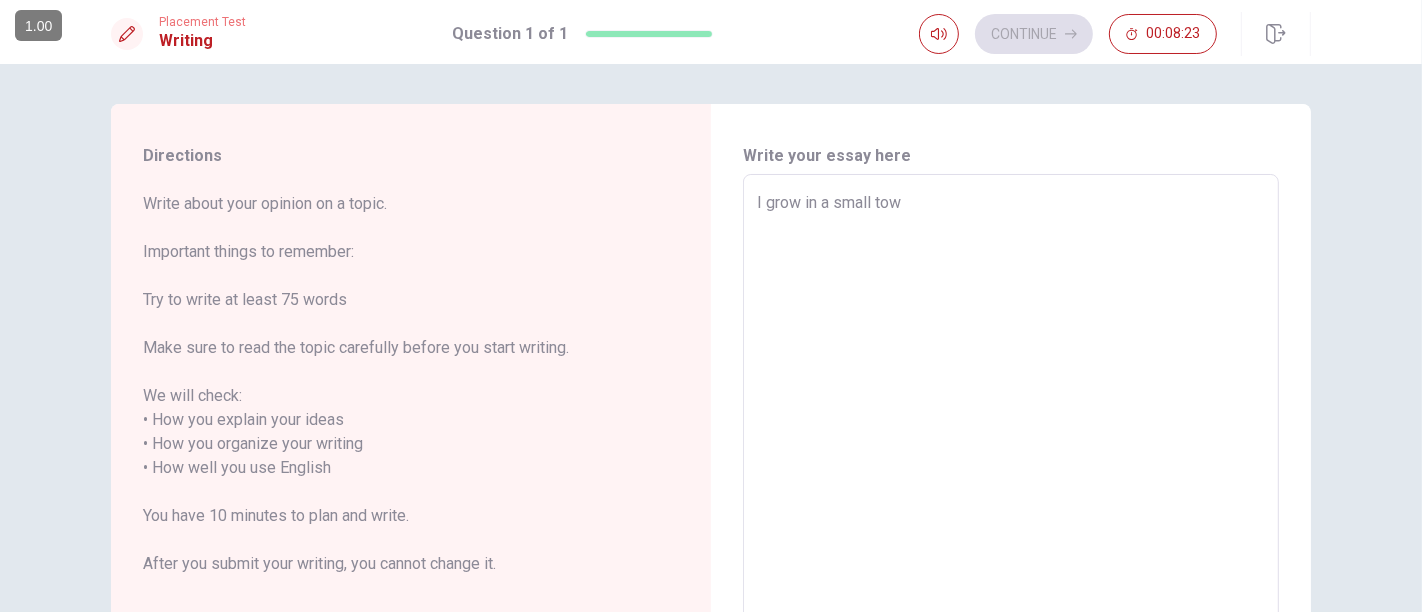 type on "x" 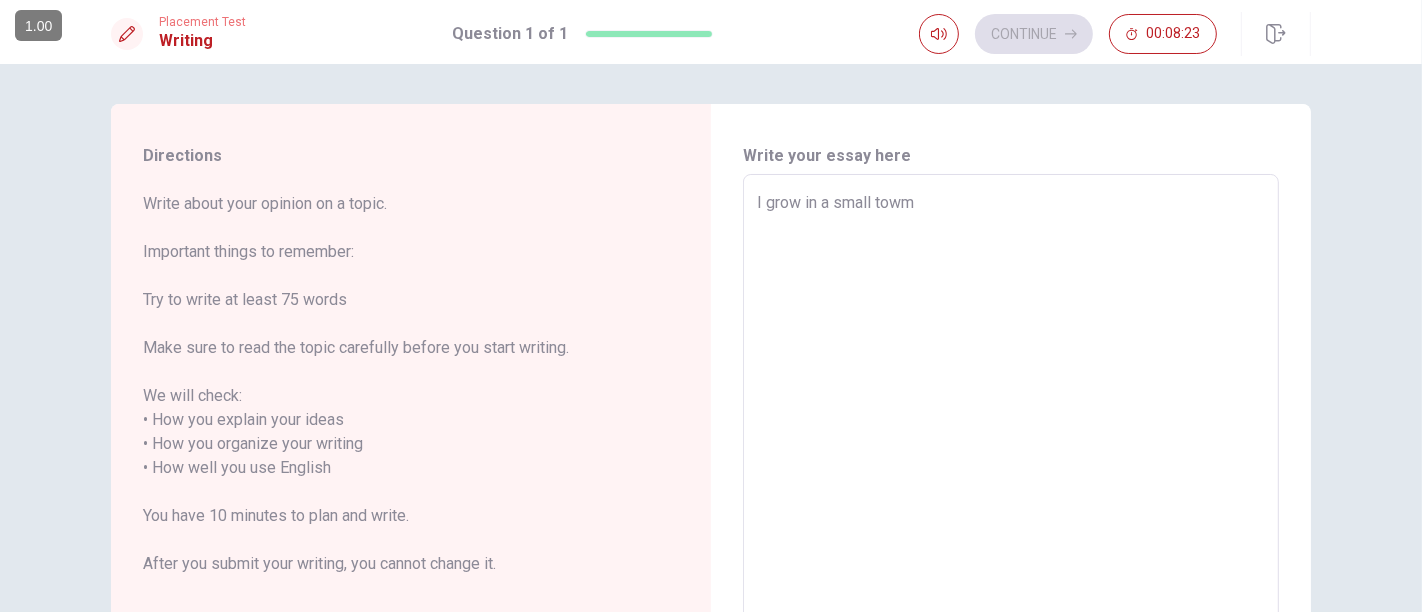 type on "x" 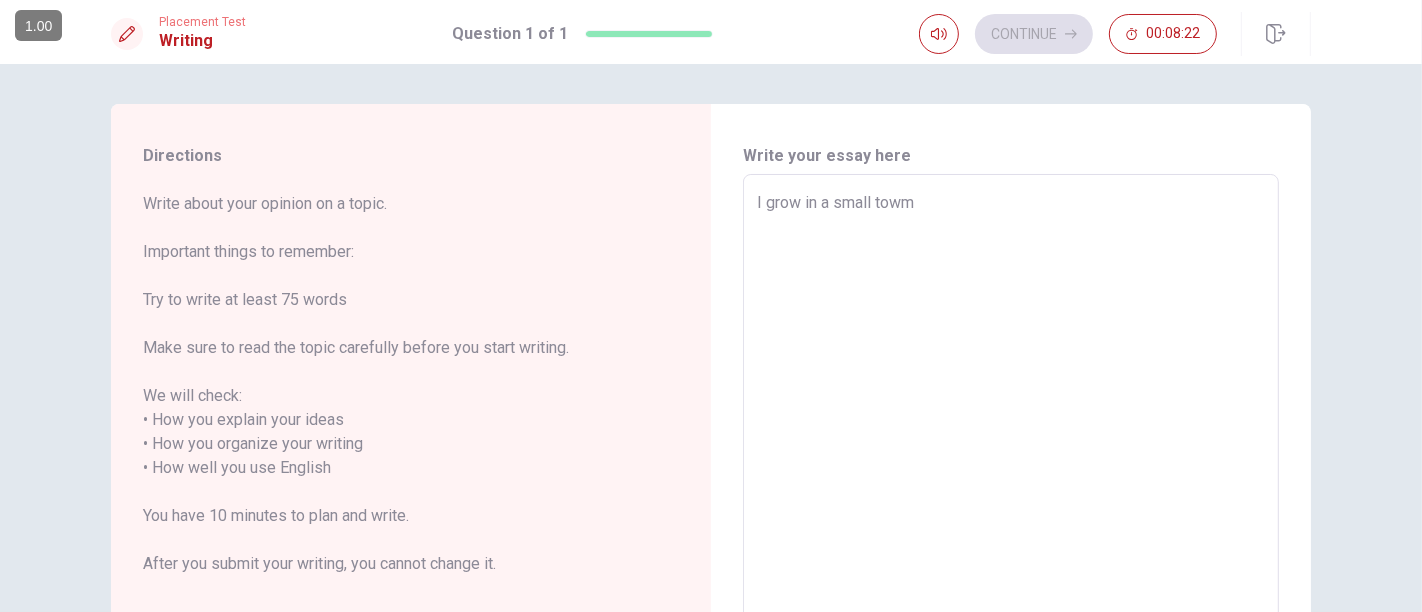 type on "I grow in a small tow" 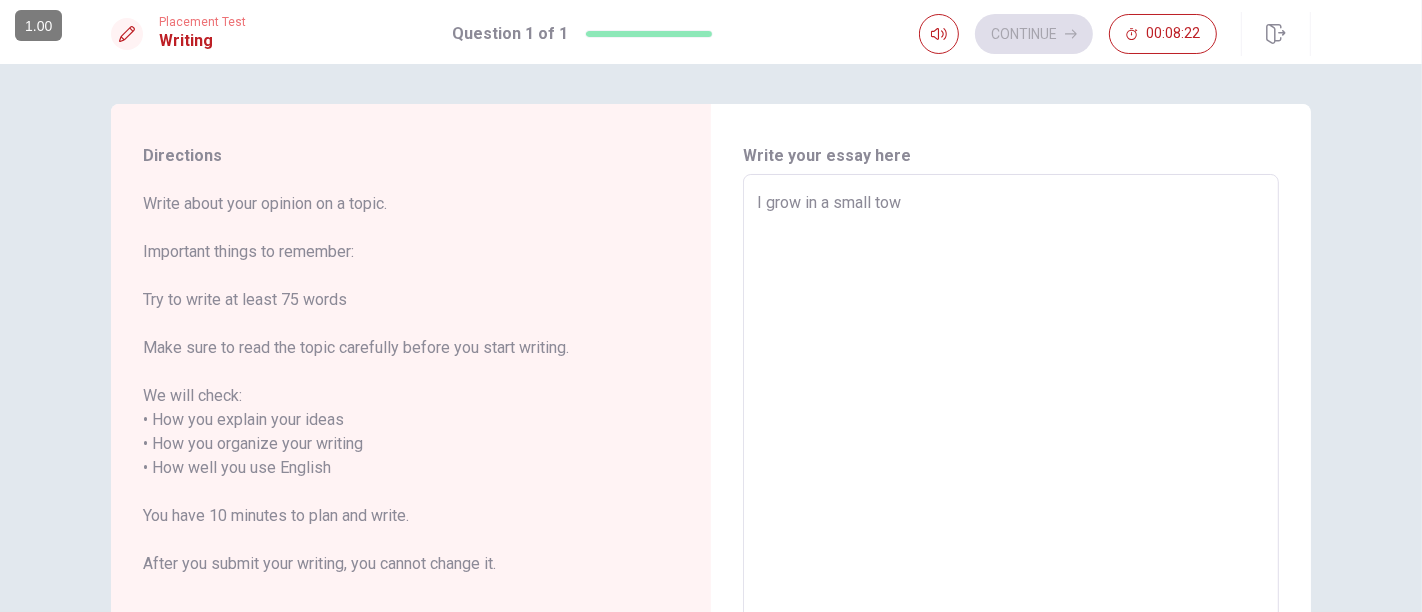 type on "x" 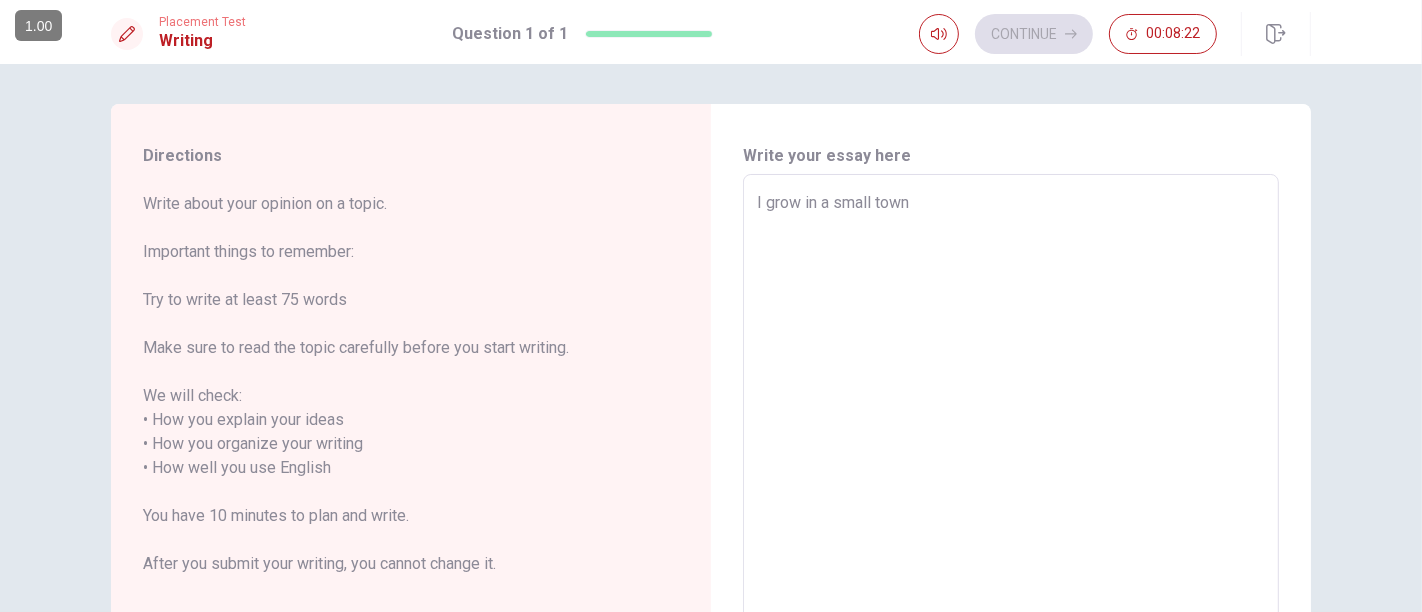 type on "x" 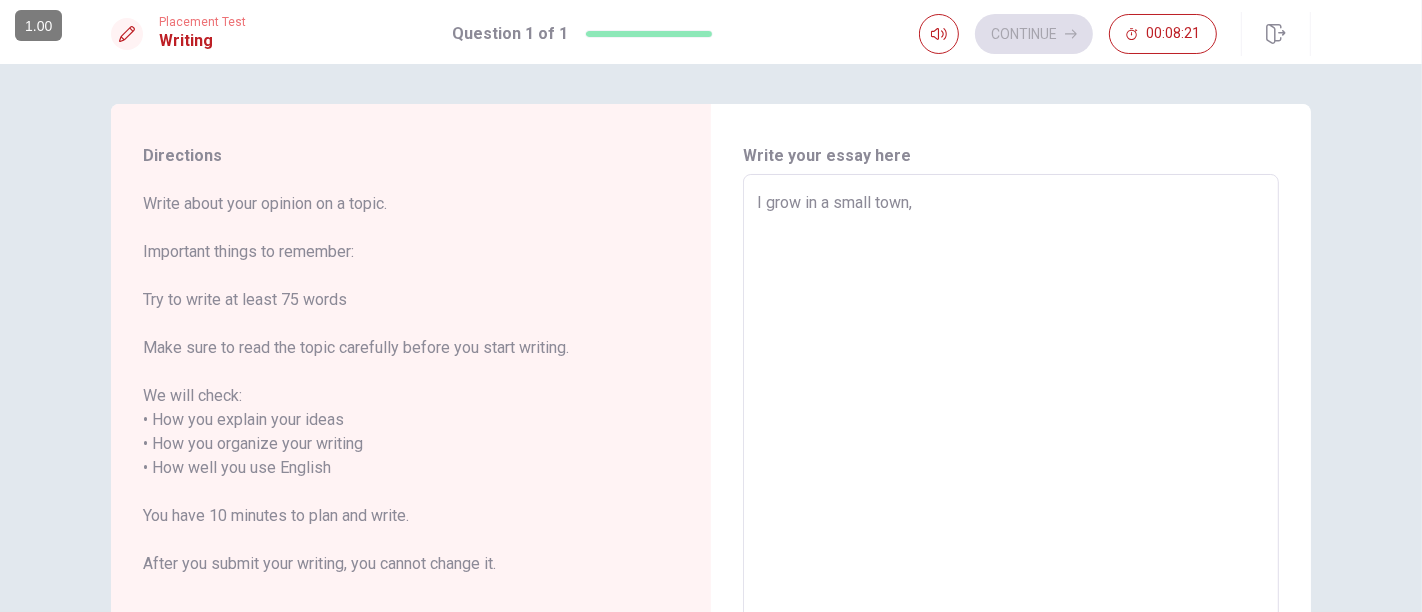 type on "x" 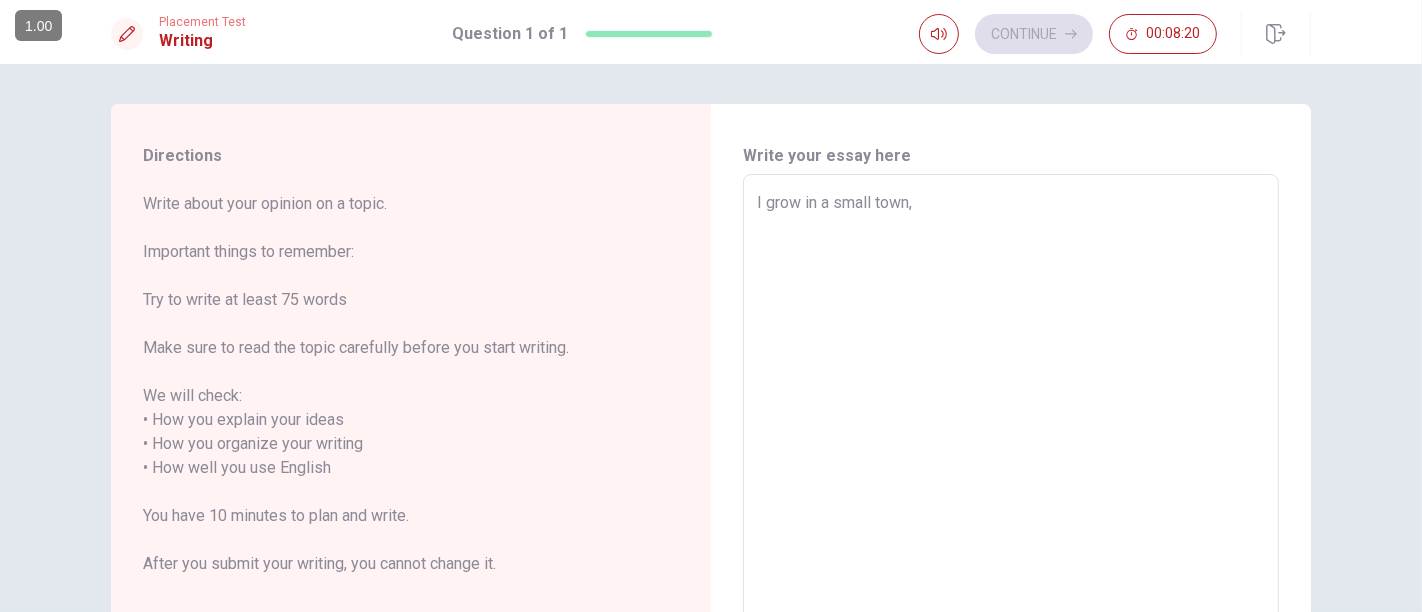 type on "I grow in a small town,w" 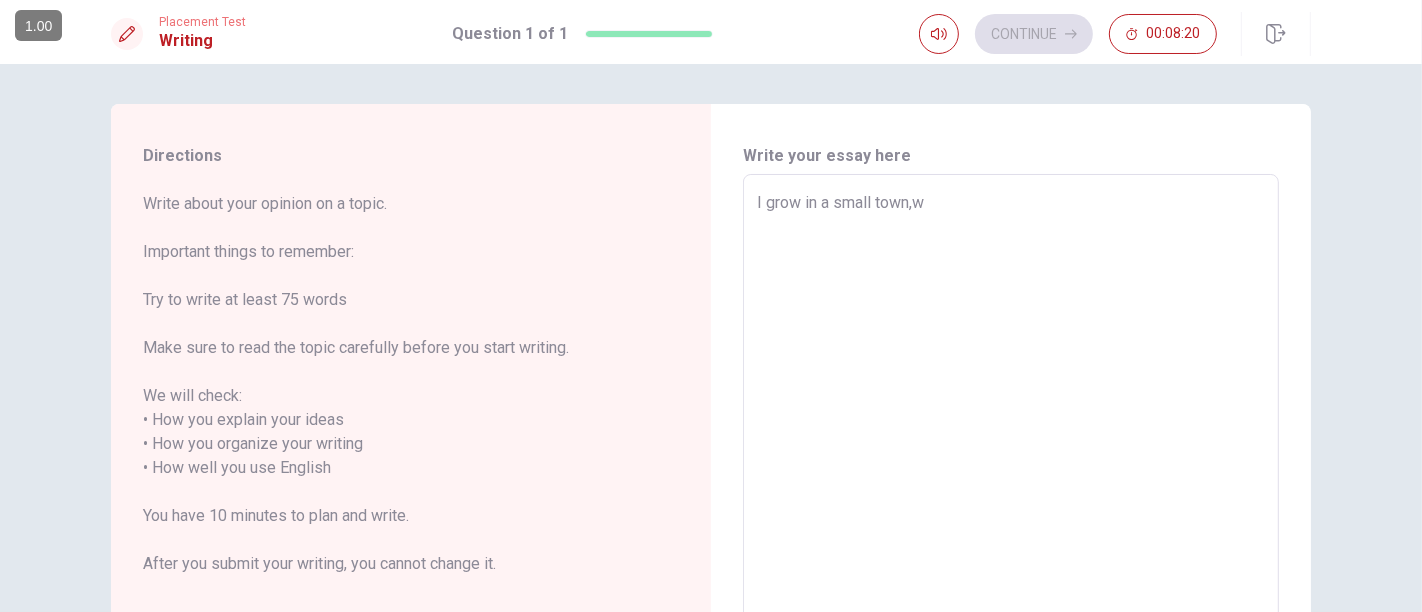 type on "x" 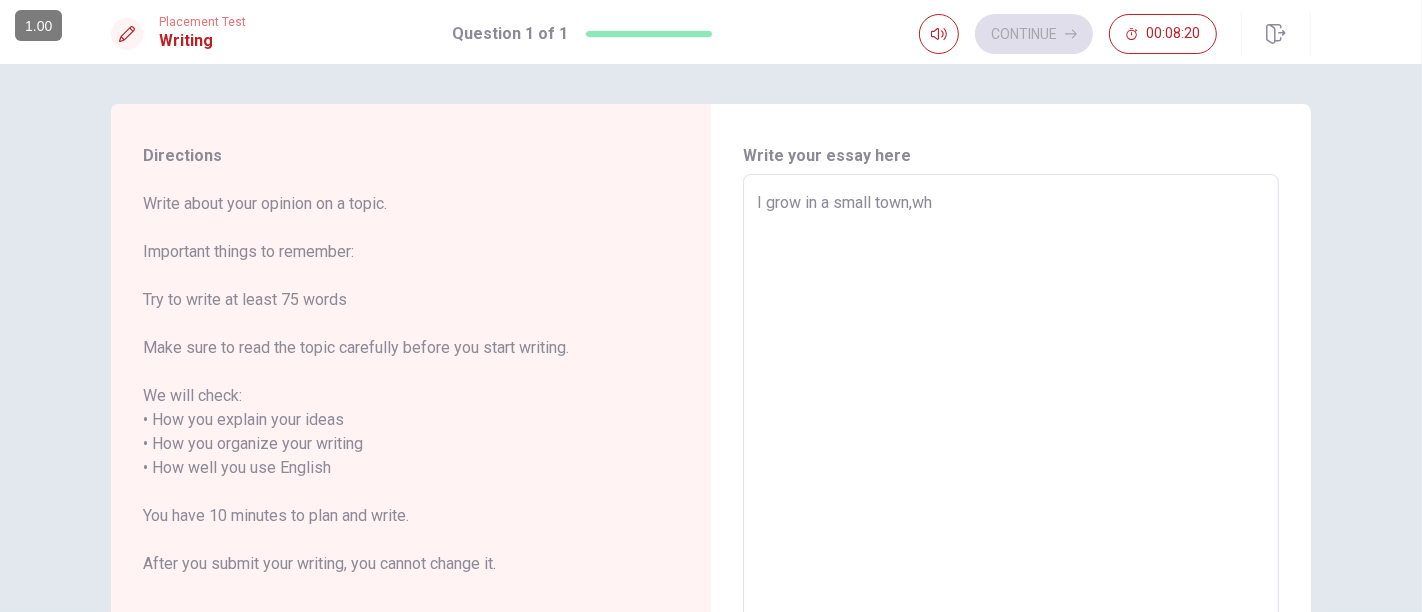 type on "x" 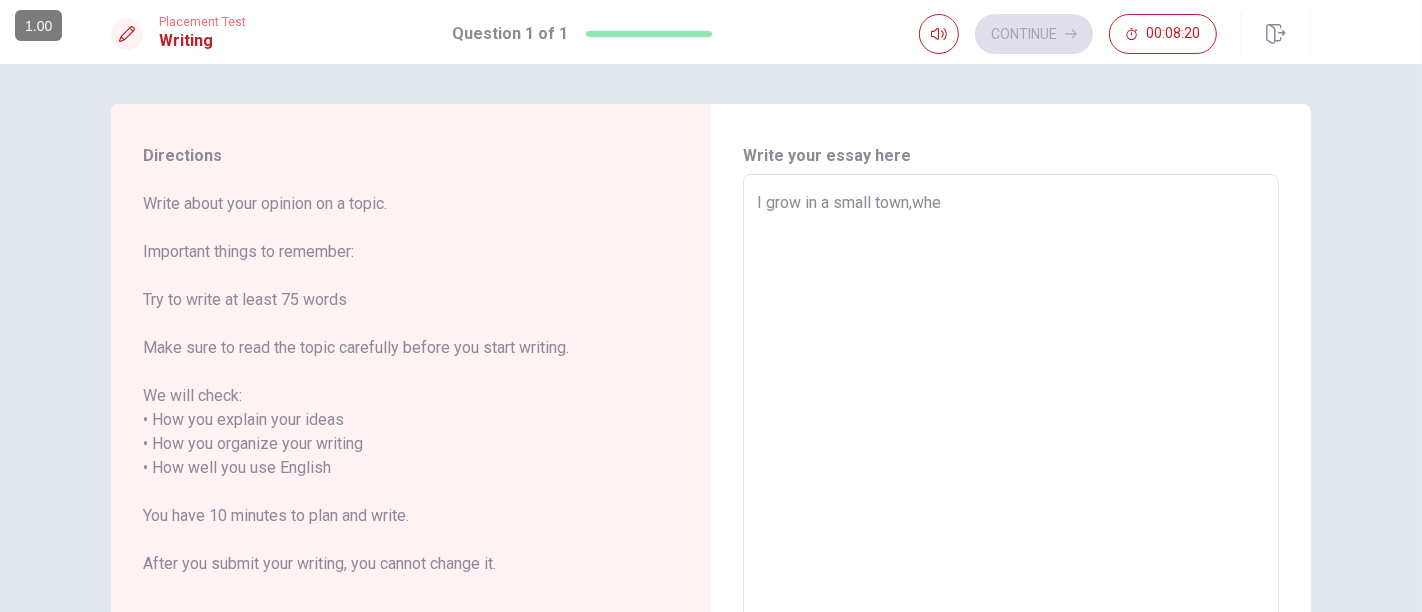 type on "x" 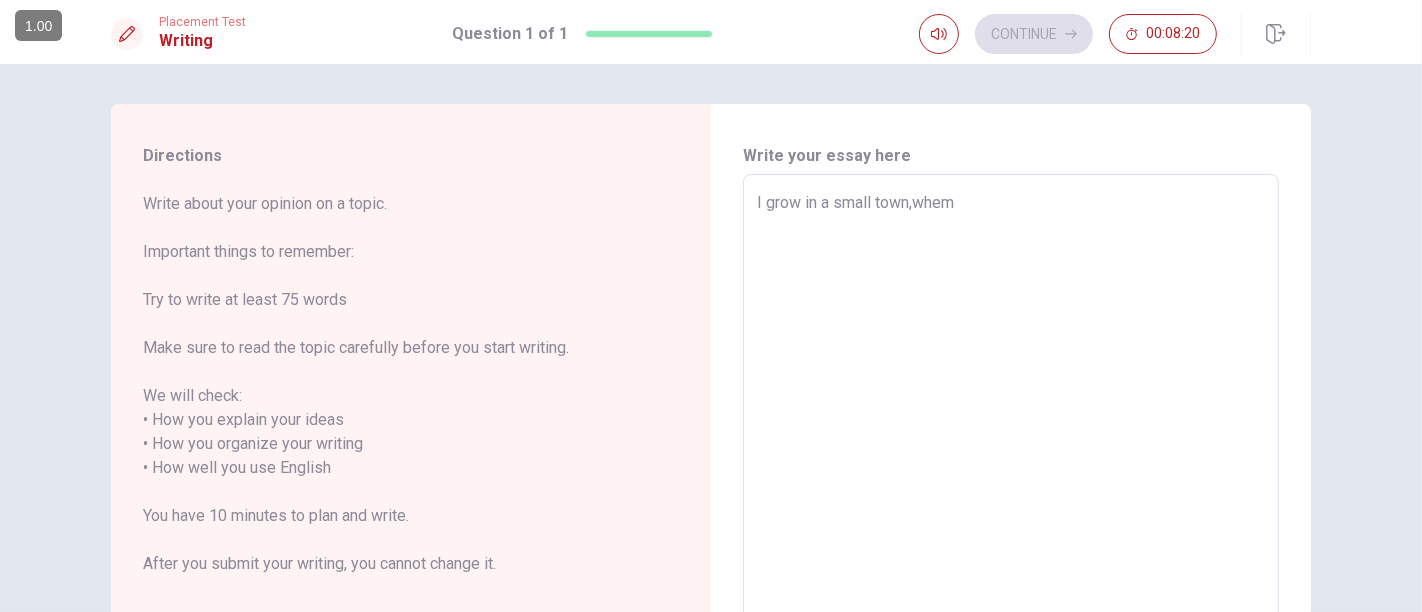 type on "x" 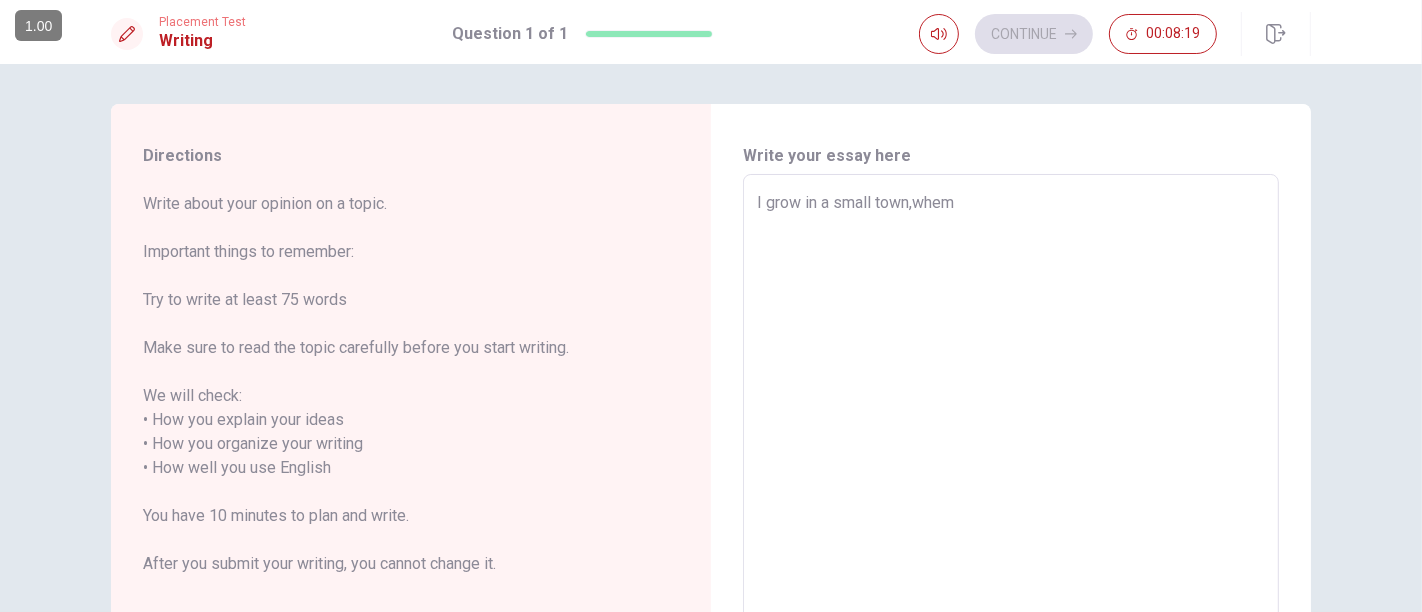 type on "I grow in a small town,whe" 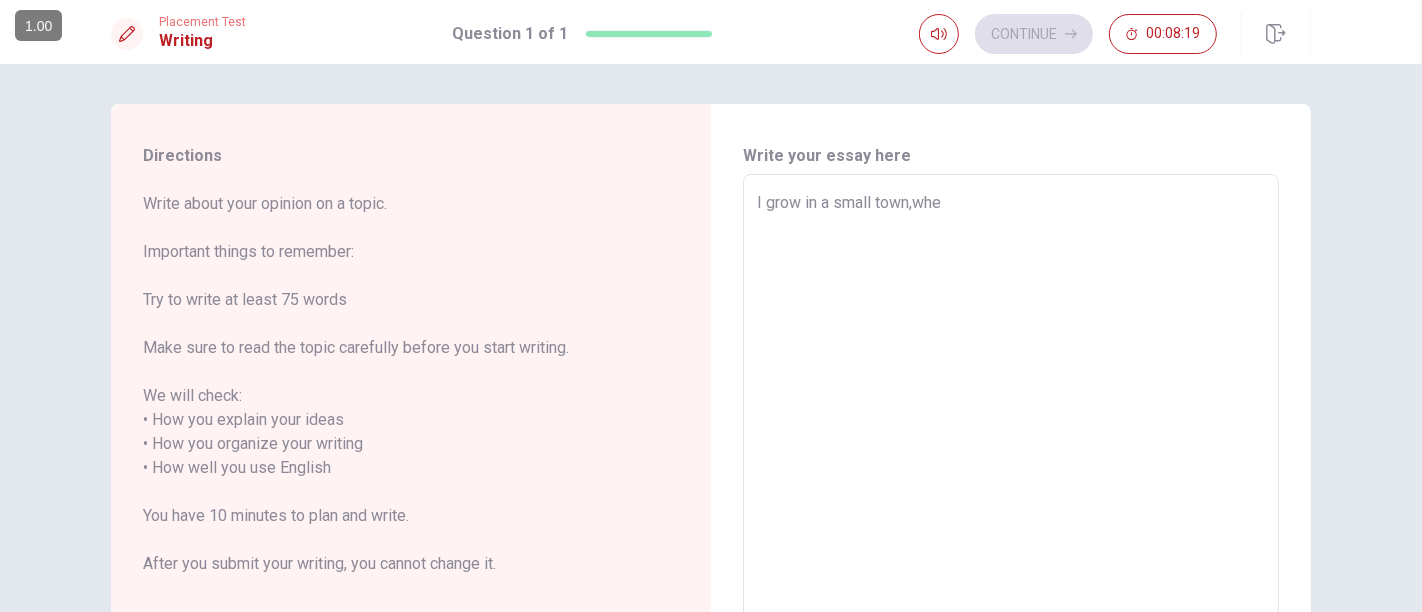 type on "x" 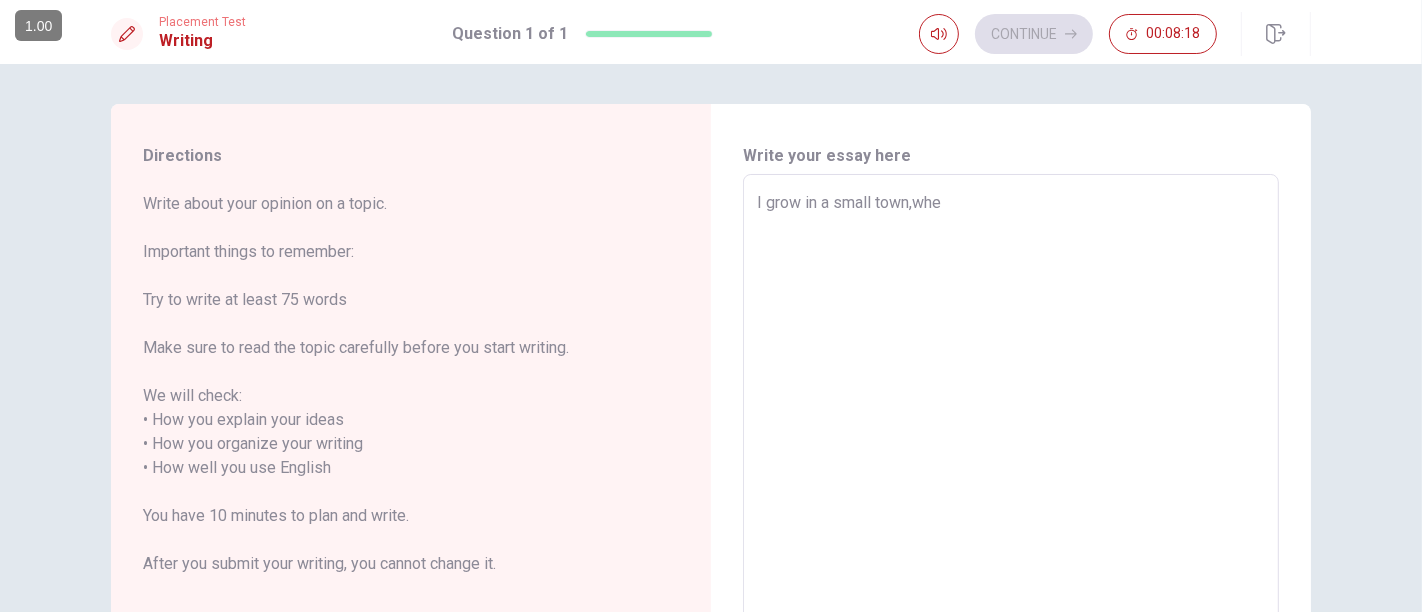 type on "I grow in a small town,wh" 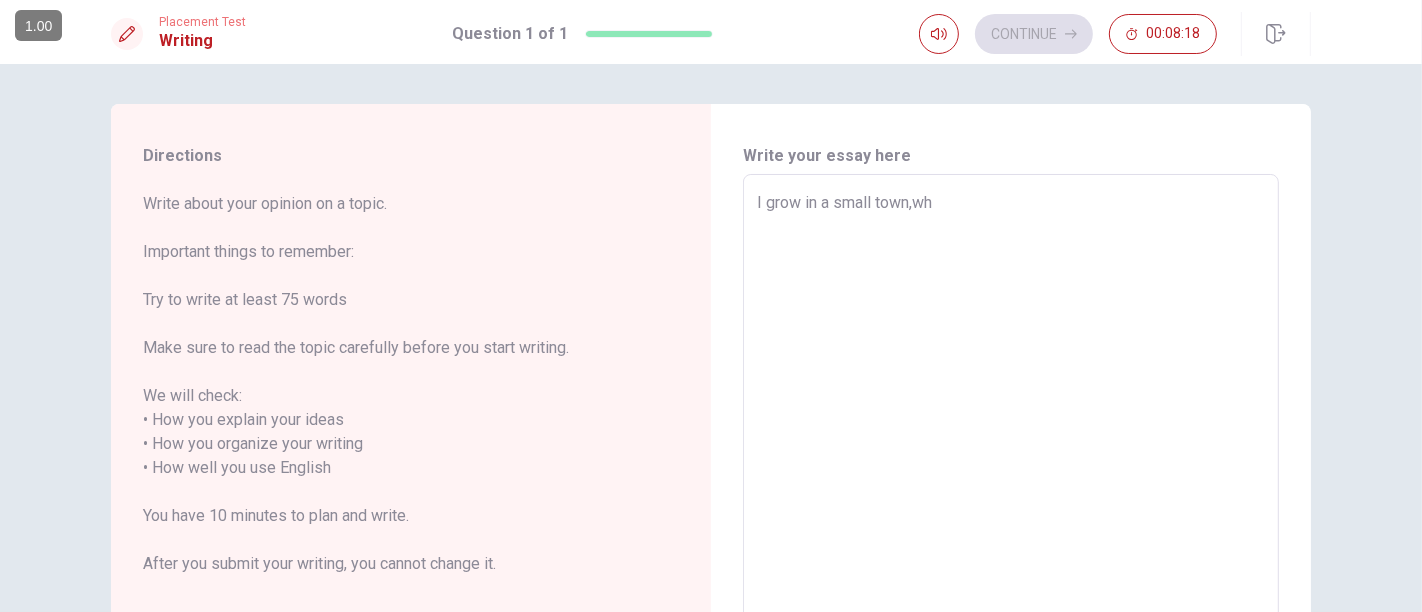 type on "x" 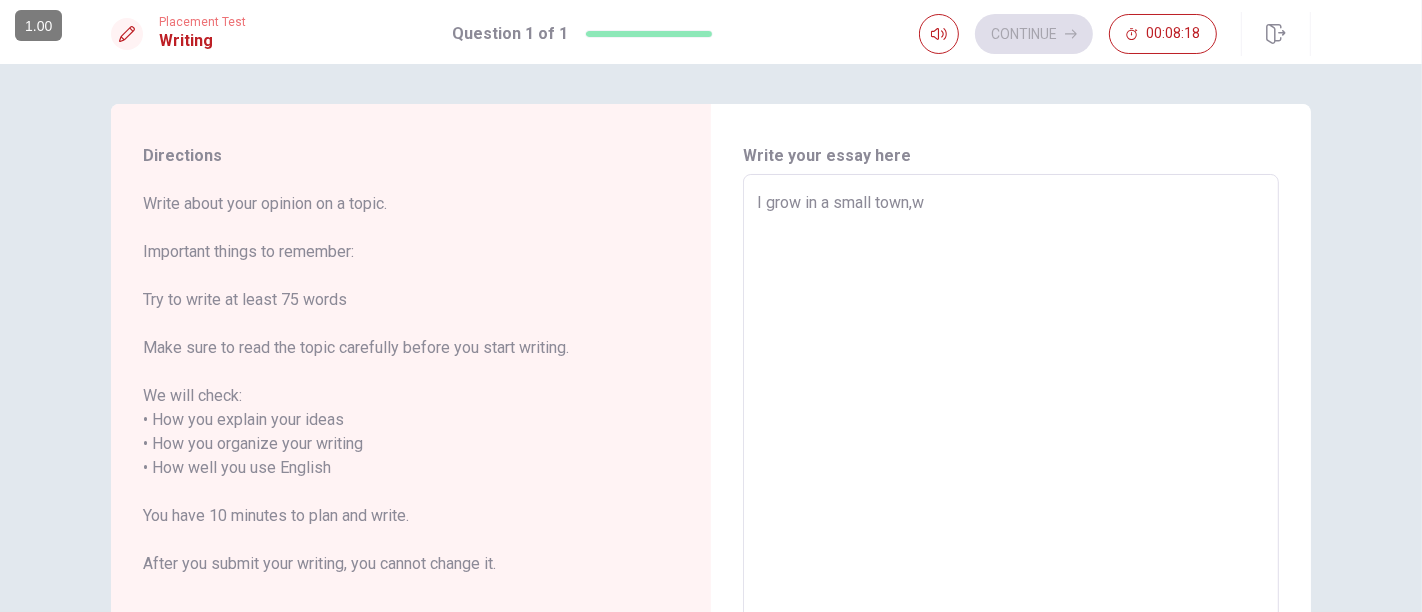 type on "x" 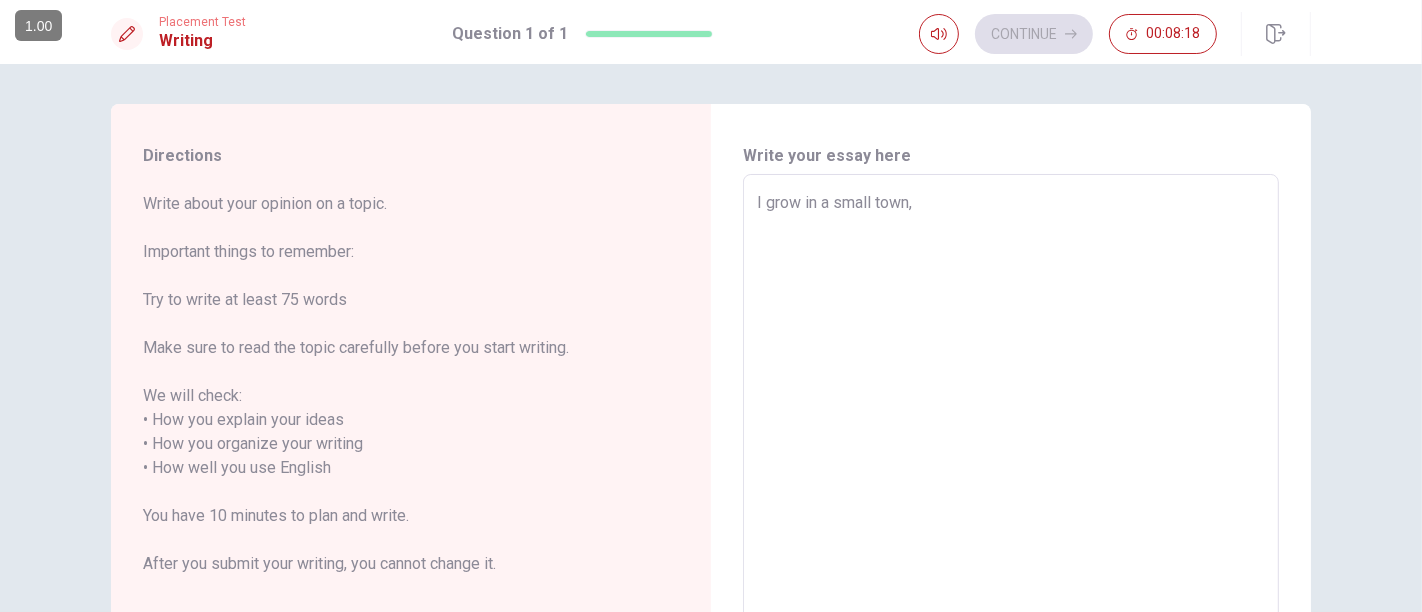 type on "x" 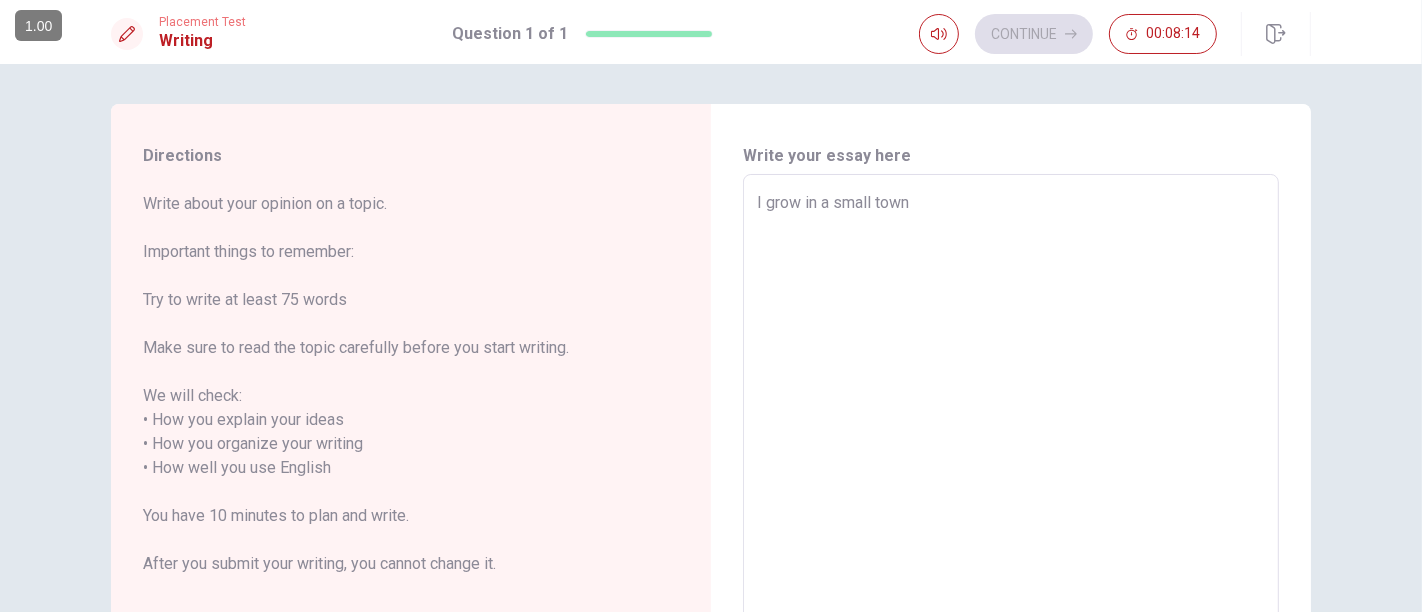 type on "x" 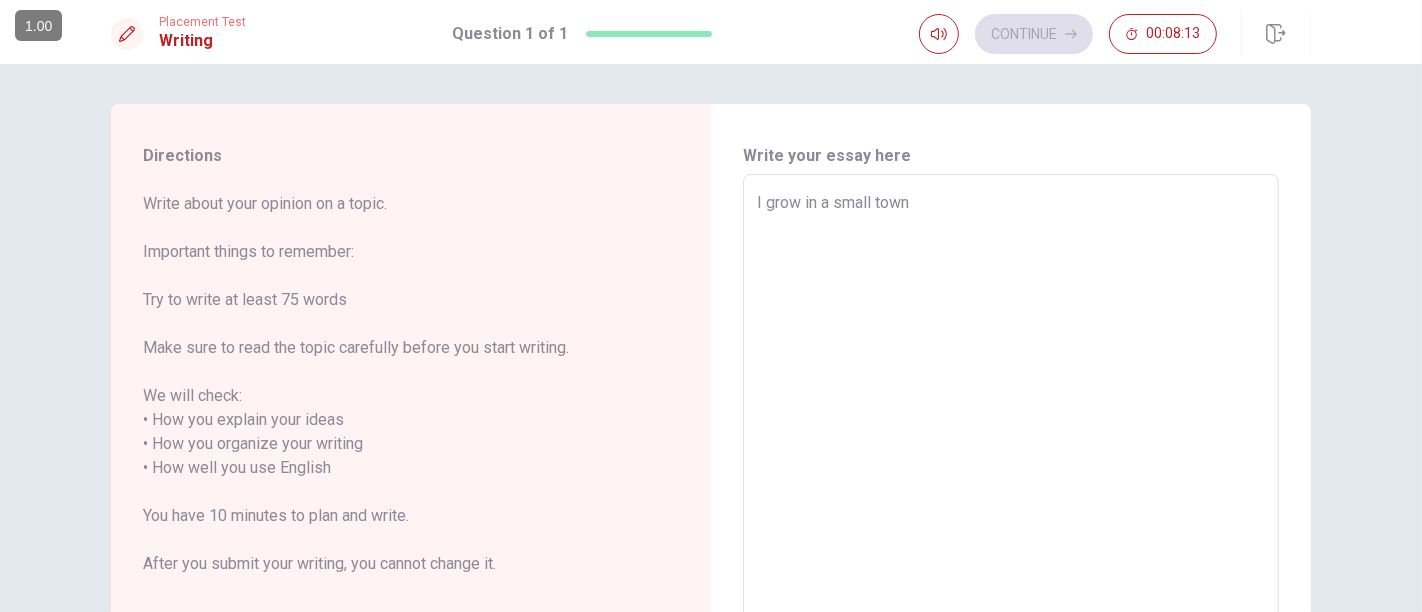 type on "I grow in a small town." 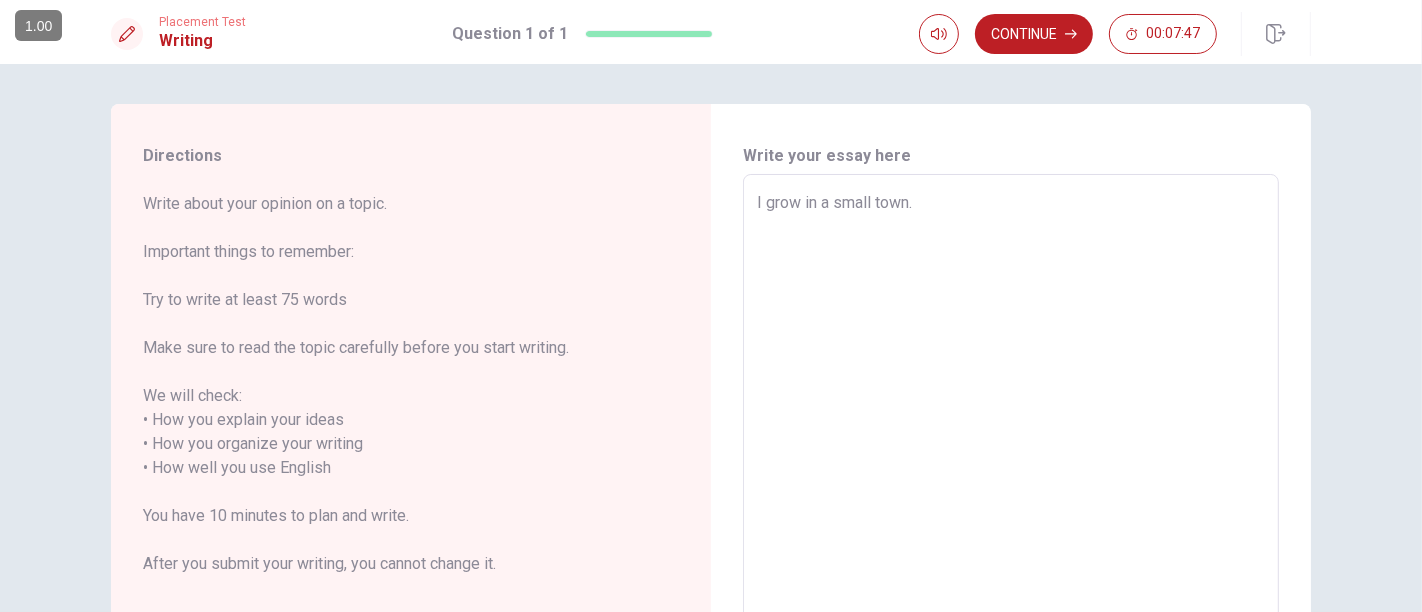 type on "x" 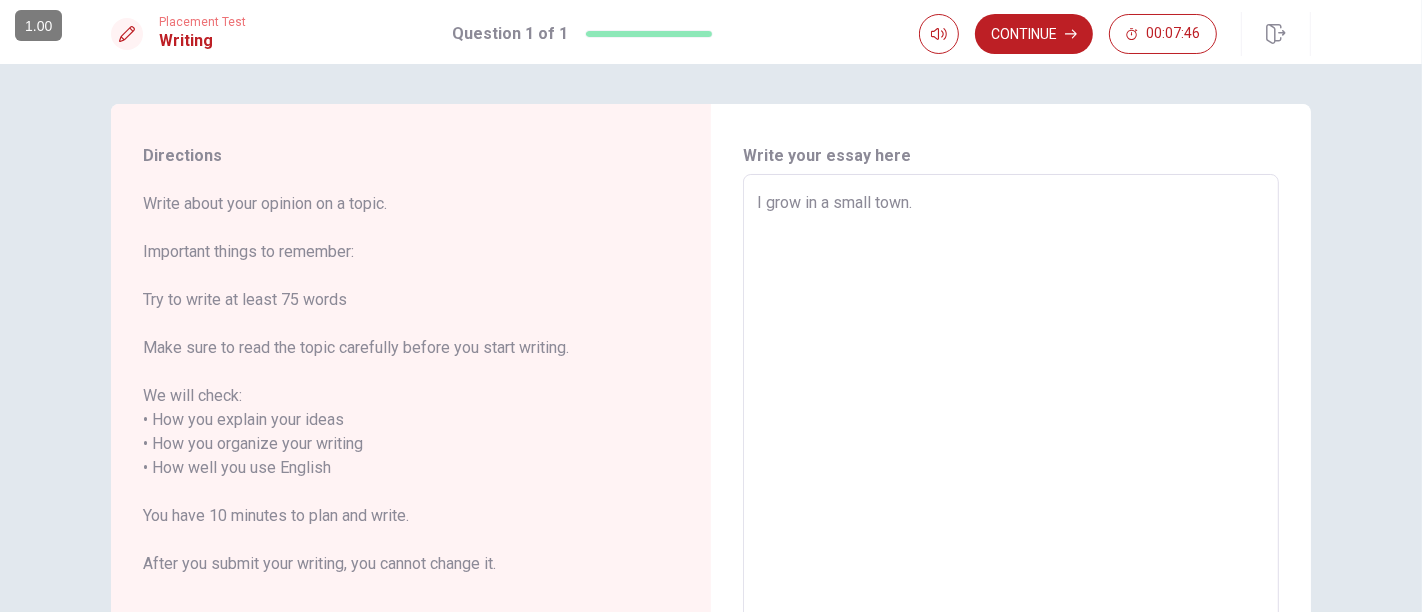 type on "I grow in a small town.W" 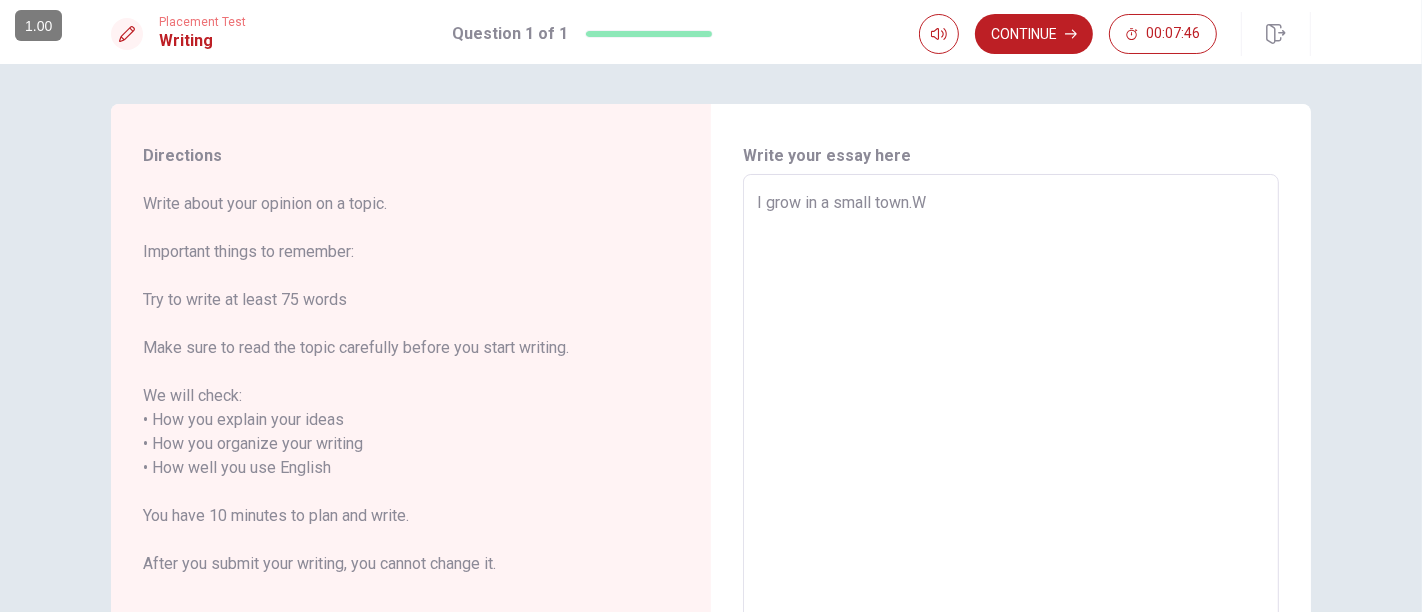 type on "x" 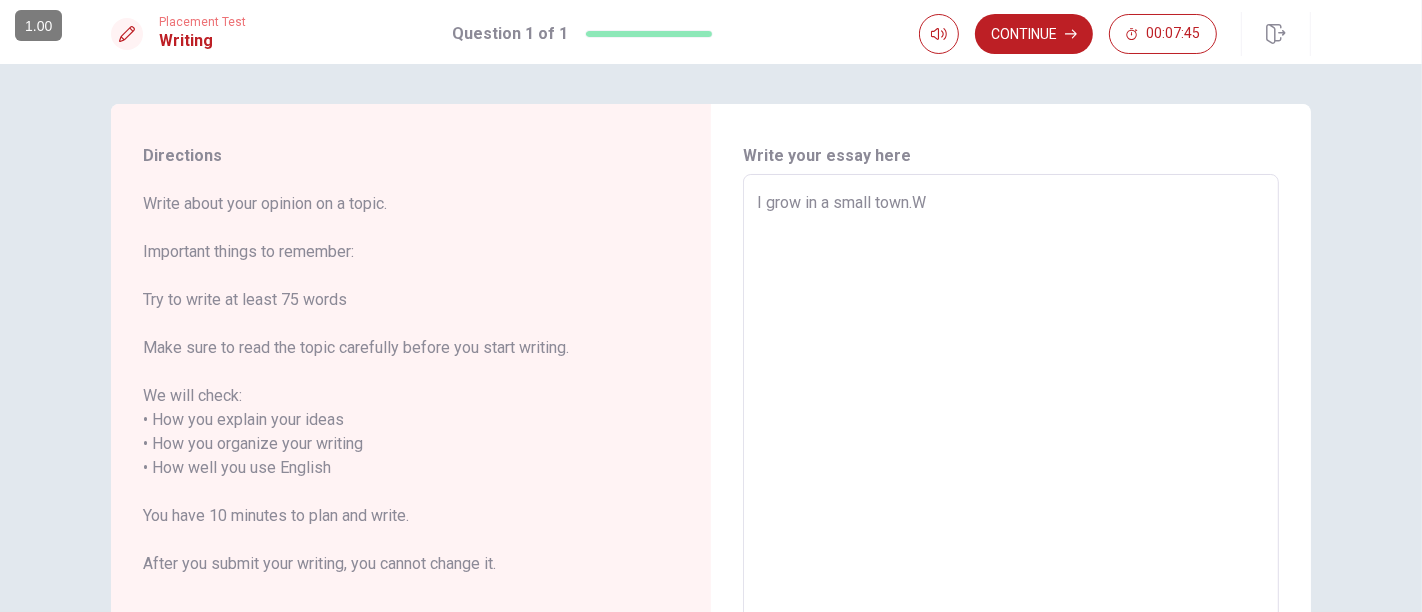 type on "I grow in a small town.Wㄊ" 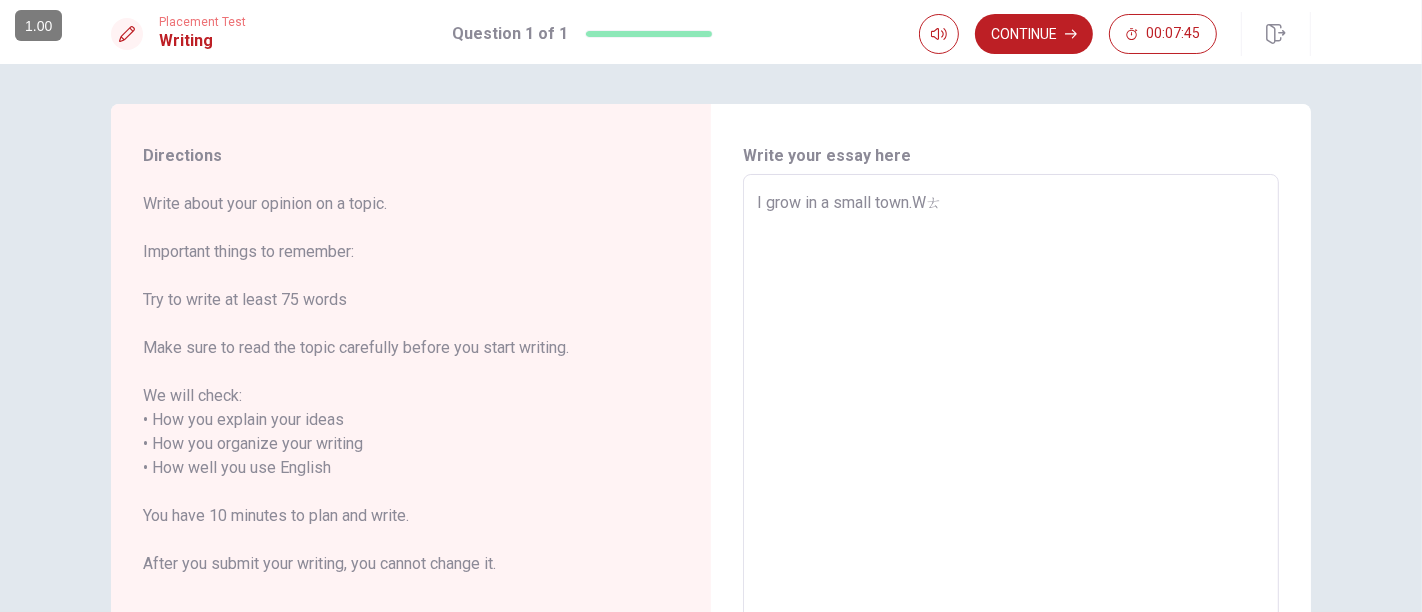 type on "x" 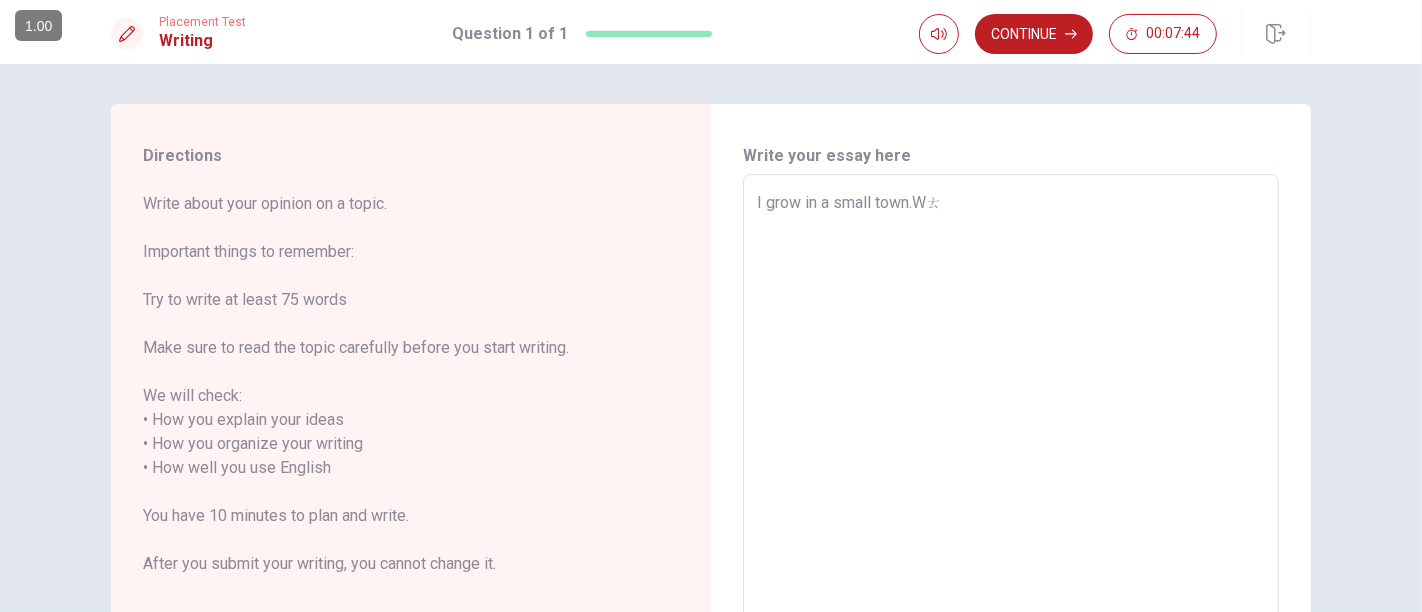 type on "I grow in a small town.Wㄊㄇ" 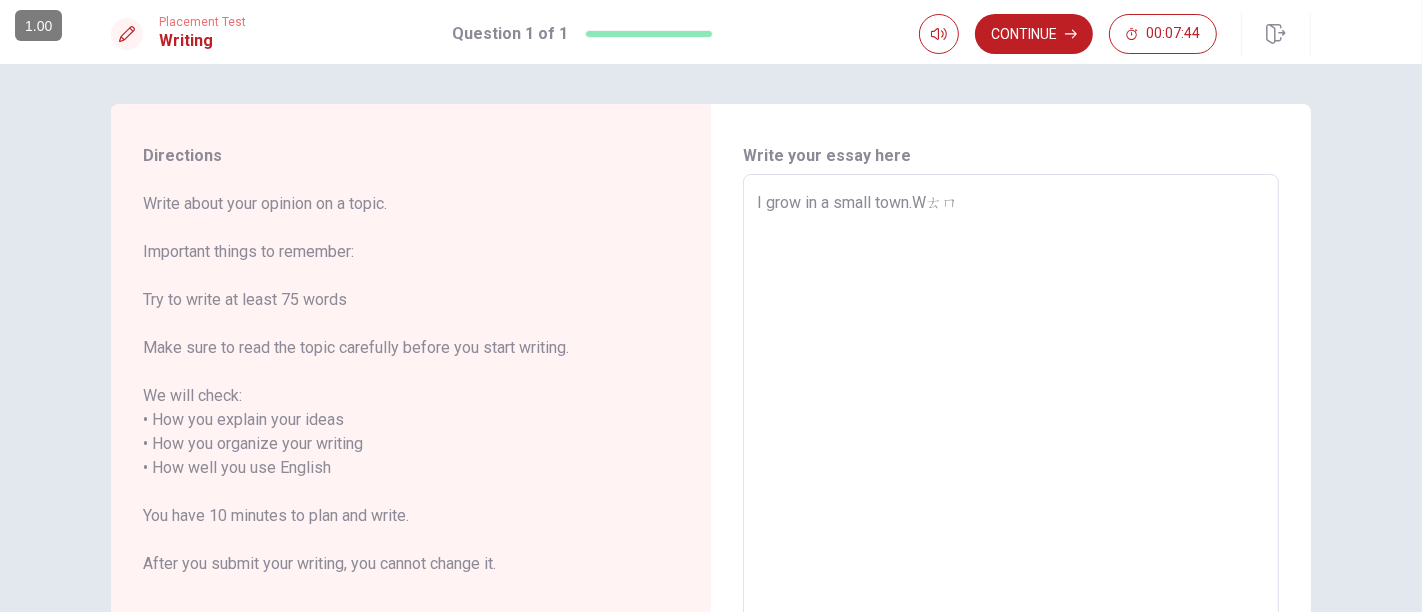 type on "x" 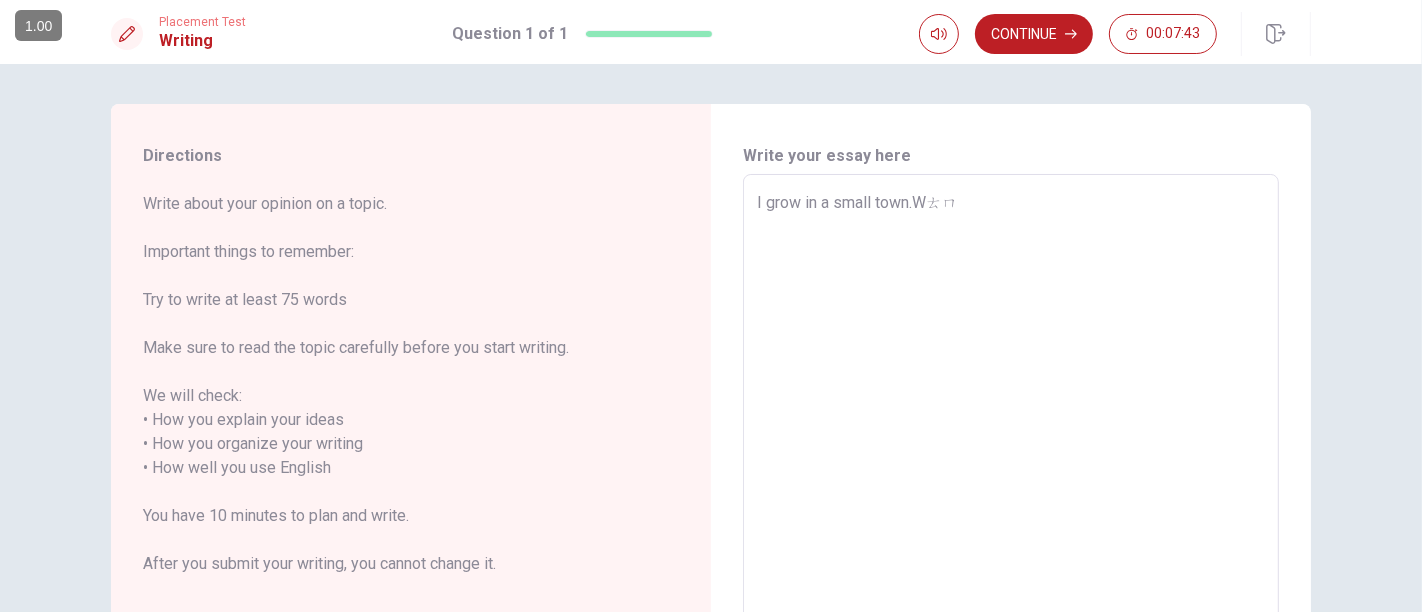 type on "I grow in a small town.Wㄊㄐ" 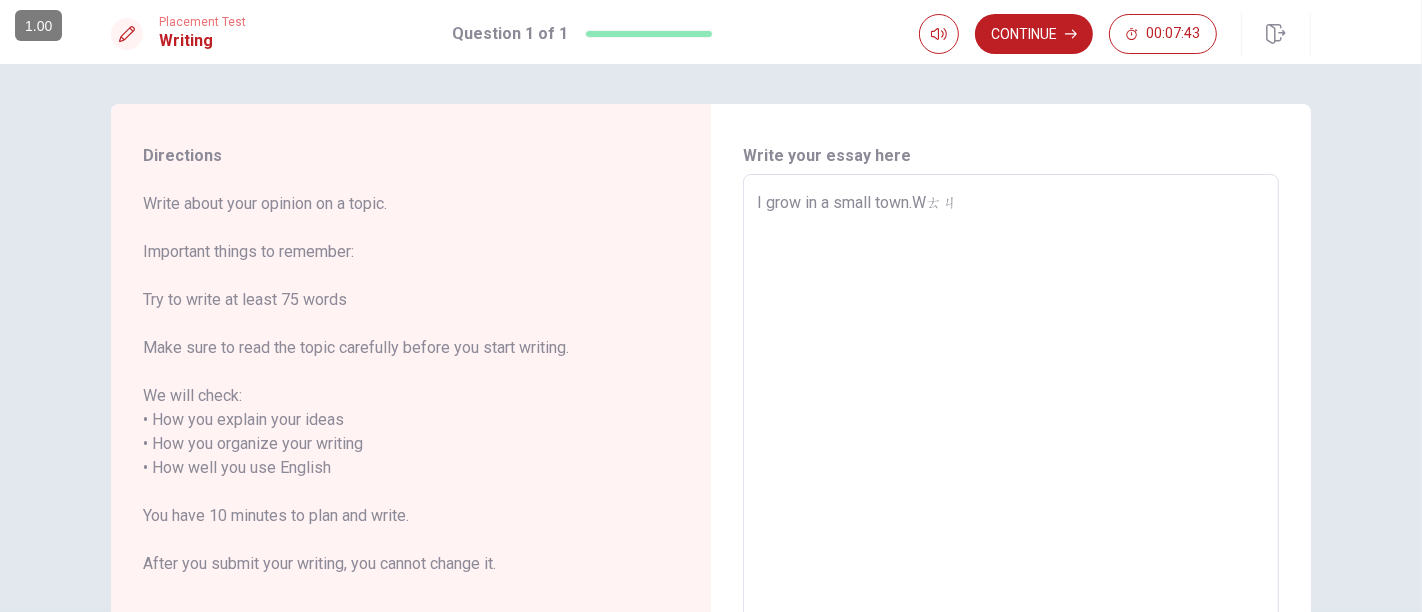 type on "x" 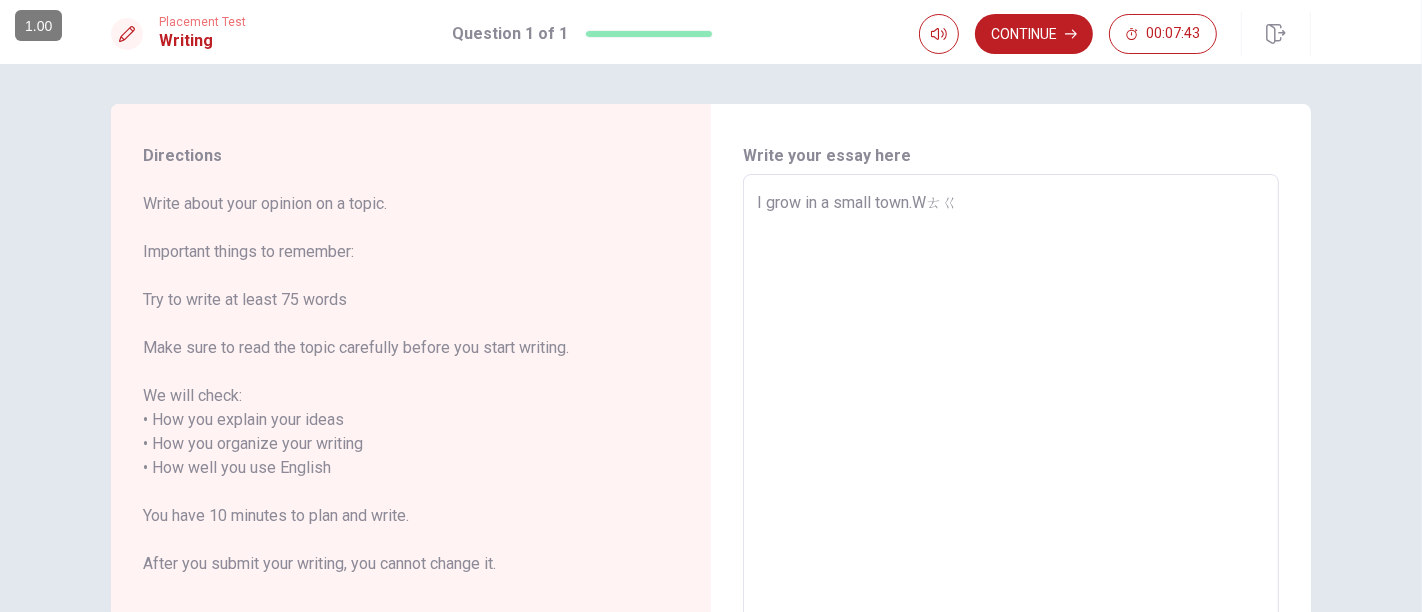 type on "x" 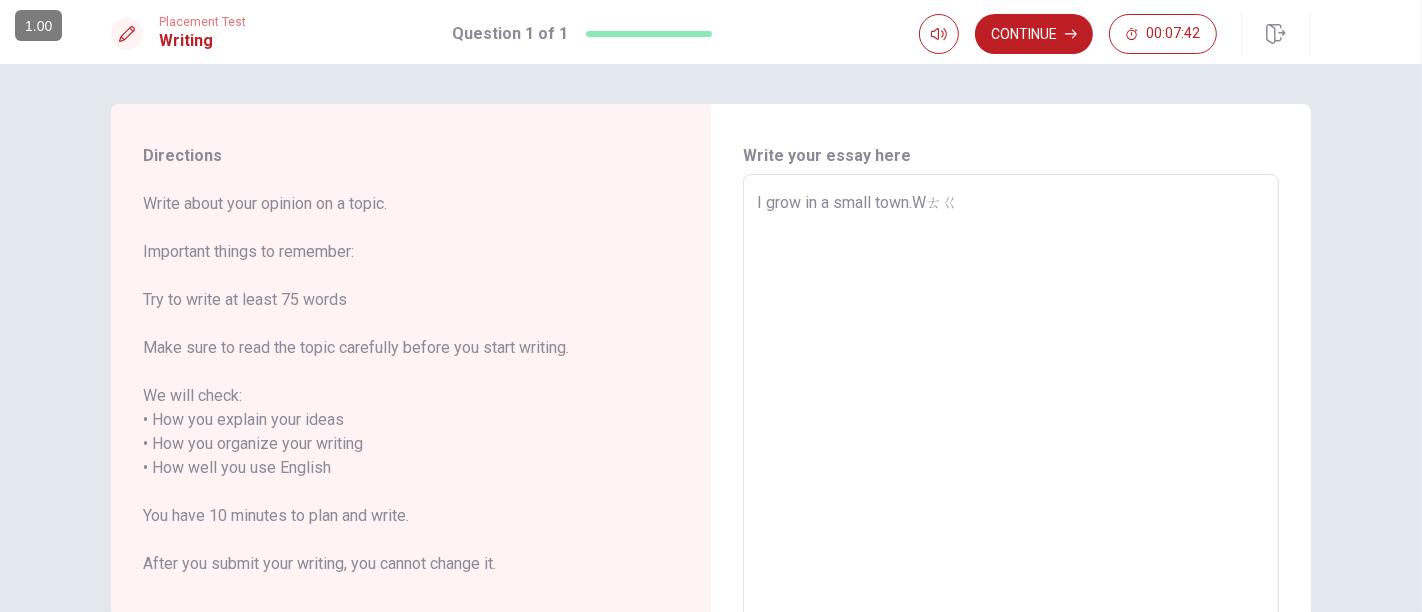 type on "I grow in a small town.Wㄊ" 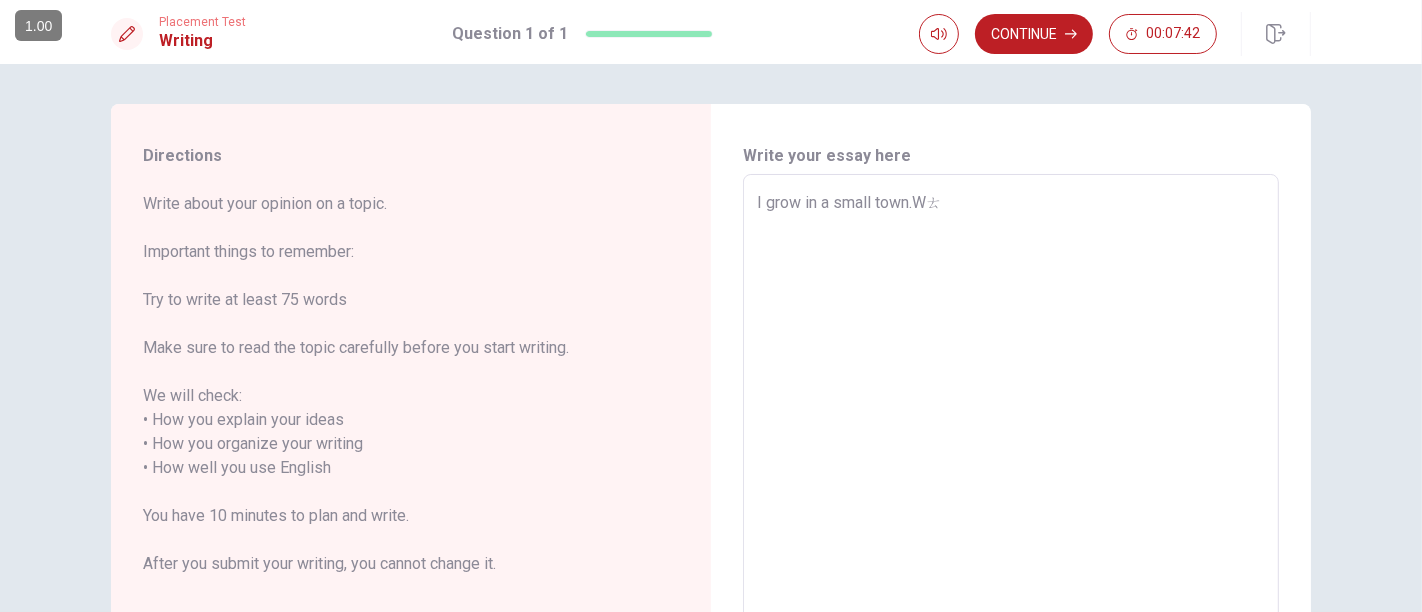 type on "x" 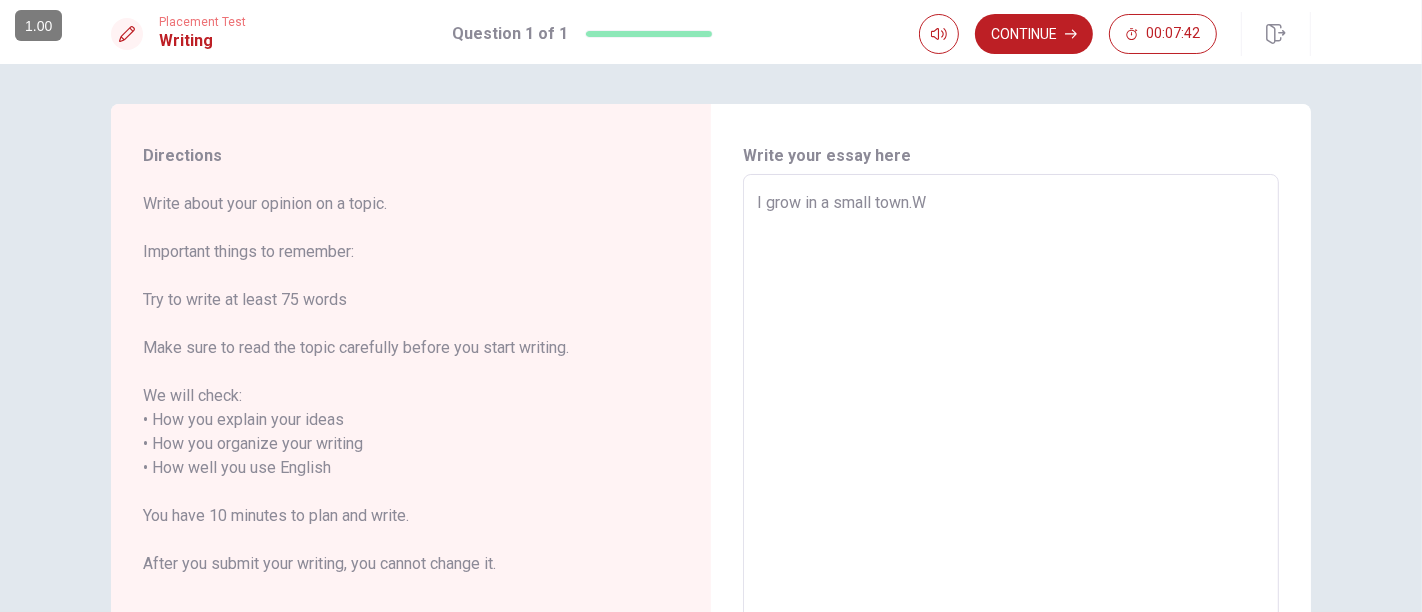type on "x" 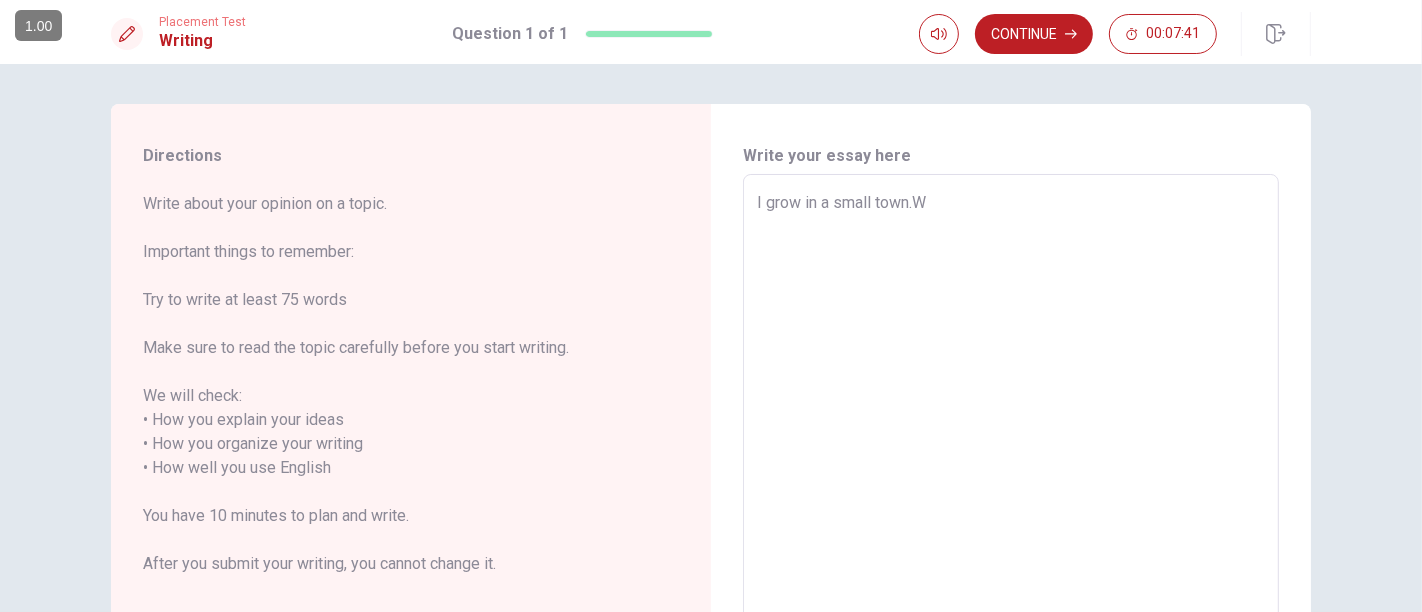 type on "I grow in a small town.We" 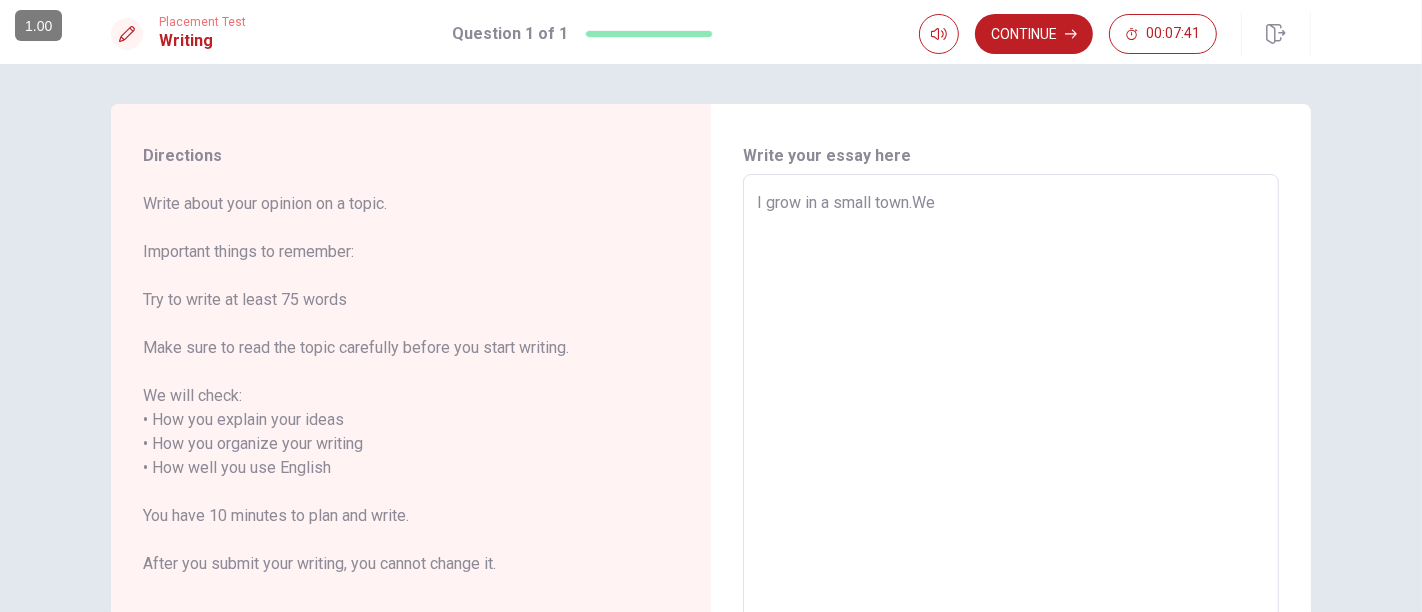 type on "x" 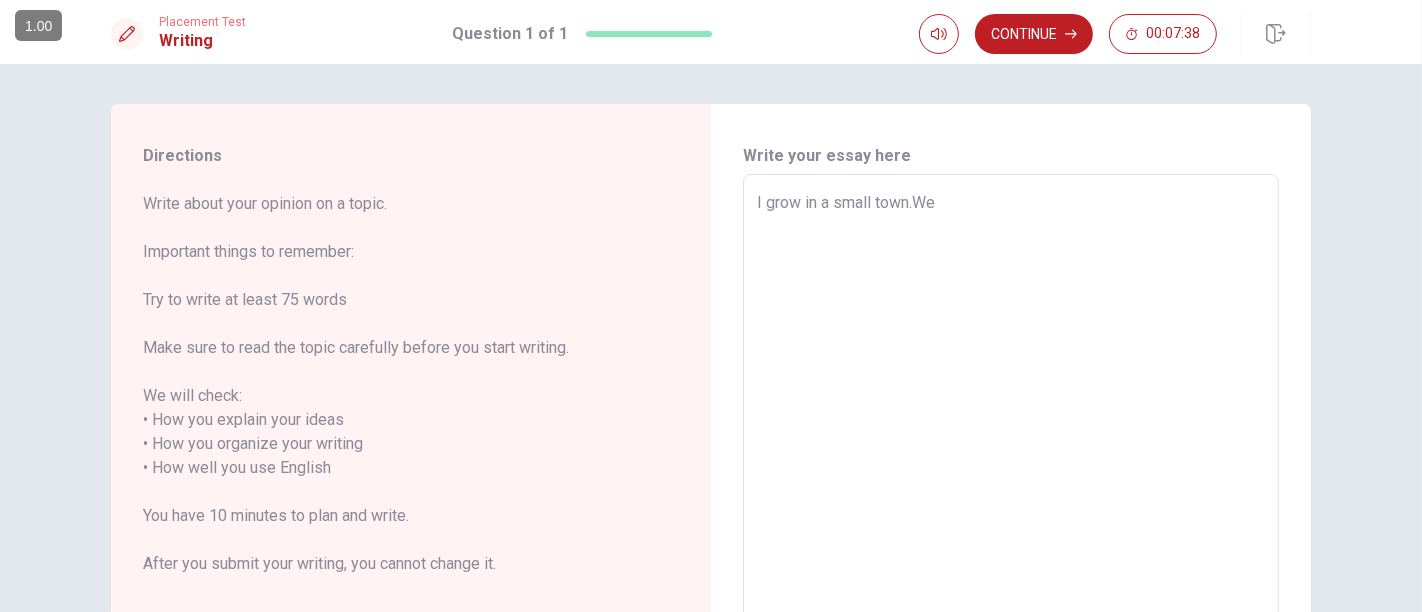 type on "x" 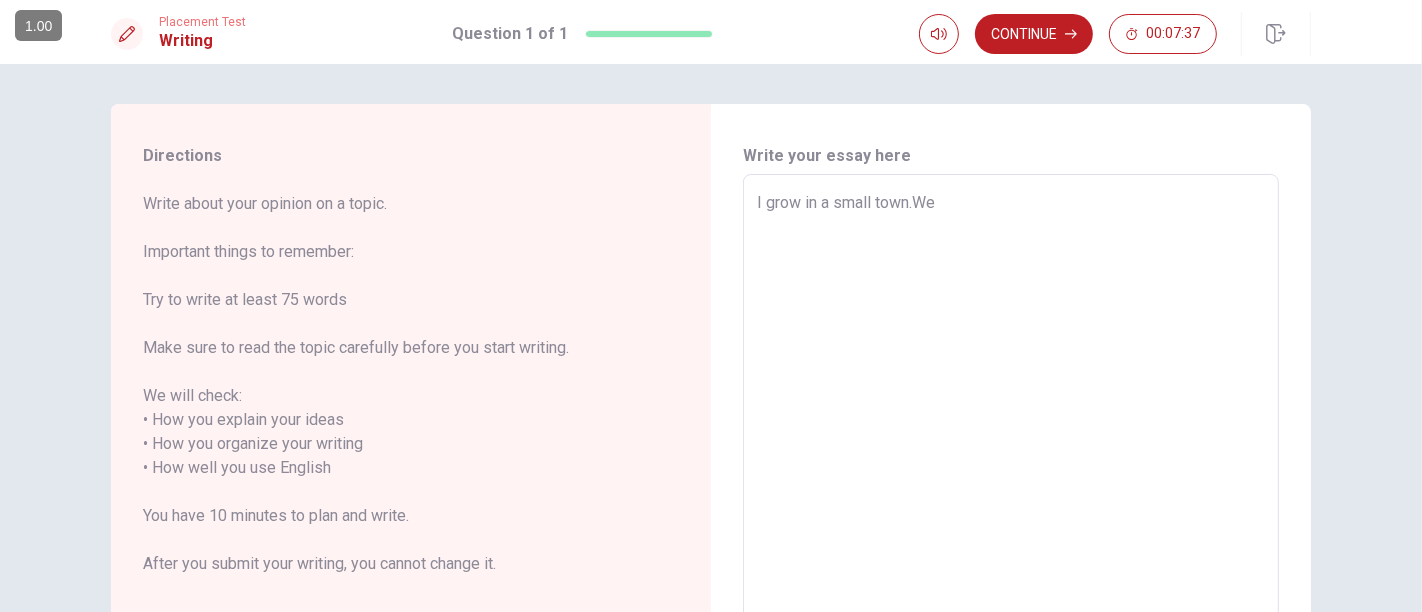 type on "I grow in a small town.We" 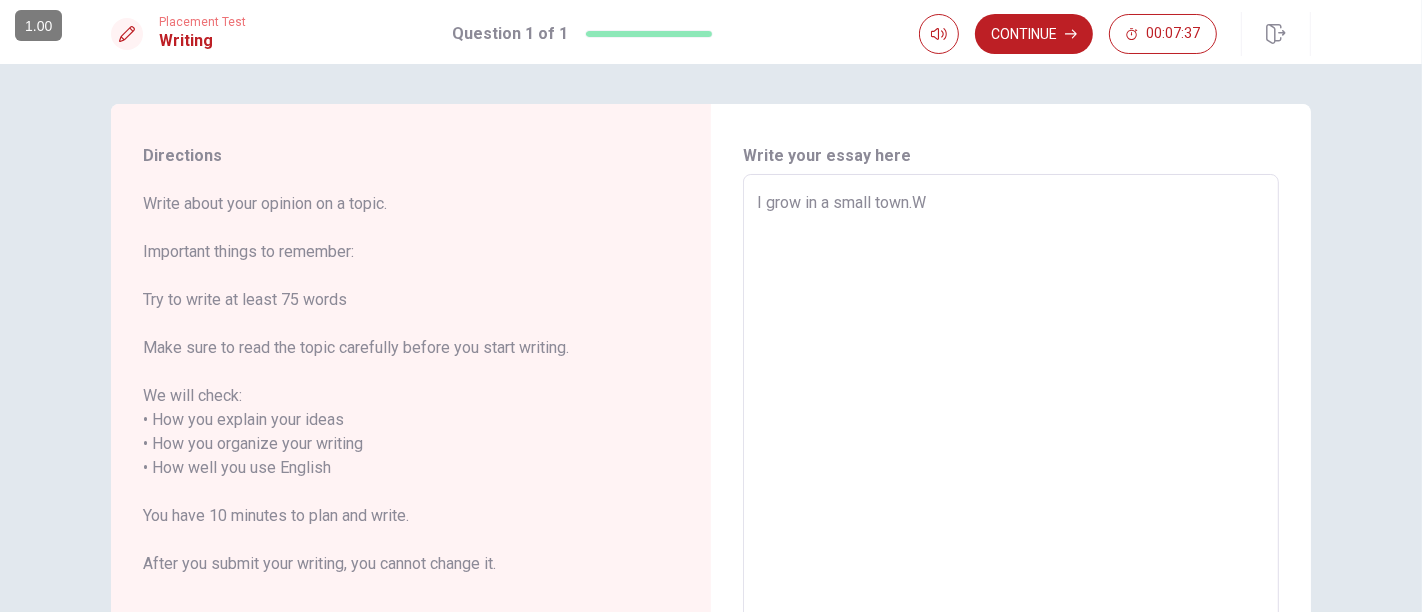 type on "x" 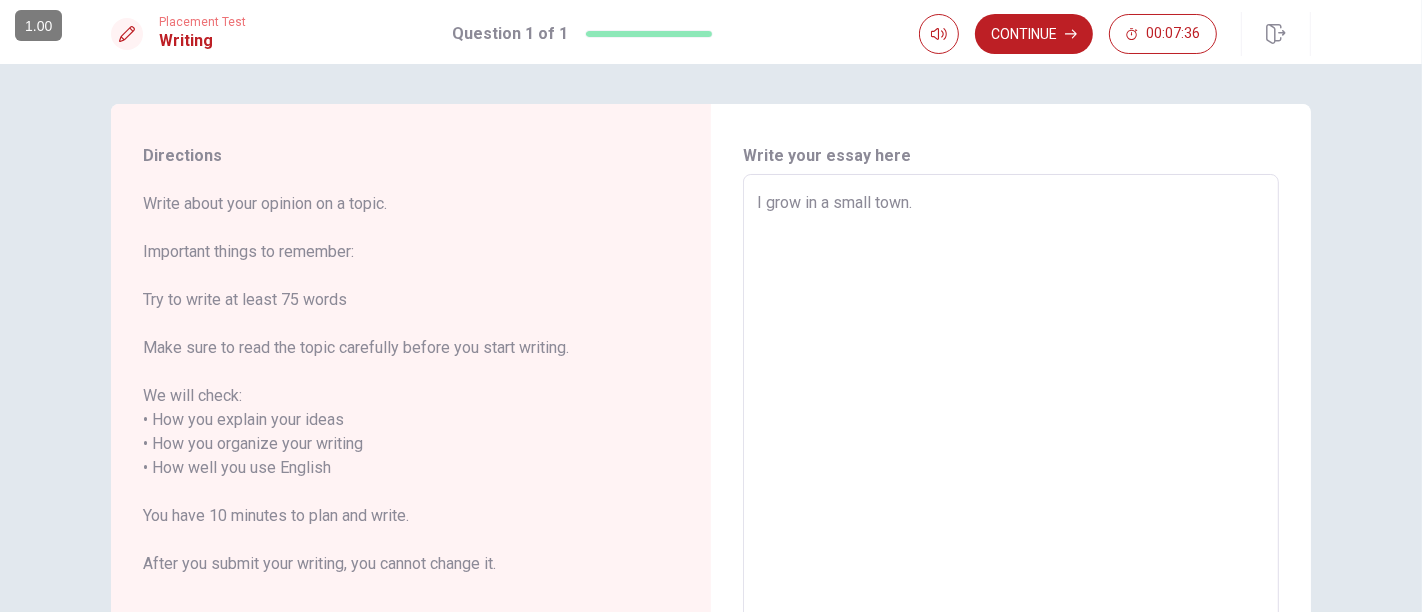 type on "x" 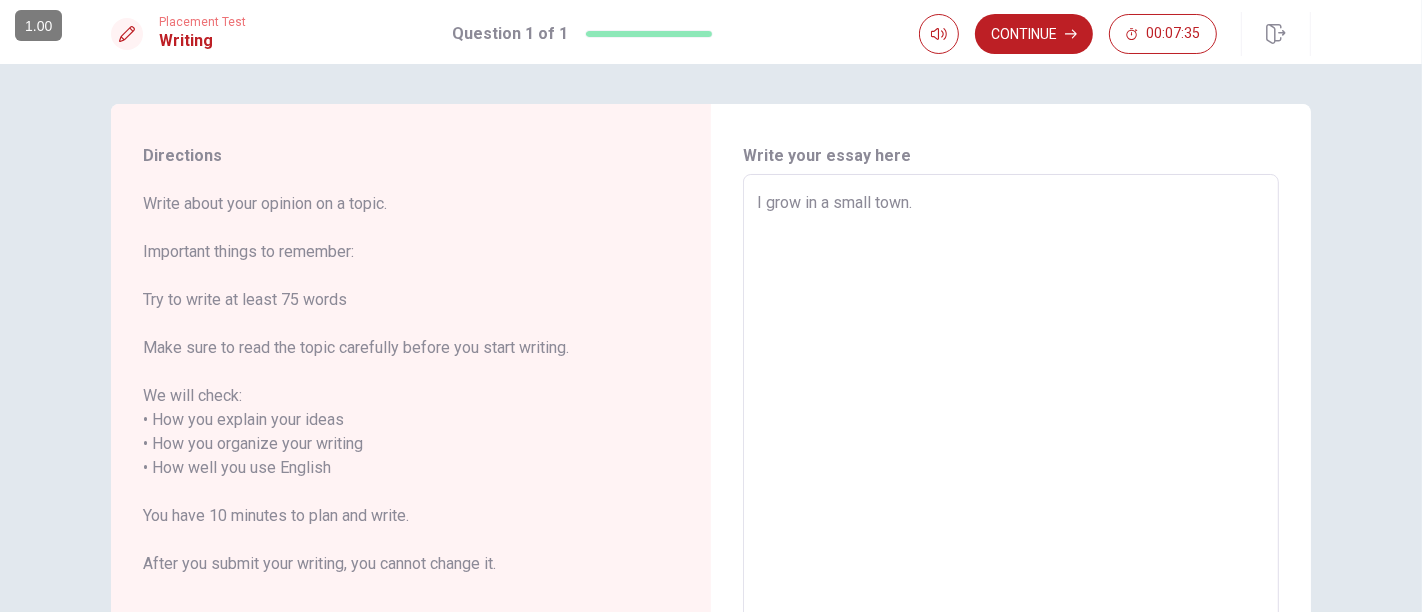 type on "I grow in a small town.M" 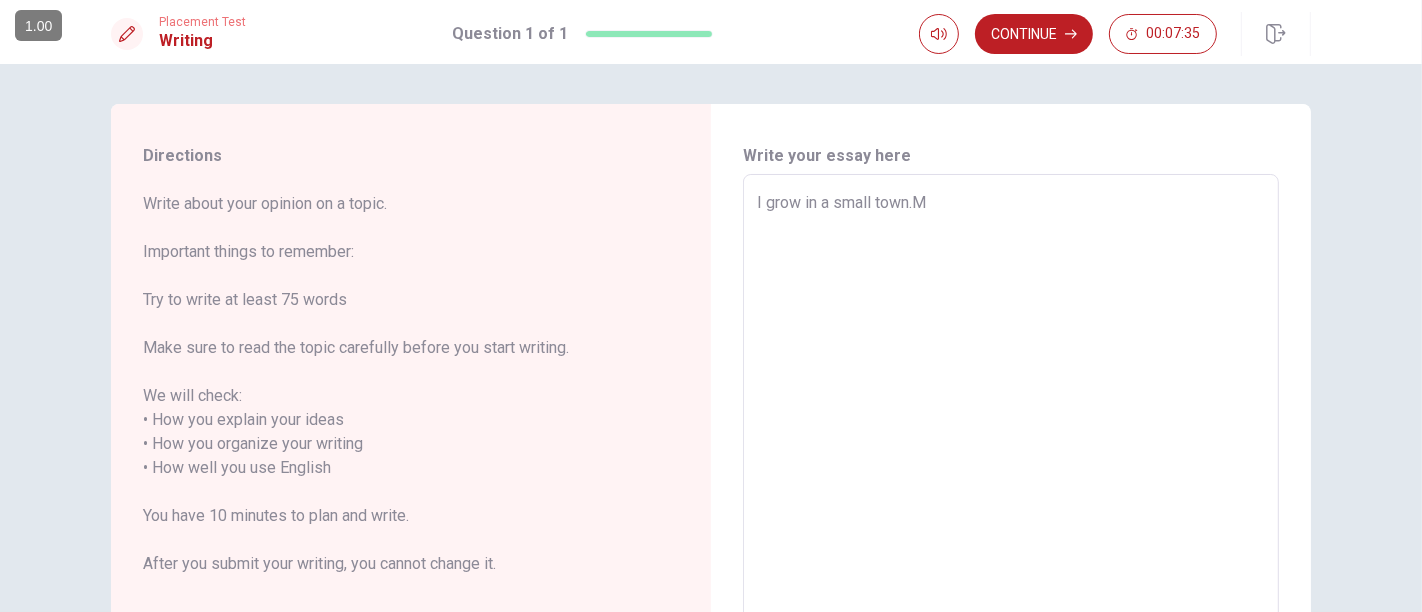 type on "x" 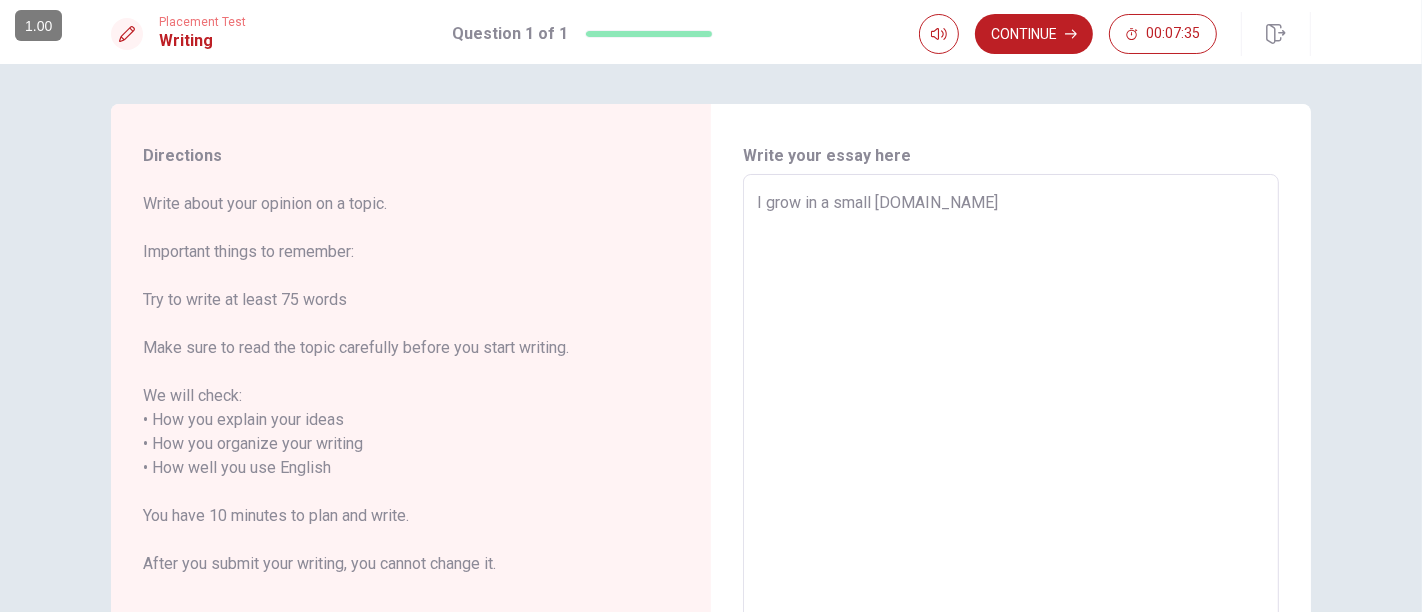type on "x" 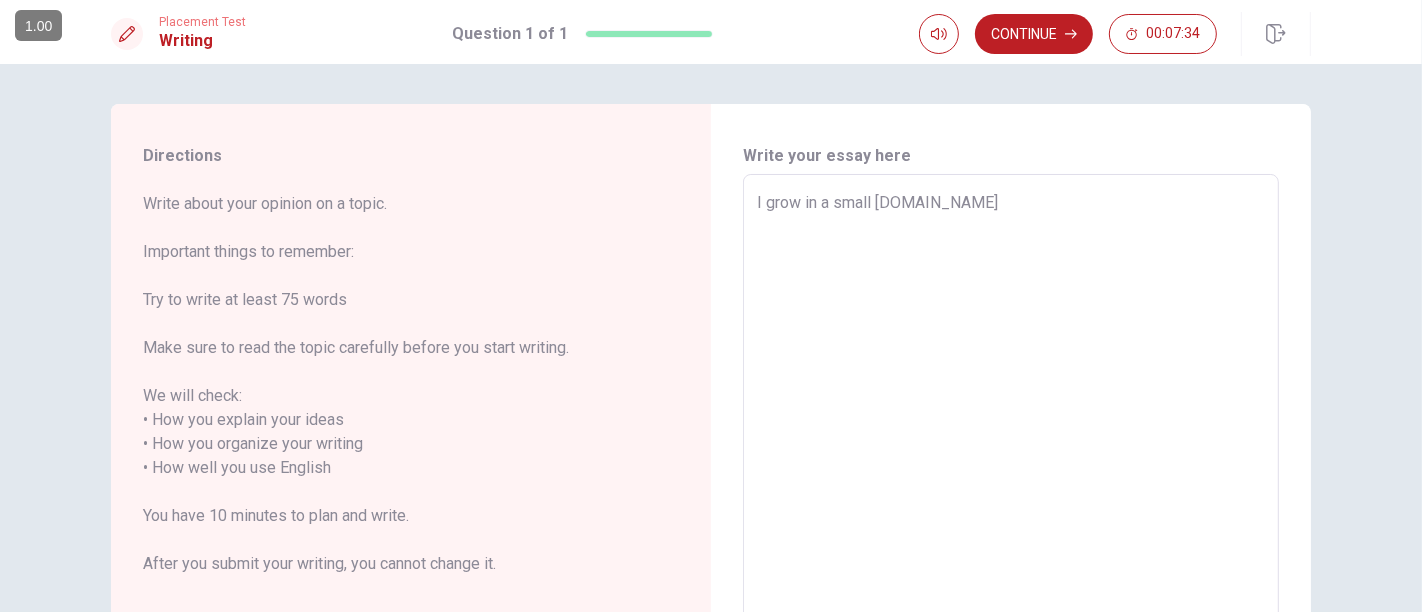 type on "I grow in a small [DOMAIN_NAME]" 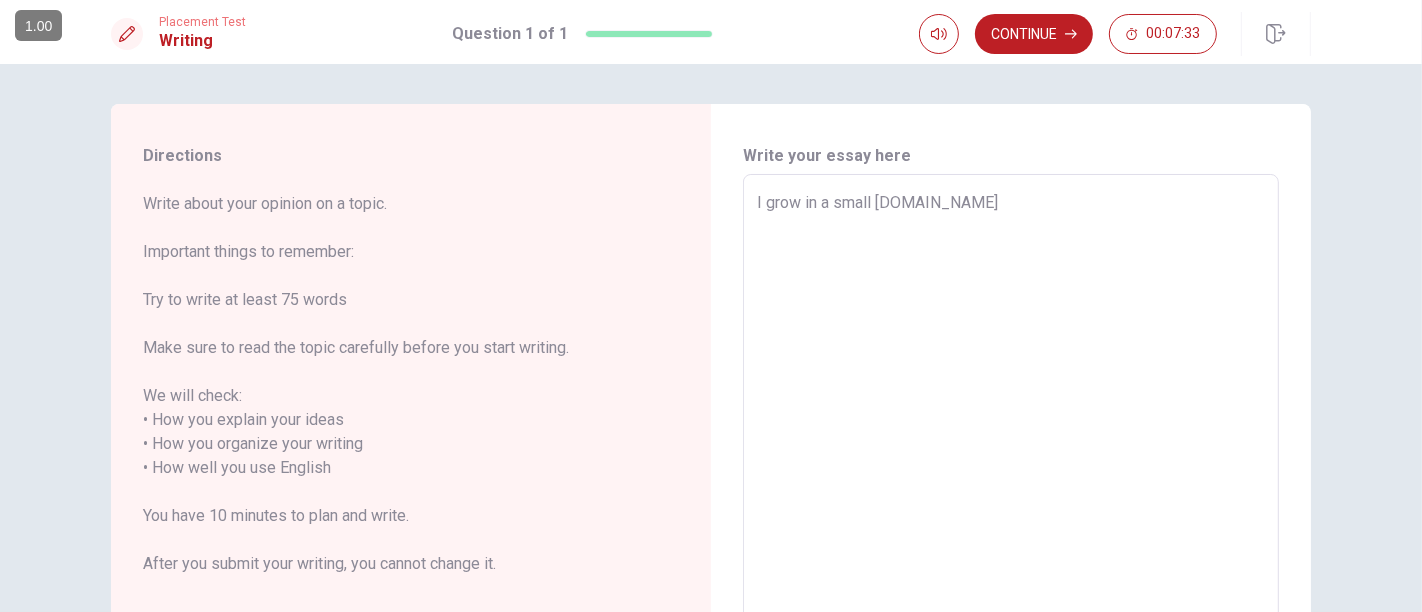 type on "x" 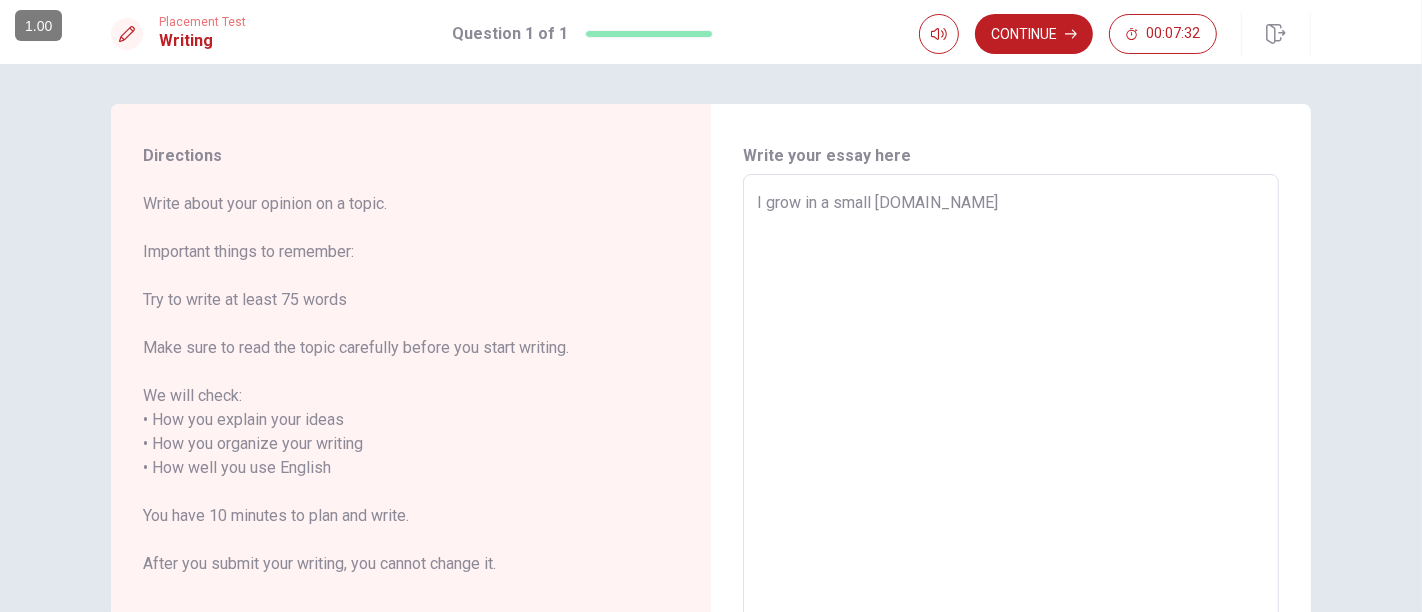 type on "I grow in a small [DOMAIN_NAME] f" 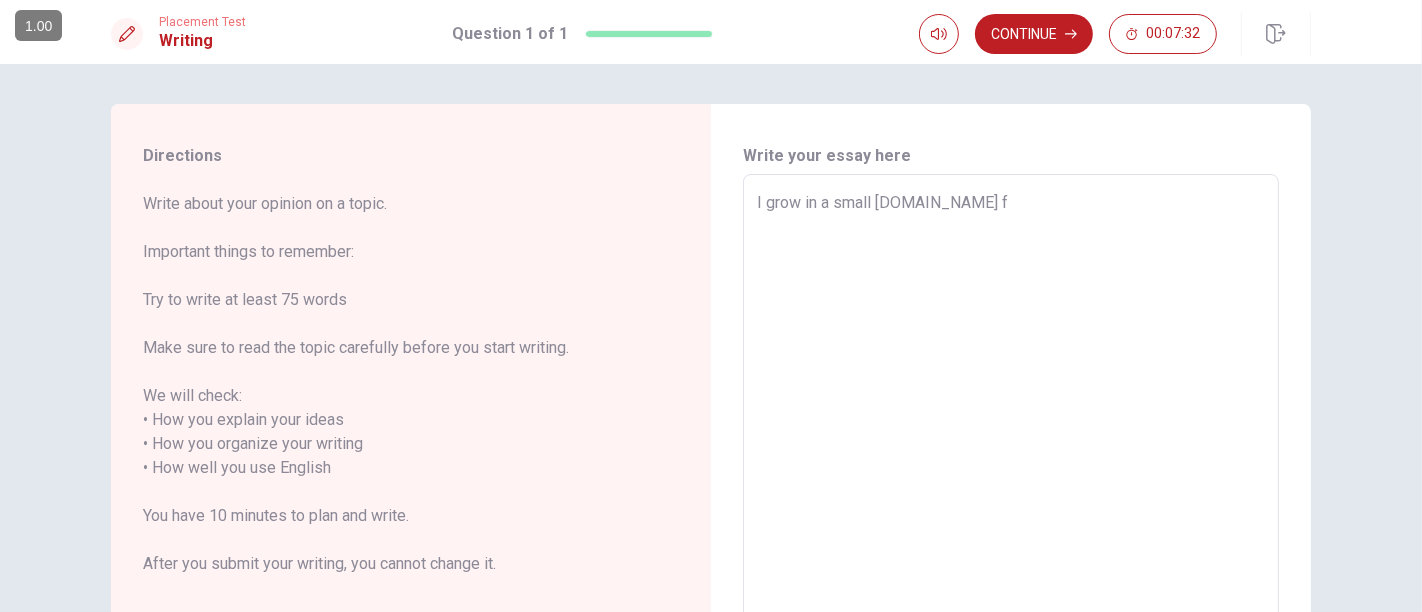type on "x" 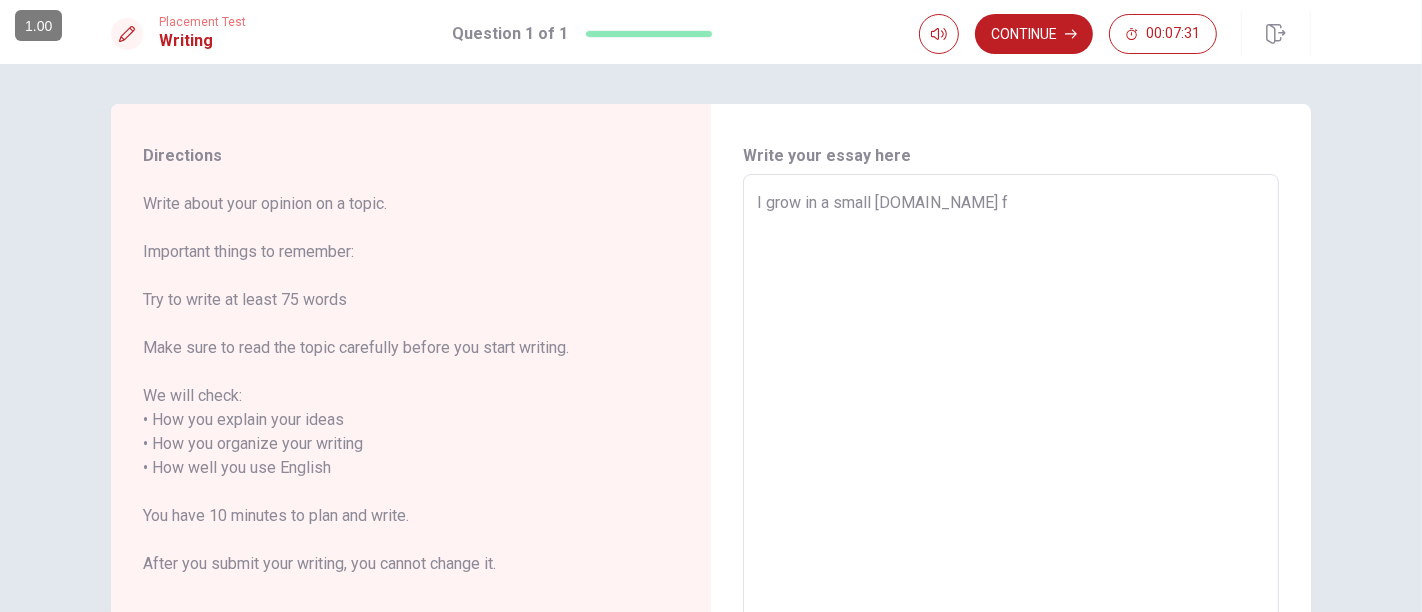 type on "I grow in a small [DOMAIN_NAME] fa" 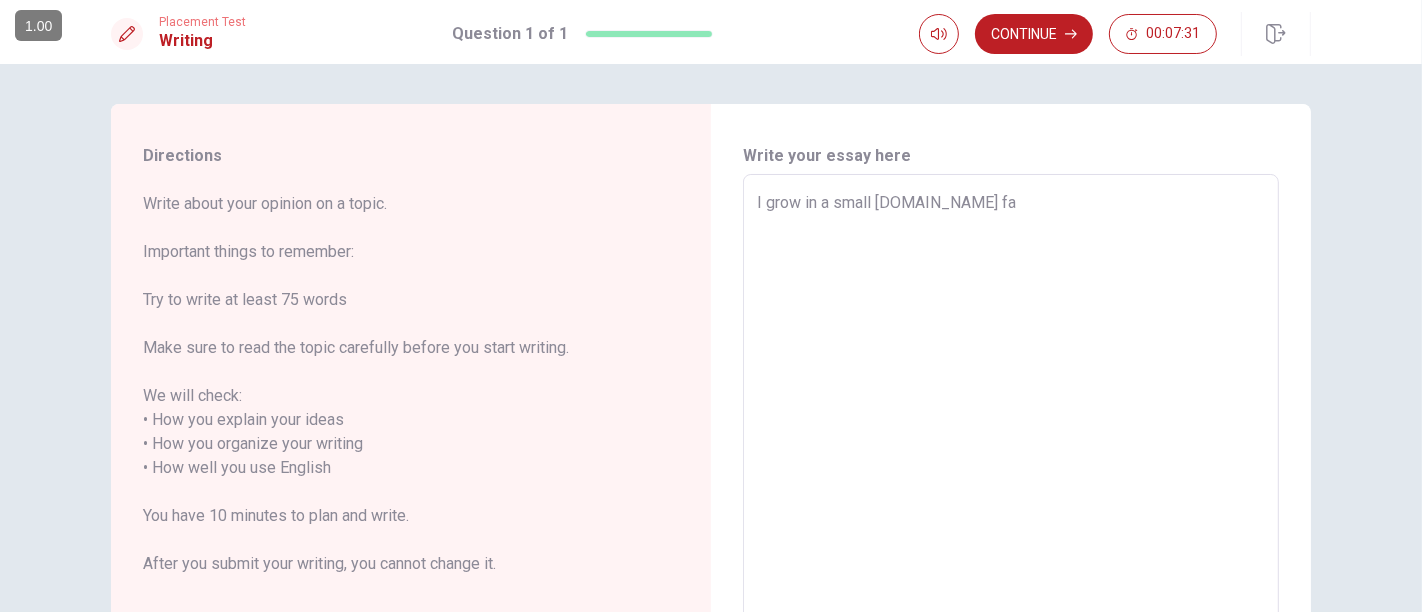 type on "x" 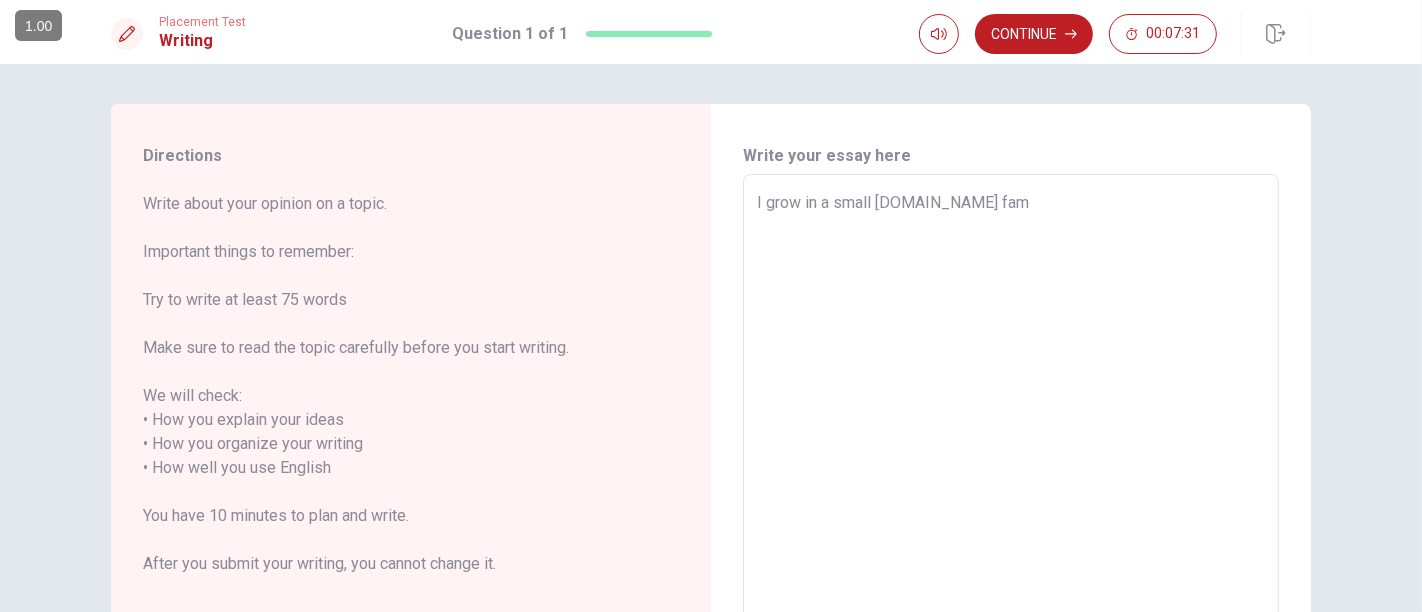 type on "x" 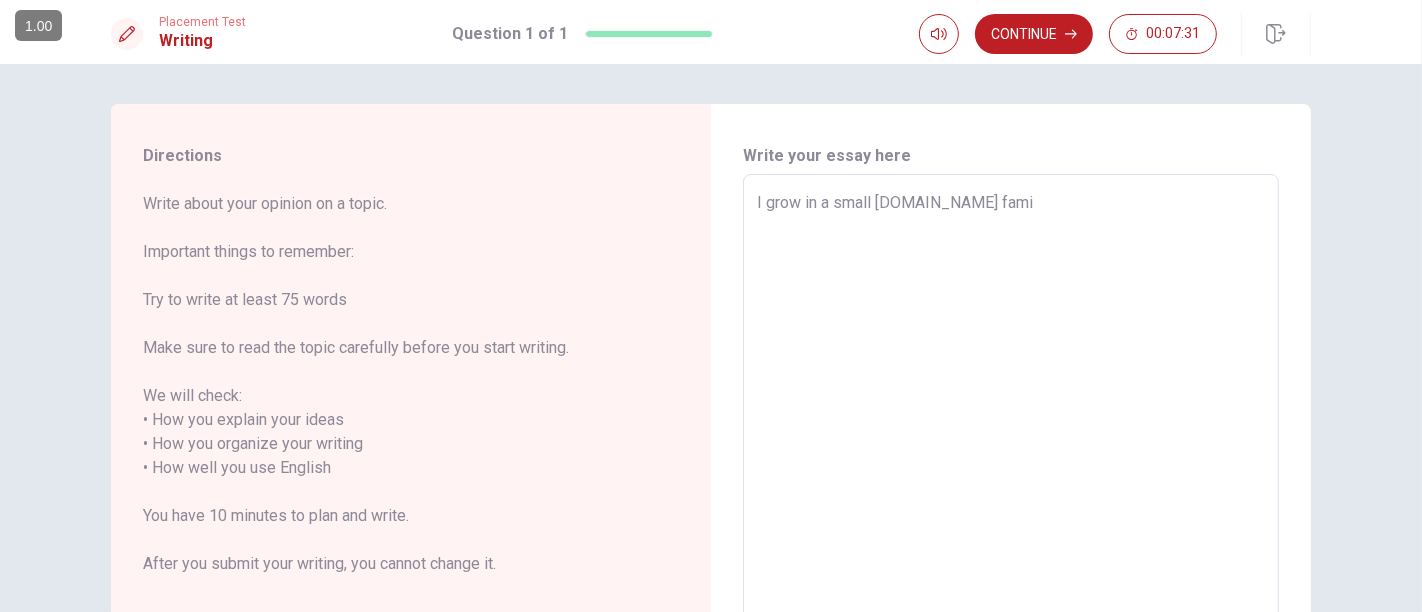 type on "x" 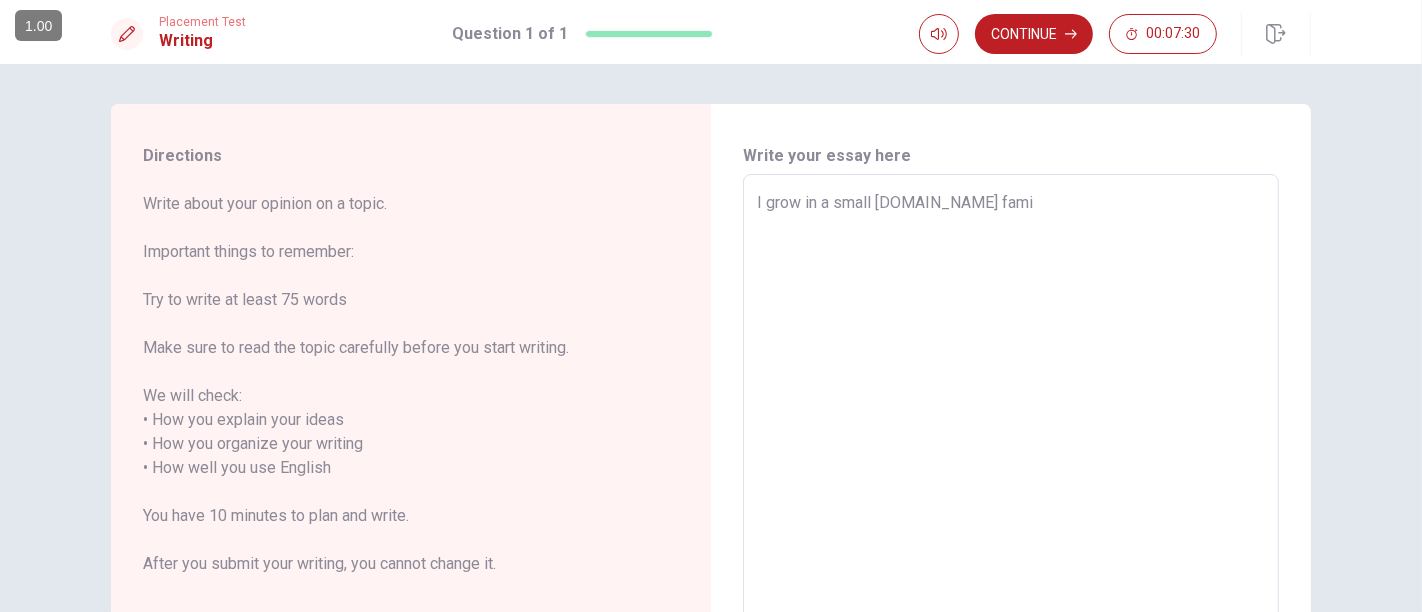 type on "I grow in a small [DOMAIN_NAME] famil" 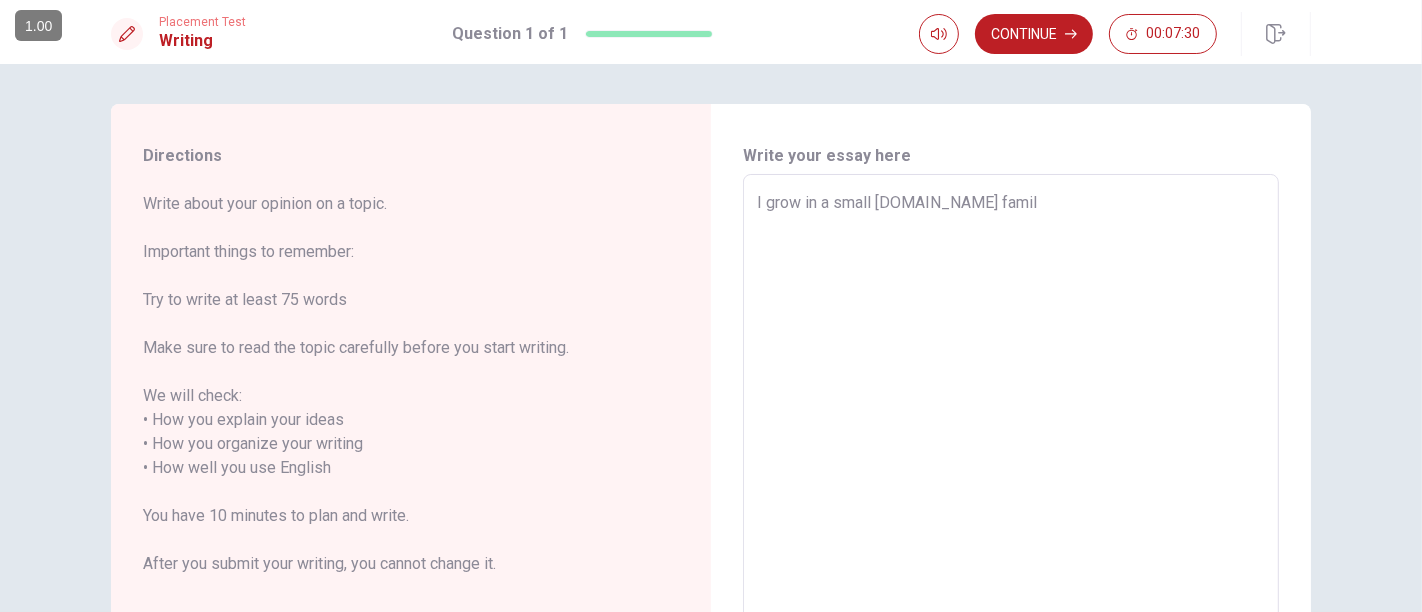 type on "x" 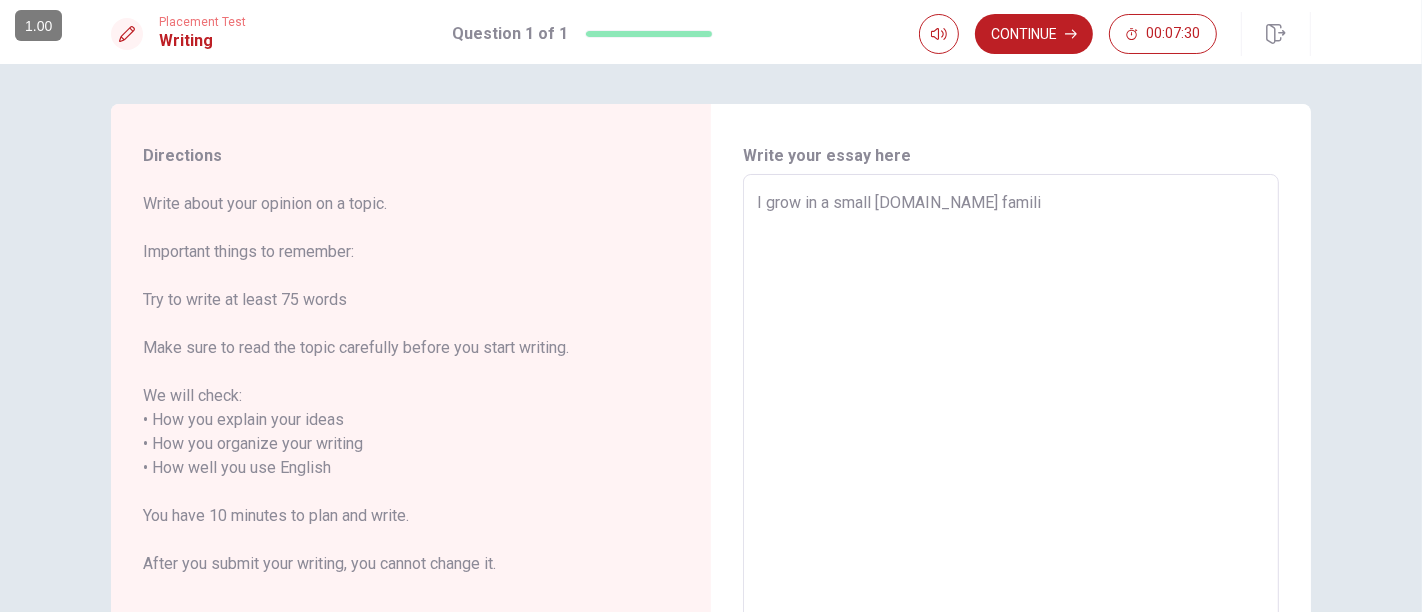 type on "x" 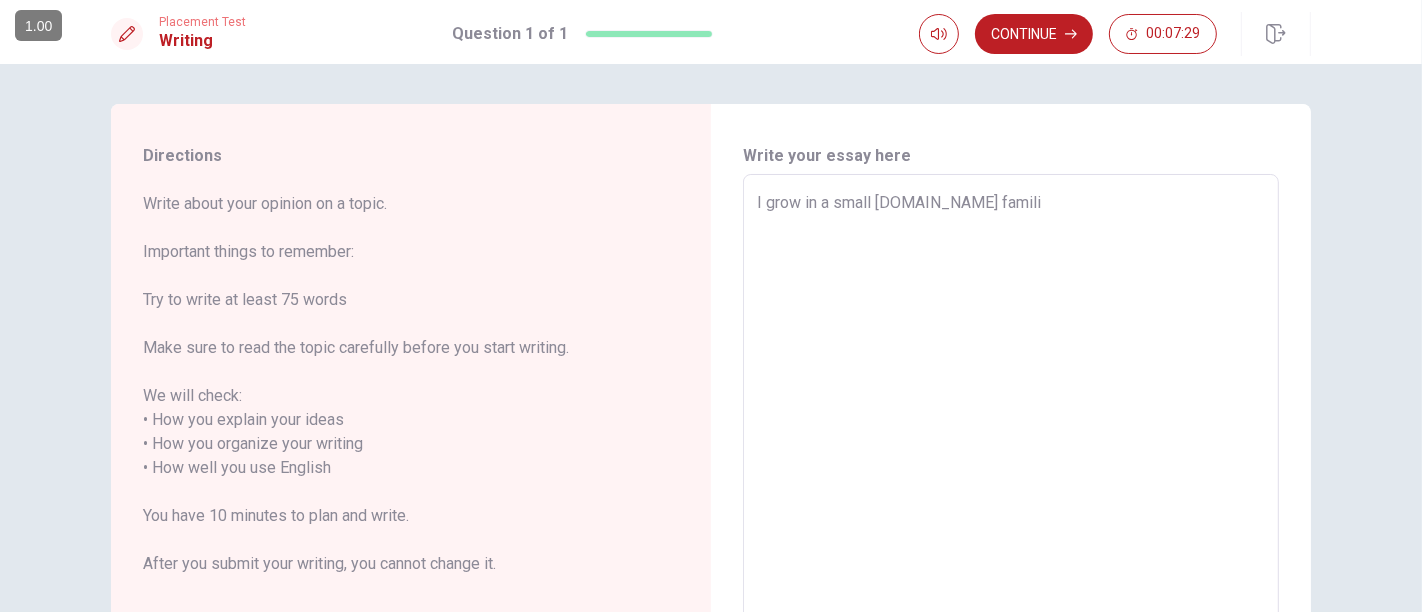 type on "I grow in a small [DOMAIN_NAME] famil" 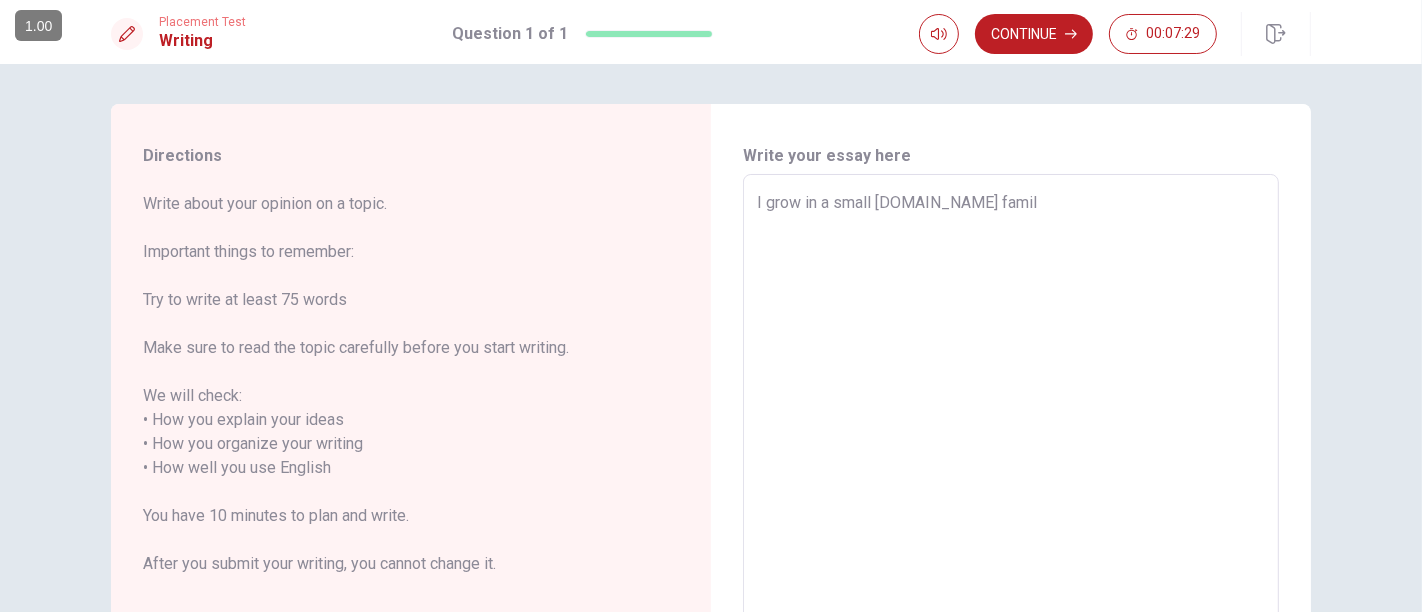 type on "x" 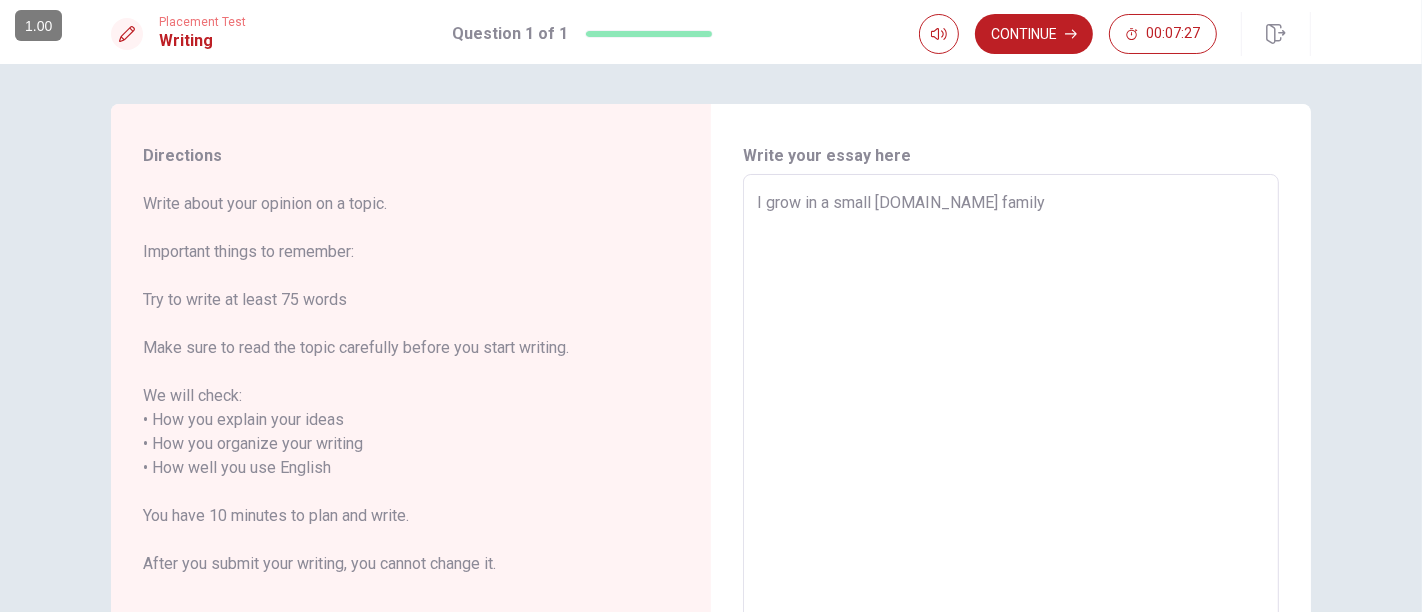 type on "x" 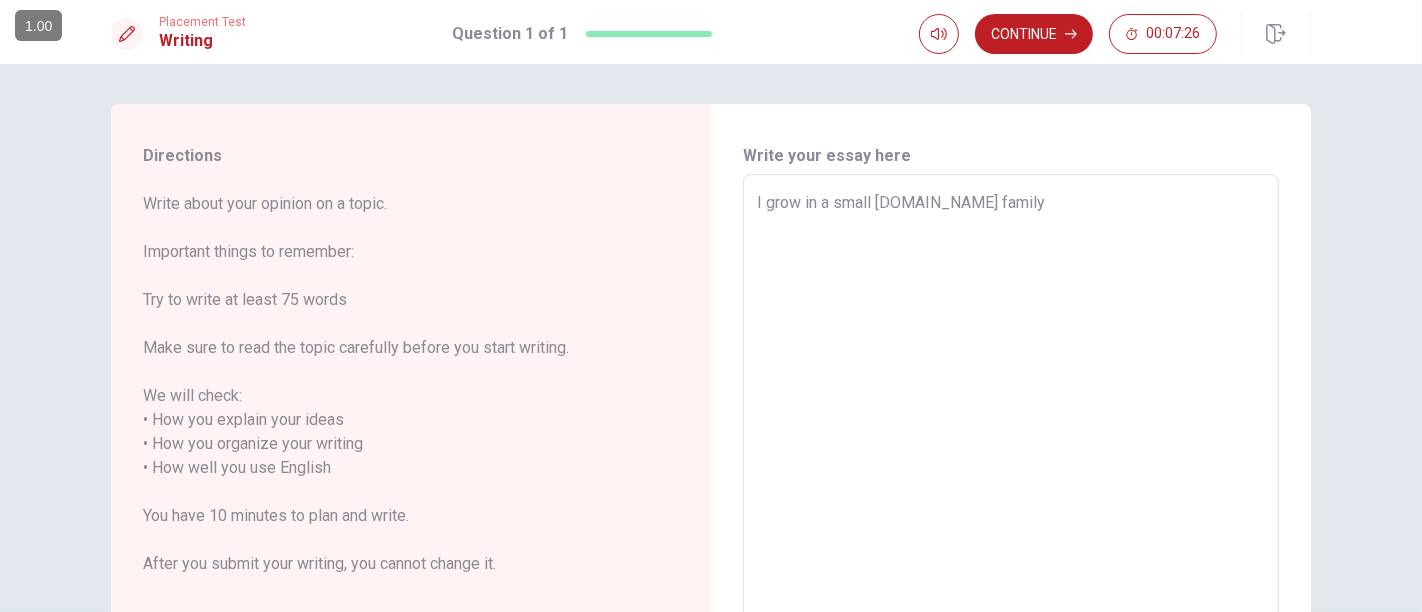 type on "I grow in a small [DOMAIN_NAME] family" 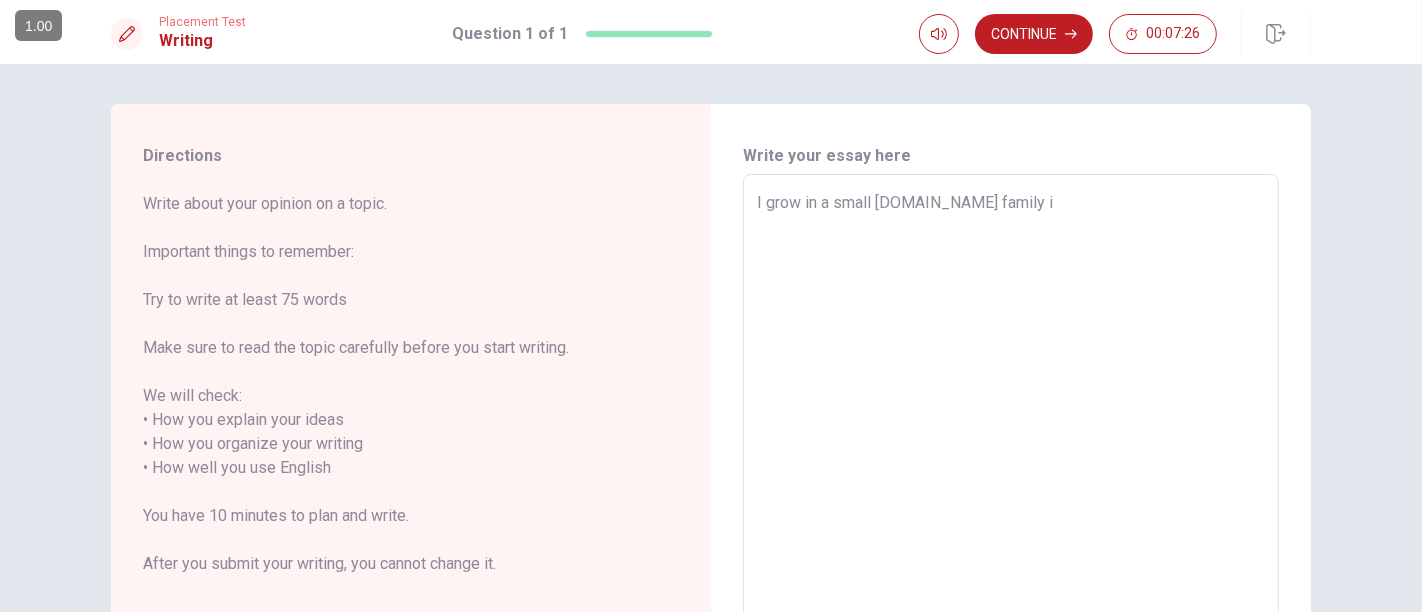 type on "x" 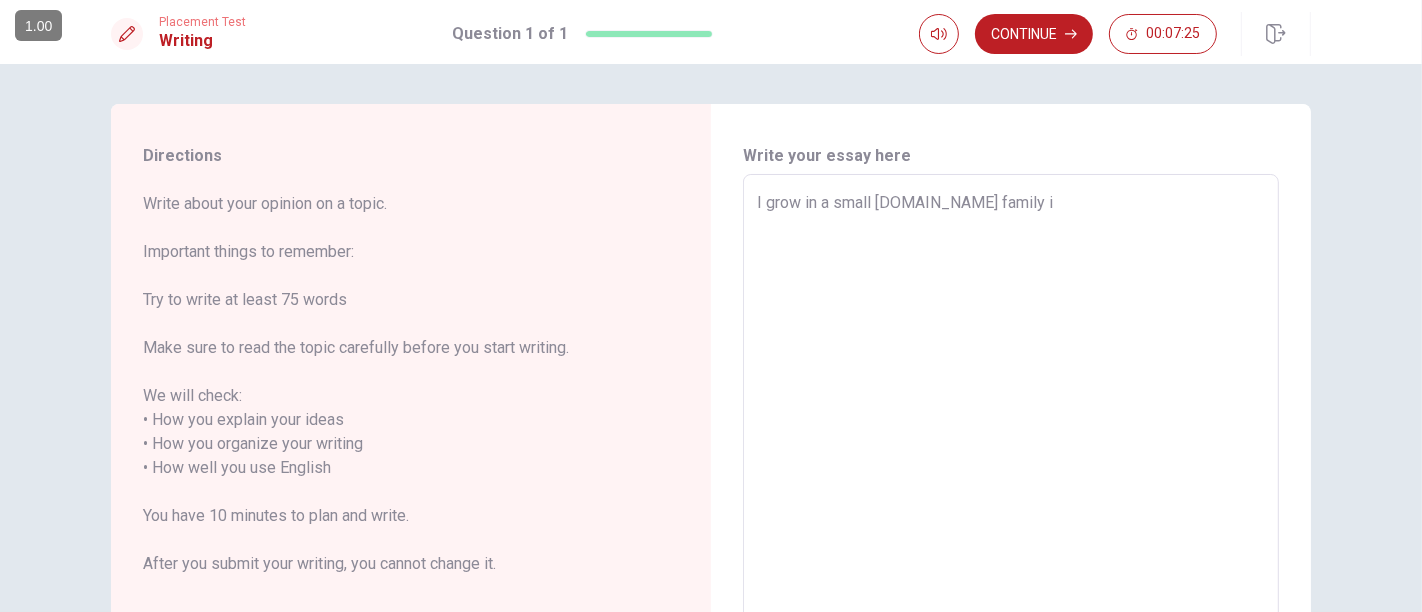 type on "I grow in a small [DOMAIN_NAME] family is" 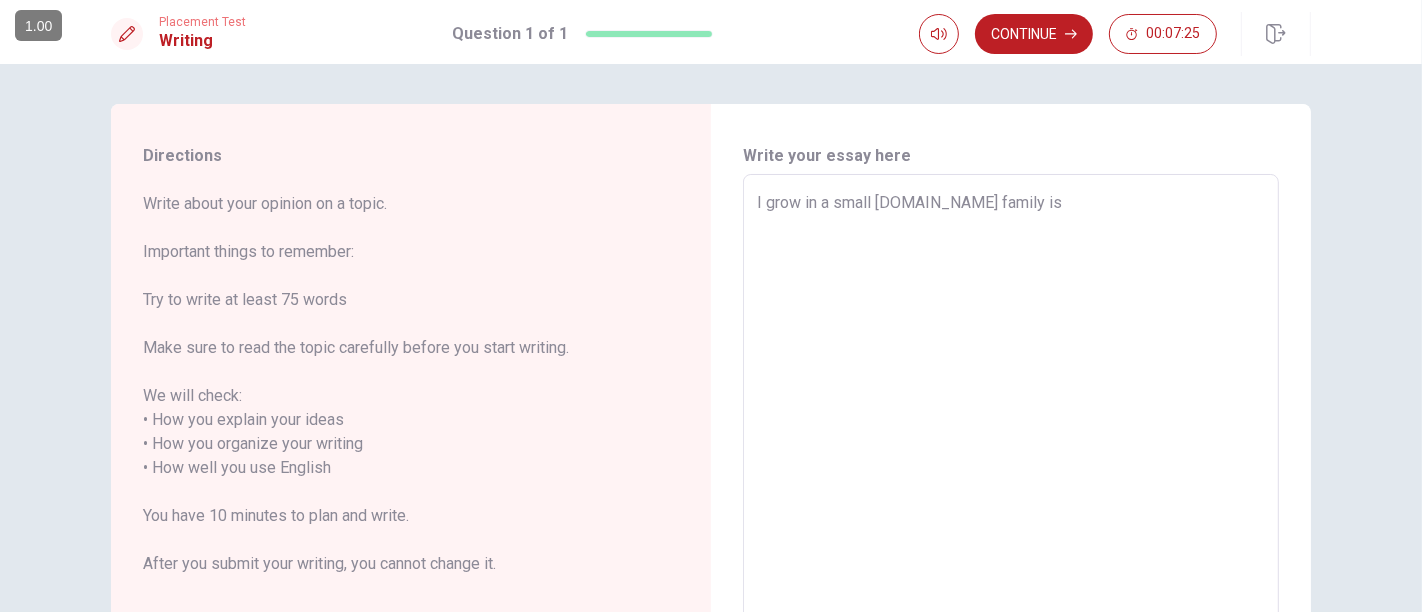 type on "x" 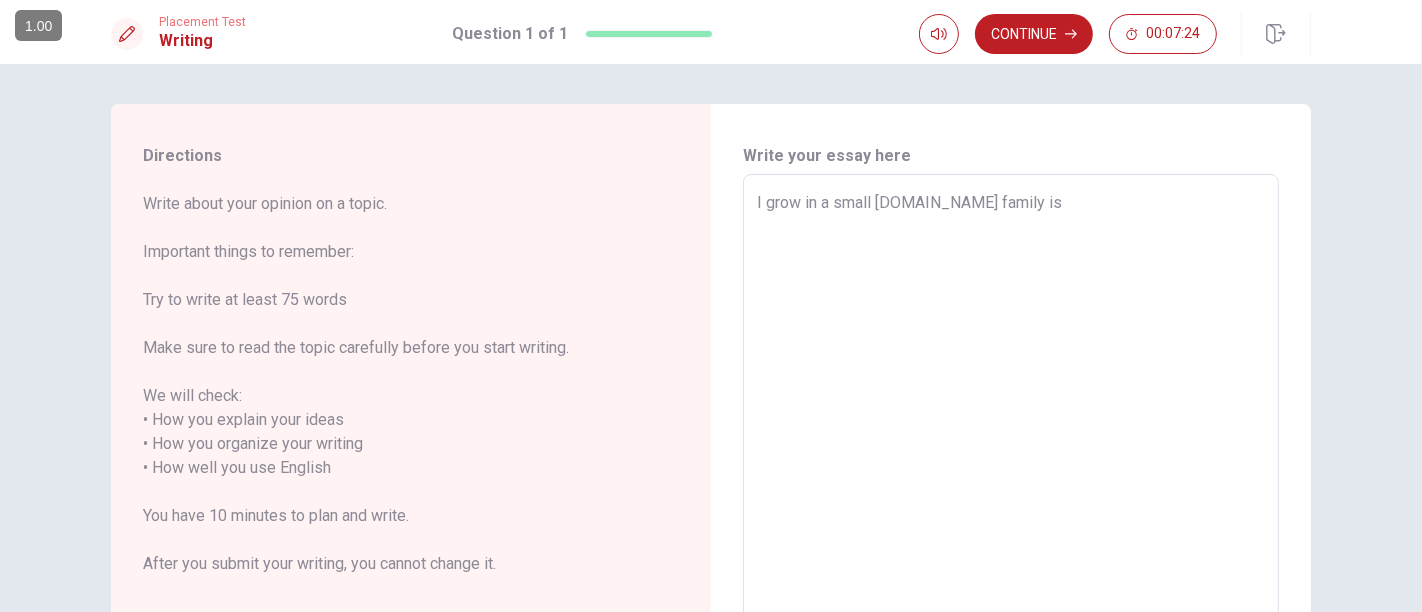 type on "x" 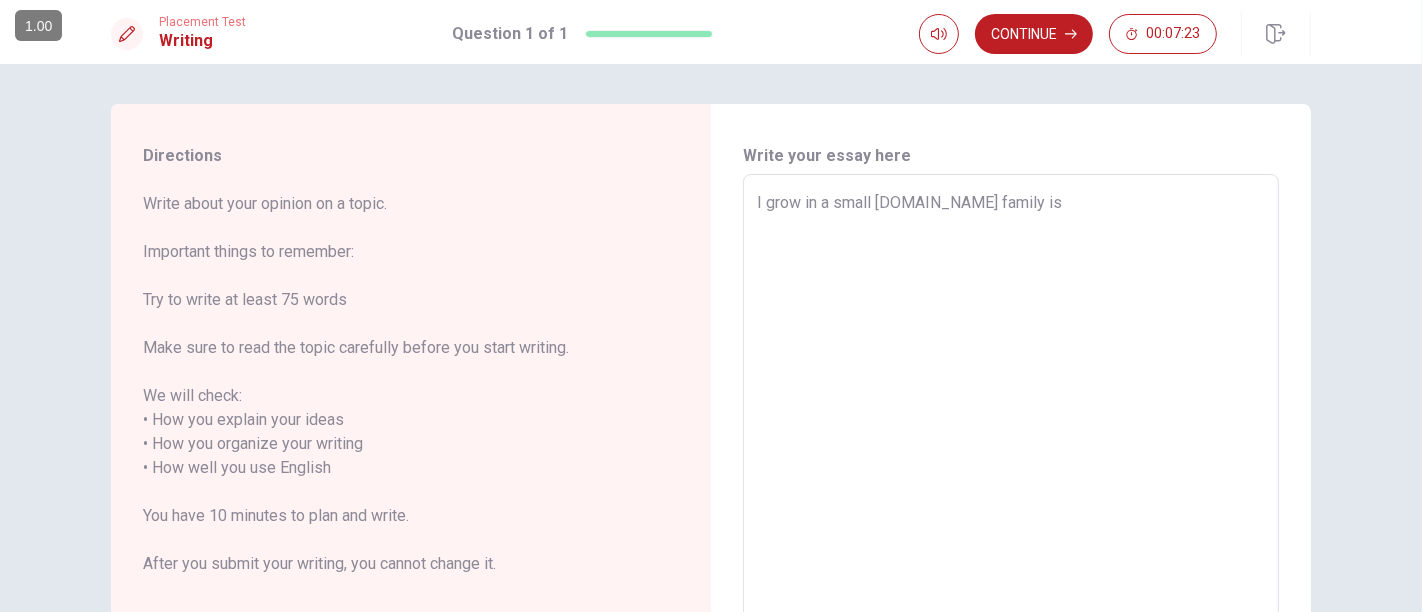 type on "I grow in a small [DOMAIN_NAME] family is a" 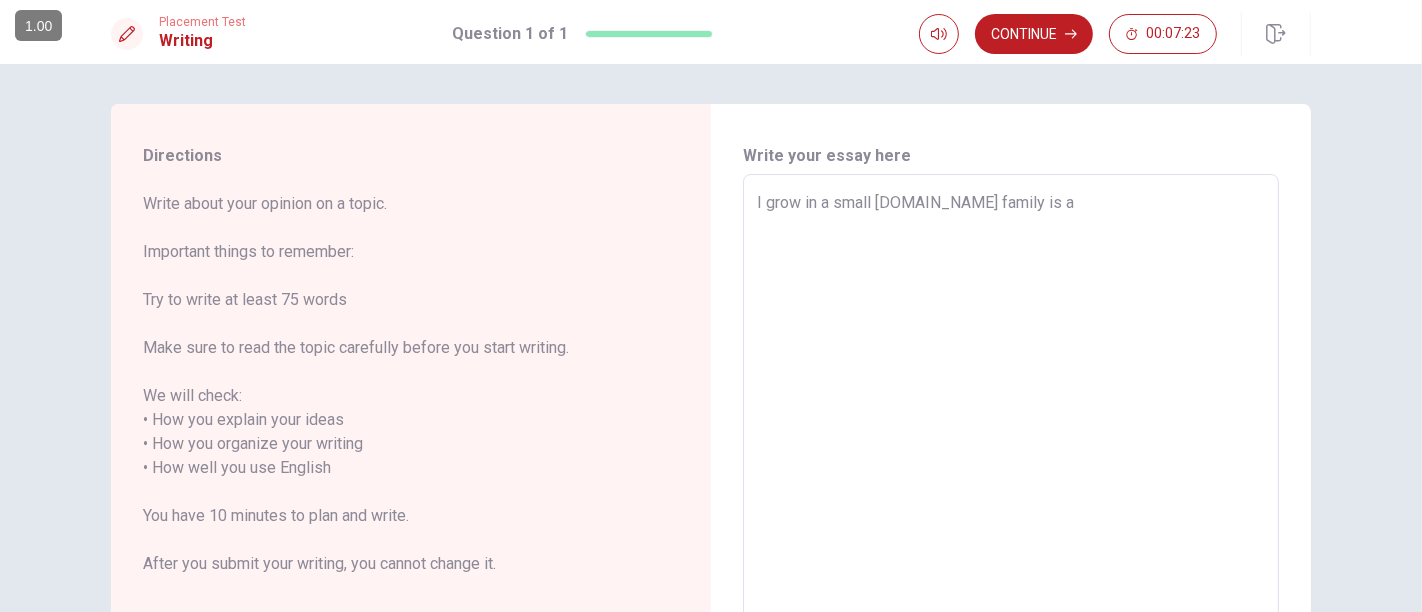 type on "x" 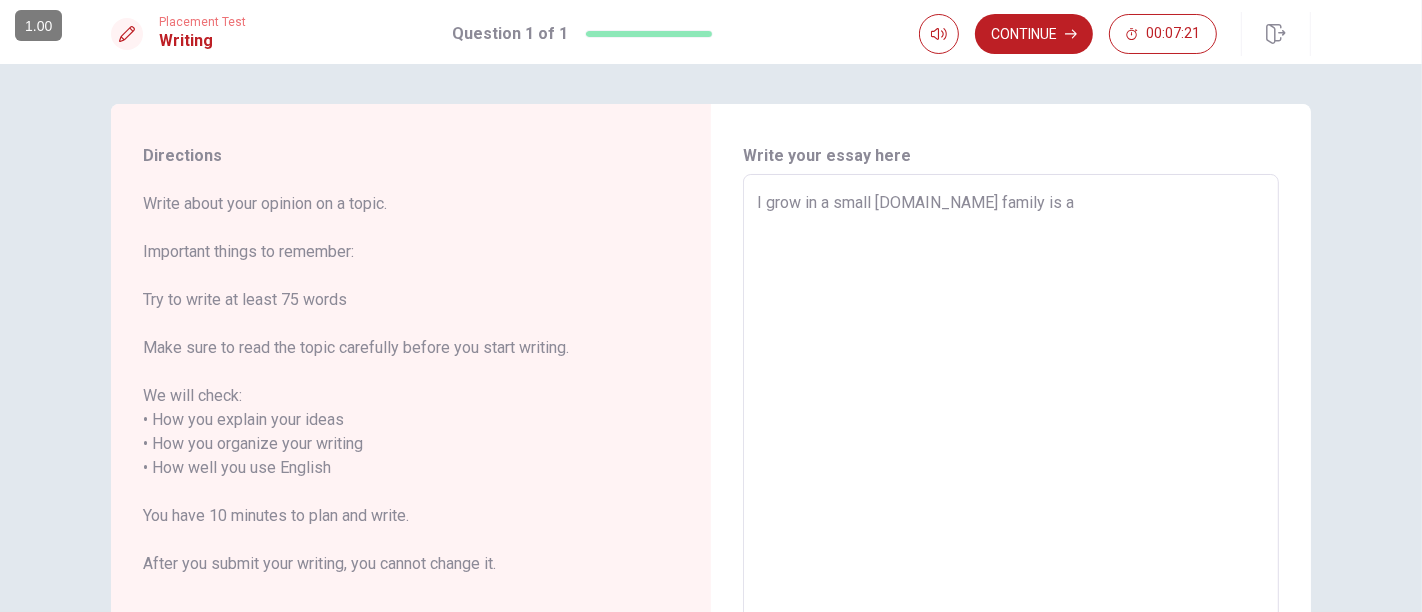 type on "x" 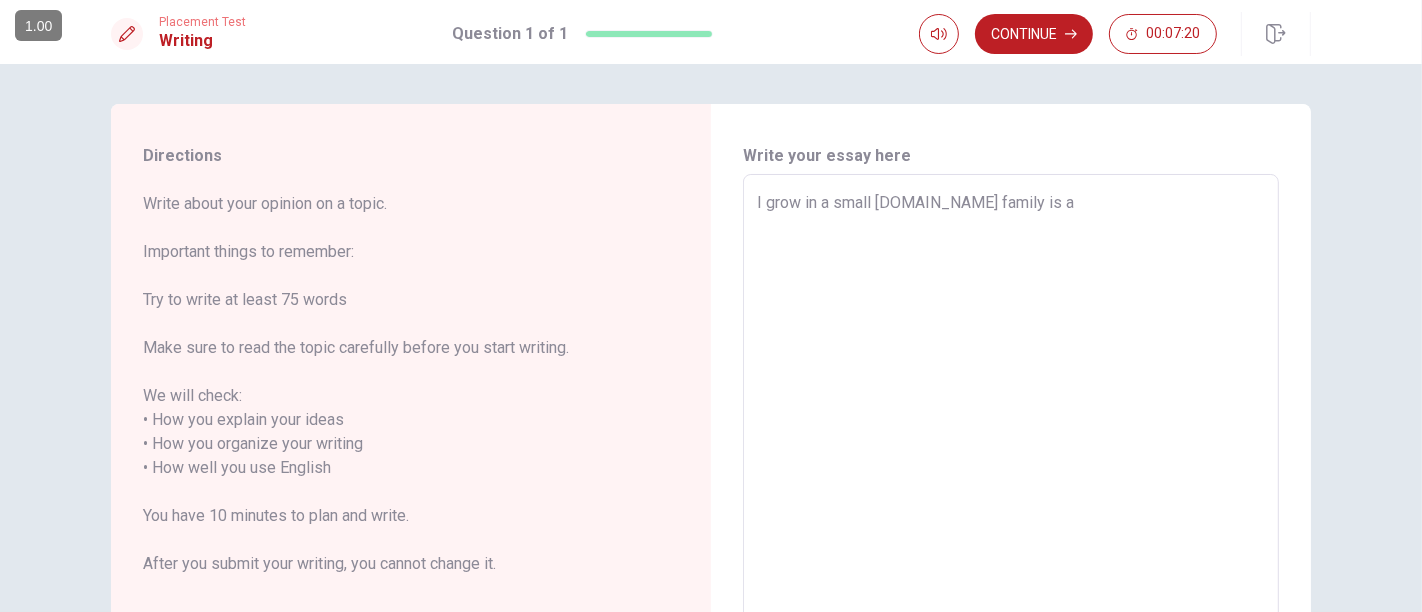 type on "I grow in a small [DOMAIN_NAME] family is a v" 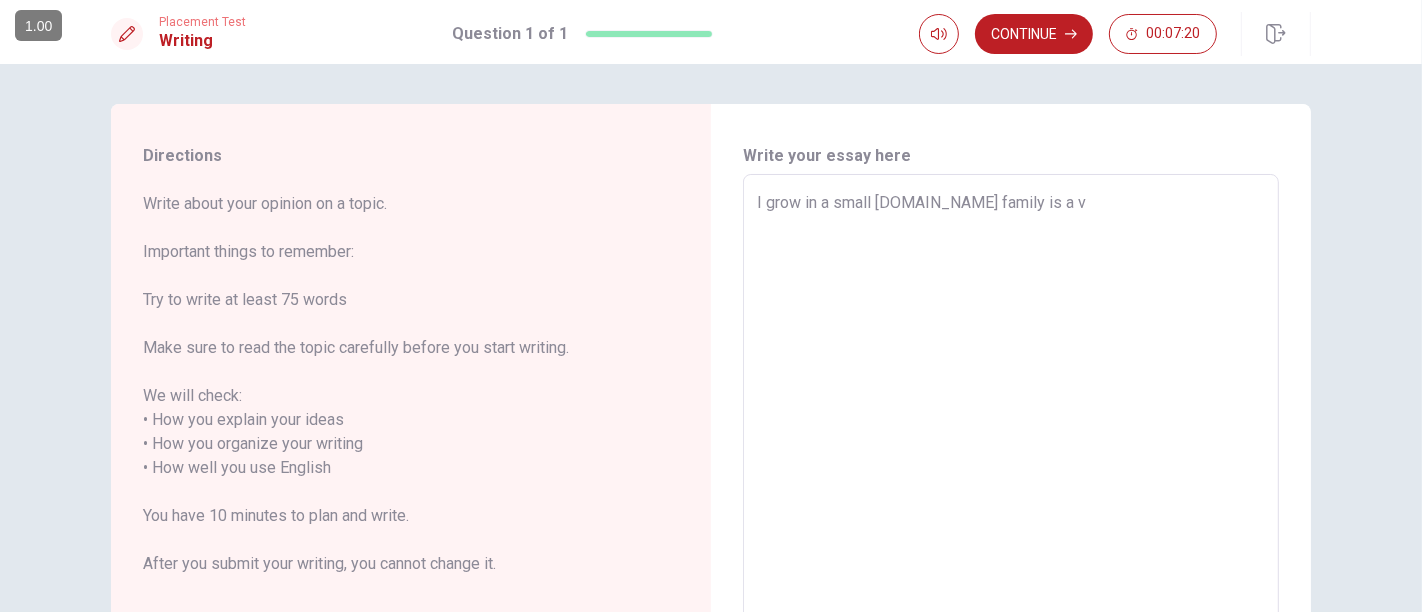 type on "x" 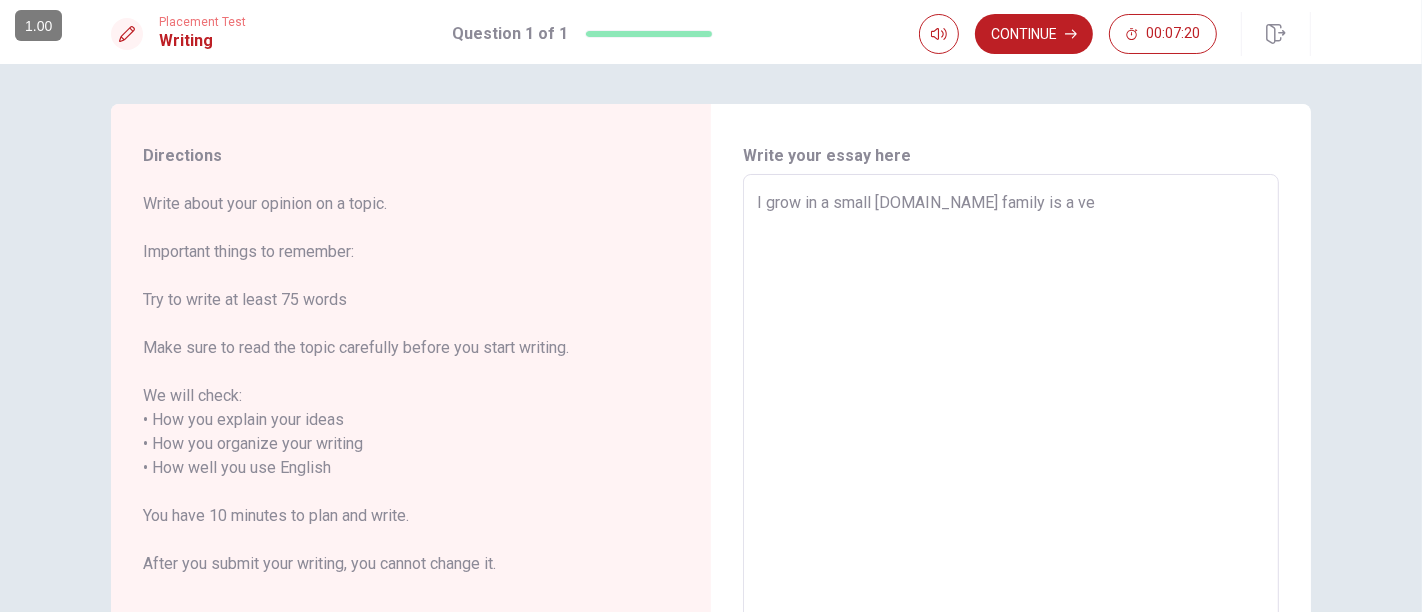type on "x" 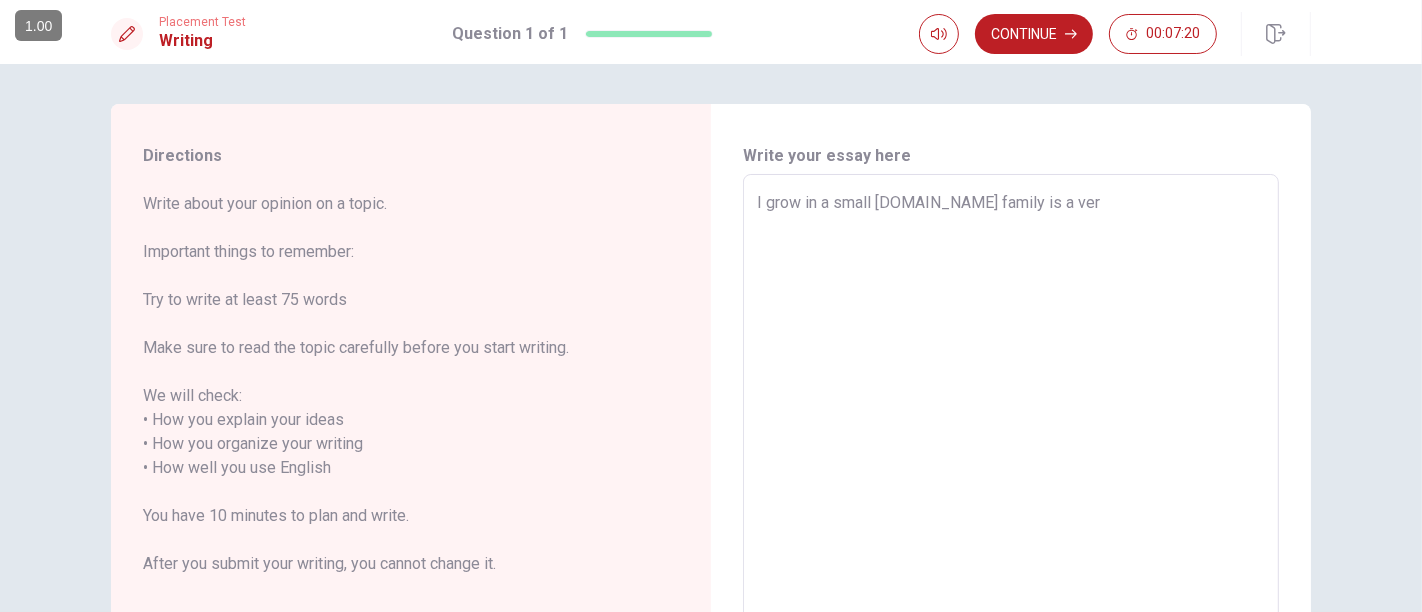 type on "x" 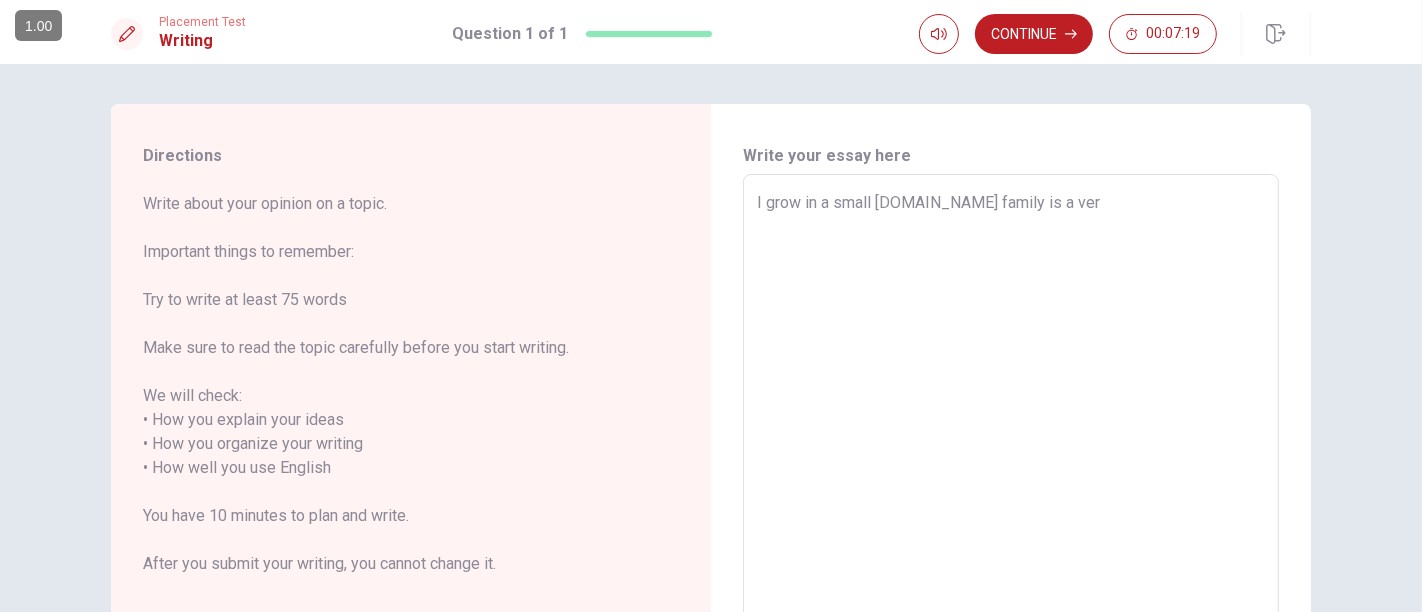 type on "I grow in a small [DOMAIN_NAME] family is a ve" 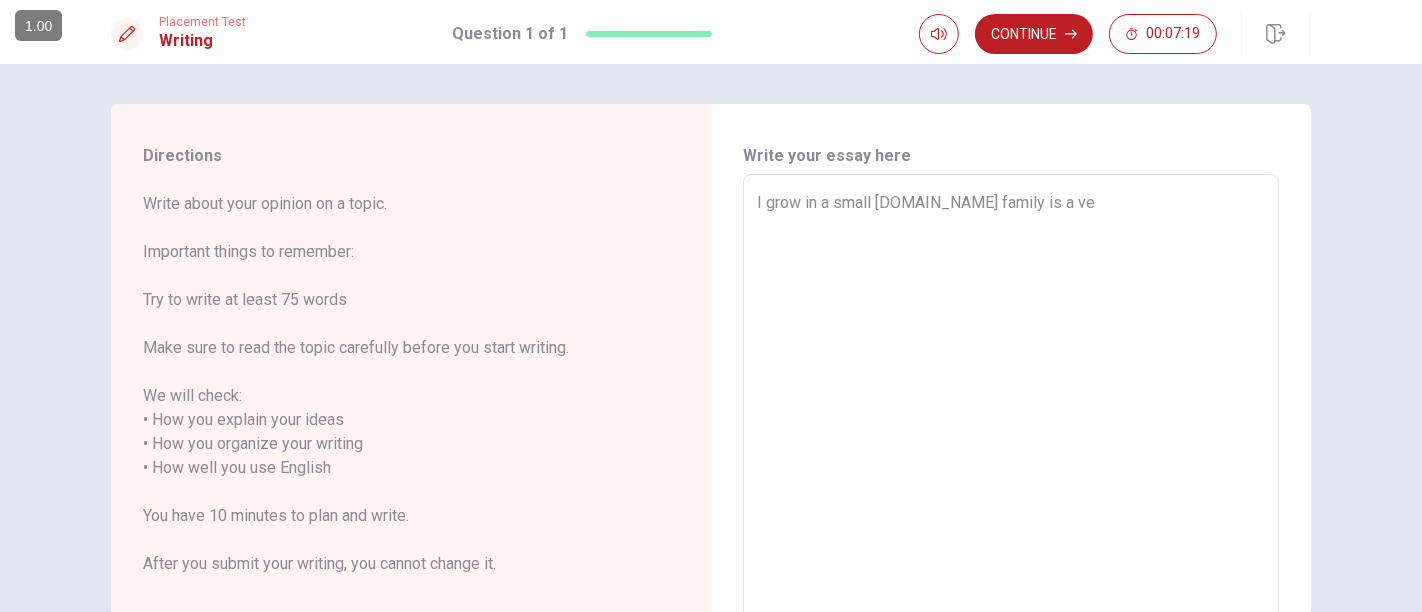 type 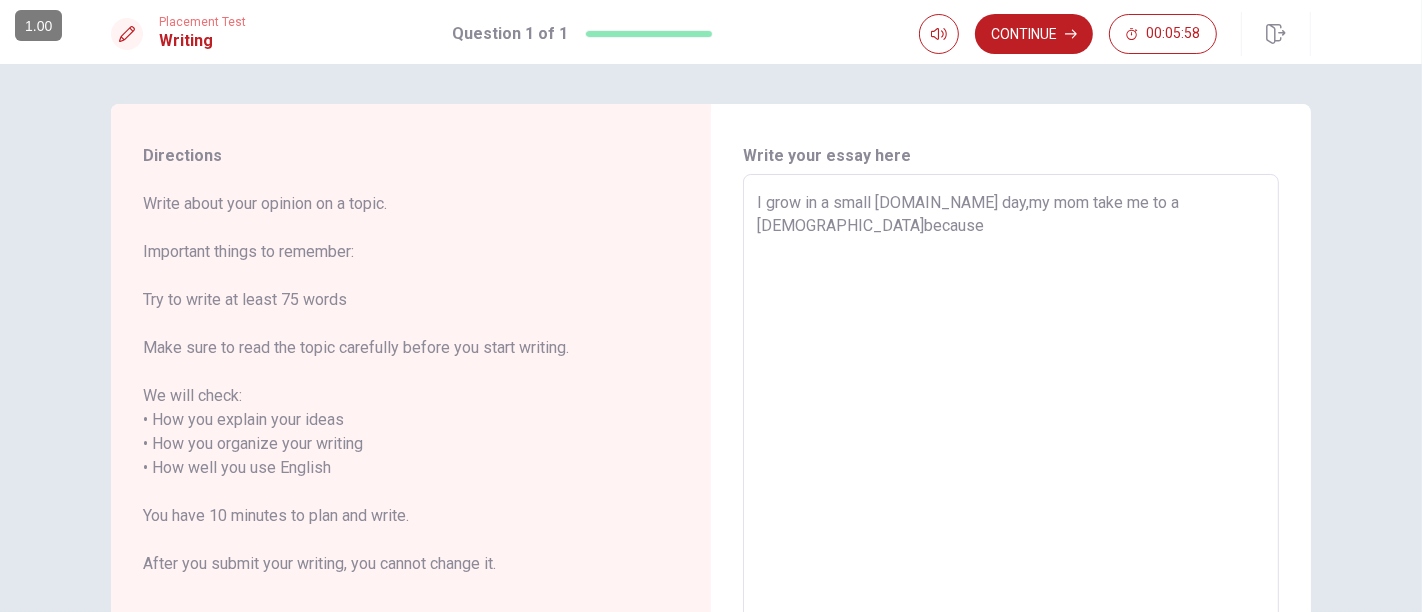 click on "I grow in a small [DOMAIN_NAME] day,my mom take me to a [DEMOGRAPHIC_DATA]because" at bounding box center [1011, 456] 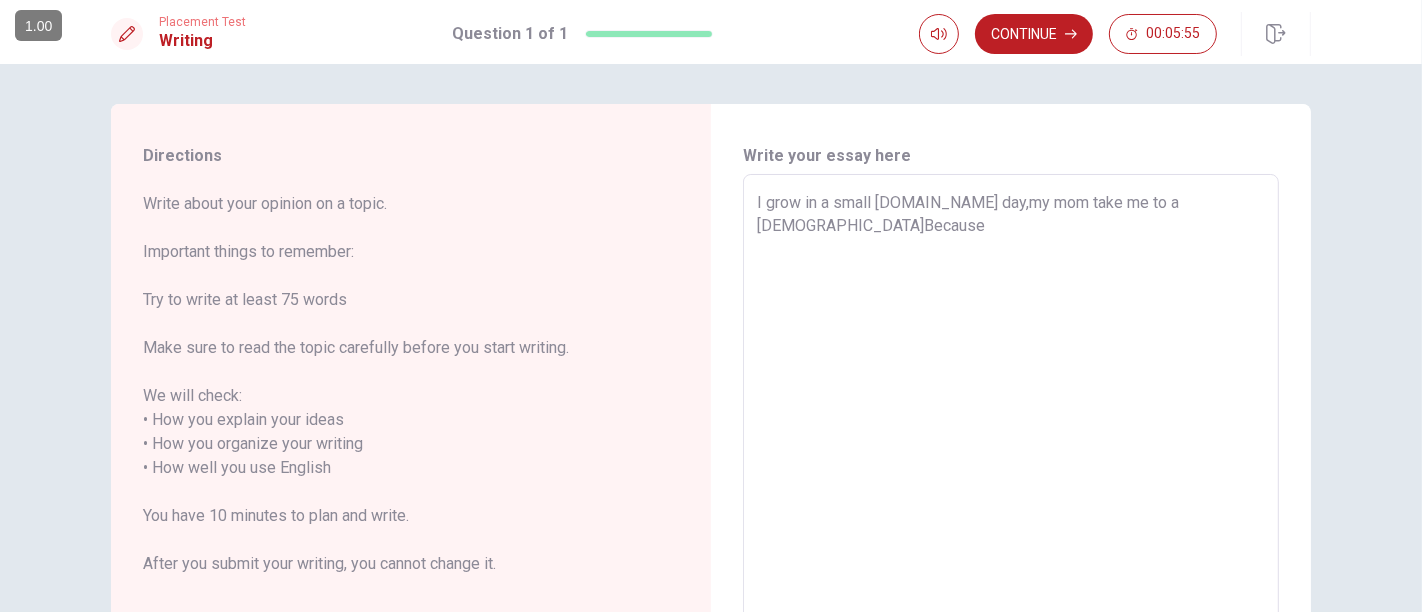 click on "I grow in a small [DOMAIN_NAME] day,my mom take me to a [DEMOGRAPHIC_DATA]Because" at bounding box center [1011, 456] 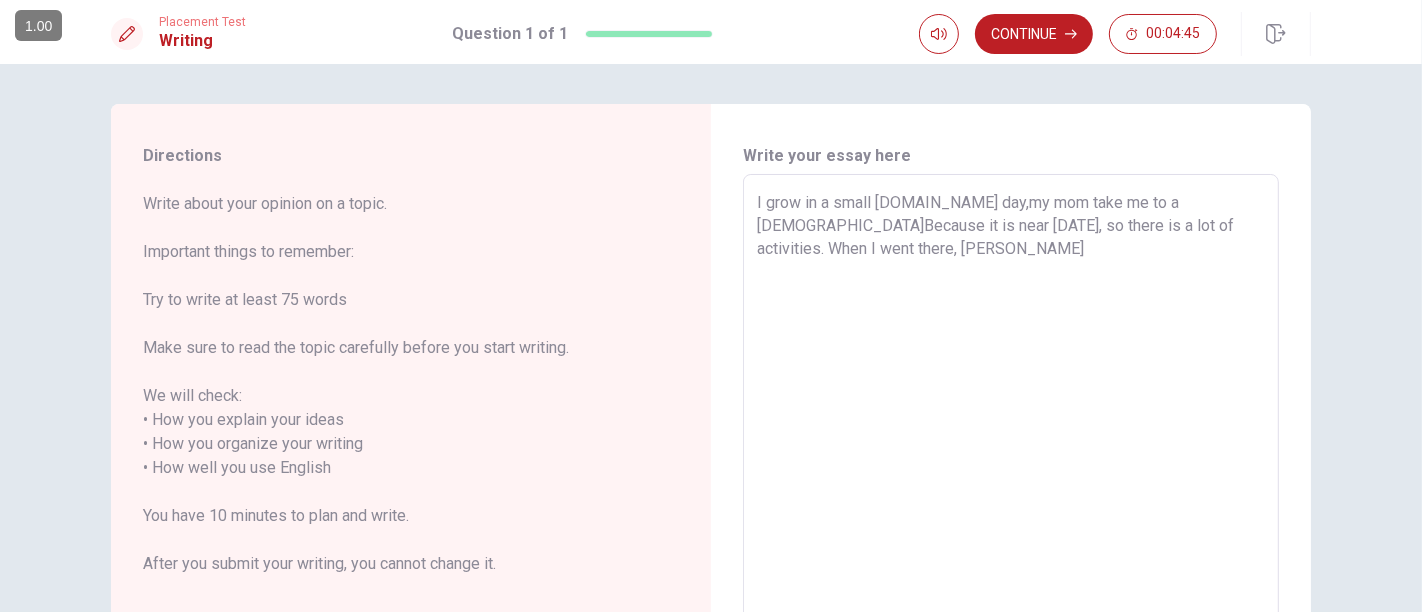 click on "I grow in a small [DOMAIN_NAME] day,my mom take me to a [DEMOGRAPHIC_DATA]Because it is near [DATE], so there is a lot of activities. When I went there, [PERSON_NAME]" at bounding box center [1011, 456] 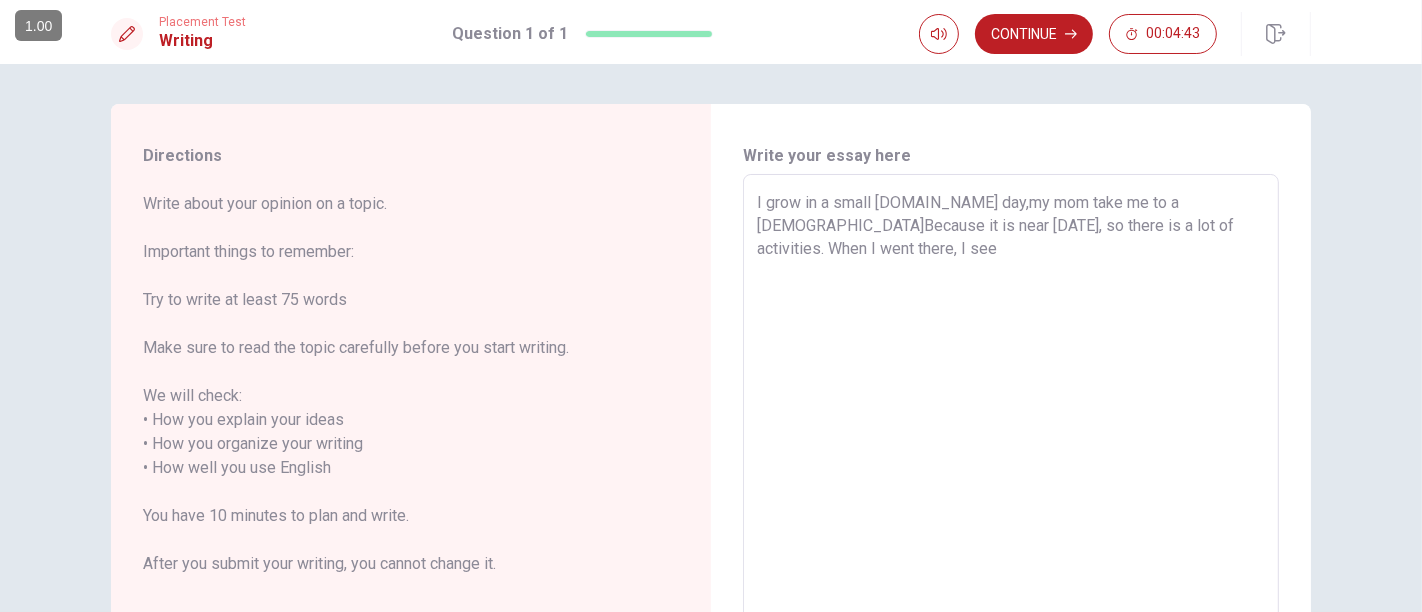 click on "I grow in a small [DOMAIN_NAME] day,my mom take me to a [DEMOGRAPHIC_DATA]Because it is near [DATE], so there is a lot of activities. When I went there, I see" at bounding box center [1011, 456] 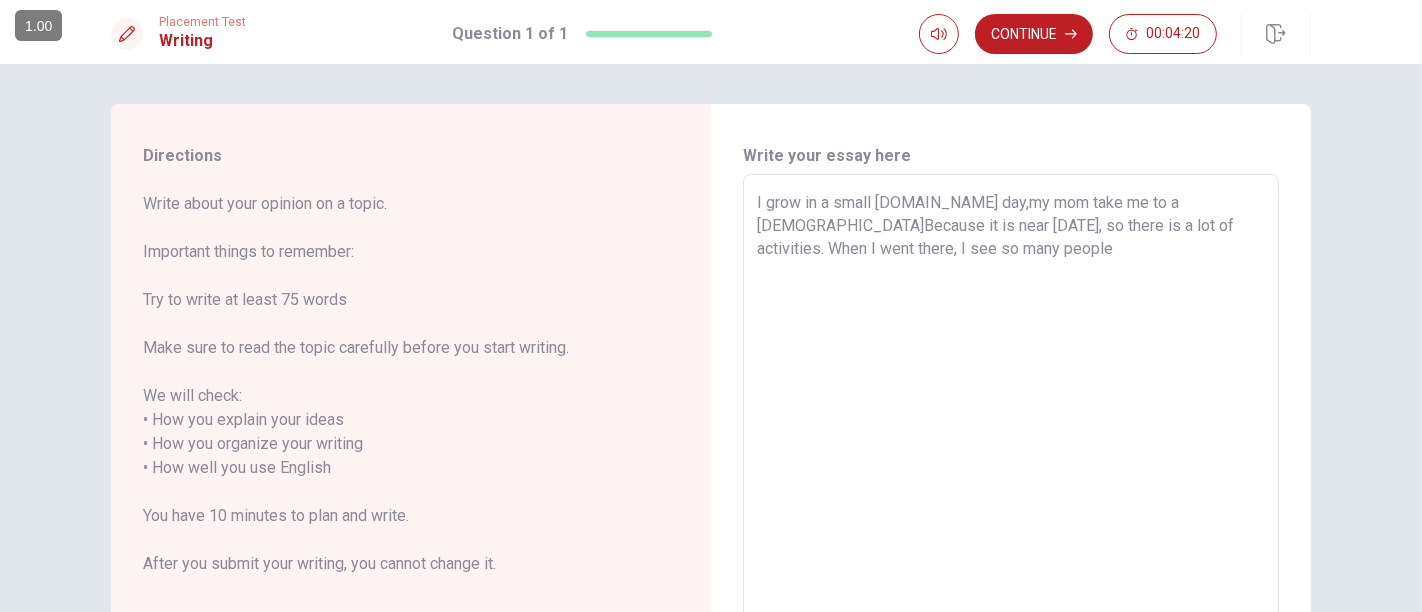 click on "I grow in a small [DOMAIN_NAME] day,my mom take me to a [DEMOGRAPHIC_DATA]Because it is near [DATE], so there is a lot of activities. When I went there, I see so many people" at bounding box center [1011, 456] 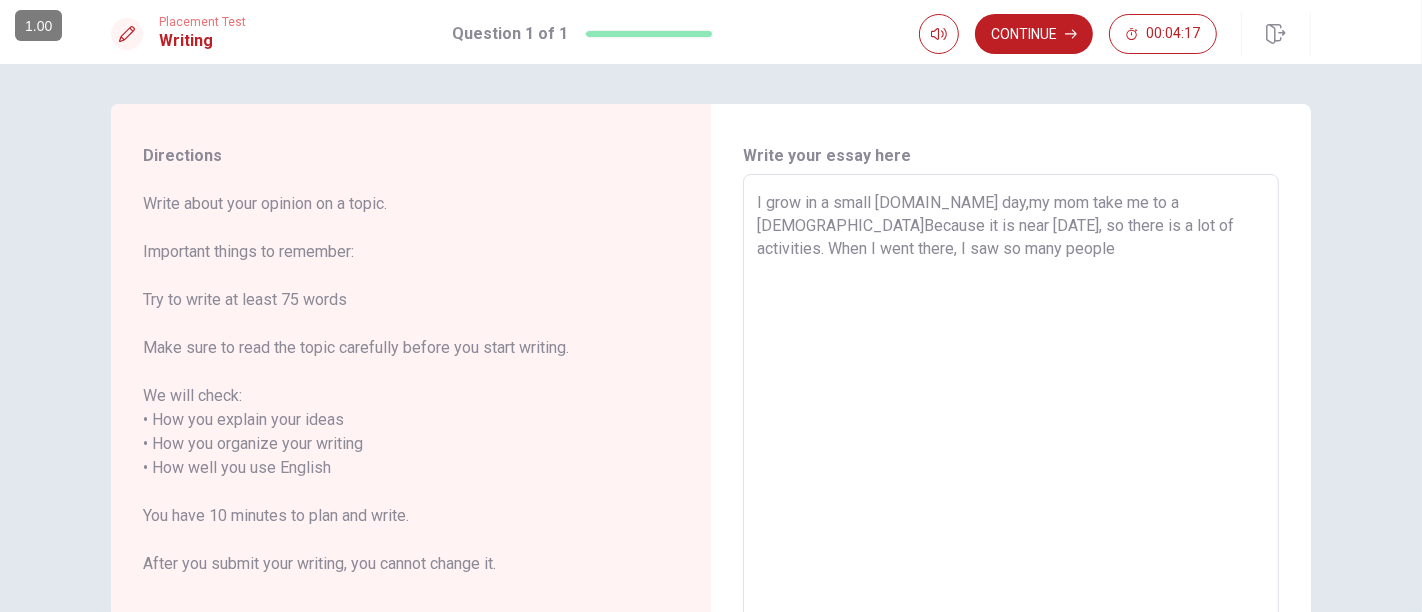 click on "I grow in a small [DOMAIN_NAME] day,my mom take me to a [DEMOGRAPHIC_DATA]Because it is near [DATE], so there is a lot of activities. When I went there, I saw so many people" at bounding box center [1011, 456] 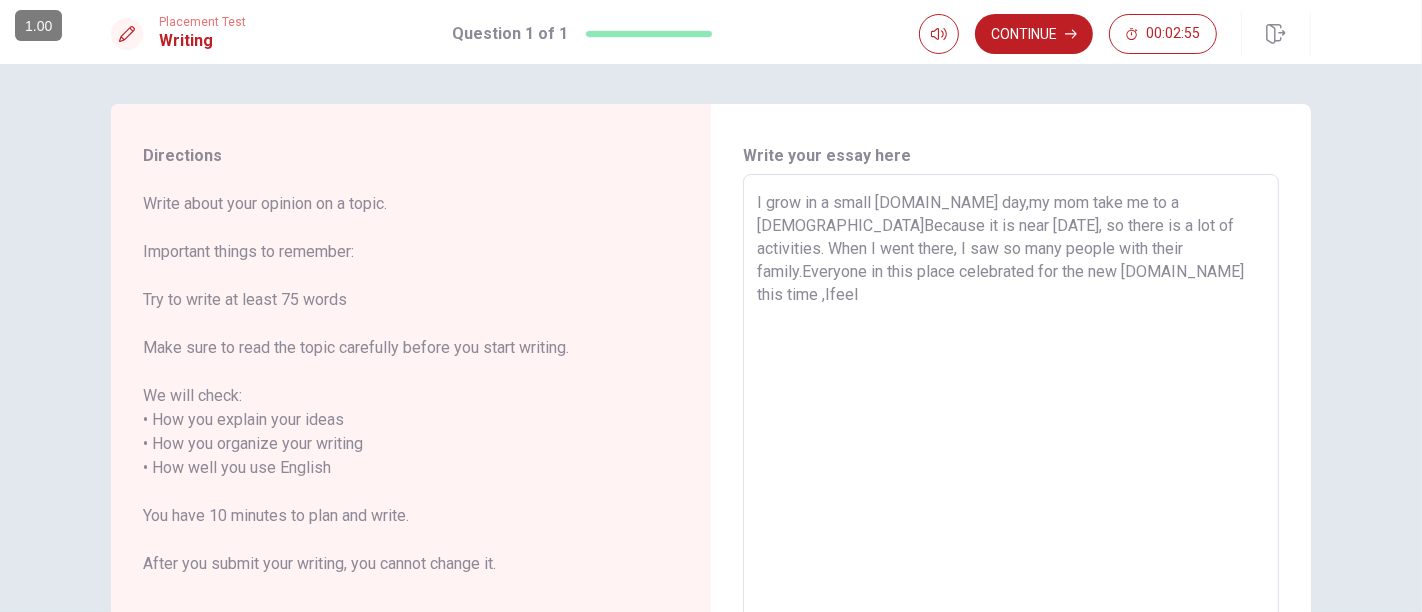 click on "I grow in a small [DOMAIN_NAME] day,my mom take me to a [DEMOGRAPHIC_DATA]Because it is near [DATE], so there is a lot of activities. When I went there, I saw so many people with their family.Everyone in this place celebrated for the new [DOMAIN_NAME] this time ,Ifeel" at bounding box center (1011, 456) 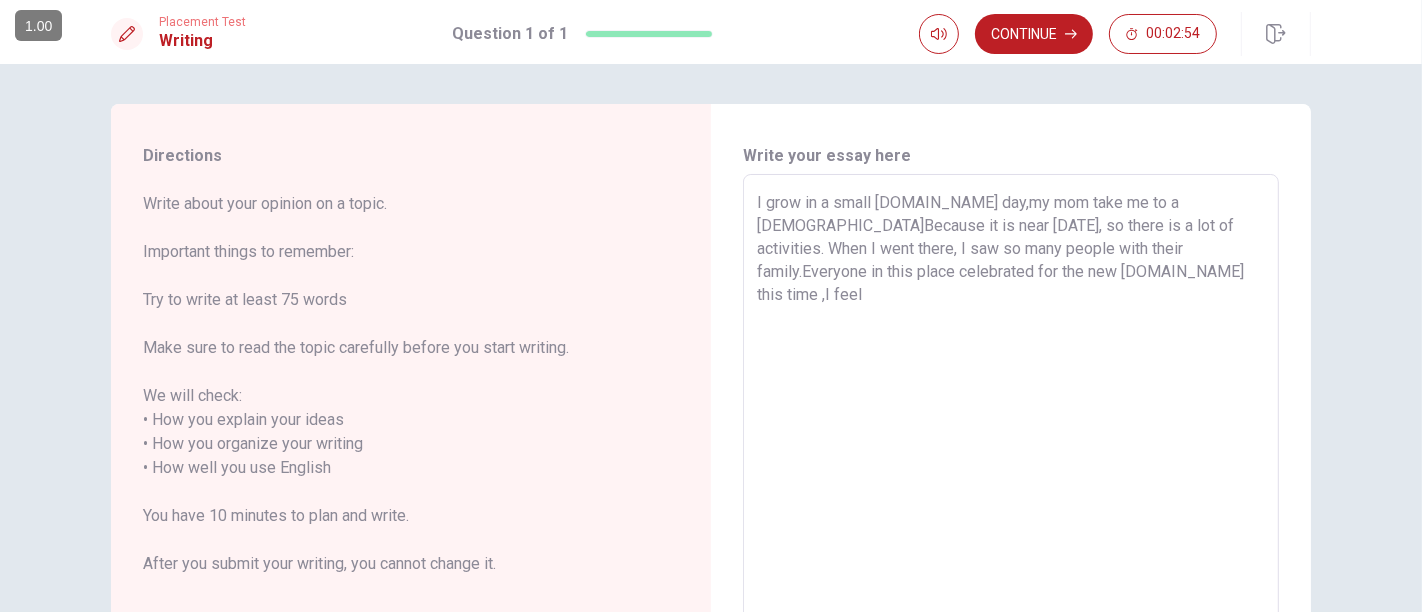 click on "I grow in a small [DOMAIN_NAME] day,my mom take me to a [DEMOGRAPHIC_DATA]Because it is near [DATE], so there is a lot of activities. When I went there, I saw so many people with their family.Everyone in this place celebrated for the new [DOMAIN_NAME] this time ,I feel" at bounding box center (1011, 456) 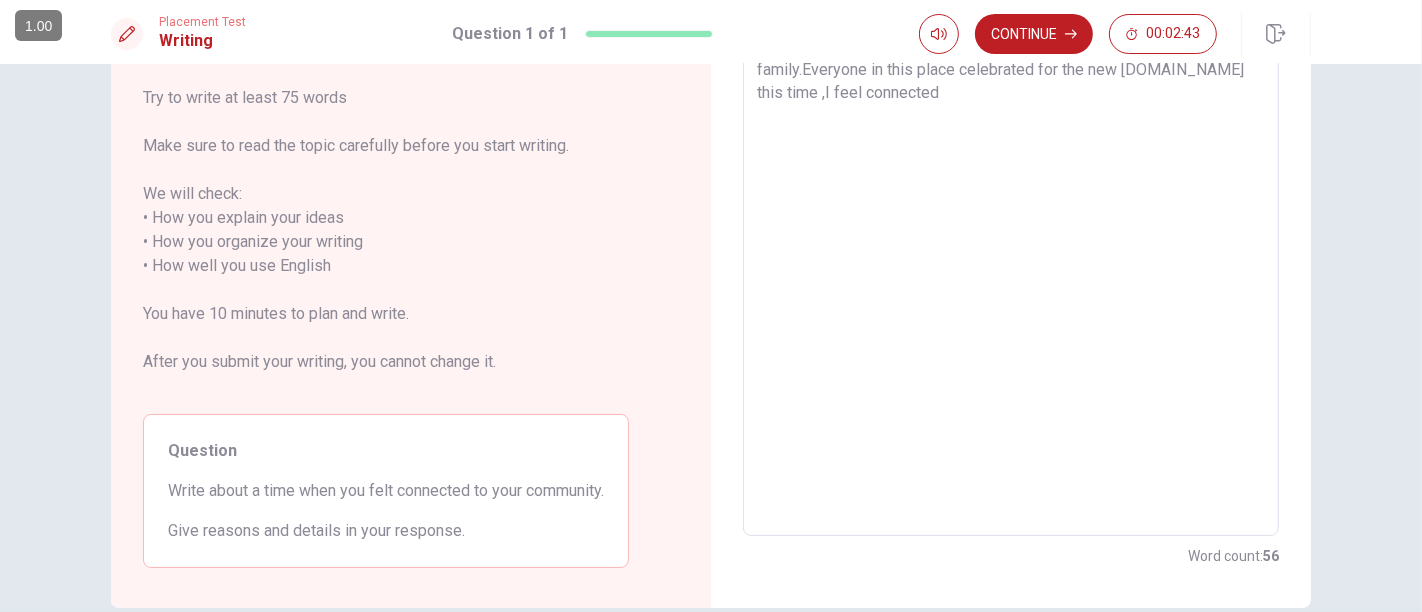 scroll, scrollTop: 0, scrollLeft: 0, axis: both 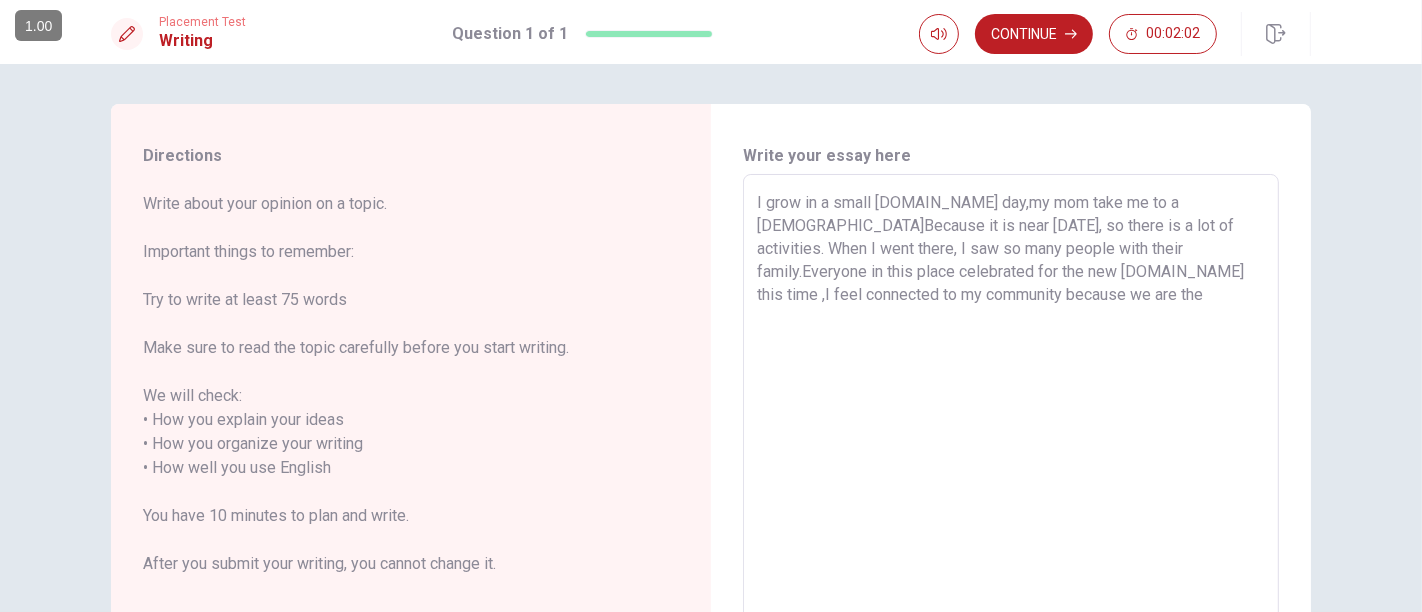 click on "I grow in a small [DOMAIN_NAME] day,my mom take me to a [DEMOGRAPHIC_DATA]Because it is near [DATE], so there is a lot of activities. When I went there, I saw so many people with their family.Everyone in this place celebrated for the new [DOMAIN_NAME] this time ,I feel connected to my community because we are the" at bounding box center (1011, 456) 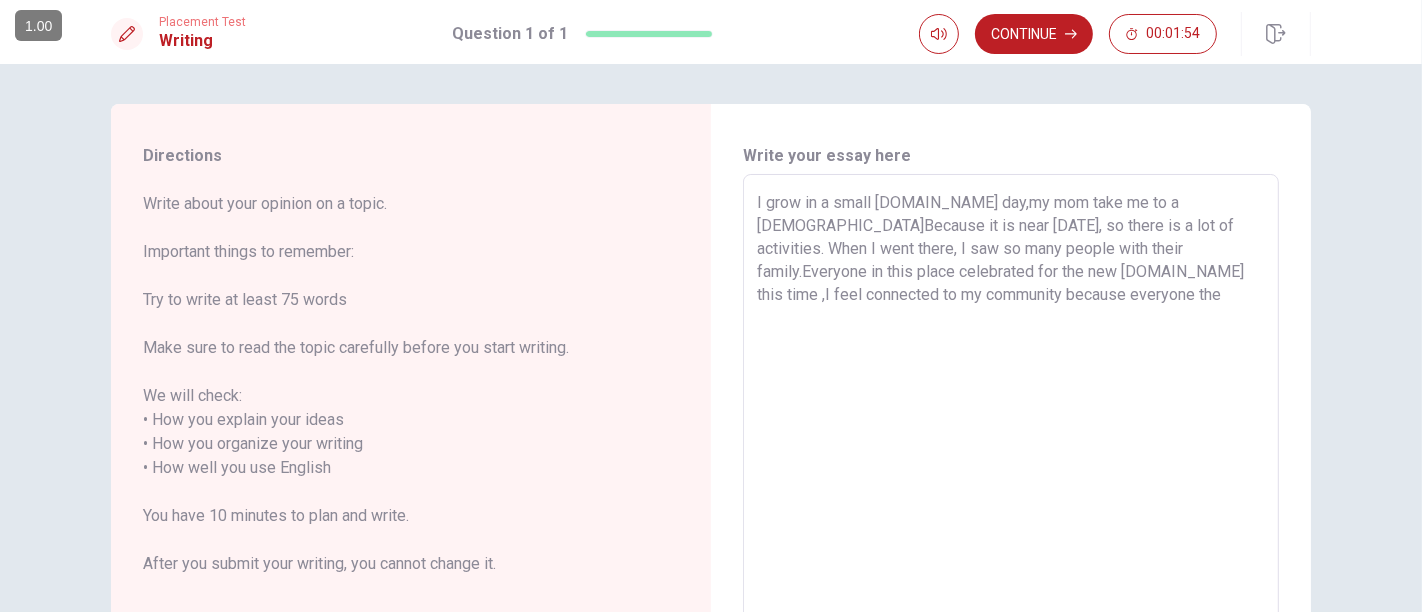 click on "I grow in a small [DOMAIN_NAME] day,my mom take me to a [DEMOGRAPHIC_DATA]Because it is near [DATE], so there is a lot of activities. When I went there, I saw so many people with their family.Everyone in this place celebrated for the new [DOMAIN_NAME] this time ,I feel connected to my community because everyone the" at bounding box center [1011, 456] 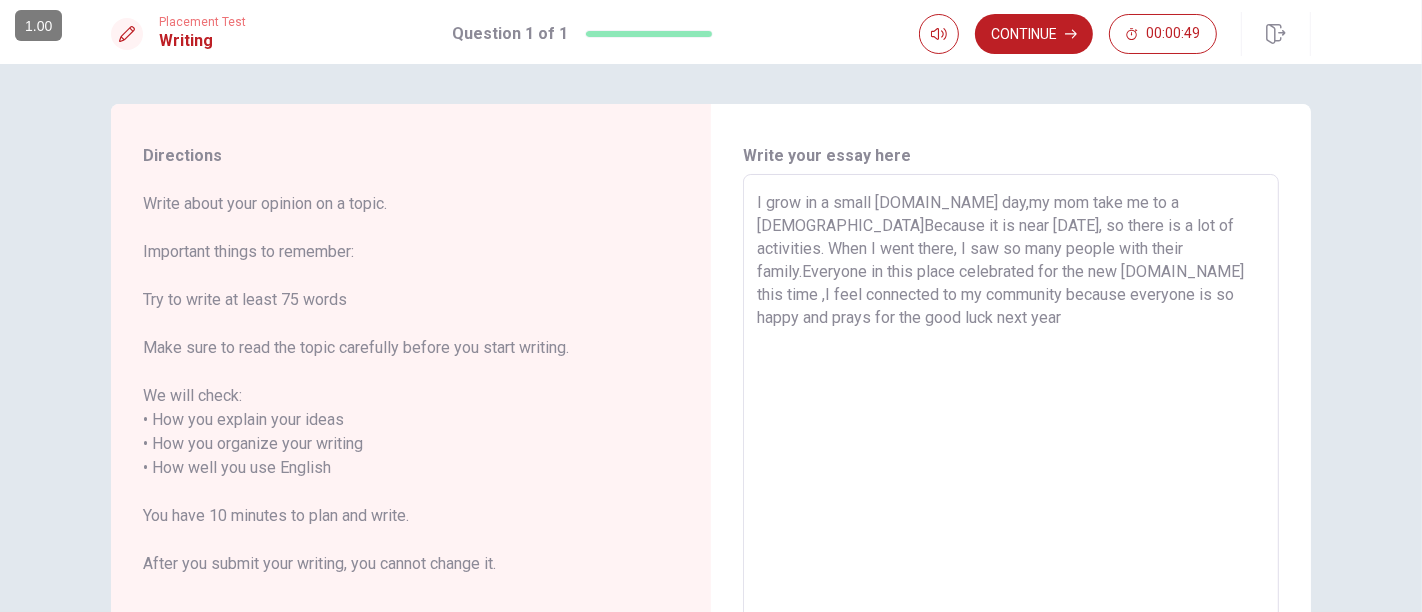 click on "I grow in a small [DOMAIN_NAME] day,my mom take me to a [DEMOGRAPHIC_DATA]Because it is near [DATE], so there is a lot of activities. When I went there, I saw so many people with their family.Everyone in this place celebrated for the new [DOMAIN_NAME] this time ,I feel connected to my community because everyone is so happy and prays for the good luck next year" at bounding box center [1011, 456] 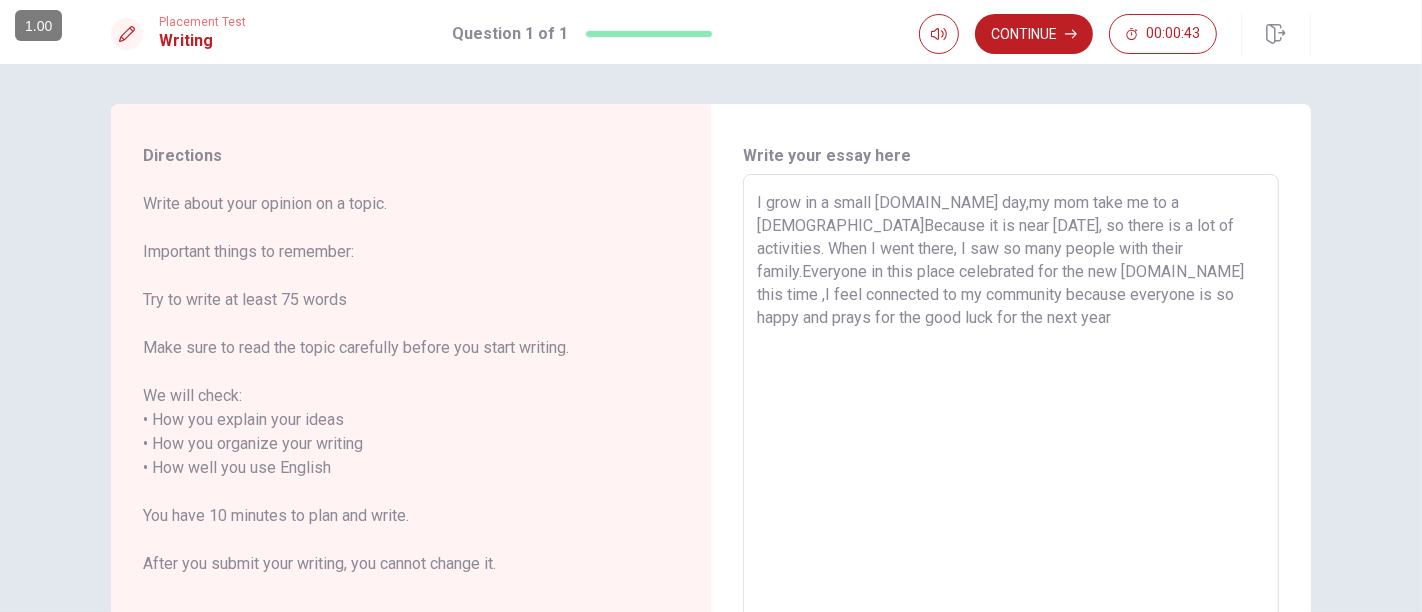 click on "I grow in a small [DOMAIN_NAME] day,my mom take me to a [DEMOGRAPHIC_DATA]Because it is near [DATE], so there is a lot of activities. When I went there, I saw so many people with their family.Everyone in this place celebrated for the new [DOMAIN_NAME] this time ,I feel connected to my community because everyone is so happy and prays for the good luck for the next year" at bounding box center (1011, 456) 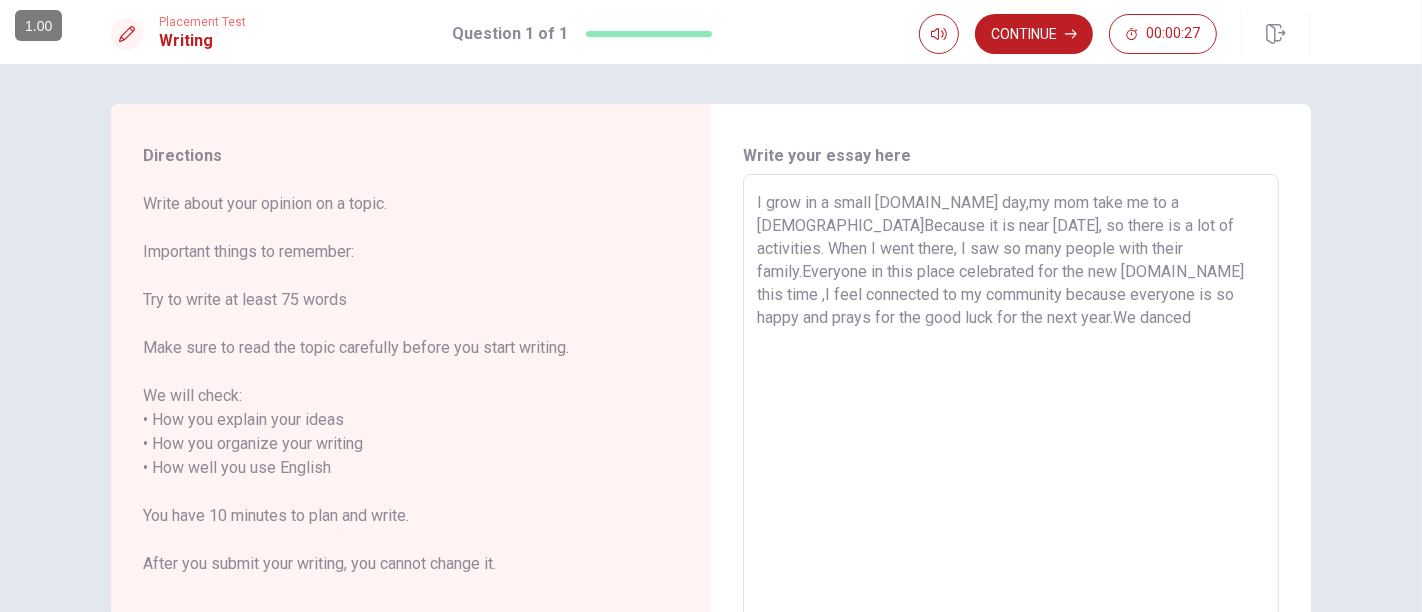 click on "I grow in a small [DOMAIN_NAME] day,my mom take me to a [DEMOGRAPHIC_DATA]Because it is near [DATE], so there is a lot of activities. When I went there, I saw so many people with their family.Everyone in this place celebrated for the new [DOMAIN_NAME] this time ,I feel connected to my community because everyone is so happy and prays for the good luck for the next year.We danced" at bounding box center [1011, 456] 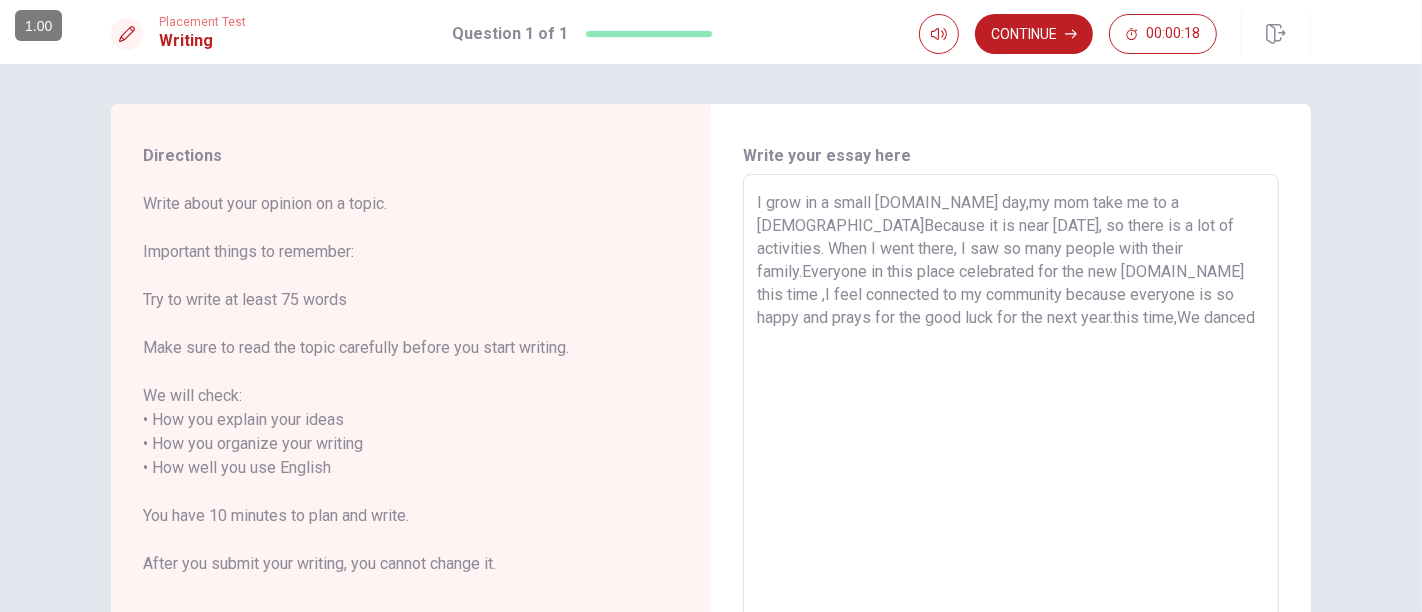 click on "I grow in a small [DOMAIN_NAME] day,my mom take me to a [DEMOGRAPHIC_DATA]Because it is near [DATE], so there is a lot of activities. When I went there, I saw so many people with their family.Everyone in this place celebrated for the new [DOMAIN_NAME] this time ,I feel connected to my community because everyone is so happy and prays for the good luck for the next year.this time,We danced" at bounding box center (1011, 456) 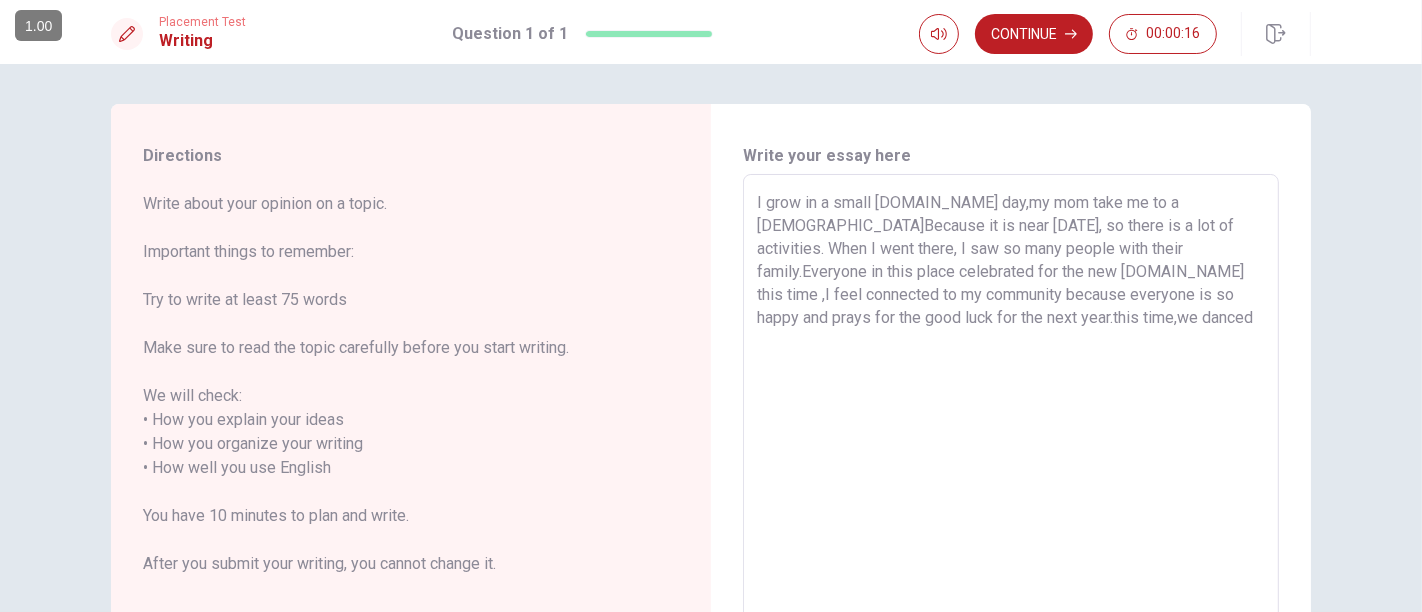 click on "I grow in a small [DOMAIN_NAME] day,my mom take me to a [DEMOGRAPHIC_DATA]Because it is near [DATE], so there is a lot of activities. When I went there, I saw so many people with their family.Everyone in this place celebrated for the new [DOMAIN_NAME] this time ,I feel connected to my community because everyone is so happy and prays for the good luck for the next year.this time,we danced" at bounding box center (1011, 456) 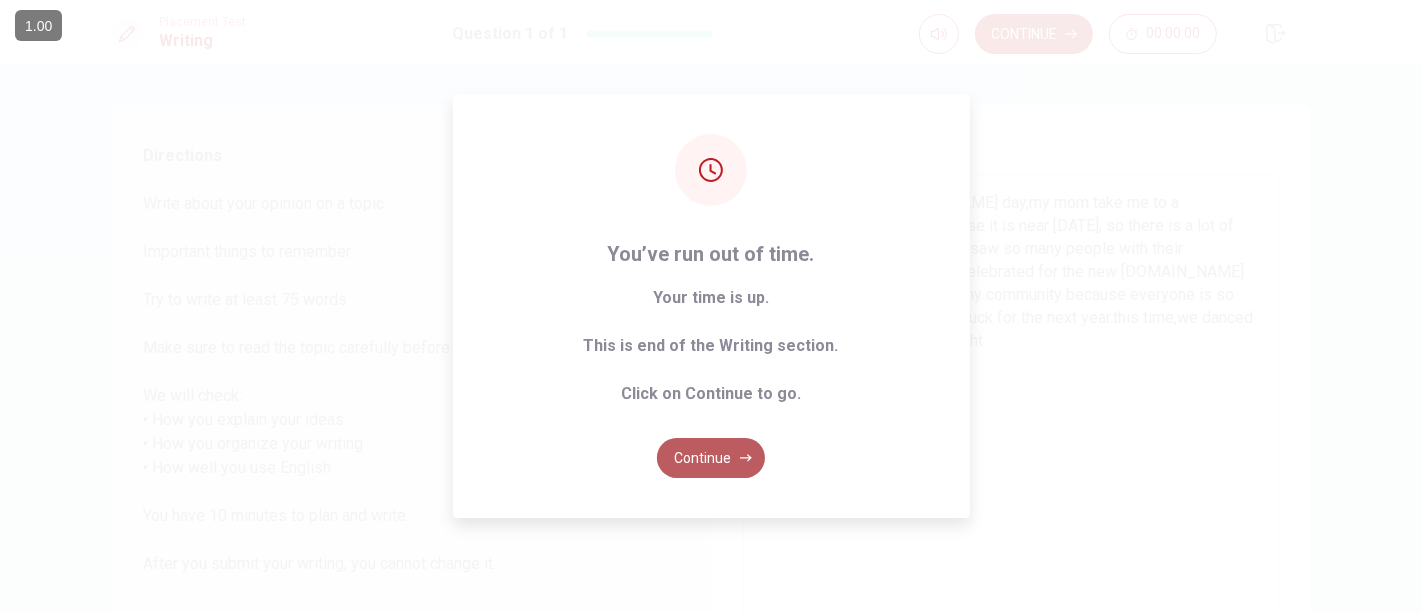 click on "Continue" at bounding box center [711, 458] 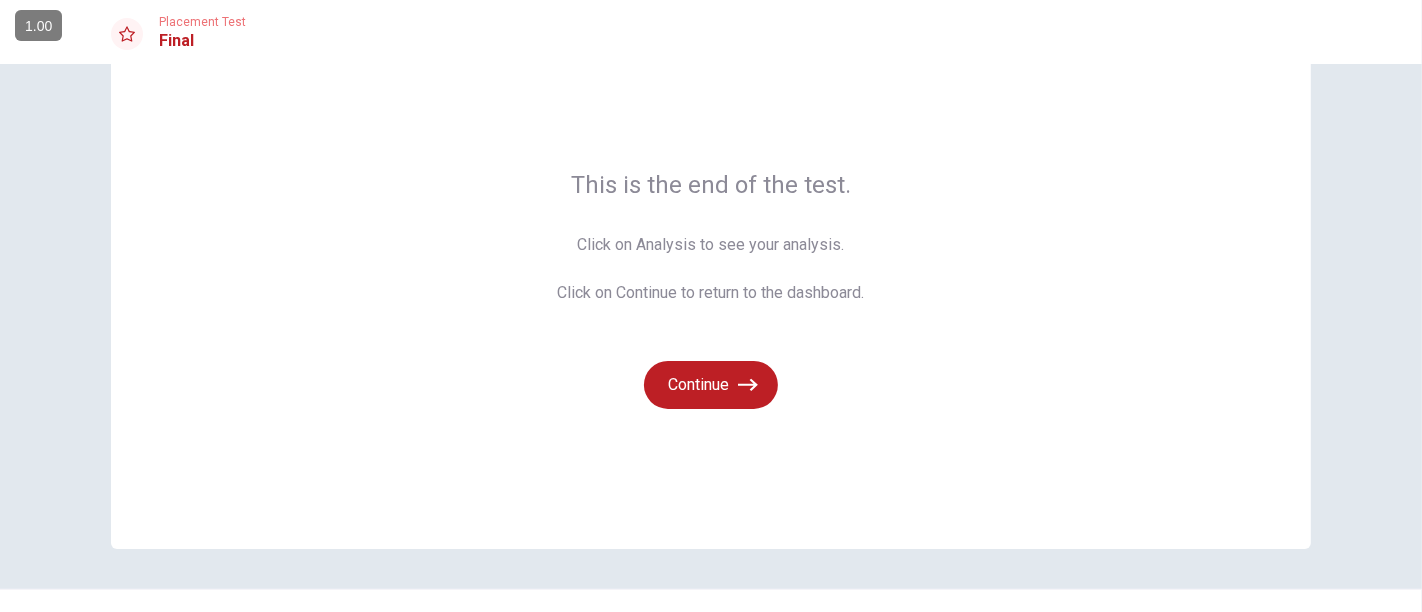 scroll, scrollTop: 77, scrollLeft: 0, axis: vertical 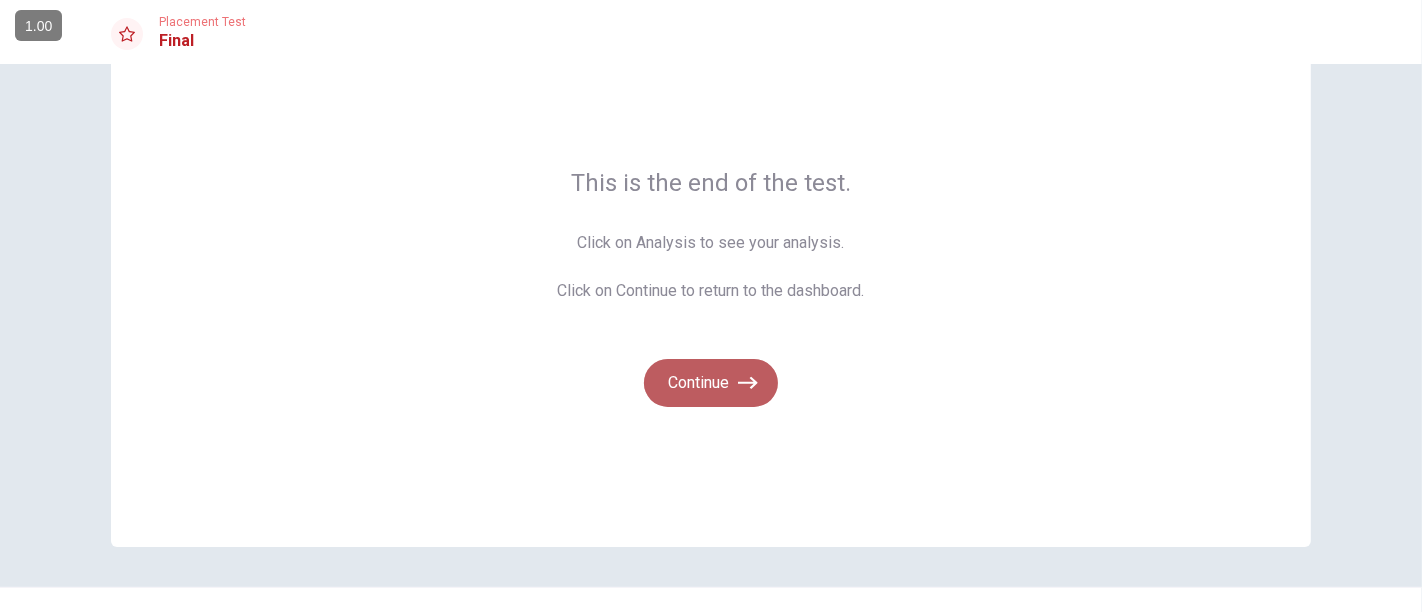 click on "Continue" at bounding box center [711, 383] 